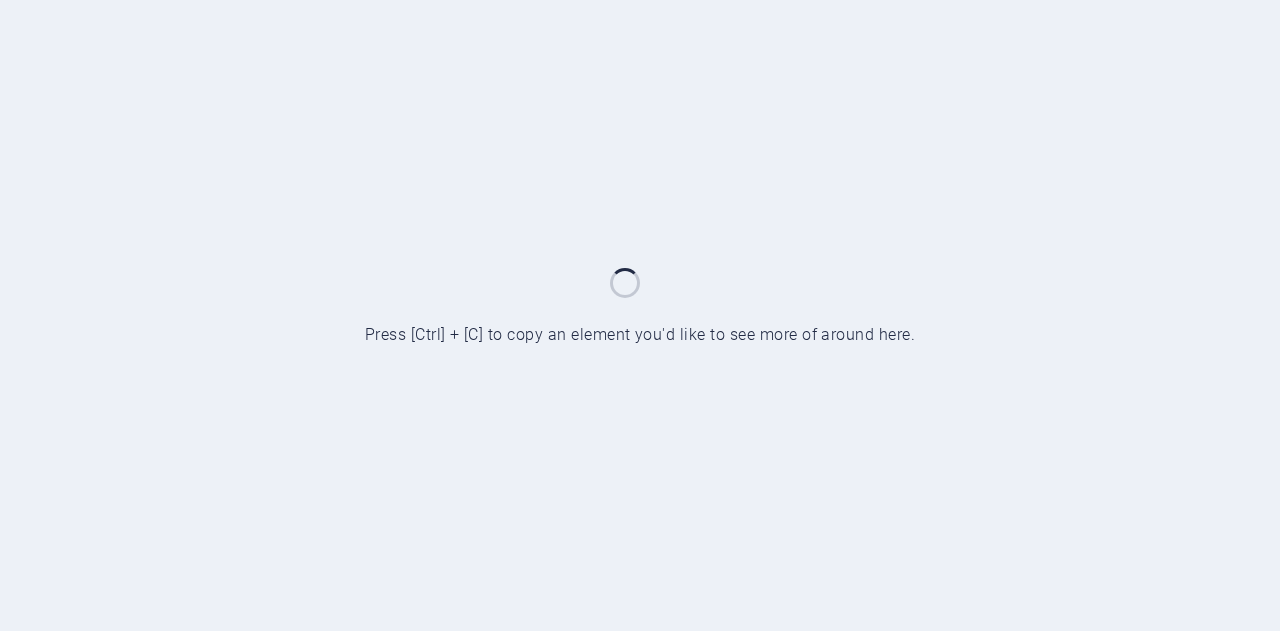 scroll, scrollTop: 0, scrollLeft: 0, axis: both 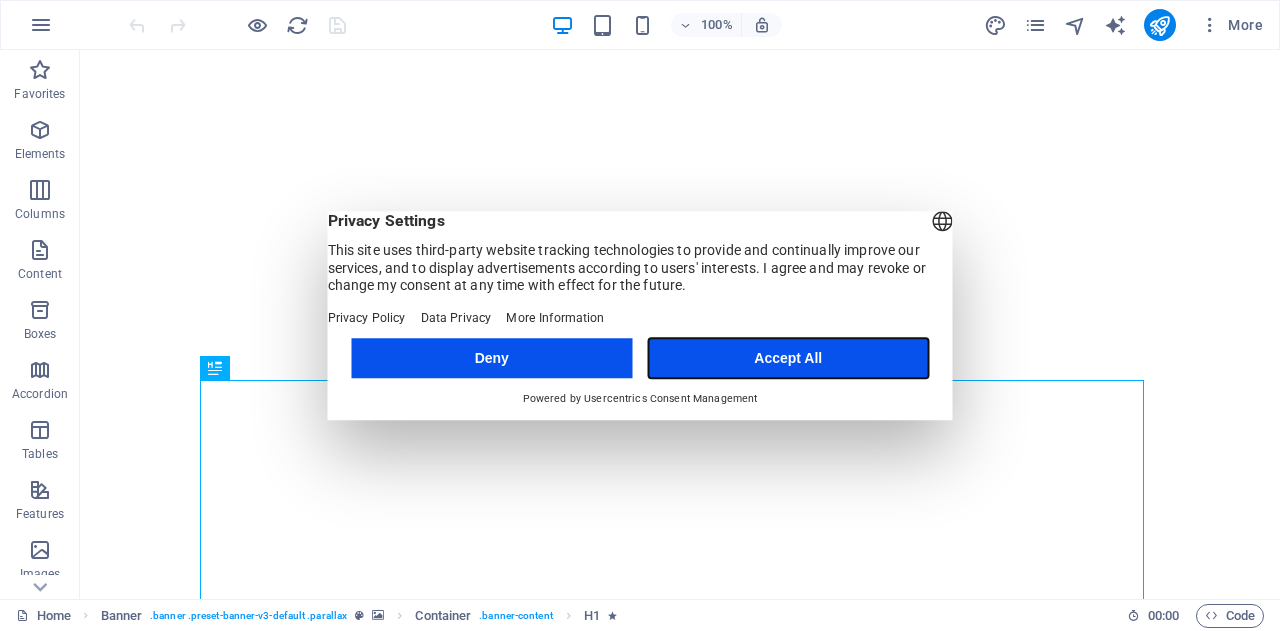 click on "Accept All" at bounding box center (788, 358) 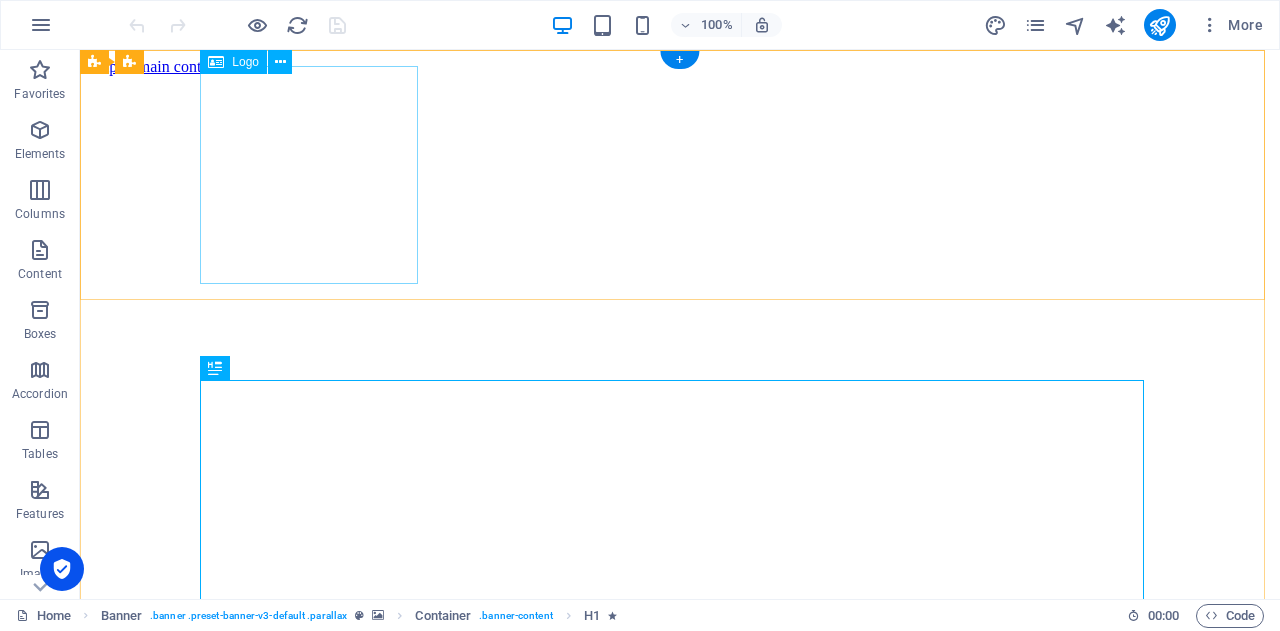 scroll, scrollTop: 0, scrollLeft: 0, axis: both 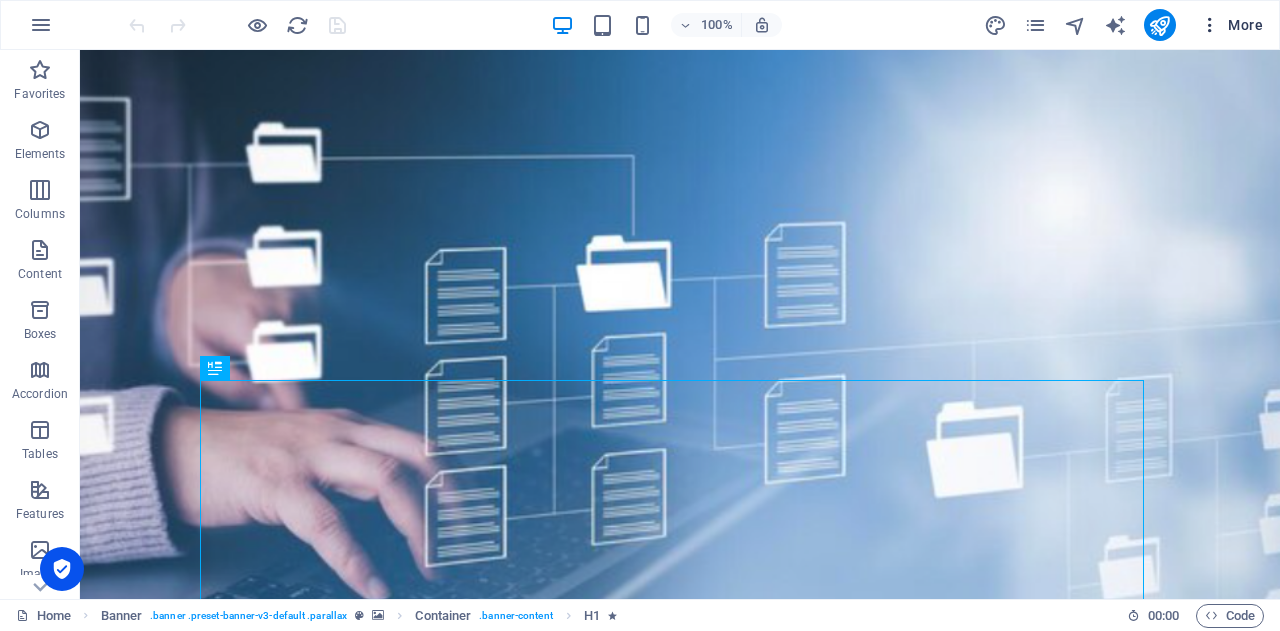 click on "More" at bounding box center [1231, 25] 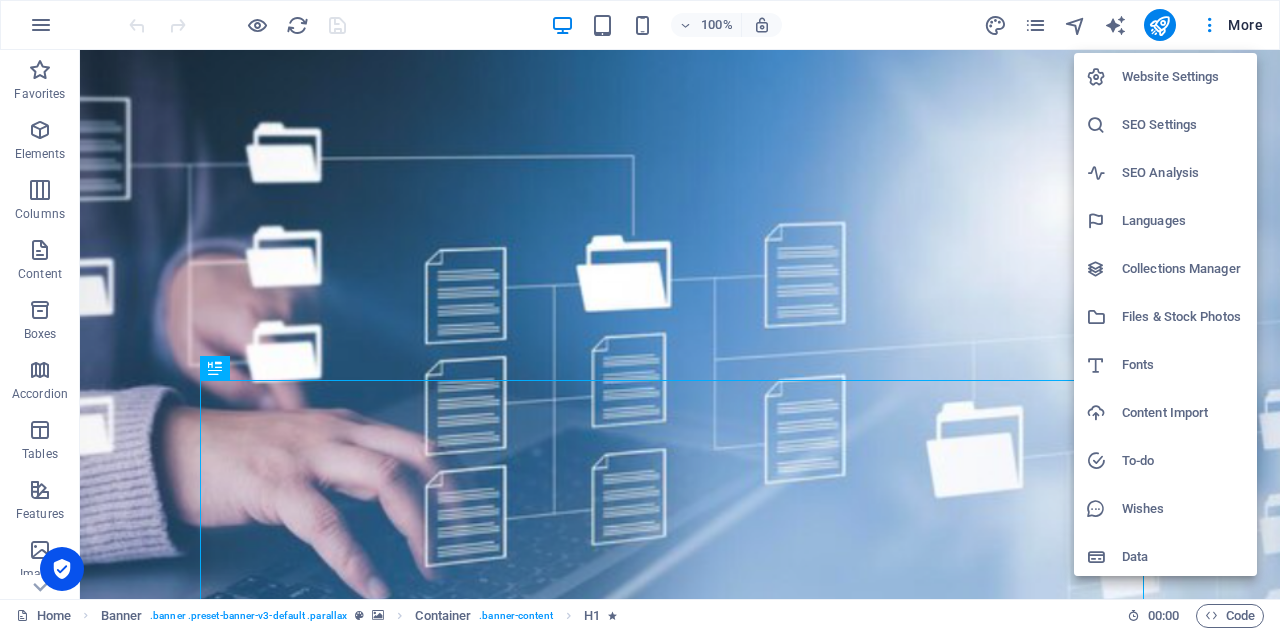 click on "Website Settings" at bounding box center (1183, 77) 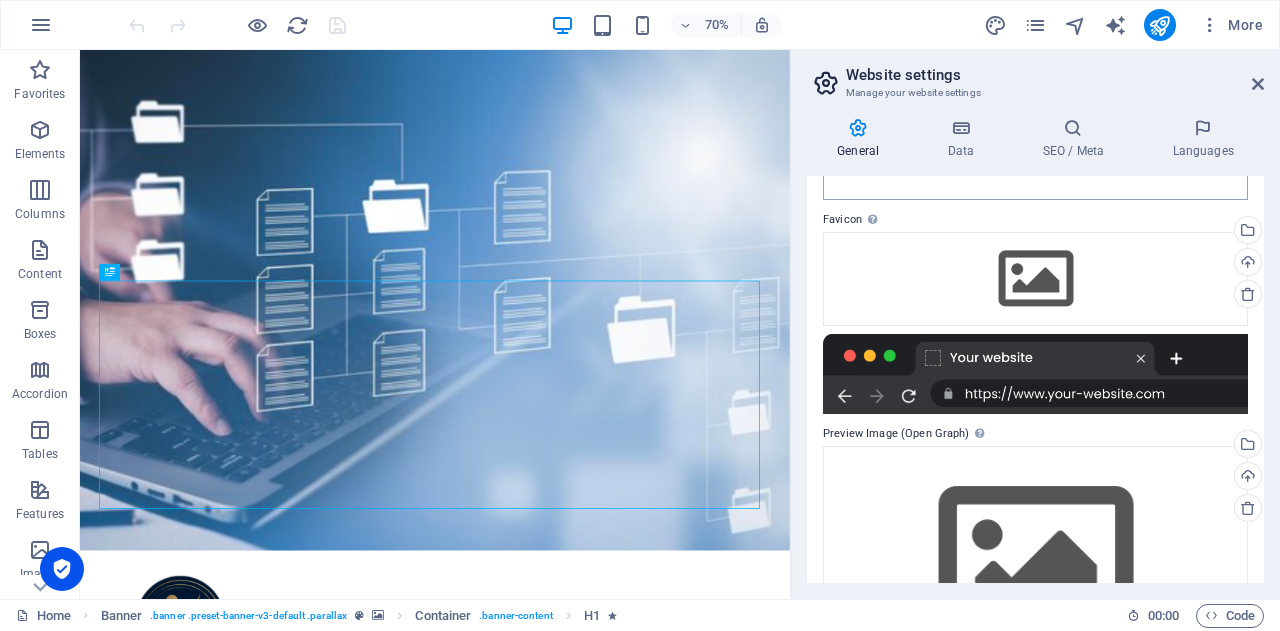 scroll, scrollTop: 0, scrollLeft: 0, axis: both 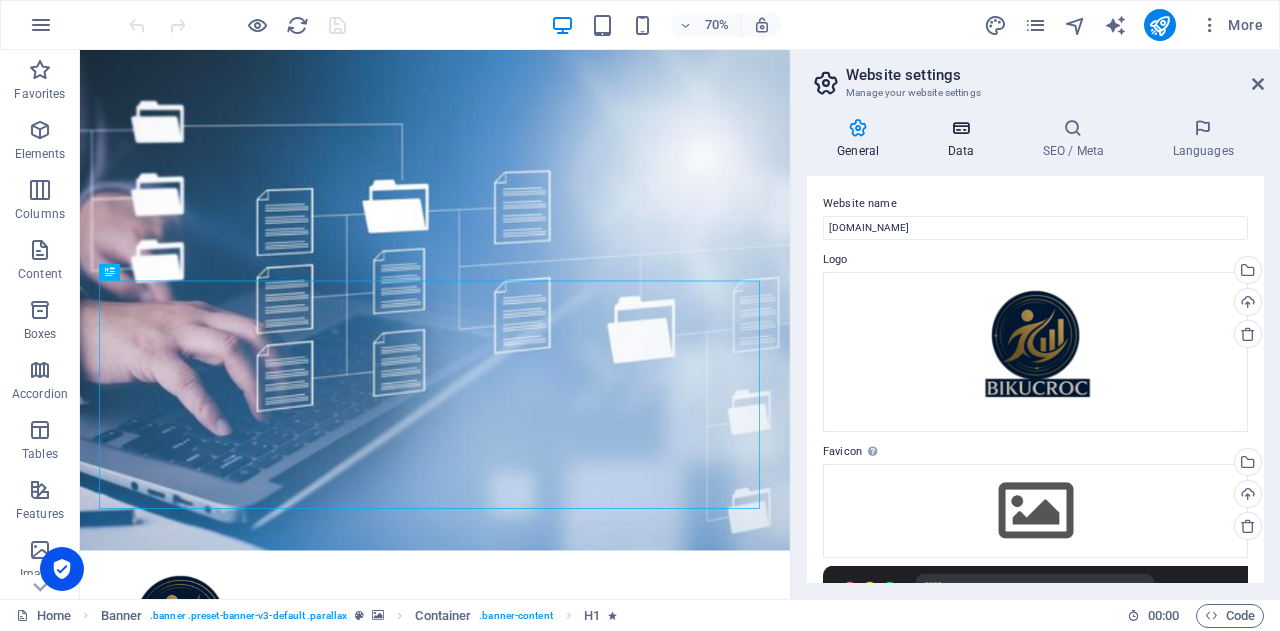 click on "Data" at bounding box center [964, 139] 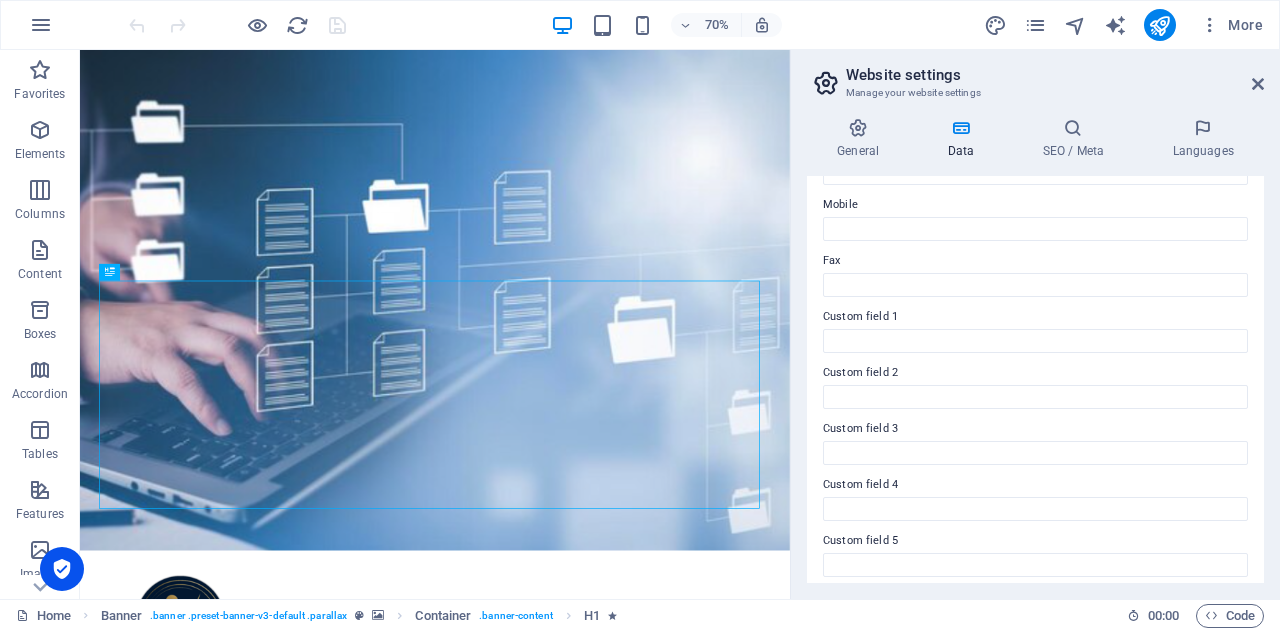 scroll, scrollTop: 553, scrollLeft: 0, axis: vertical 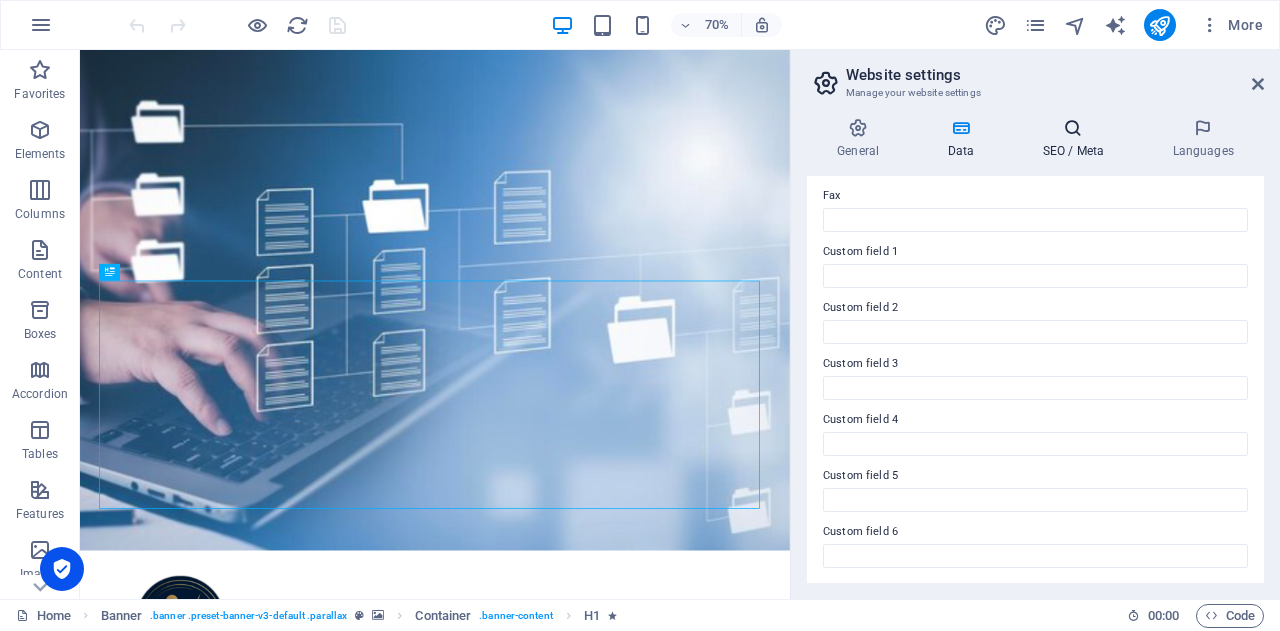 click on "SEO / Meta" at bounding box center [1077, 139] 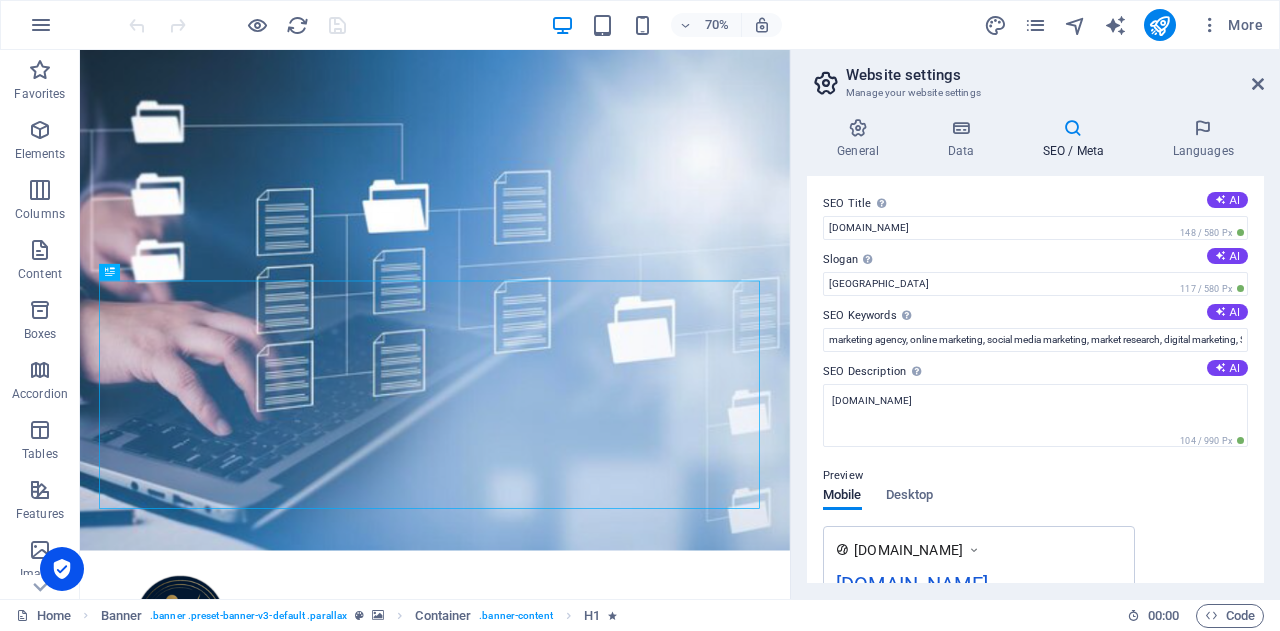 click on "Slogan The slogan of your website. AI" at bounding box center (1035, 260) 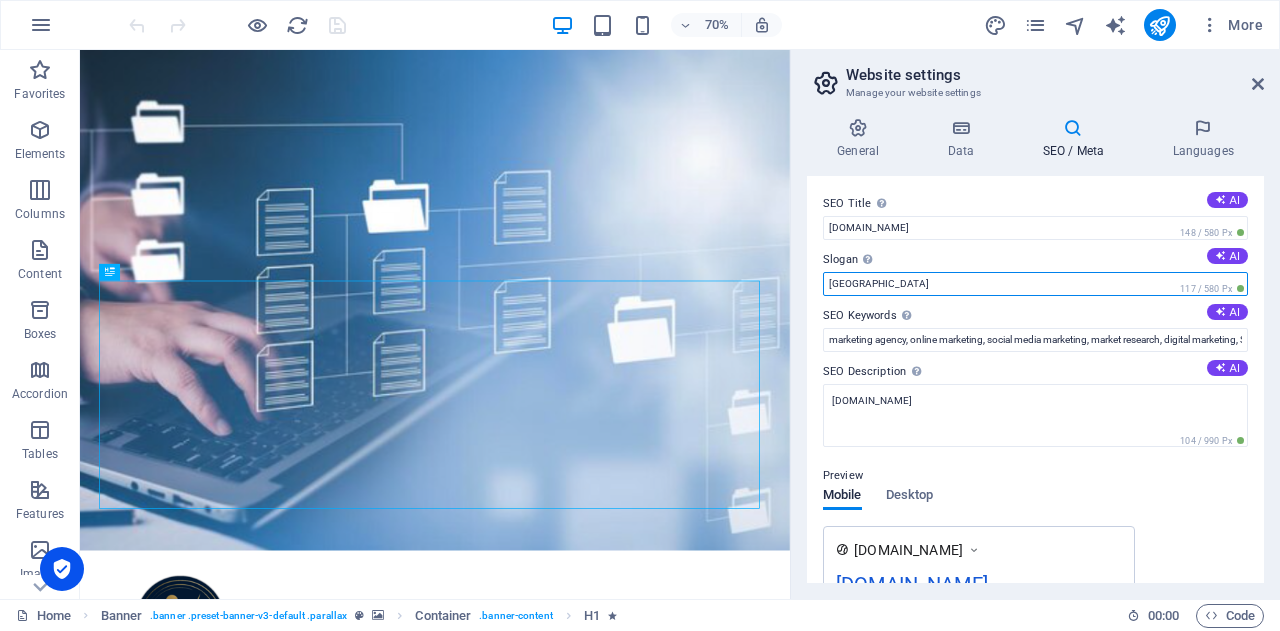 click on "[GEOGRAPHIC_DATA]" at bounding box center (1035, 284) 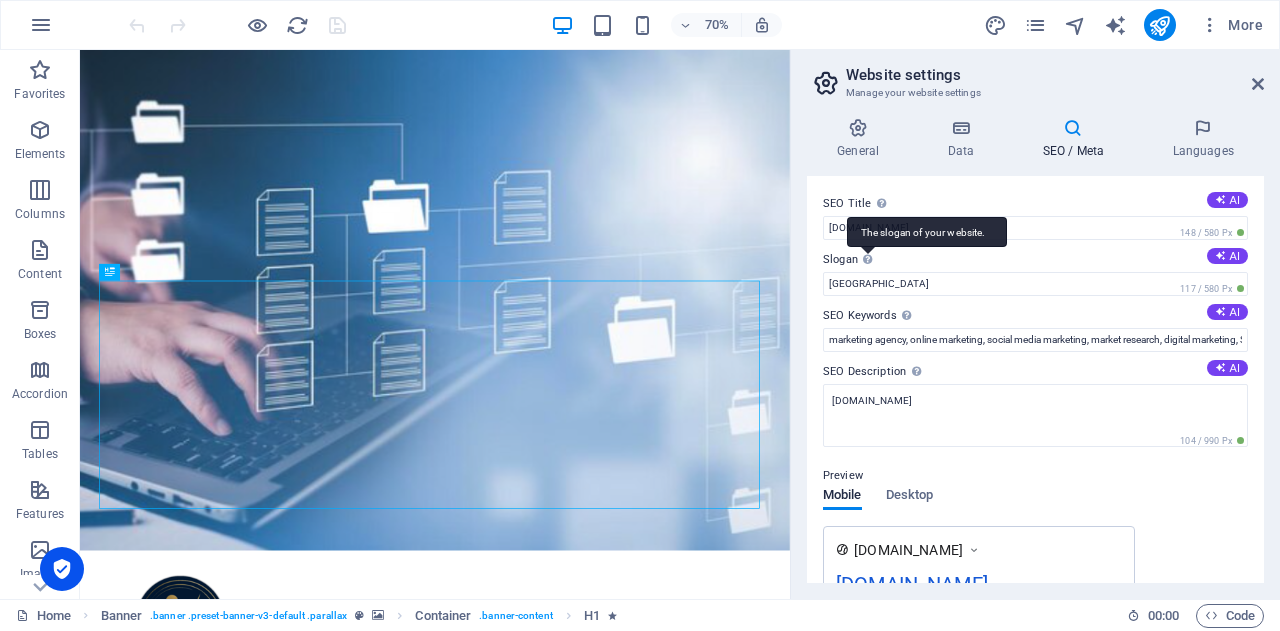 click on "The slogan of your website." at bounding box center [927, 232] 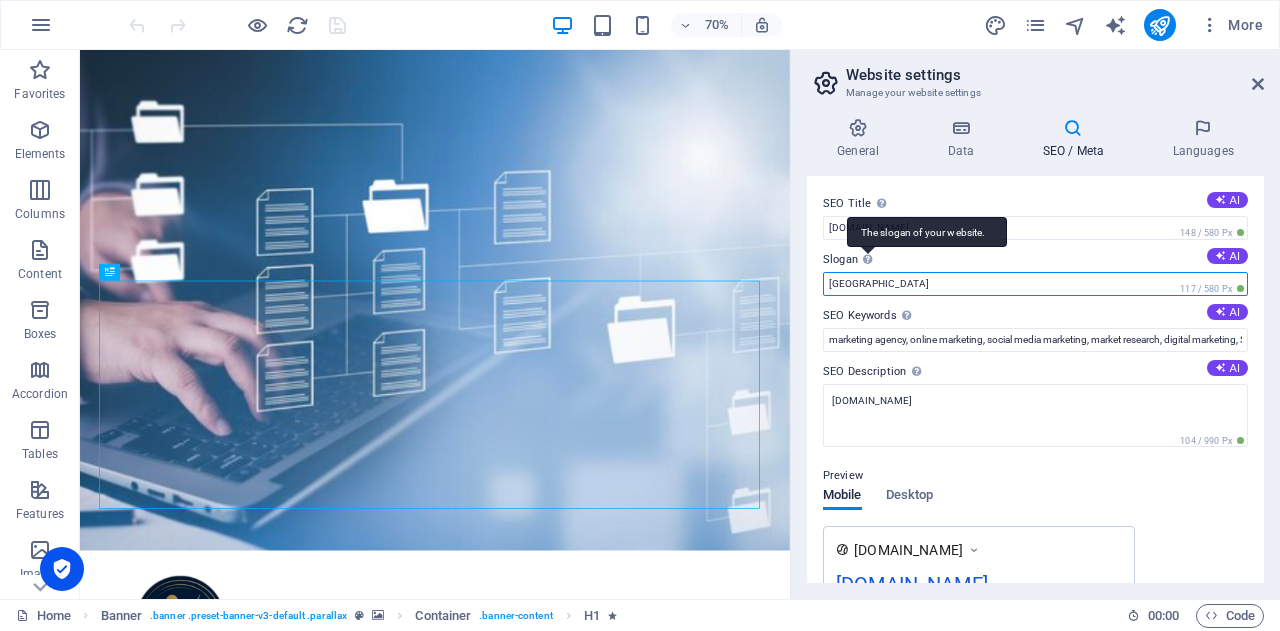 click on "[GEOGRAPHIC_DATA]" at bounding box center [1035, 284] 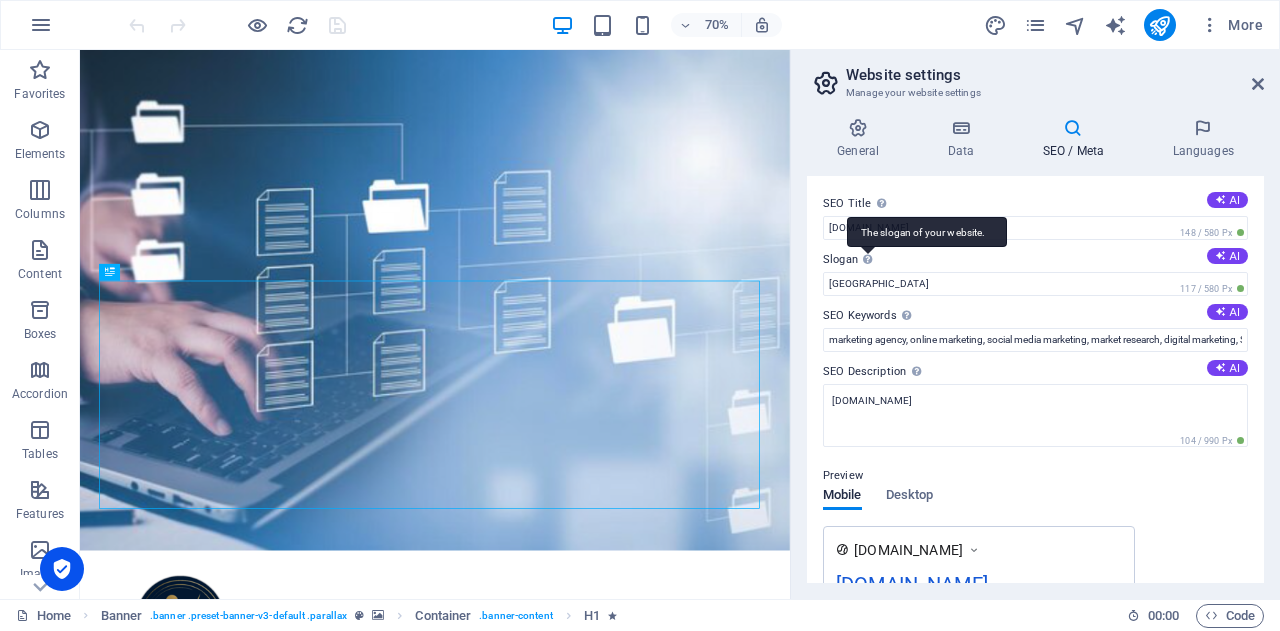 click on "The slogan of your website." at bounding box center [868, 259] 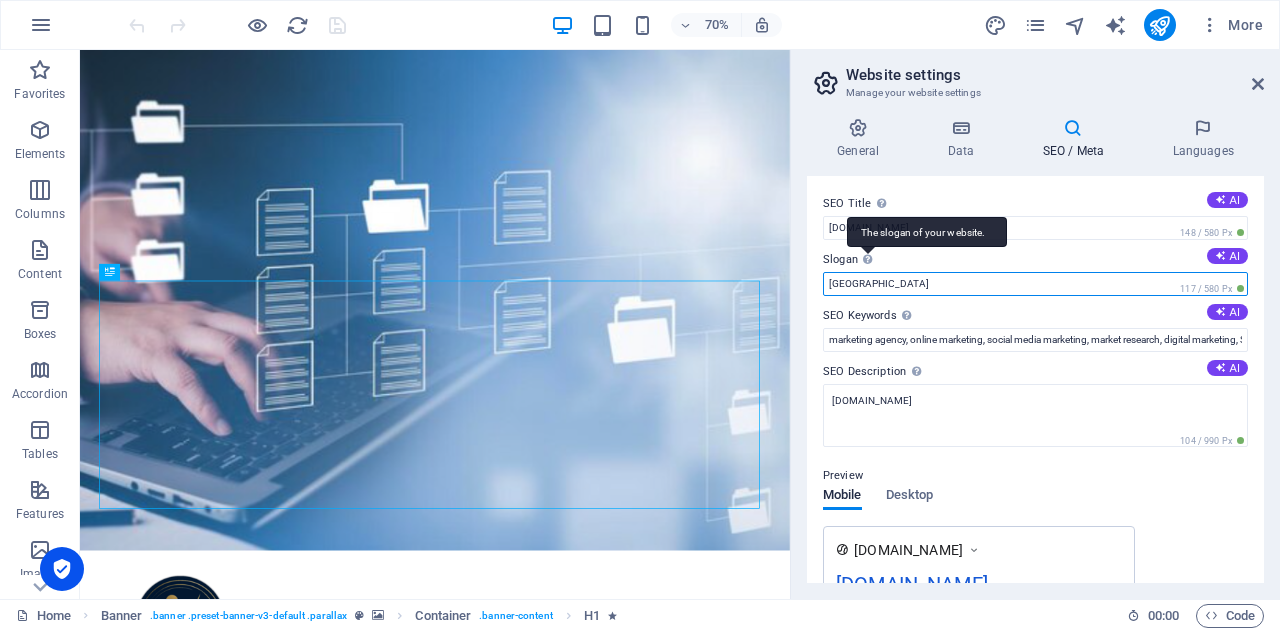 click on "[GEOGRAPHIC_DATA]" at bounding box center (1035, 284) 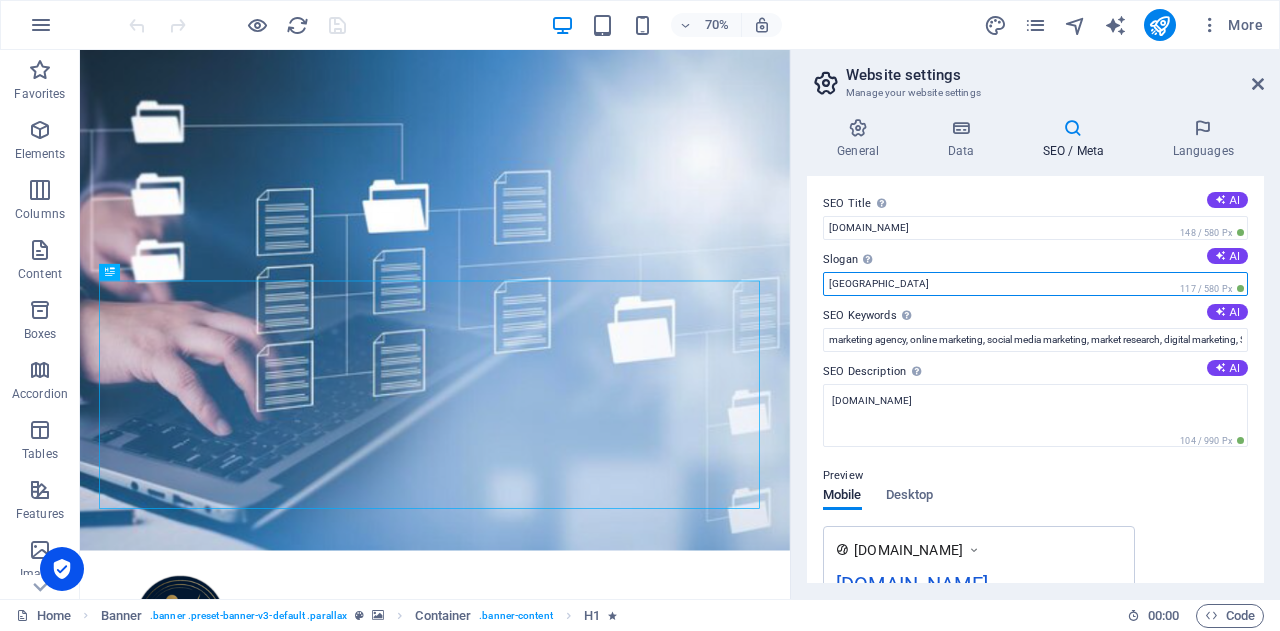click on "[GEOGRAPHIC_DATA]" at bounding box center [1035, 284] 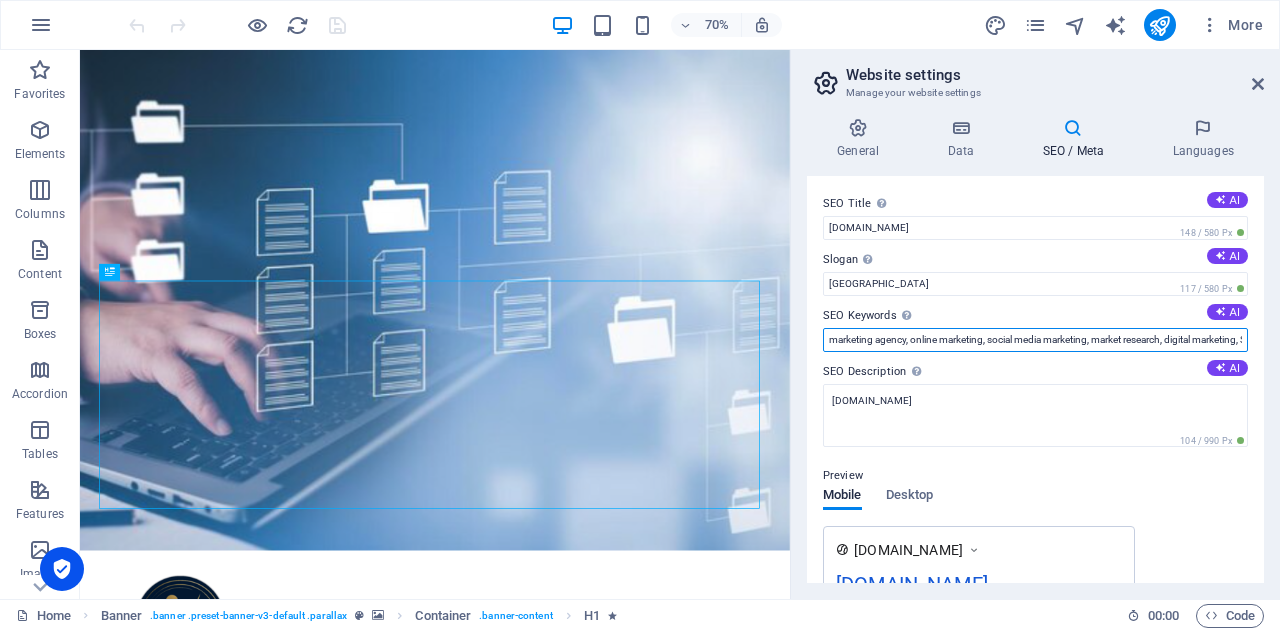 click on "marketing agency, online marketing, social media marketing, market research, digital marketing, SEO, SEM, lead generation, [DOMAIN_NAME], [GEOGRAPHIC_DATA]" at bounding box center (1035, 340) 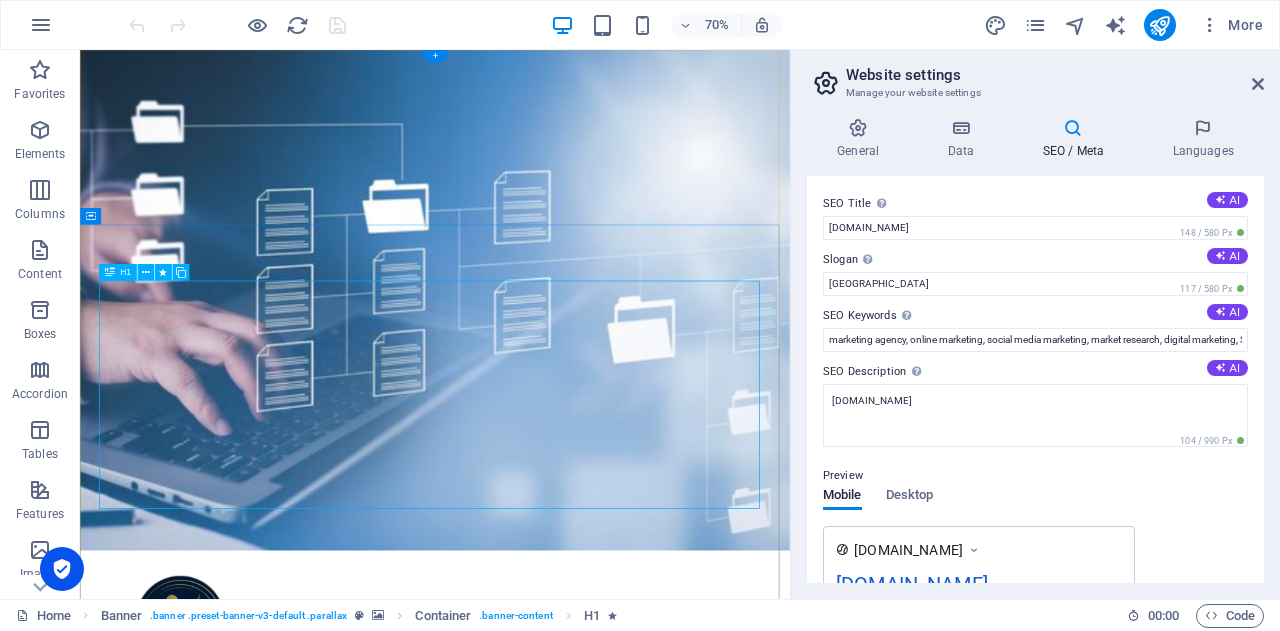 click on "B ikucroc  I nsights &  K nowledge with  U nity, providing  C oordination,  R eliability,  O rganization and  C ommitment" at bounding box center (587, 1257) 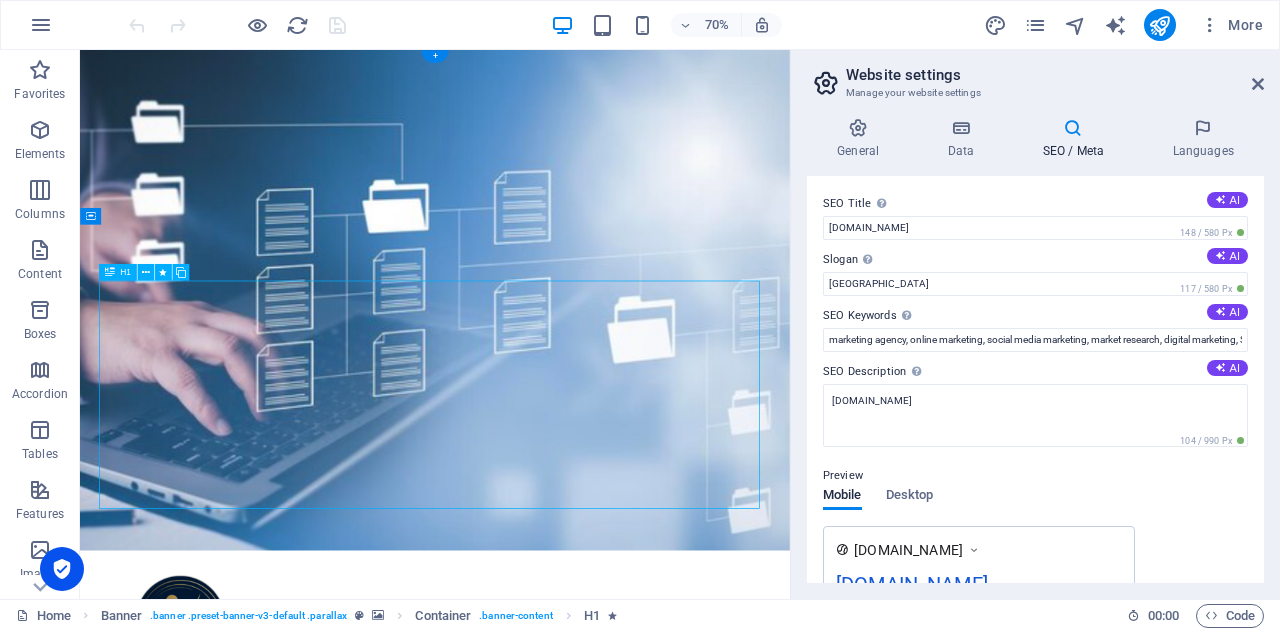 drag, startPoint x: 488, startPoint y: 668, endPoint x: 203, endPoint y: 563, distance: 303.72684 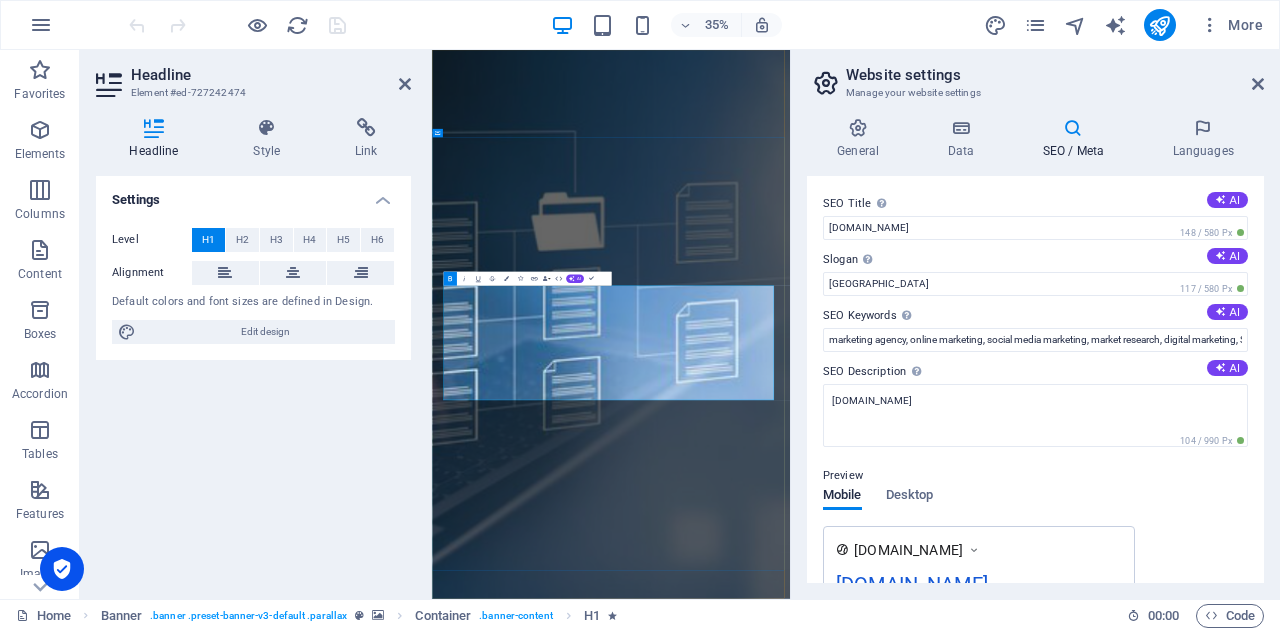 copy on "B ikucroc  I nsights &  K nowledge with  U nity, providing  C oordination,  R eliability,  O rganization and  C ommitment" 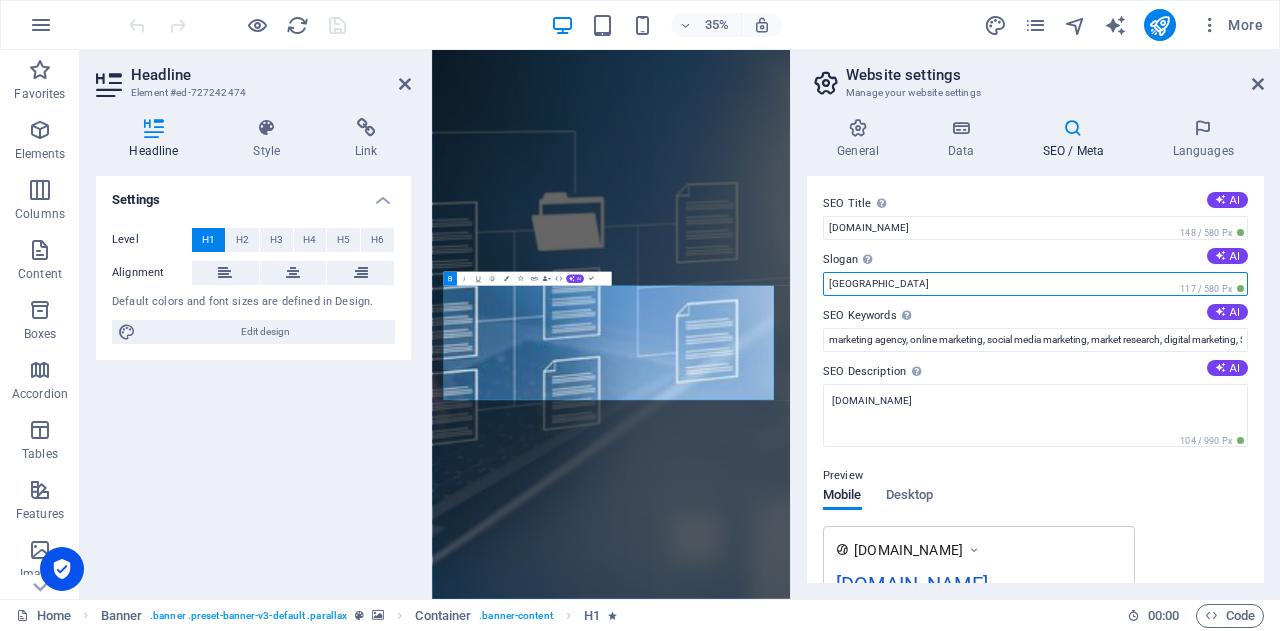 click on "[GEOGRAPHIC_DATA]" at bounding box center (1035, 284) 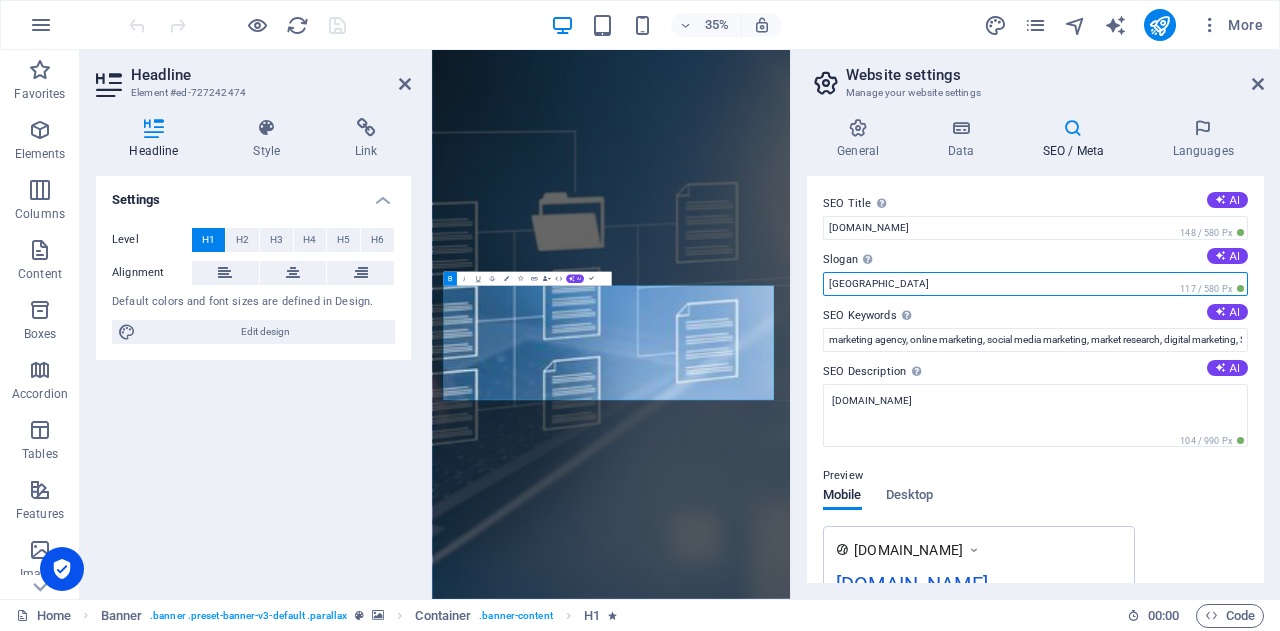 paste on "Bikucroc Insights & Knowledge with Unity, providing Coordination, Reliability, Organization and Commitment" 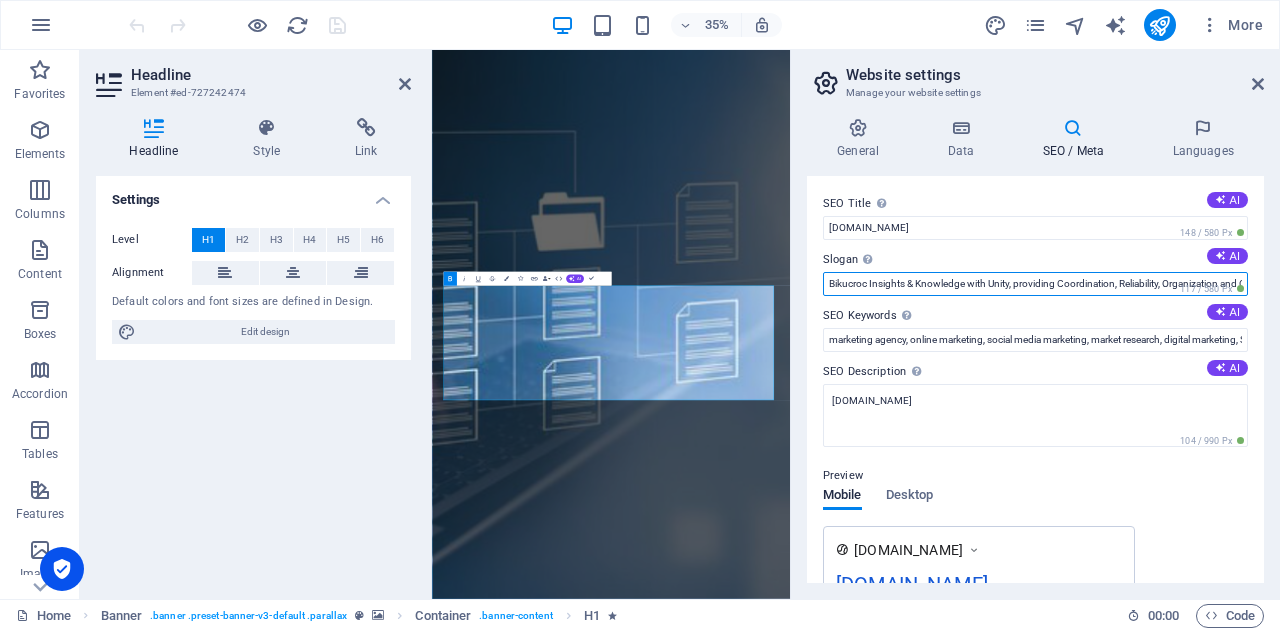 scroll, scrollTop: 0, scrollLeft: 65, axis: horizontal 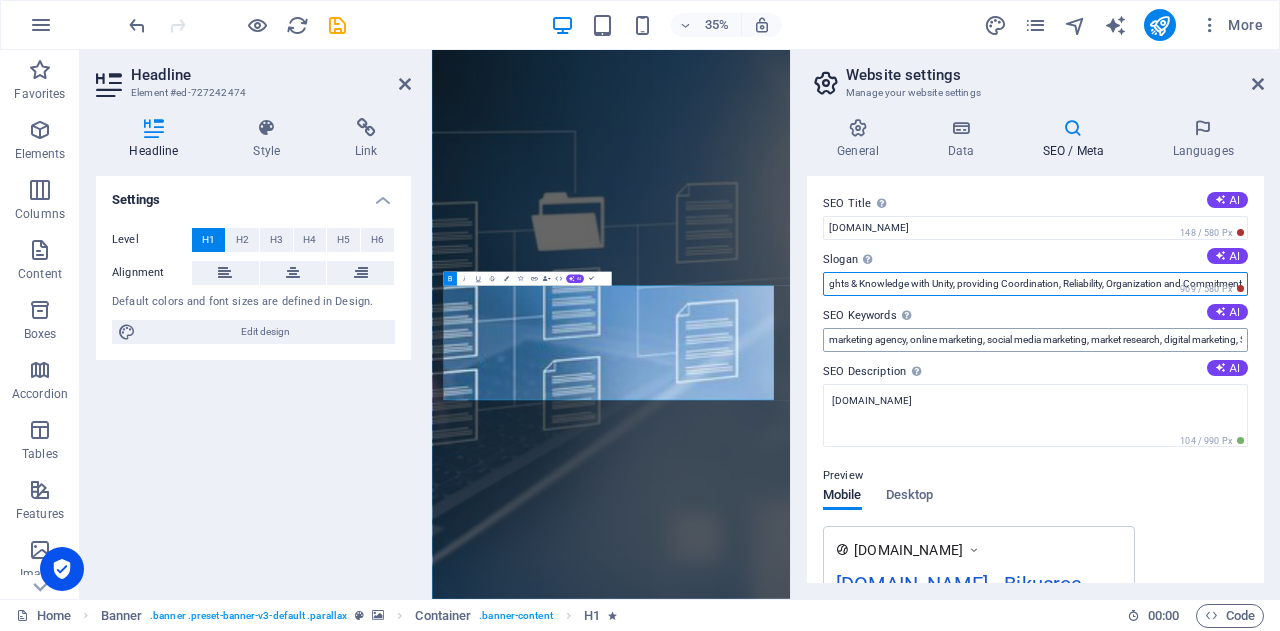type on "Bikucroc Insights & Knowledge with Unity, providing Coordination, Reliability, Organization and Commitment" 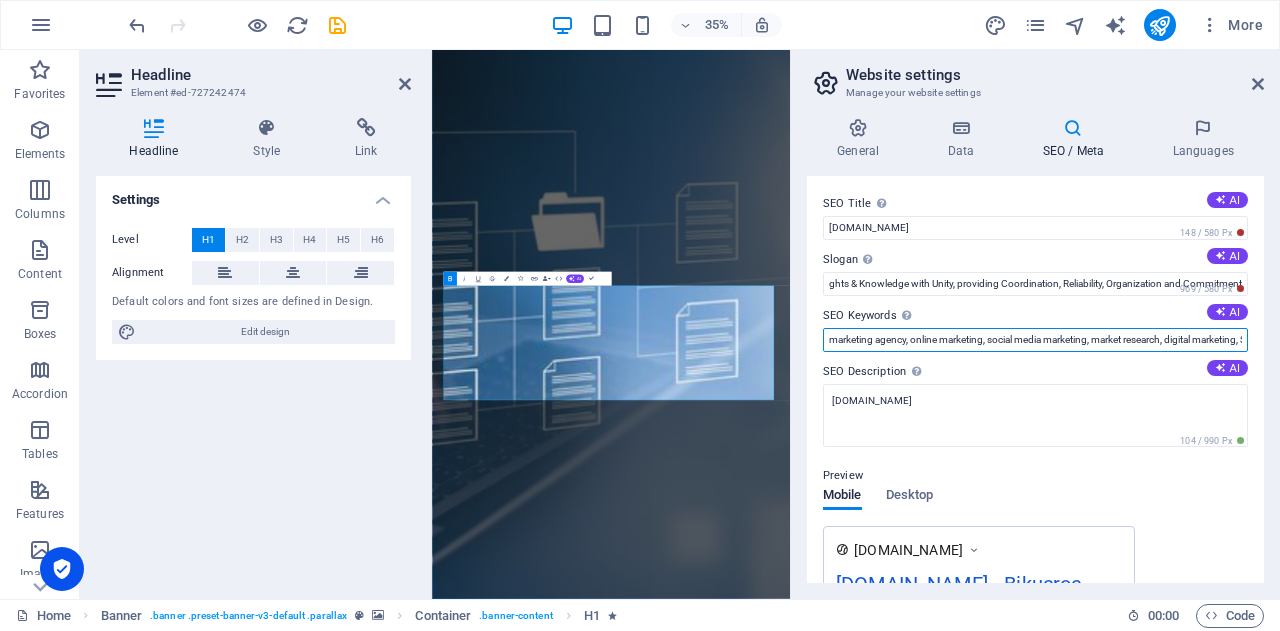 scroll, scrollTop: 0, scrollLeft: 0, axis: both 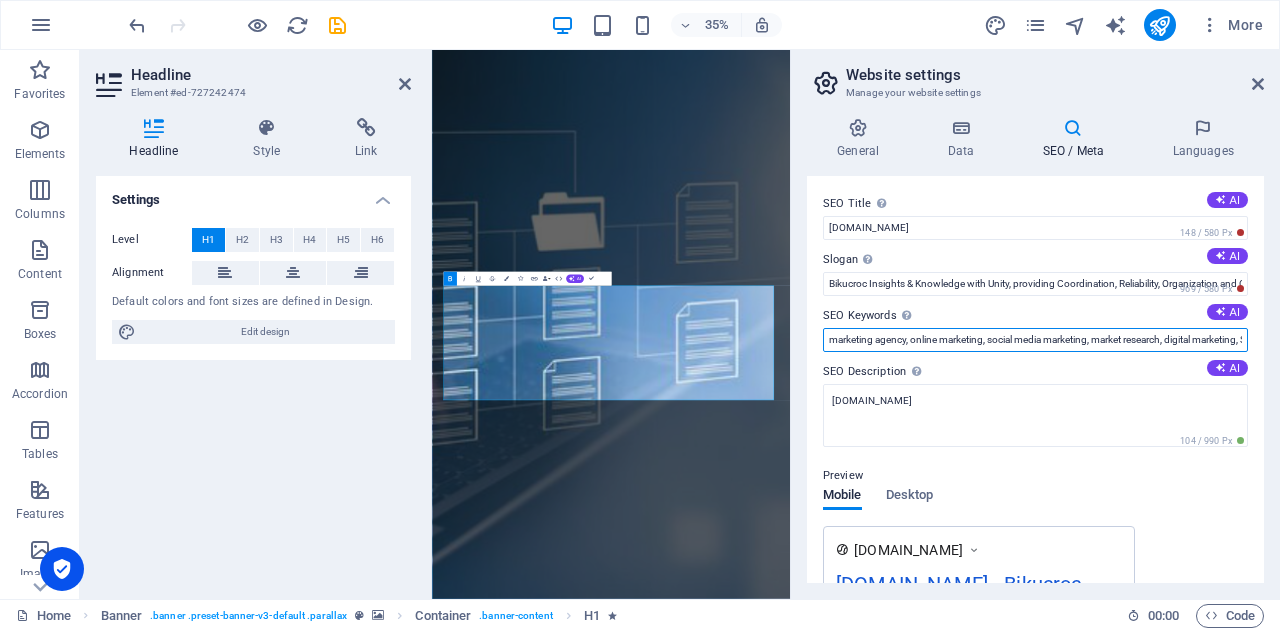 click on "marketing agency, online marketing, social media marketing, market research, digital marketing, SEO, SEM, lead generation, [DOMAIN_NAME], [GEOGRAPHIC_DATA]" at bounding box center [1035, 340] 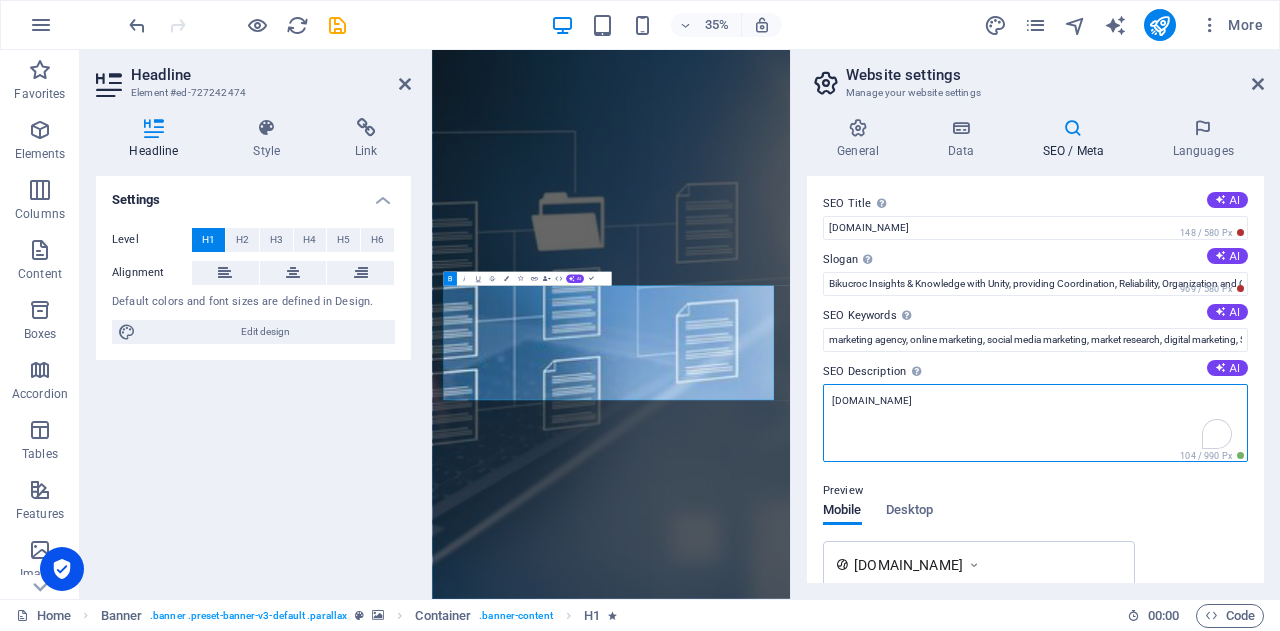 click on "[DOMAIN_NAME]" at bounding box center [1035, 423] 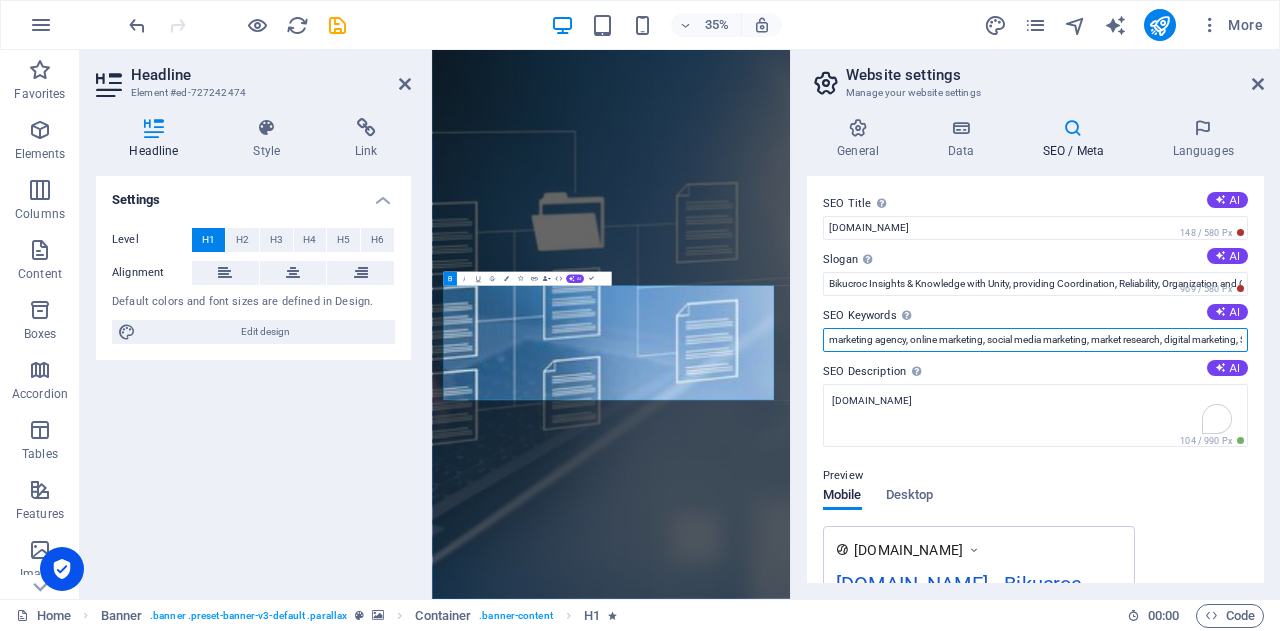 click on "marketing agency, online marketing, social media marketing, market research, digital marketing, SEO, SEM, lead generation, [DOMAIN_NAME], [GEOGRAPHIC_DATA]" at bounding box center (1035, 340) 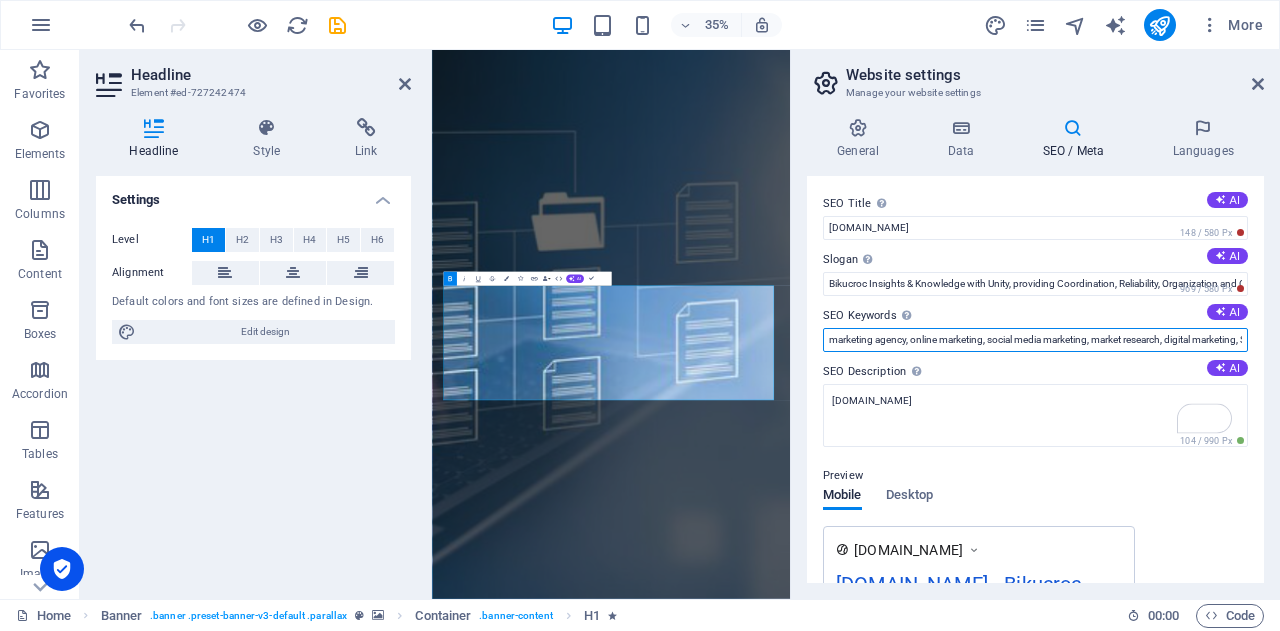 drag, startPoint x: 1404, startPoint y: 390, endPoint x: 1365, endPoint y: 879, distance: 490.55273 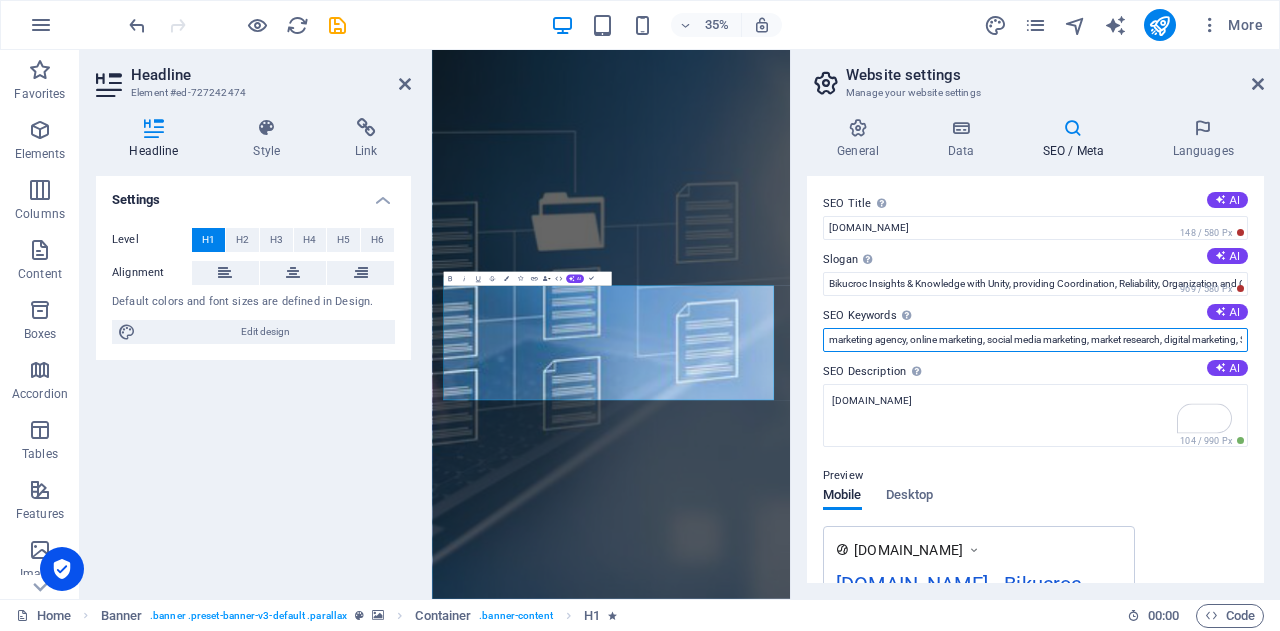 drag, startPoint x: 1116, startPoint y: 339, endPoint x: 1144, endPoint y: 332, distance: 28.86174 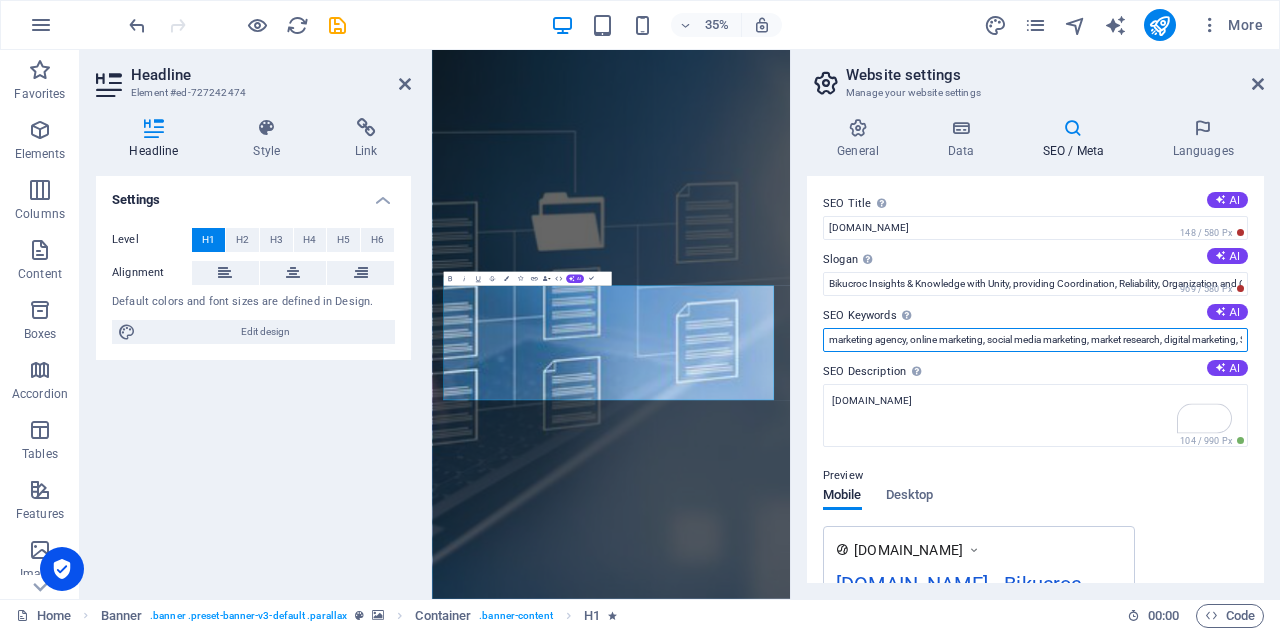 click on "marketing agency, online marketing, social media marketing, market research, digital marketing, SEO, SEM, lead generation, [DOMAIN_NAME], [GEOGRAPHIC_DATA]" at bounding box center [1035, 340] 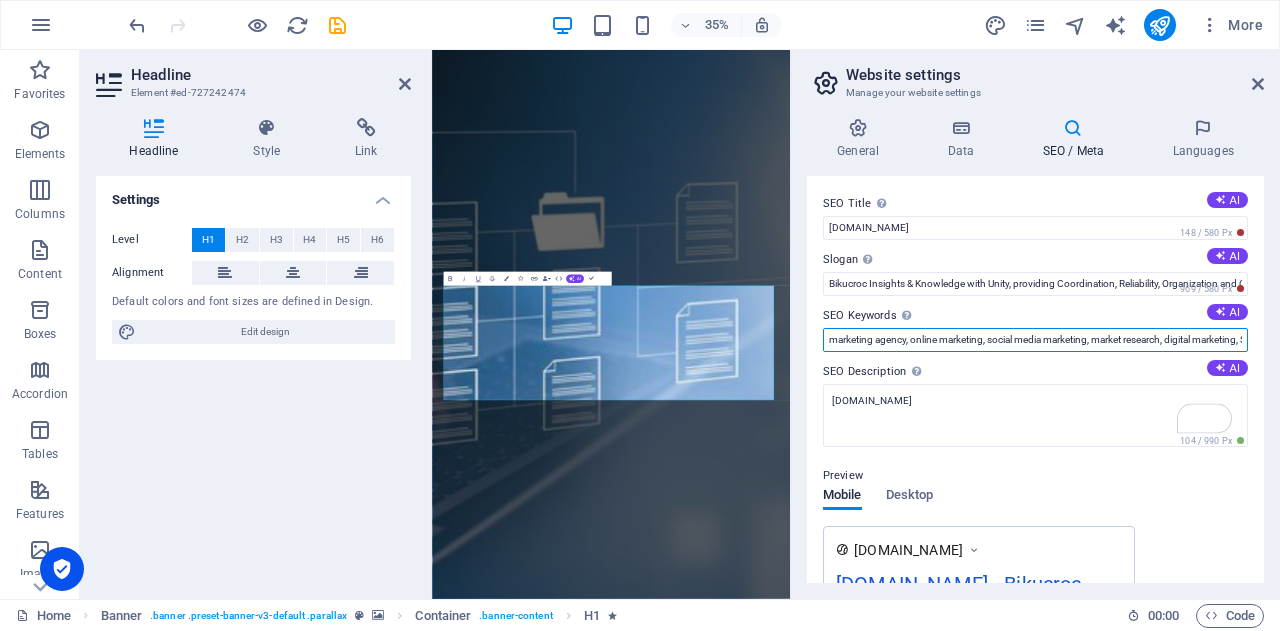 drag, startPoint x: 1130, startPoint y: 335, endPoint x: 814, endPoint y: 339, distance: 316.02533 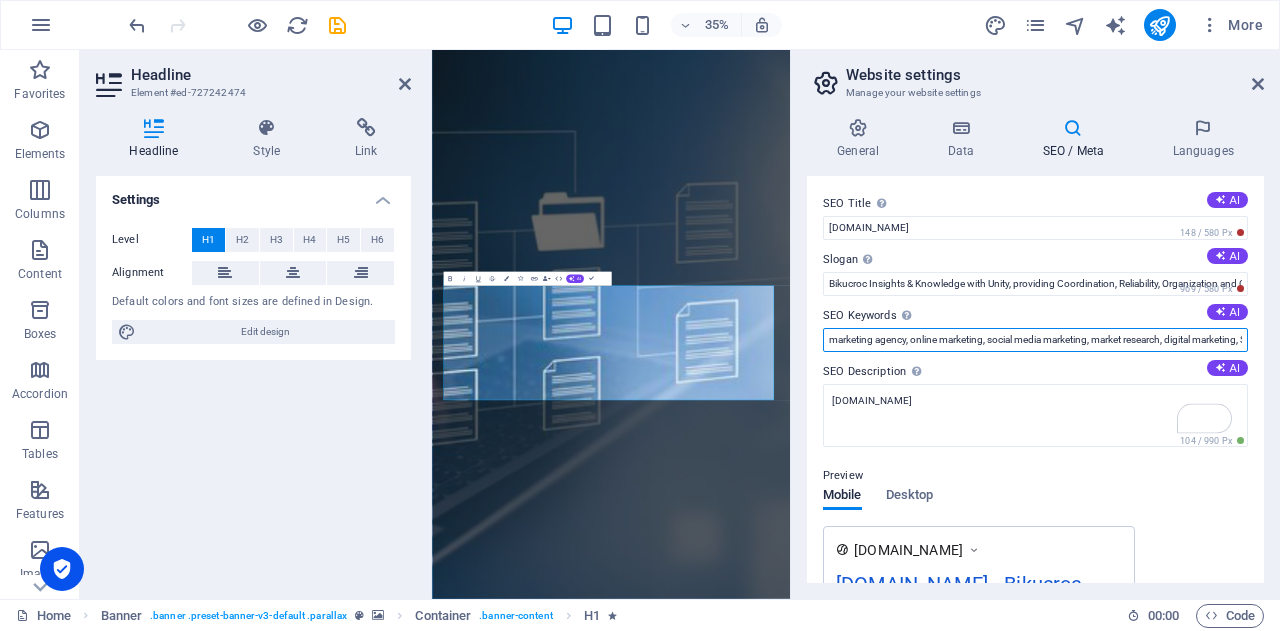 click on "SEO Title The title of your website - make it something that stands out in search engine results. AI [DOMAIN_NAME] 148 / 580 Px Slogan The slogan of your website. AI Bikucroc Insights & Knowledge with Unity, providing Coordination, Reliability, Organization and Commitment 969 / 580 Px SEO Keywords Comma-separated list of keywords representing your website. AI marketing agency, online marketing, social media marketing, market research, digital marketing, SEO, SEM, lead generation, [DOMAIN_NAME], [GEOGRAPHIC_DATA] SEO Description Describe the contents of your website - this is crucial for search engines and SEO! AI [DOMAIN_NAME] 104 / 990 Px Preview Mobile Desktop [DOMAIN_NAME] [DOMAIN_NAME] - Bikucroc Insights & Knowledge with Unity, providing Coordination, Reliability, ... [DOMAIN_NAME] Settings Noindex Instruct search engines to exclude this website from search results. Responsive Determine whether the website should be responsive based on screen resolution. Meta tags Google Analytics ID" at bounding box center (1035, 379) 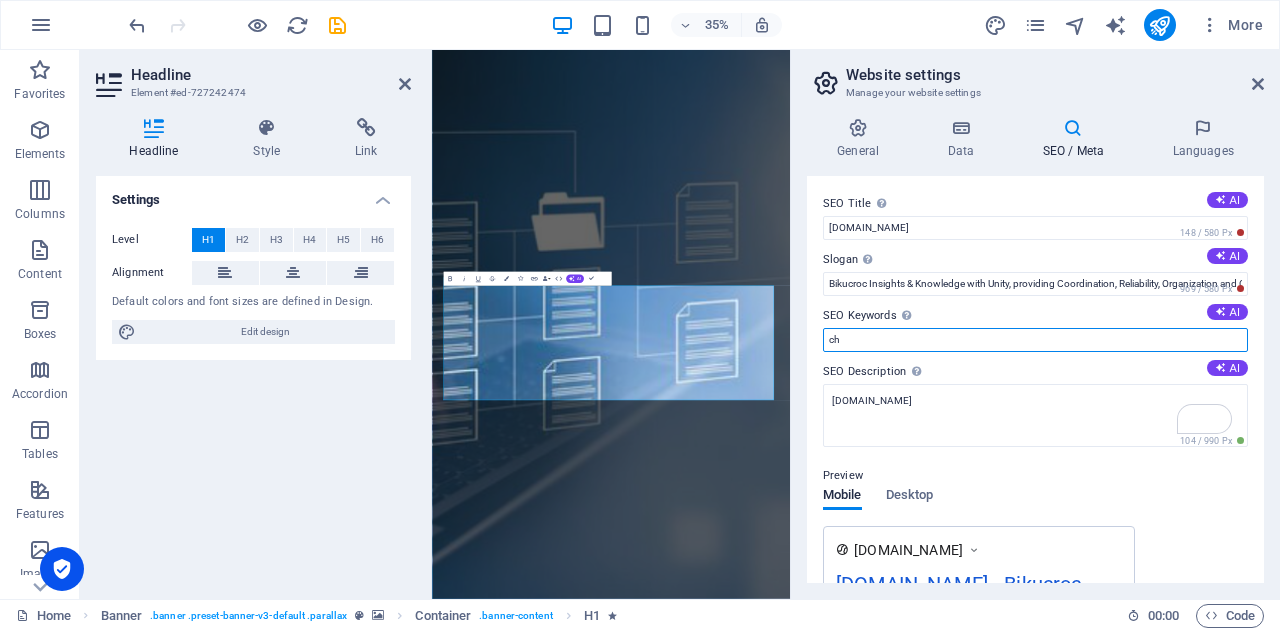 type on "h" 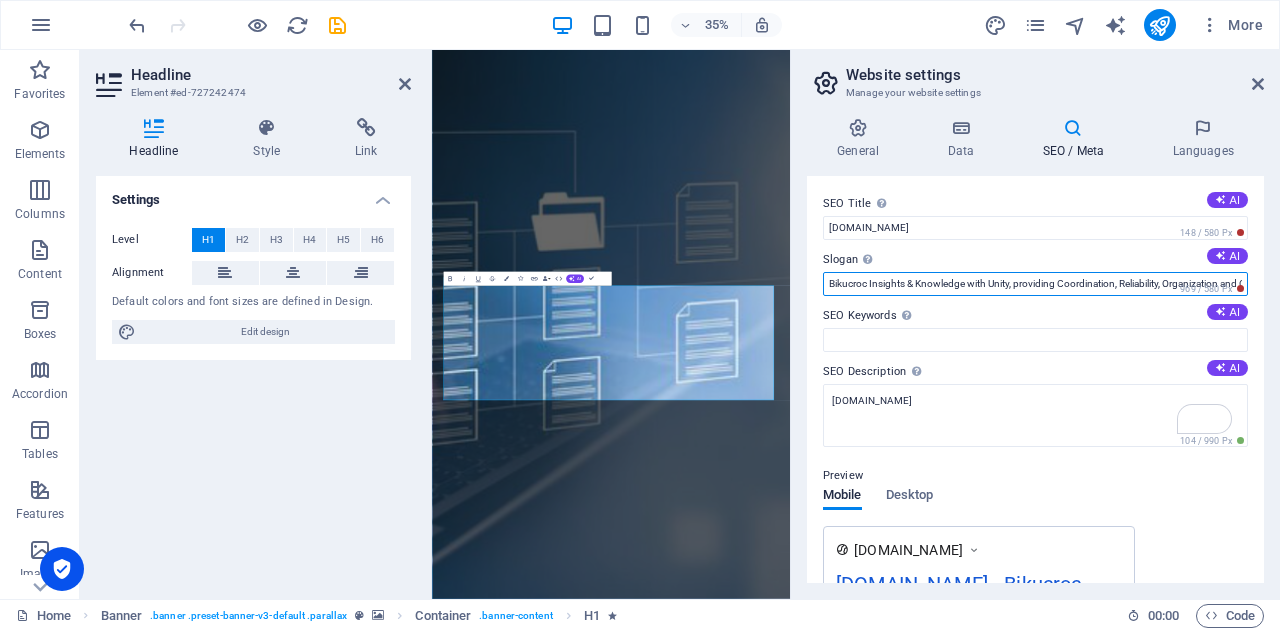 click on "Bikucroc Insights & Knowledge with Unity, providing Coordination, Reliability, Organization and Commitment" at bounding box center [1035, 284] 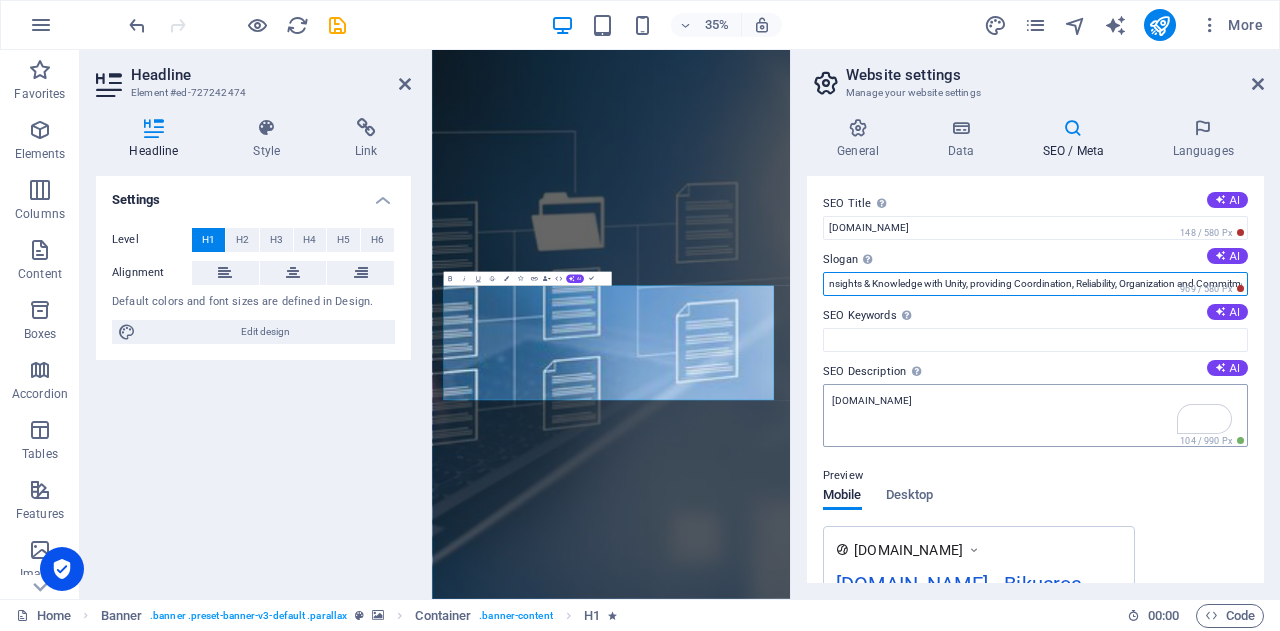 scroll, scrollTop: 0, scrollLeft: 65, axis: horizontal 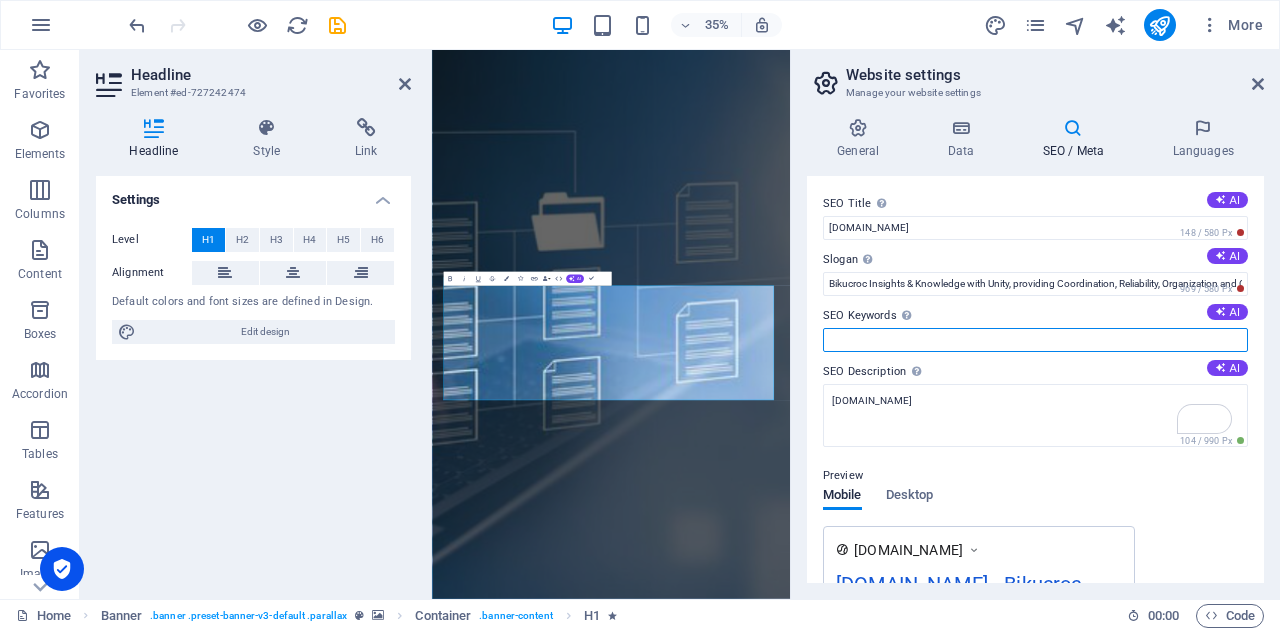 click on "SEO Keywords Comma-separated list of keywords representing your website. AI" at bounding box center (1035, 340) 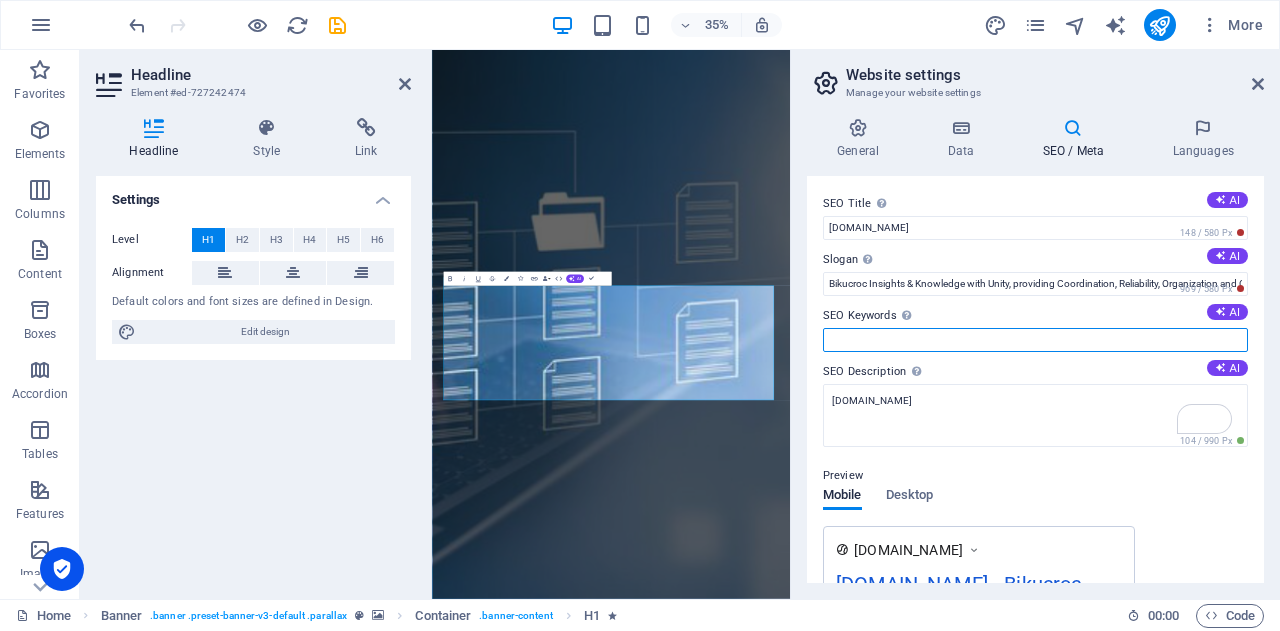 paste on "we offer comprehensive project management, business support, administration, and accounting services to take care of the essential but time-consuming tasks." 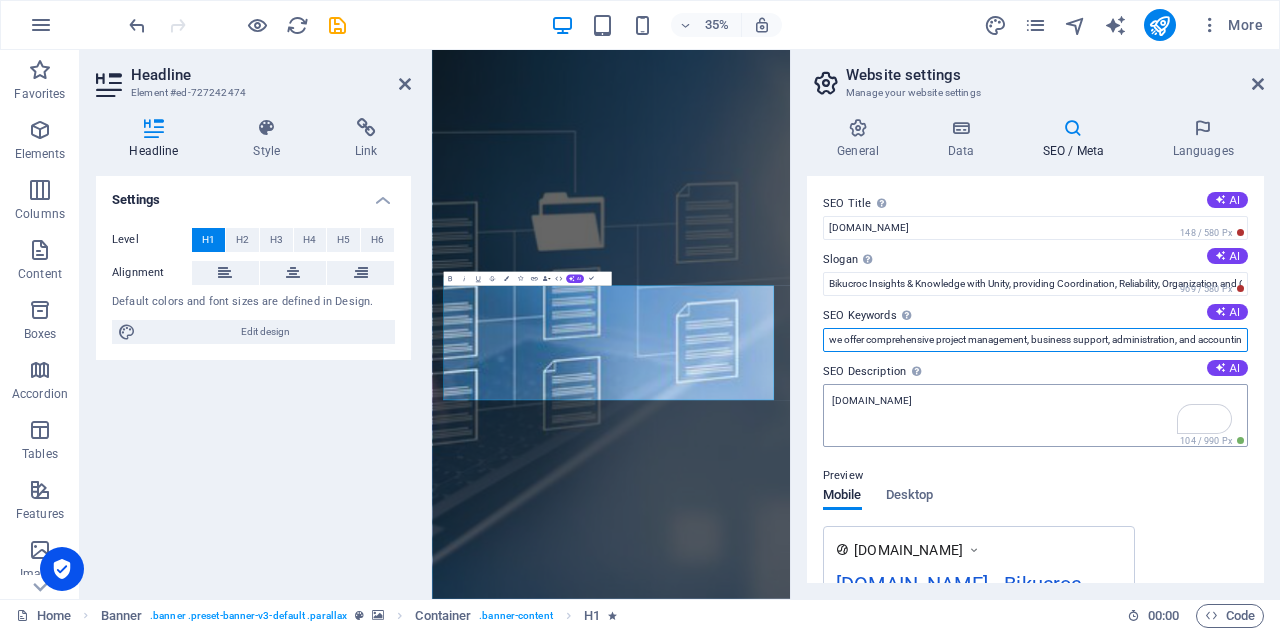 scroll, scrollTop: 0, scrollLeft: 300, axis: horizontal 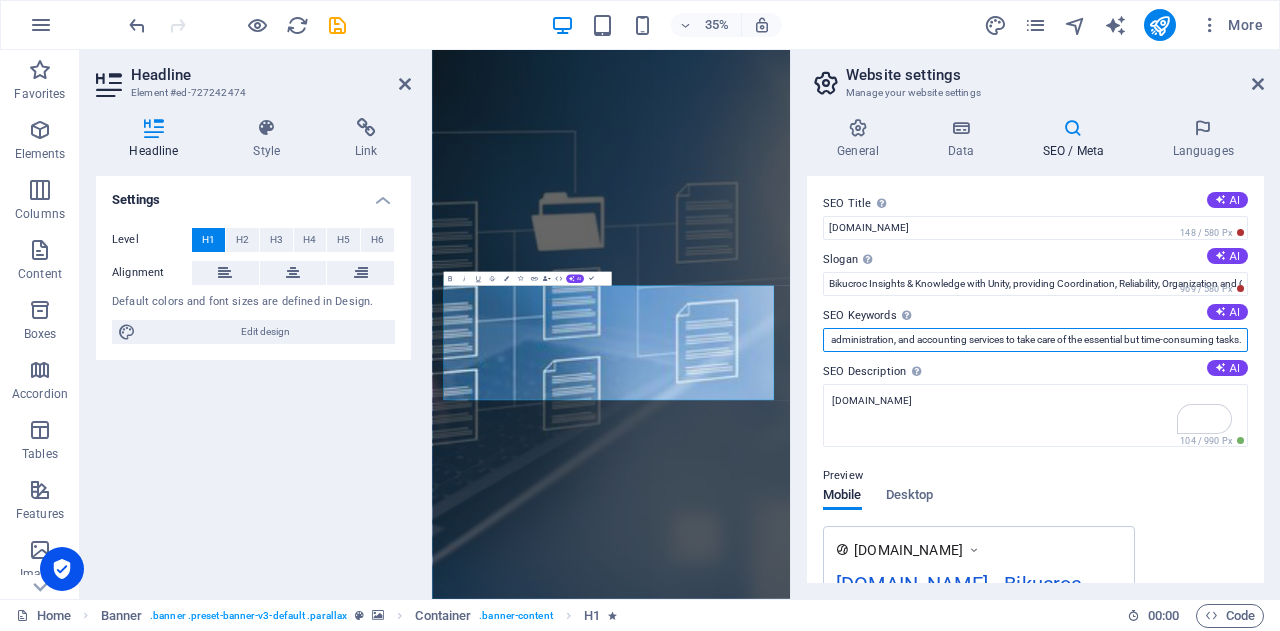type on "we offer comprehensive project management, business support, administration, and accounting services to take care of the essential but time-consuming tasks." 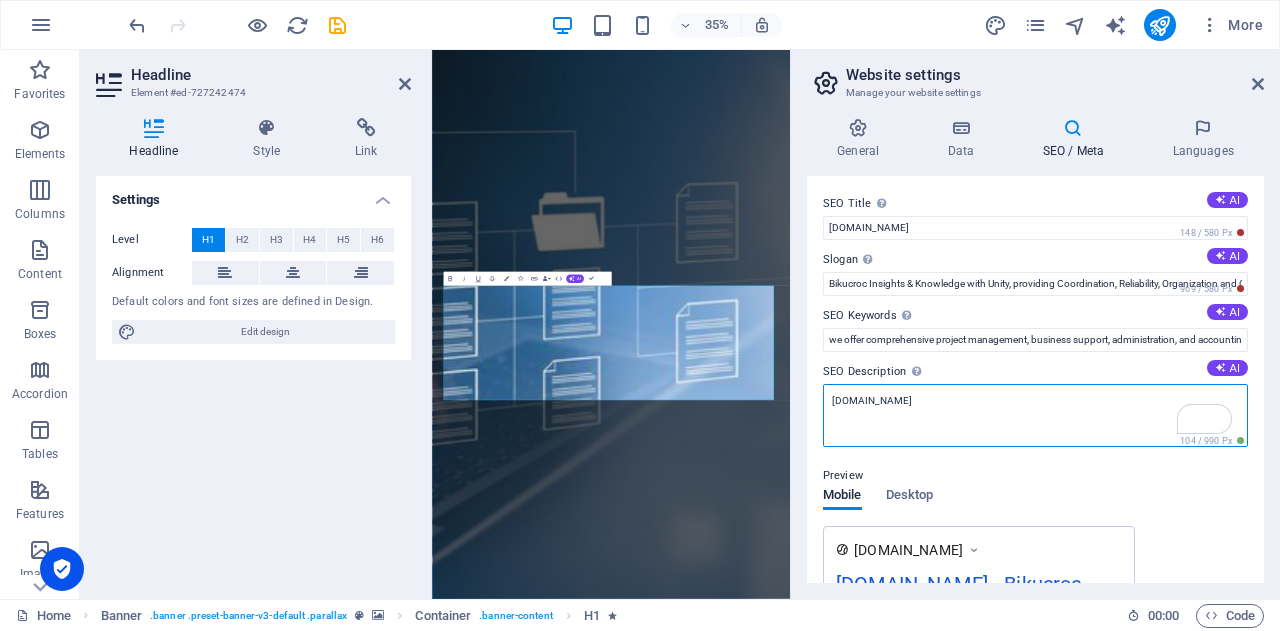 click on "[DOMAIN_NAME]" at bounding box center (1035, 415) 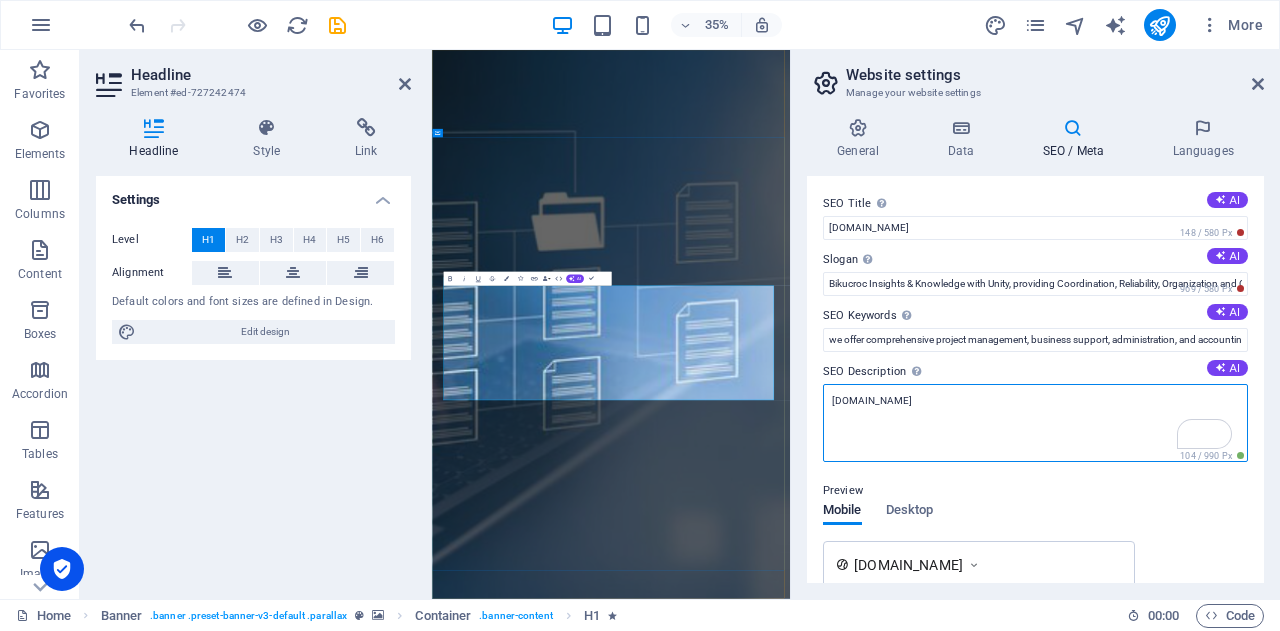 drag, startPoint x: 1408, startPoint y: 457, endPoint x: 1039, endPoint y: 949, distance: 615 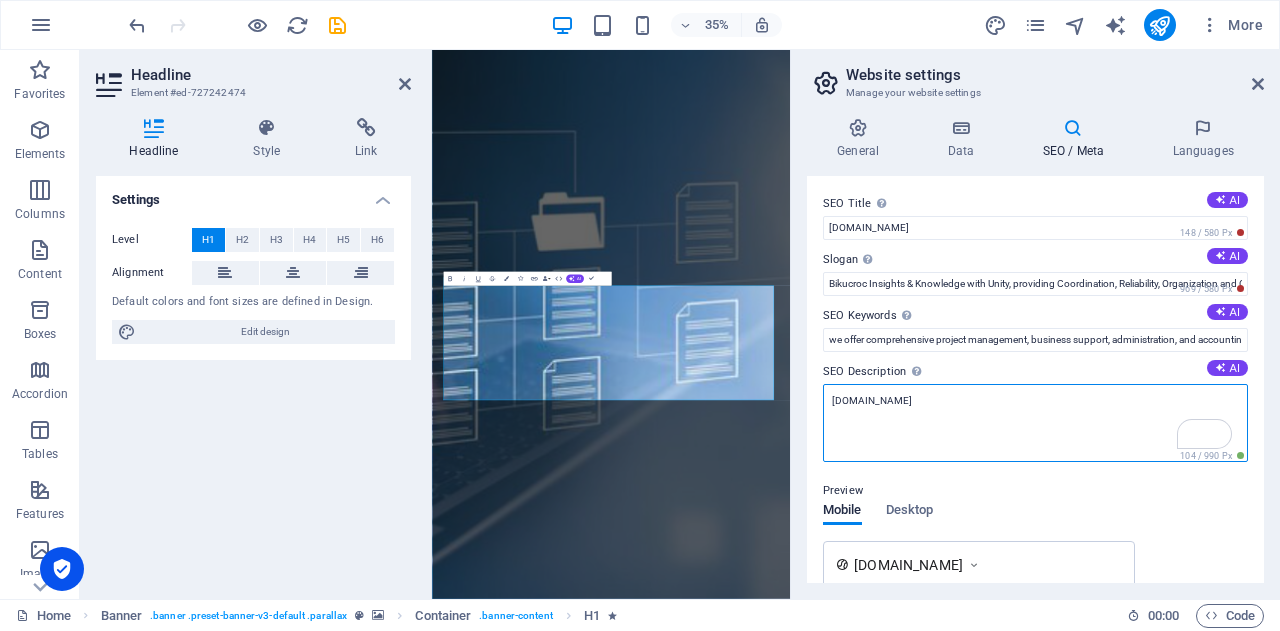 paste on "we offer comprehensive project management, business support, administration, and accounting services to take care of the essential but time-consuming tasks." 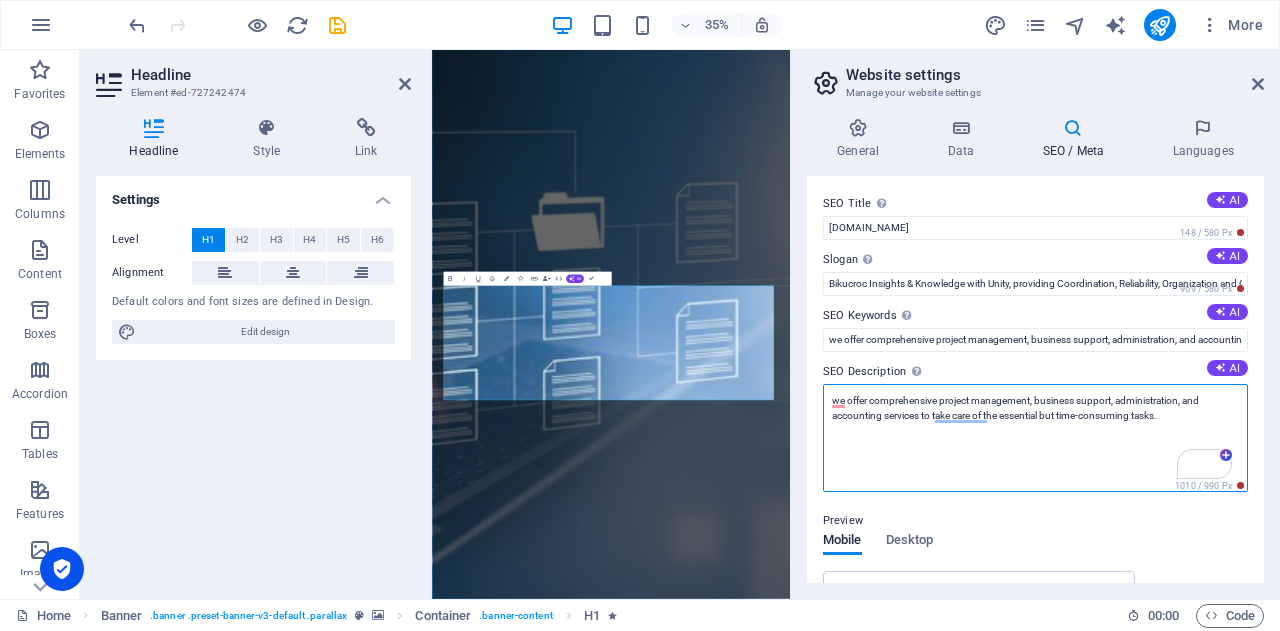 paste on "We handle everything from document management, data entry, and scheduling to email handling, customer support, and office coordination. Our team also supports you with meeting organization, travel arrangements, and basic financial admin like invoicing and expense tracking. With our reliable and detail-oriented support, you can focus on your core business while we take care of the day-to-day operations." 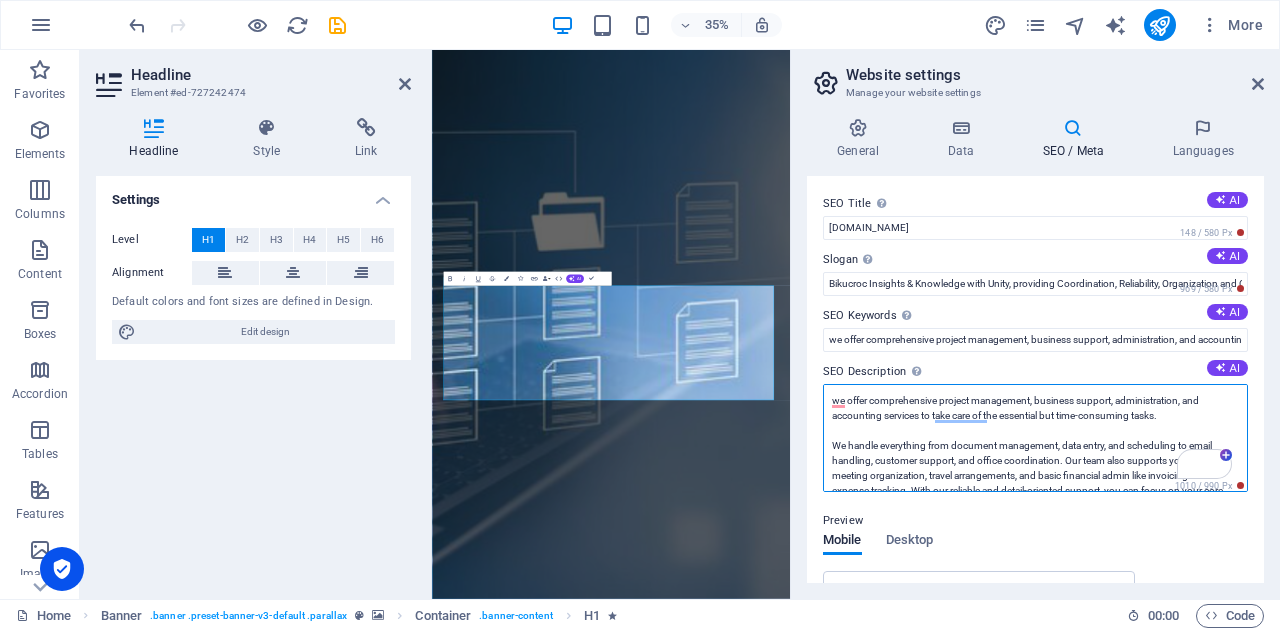 scroll, scrollTop: 20, scrollLeft: 0, axis: vertical 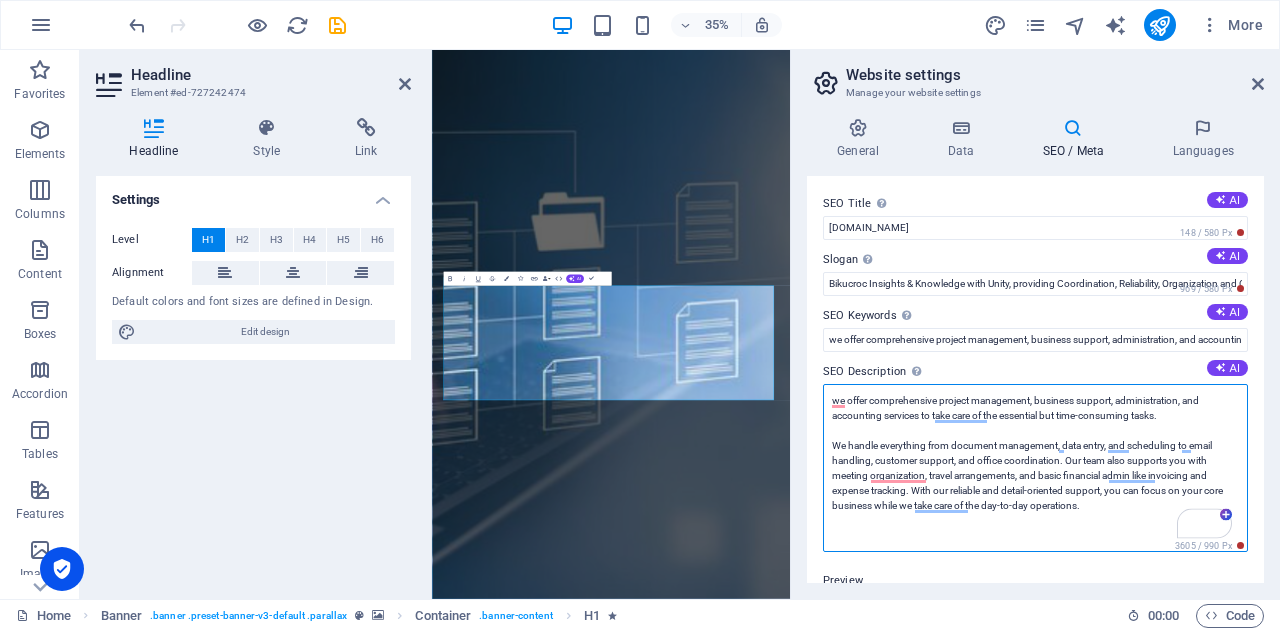 click on "we offer comprehensive project management, business support, administration, and accounting services to take care of the essential but time-consuming tasks.
We handle everything from document management, data entry, and scheduling to email handling, customer support, and office coordination. Our team also supports you with meeting organization, travel arrangements, and basic financial admin like invoicing and expense tracking. With our reliable and detail-oriented support, you can focus on your core business while we take care of the day-to-day operations." at bounding box center (1035, 468) 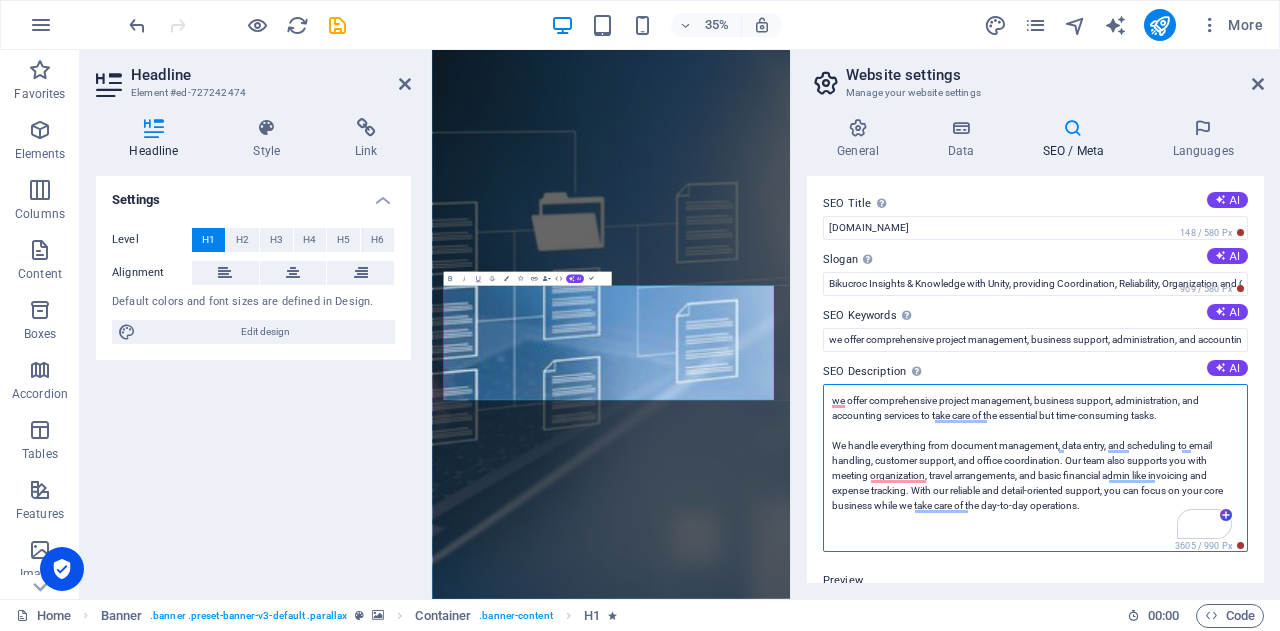click on "we offer comprehensive project management, business support, administration, and accounting services to take care of the essential but time-consuming tasks.
We handle everything from document management, data entry, and scheduling to email handling, customer support, and office coordination. Our team also supports you with meeting organization, travel arrangements, and basic financial admin like invoicing and expense tracking. With our reliable and detail-oriented support, you can focus on your core business while we take care of the day-to-day operations." at bounding box center (1035, 468) 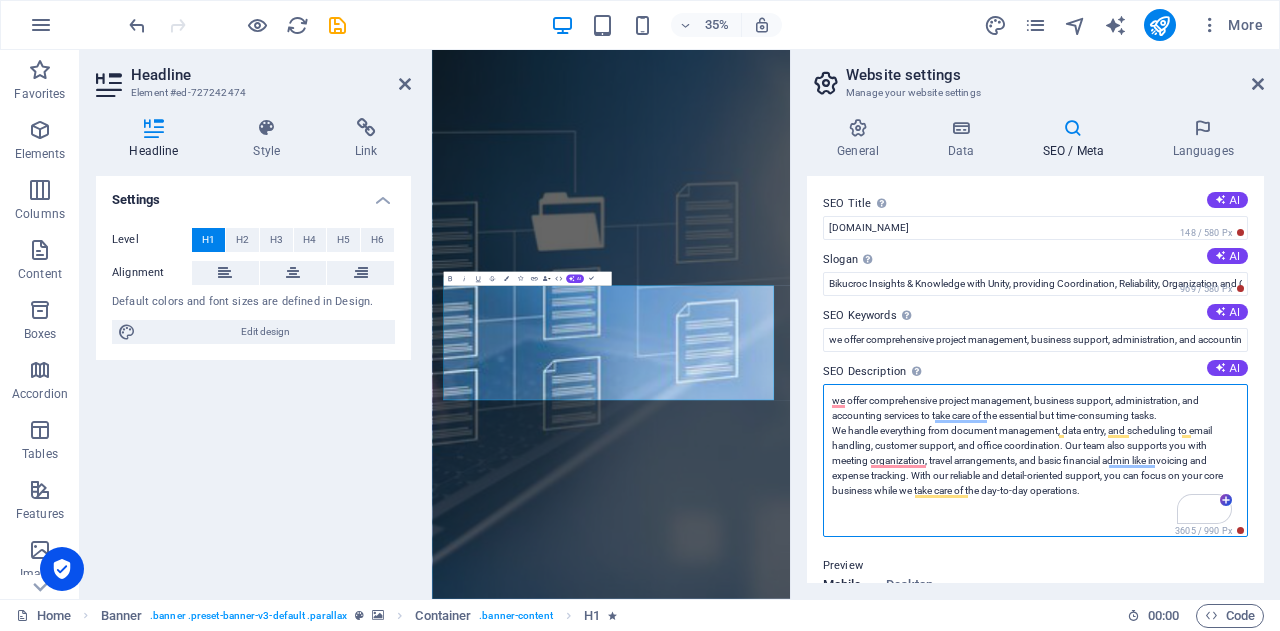 click on "we offer comprehensive project management, business support, administration, and accounting services to take care of the essential but time-consuming tasks.
We handle everything from document management, data entry, and scheduling to email handling, customer support, and office coordination. Our team also supports you with meeting organization, travel arrangements, and basic financial admin like invoicing and expense tracking. With our reliable and detail-oriented support, you can focus on your core business while we take care of the day-to-day operations." at bounding box center (1035, 460) 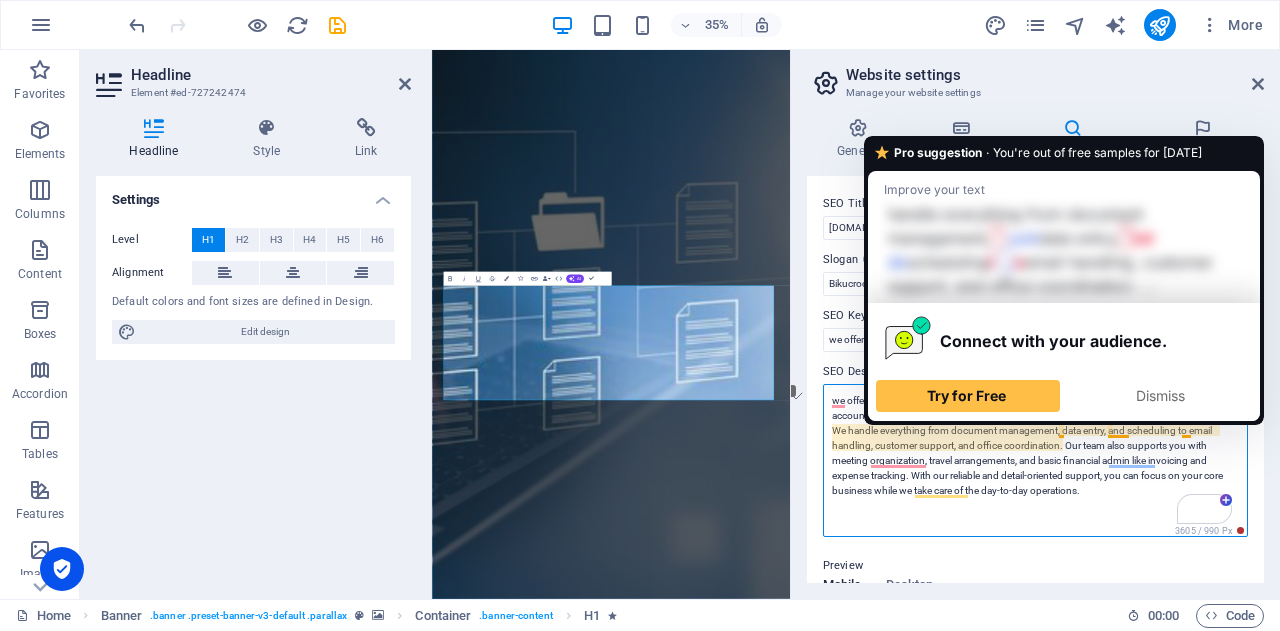 drag, startPoint x: 951, startPoint y: 427, endPoint x: 1189, endPoint y: 427, distance: 238 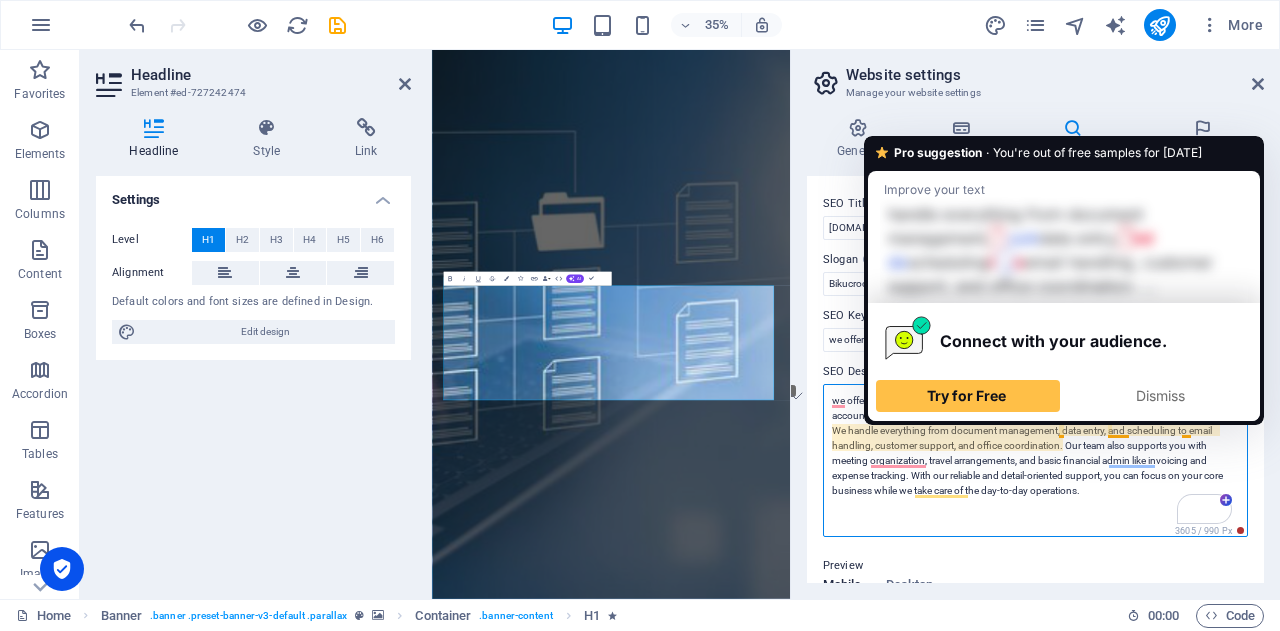 click on "we offer comprehensive project management, business support, administration, and accounting services to take care of the essential but time-consuming tasks.
We handle everything from document management, data entry, and scheduling to email handling, customer support, and office coordination. Our team also supports you with meeting organization, travel arrangements, and basic financial admin like invoicing and expense tracking. With our reliable and detail-oriented support, you can focus on your core business while we take care of the day-to-day operations." at bounding box center (1035, 460) 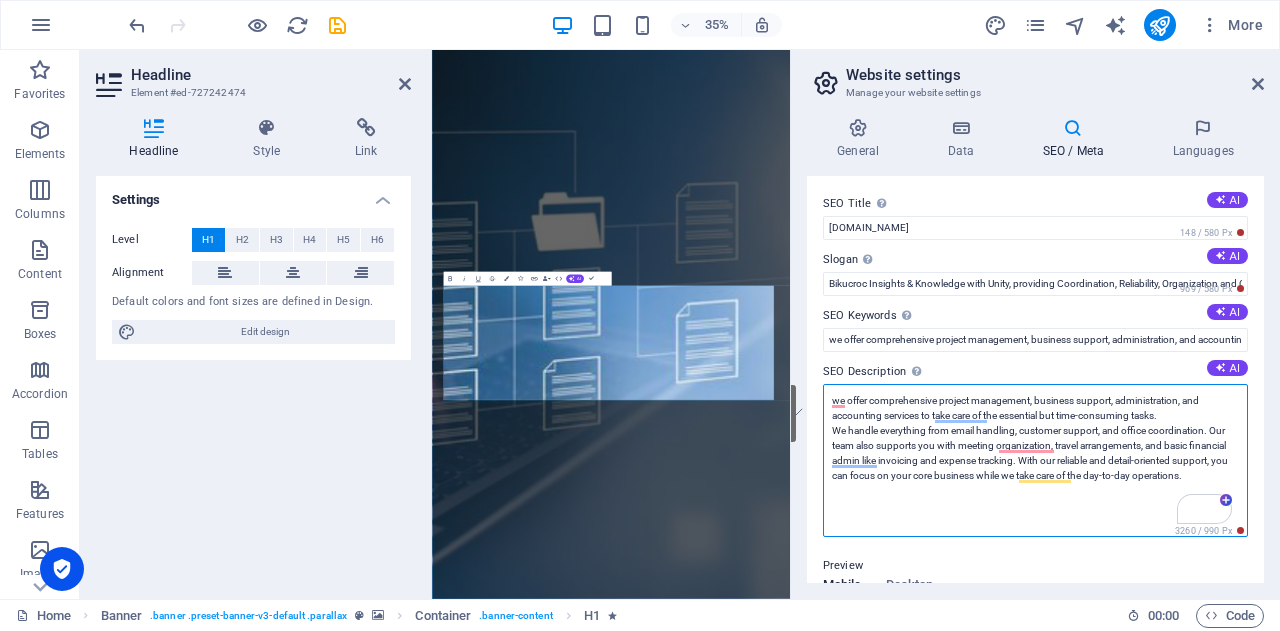 drag, startPoint x: 1217, startPoint y: 424, endPoint x: 1224, endPoint y: 475, distance: 51.47815 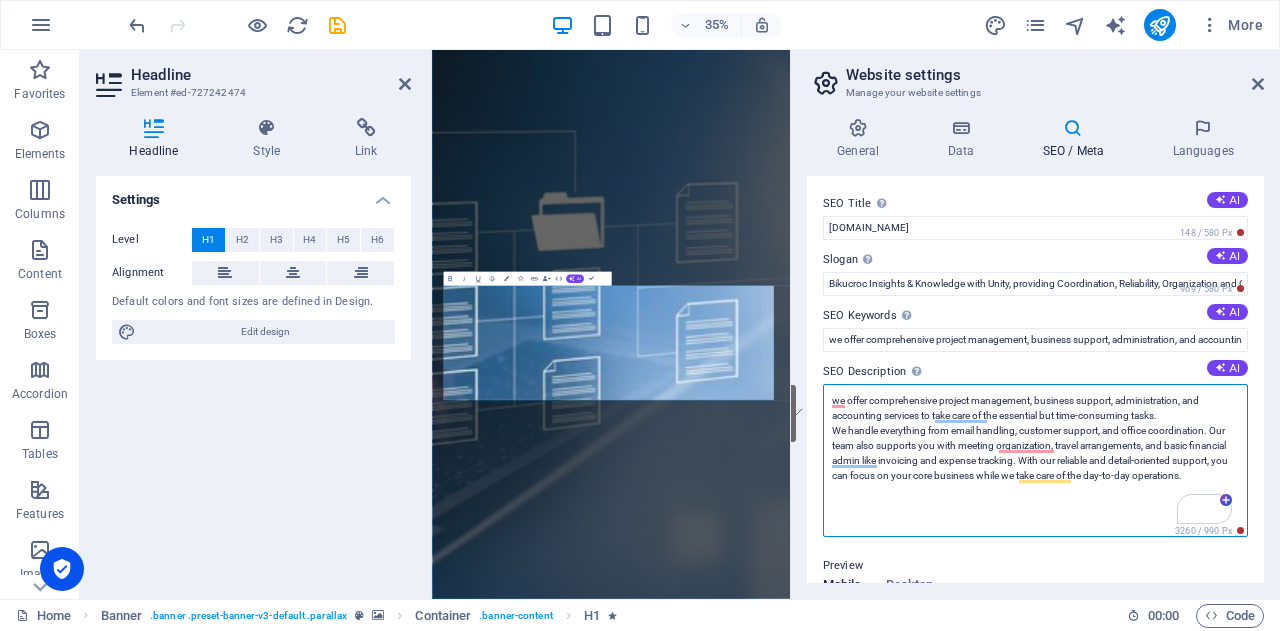 click on "we offer comprehensive project management, business support, administration, and accounting services to take care of the essential but time-consuming tasks.
We handle everything from email handling, customer support, and office coordination. Our team also supports you with meeting organization, travel arrangements, and basic financial admin like invoicing and expense tracking. With our reliable and detail-oriented support, you can focus on your core business while we take care of the day-to-day operations." at bounding box center (1035, 460) 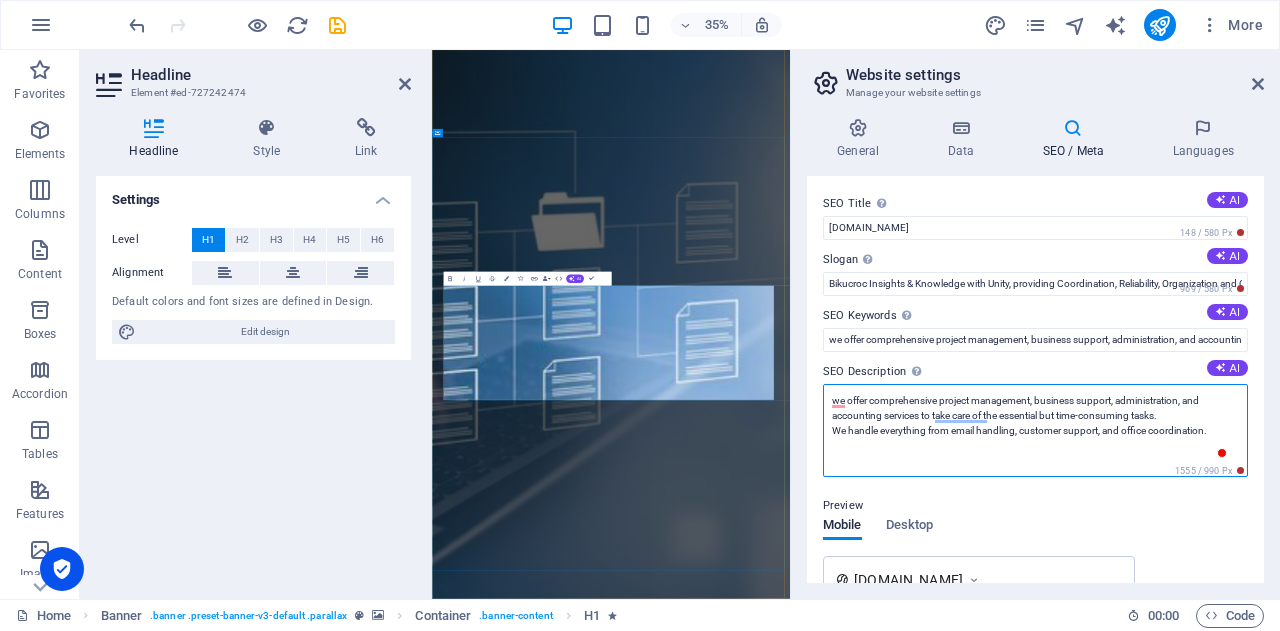 drag, startPoint x: 1370, startPoint y: 450, endPoint x: 1386, endPoint y: 1024, distance: 574.22296 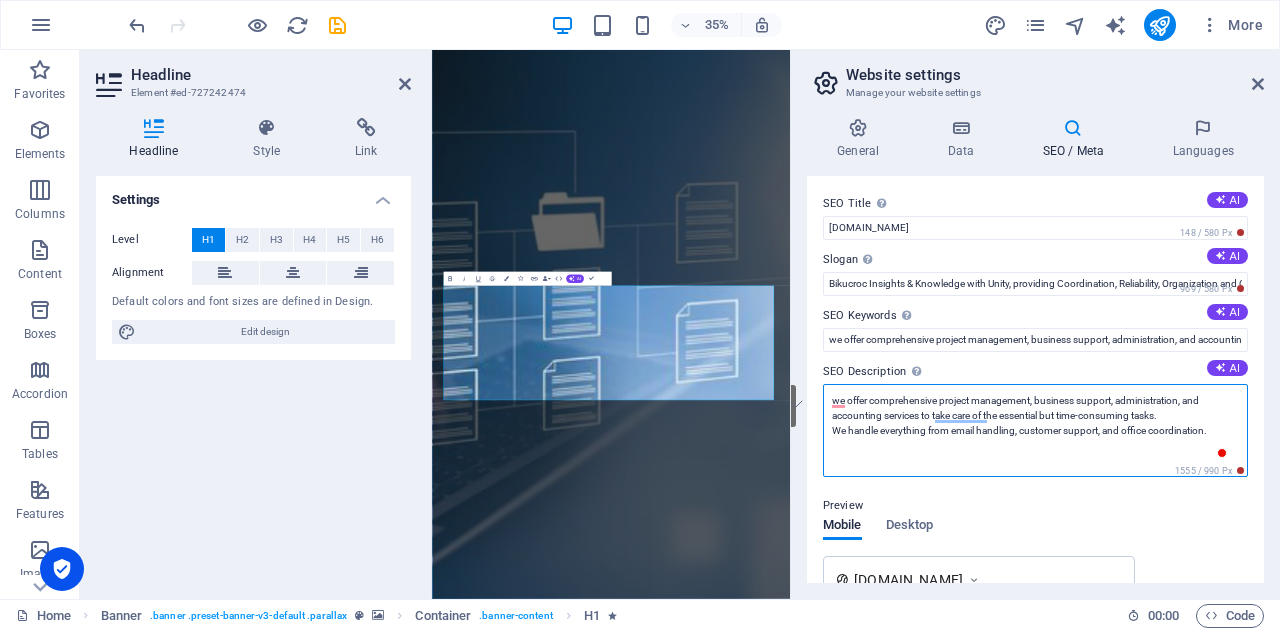 click on "we offer comprehensive project management, business support, administration, and accounting services to take care of the essential but time-consuming tasks.
We handle everything from email handling, customer support, and office coordination." at bounding box center (1035, 430) 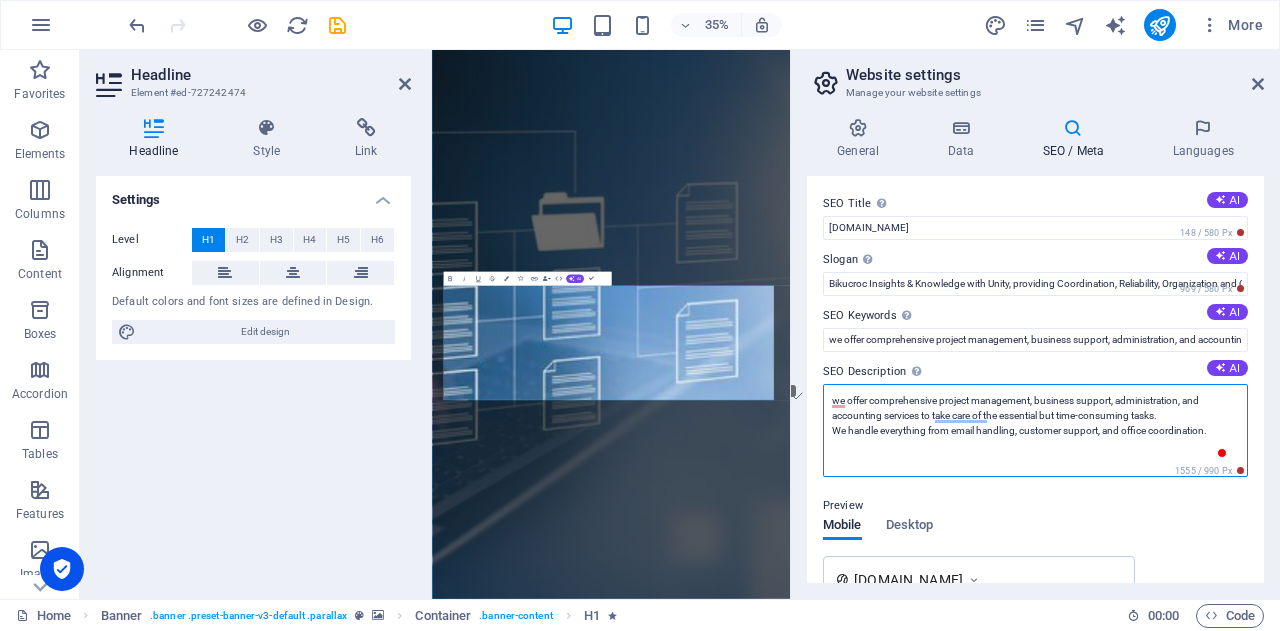 drag, startPoint x: 939, startPoint y: 399, endPoint x: 822, endPoint y: 397, distance: 117.01709 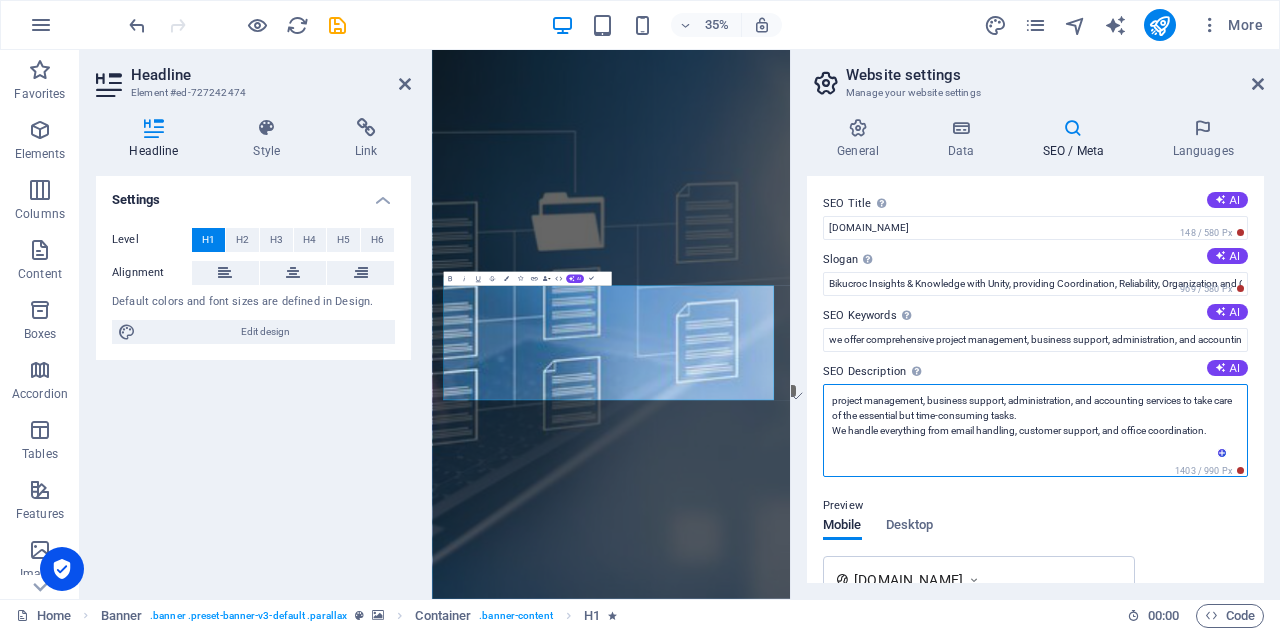 drag, startPoint x: 1213, startPoint y: 429, endPoint x: 823, endPoint y: 424, distance: 390.03204 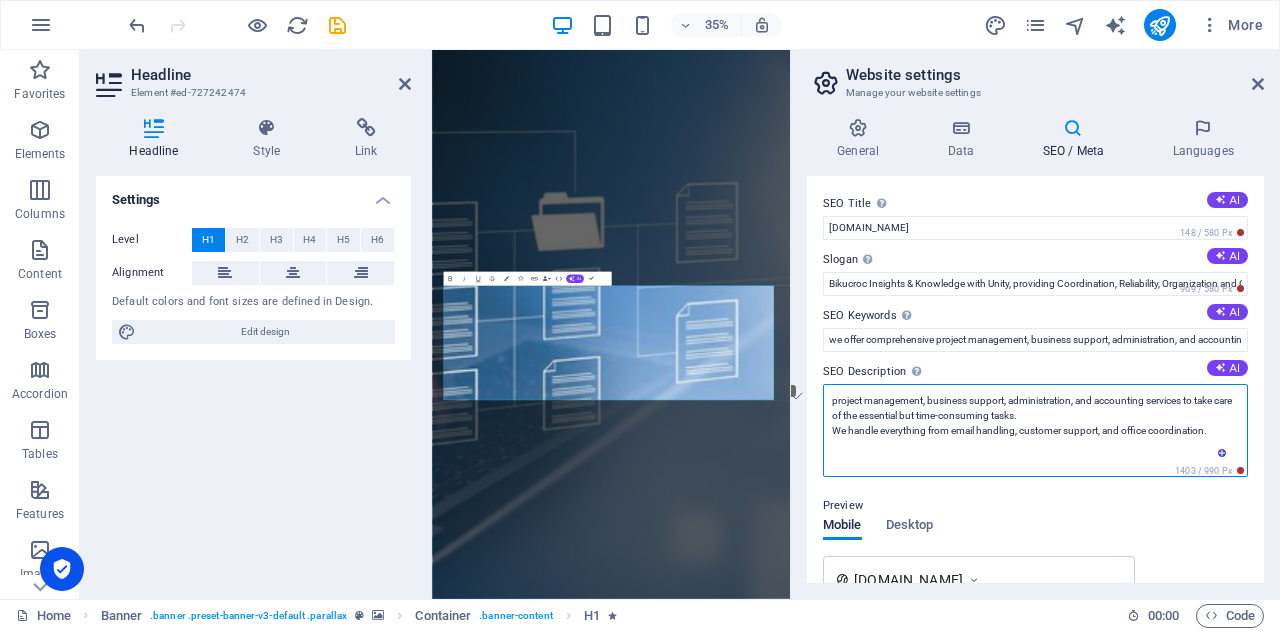 click on "project management, business support, administration, and accounting services to take care of the essential but time-consuming tasks.
We handle everything from email handling, customer support, and office coordination." at bounding box center [1035, 430] 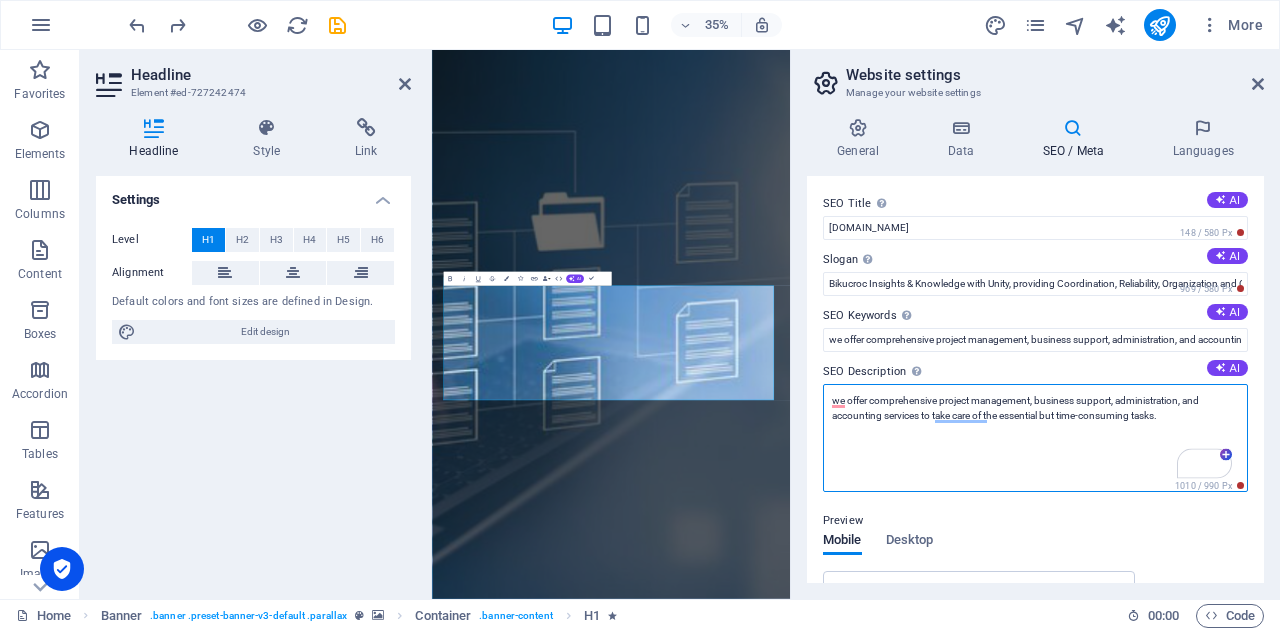 click on "we offer comprehensive project management, business support, administration, and accounting services to take care of the essential but time-consuming tasks." at bounding box center (1035, 438) 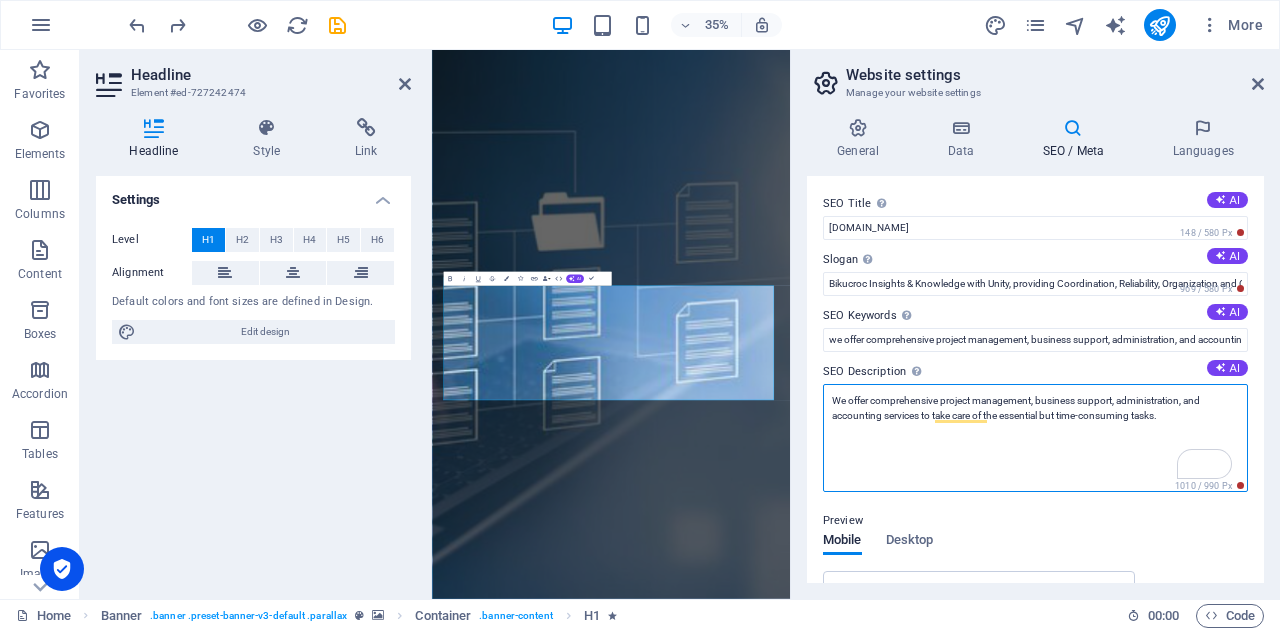 click on "We offer comprehensive project management, business support, administration, and accounting services to take care of the essential but time-consuming tasks." at bounding box center (1035, 438) 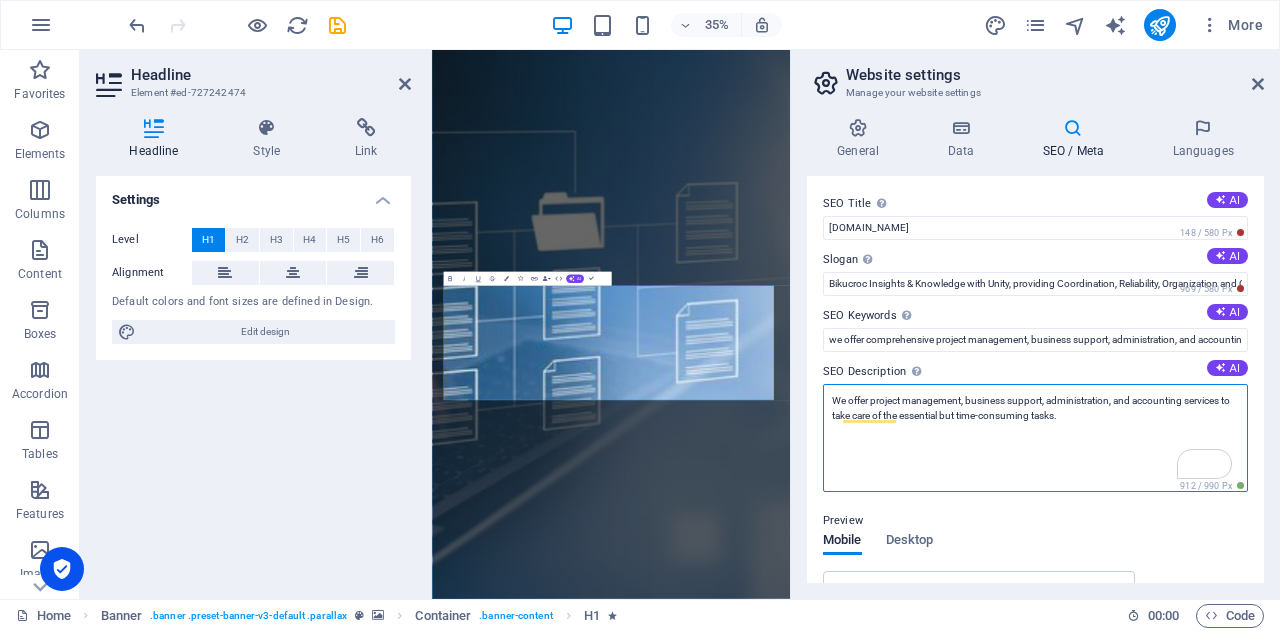 click on "We offer project management, business support, administration, and accounting services to take care of the essential but time-consuming tasks." at bounding box center (1035, 438) 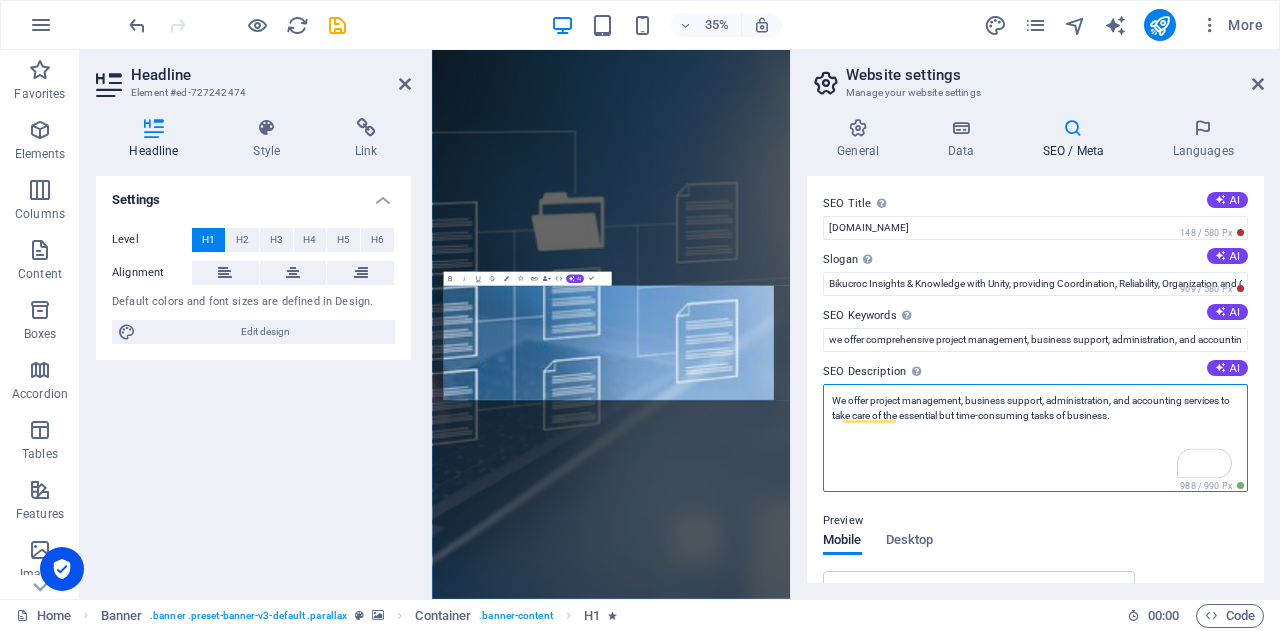 click on "We offer project management, business support, administration, and accounting services to take care of the essential but time-consuming tasks of business." at bounding box center (1035, 438) 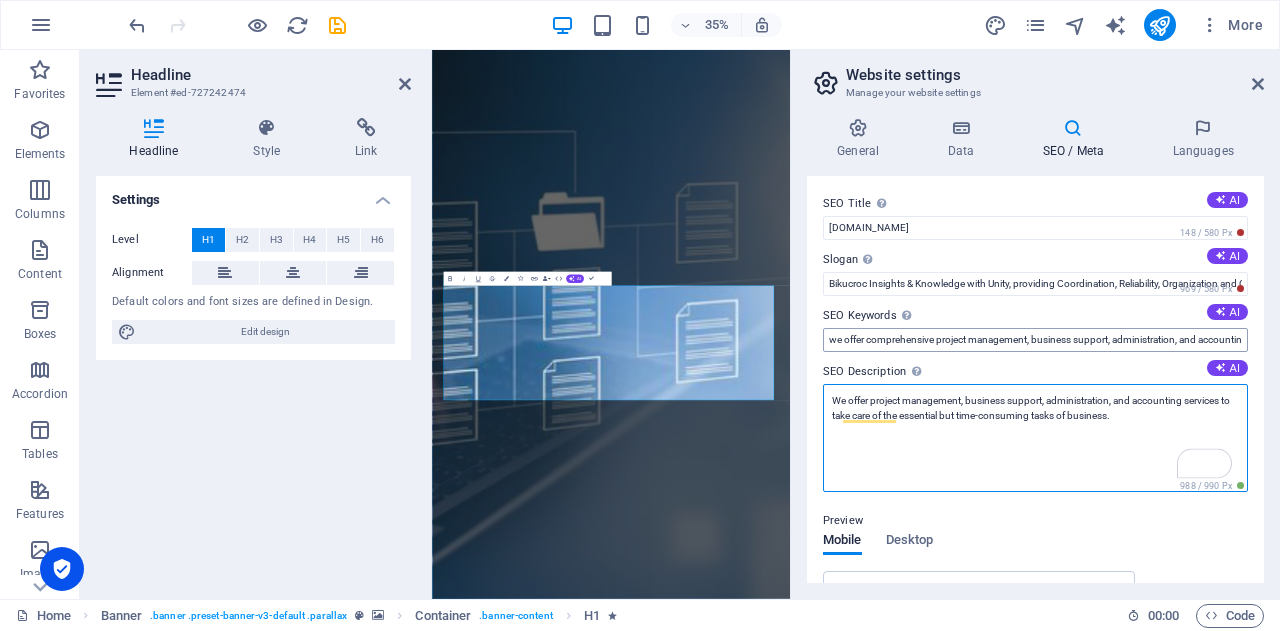 type on "We offer project management, business support, administration, and accounting services to take care of the essential but time-consuming tasks of business." 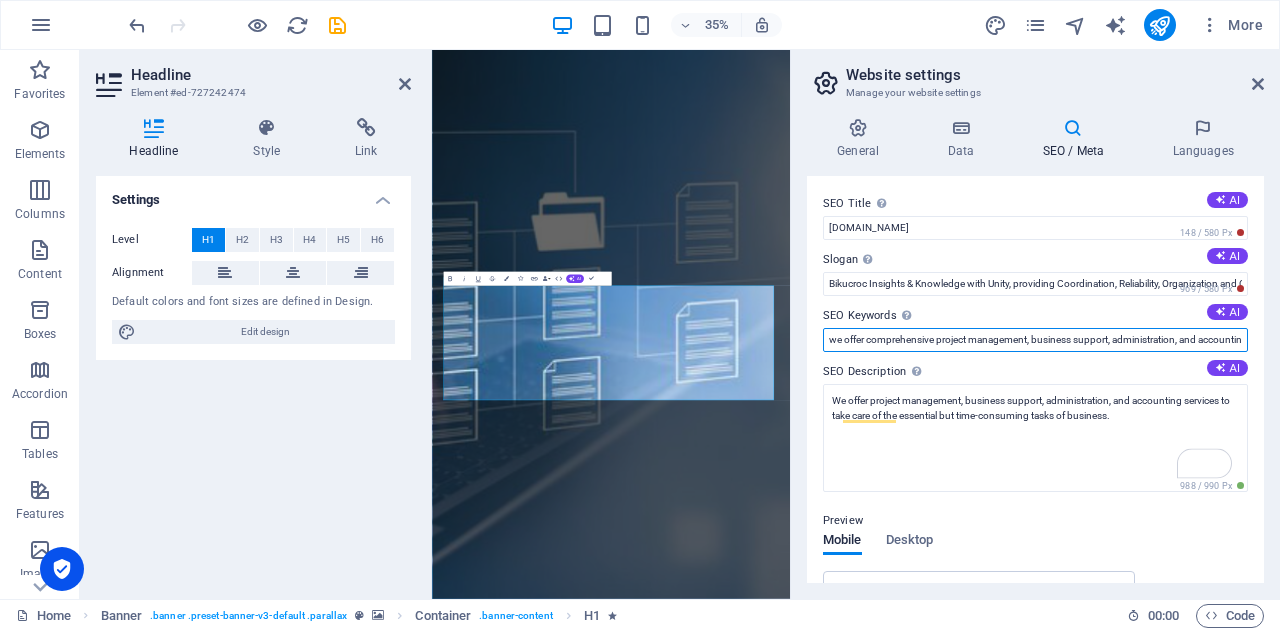 click on "we offer comprehensive project management, business support, administration, and accounting services to take care of the essential but time-consuming tasks." at bounding box center (1035, 340) 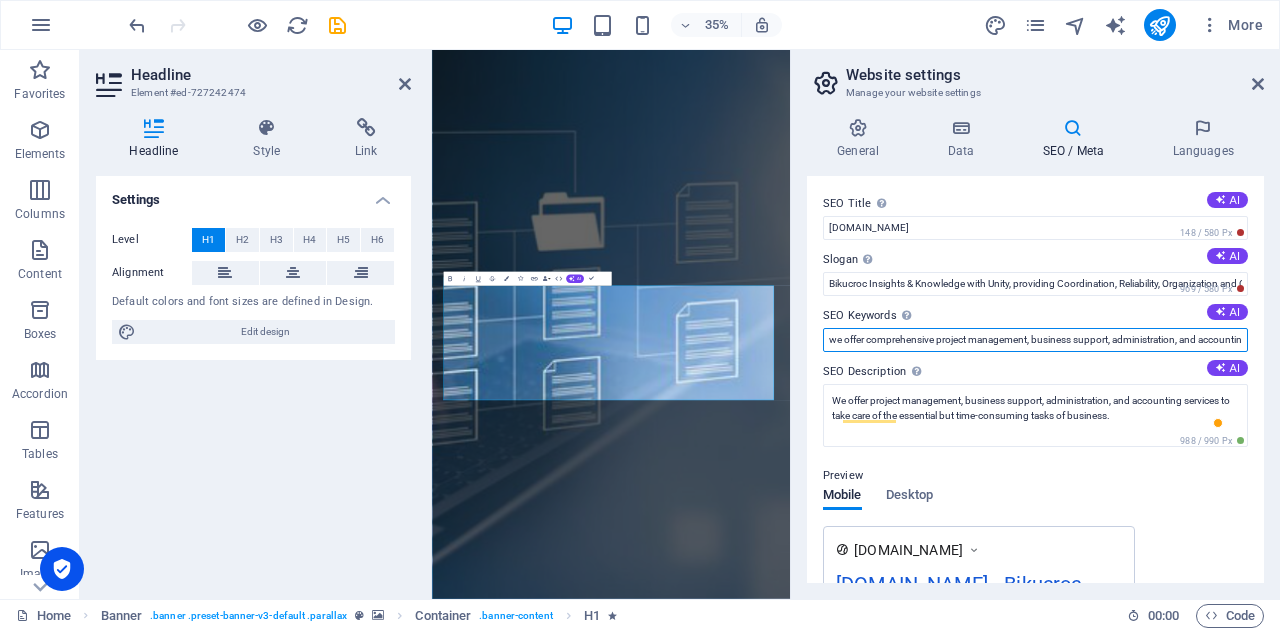 click on "we offer comprehensive project management, business support, administration, and accounting services to take care of the essential but time-consuming tasks." at bounding box center [1035, 340] 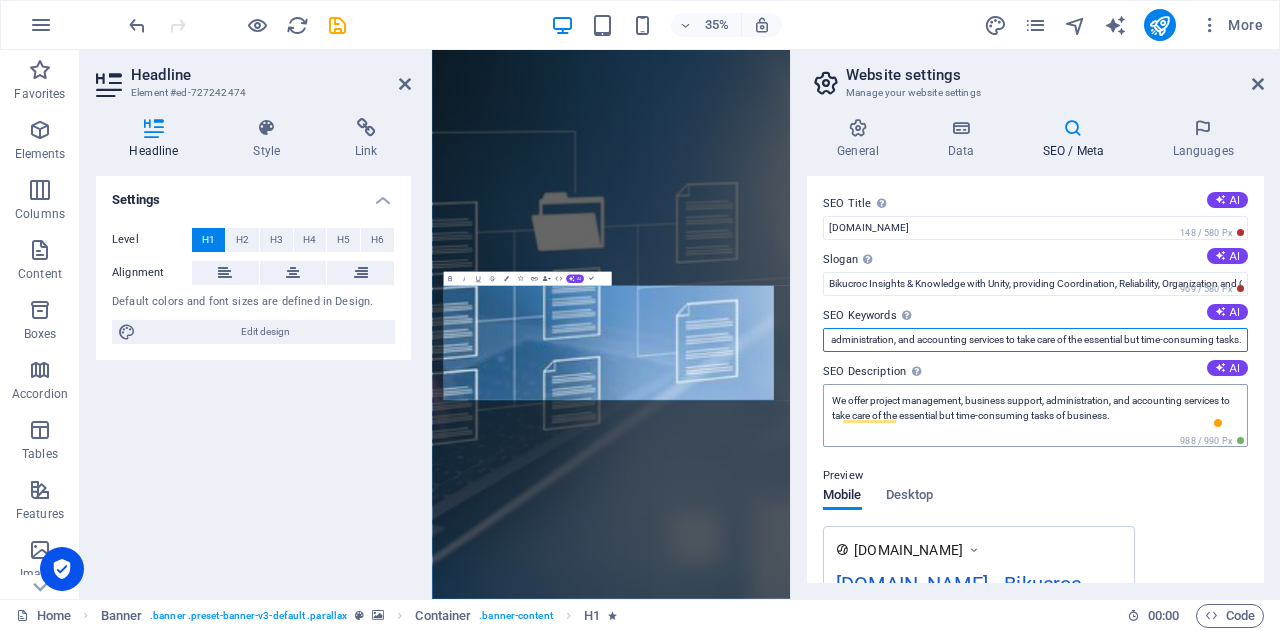 scroll, scrollTop: 0, scrollLeft: 300, axis: horizontal 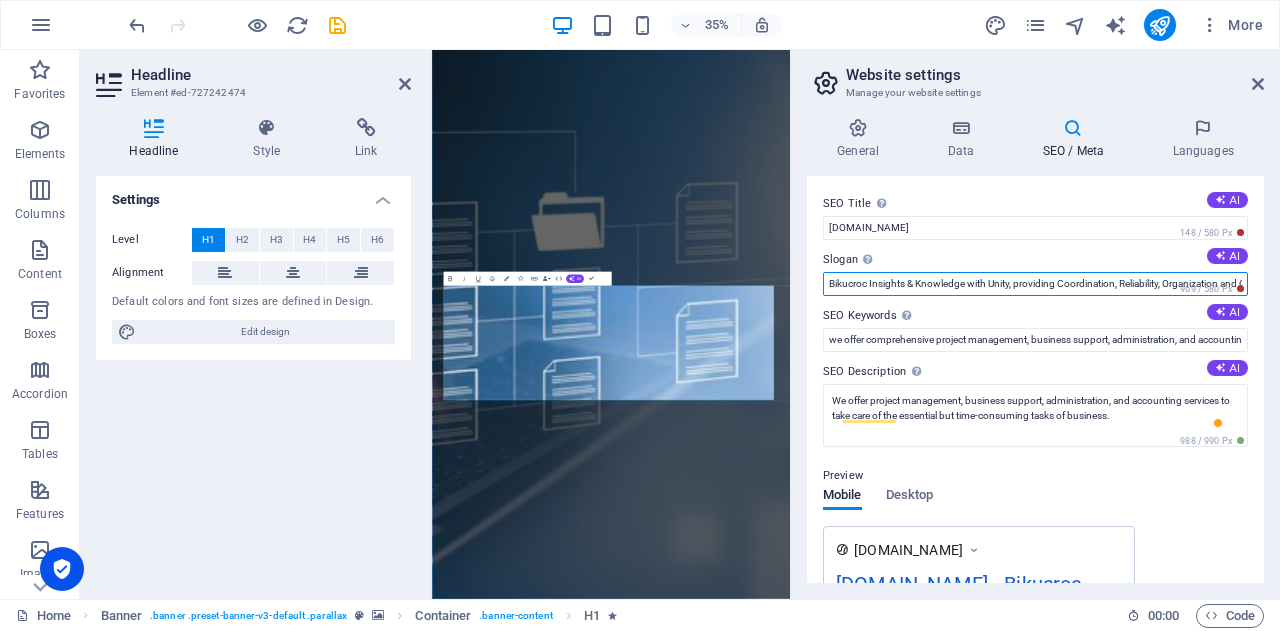 click on "Bikucroc Insights & Knowledge with Unity, providing Coordination, Reliability, Organization and Commitment" at bounding box center (1035, 284) 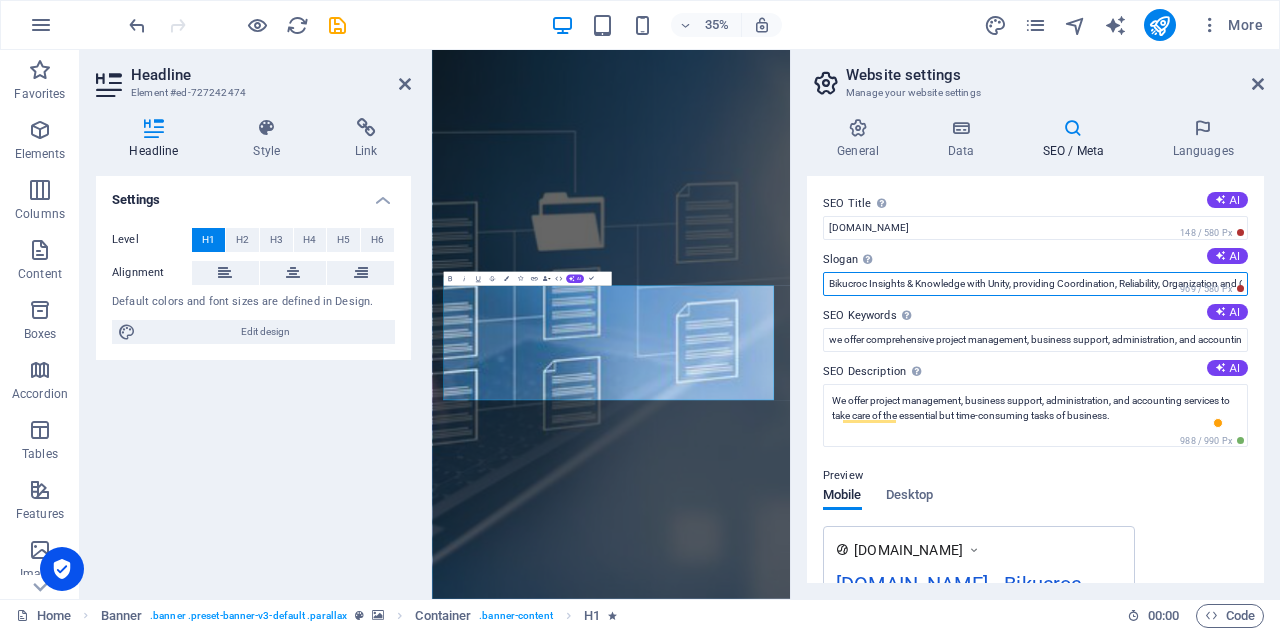 scroll, scrollTop: 0, scrollLeft: 65, axis: horizontal 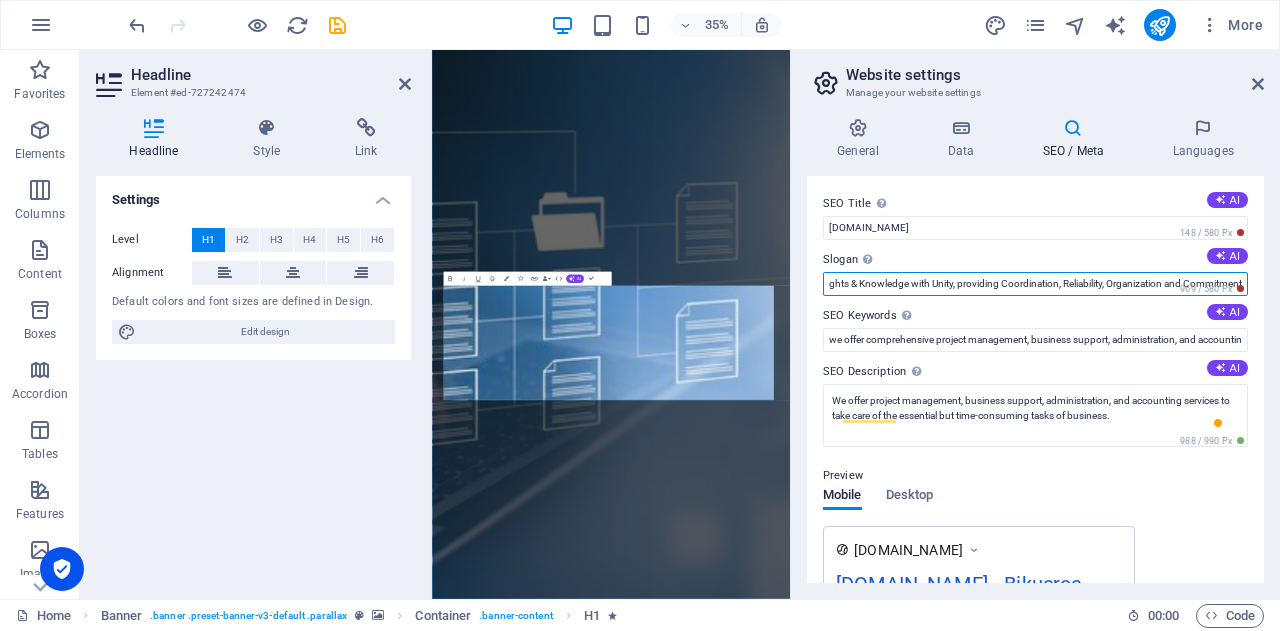 drag, startPoint x: 826, startPoint y: 281, endPoint x: 1279, endPoint y: 268, distance: 453.1865 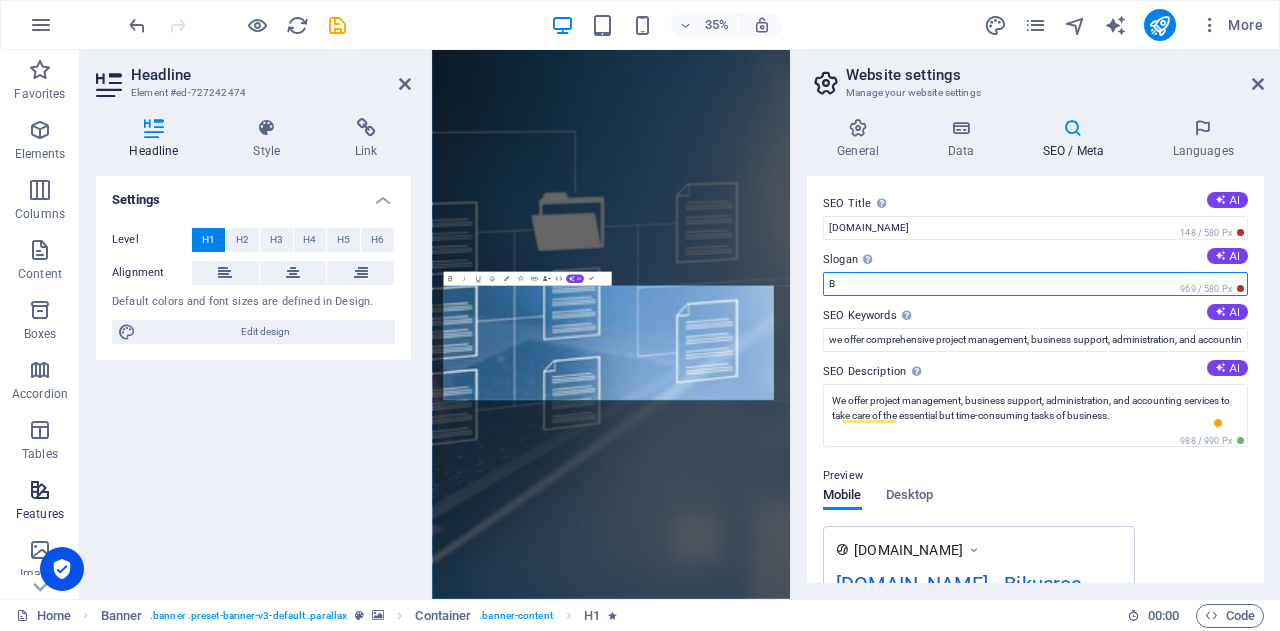 scroll, scrollTop: 0, scrollLeft: 0, axis: both 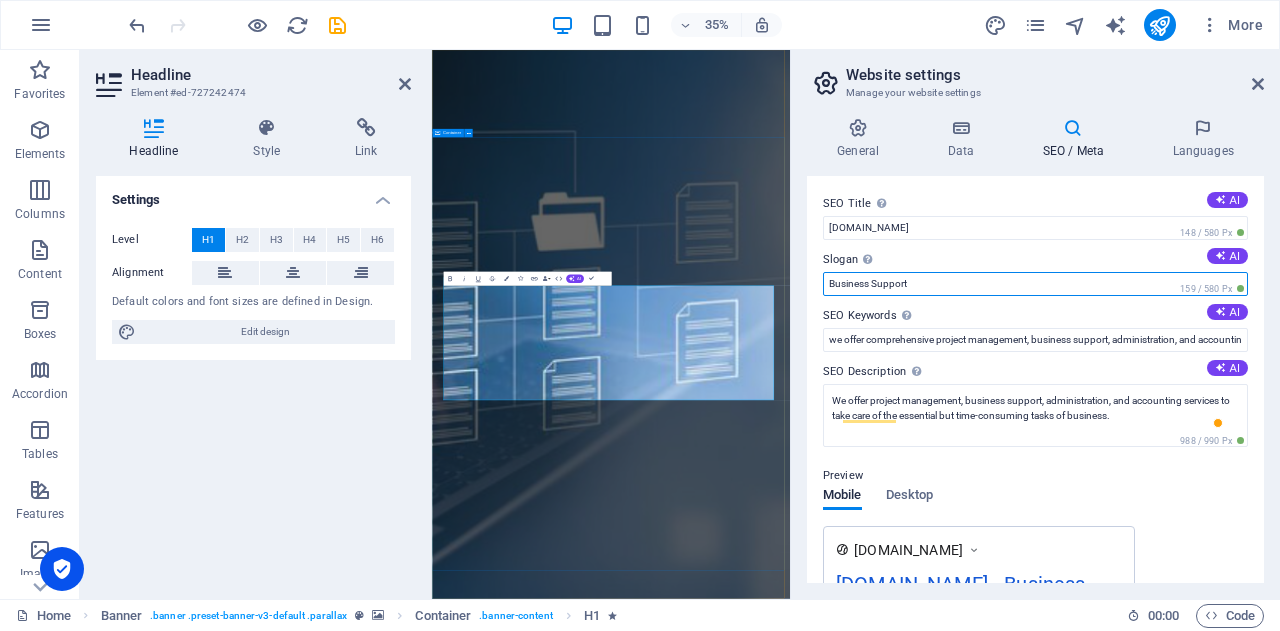 drag, startPoint x: 1370, startPoint y: 329, endPoint x: 1365, endPoint y: 708, distance: 379.033 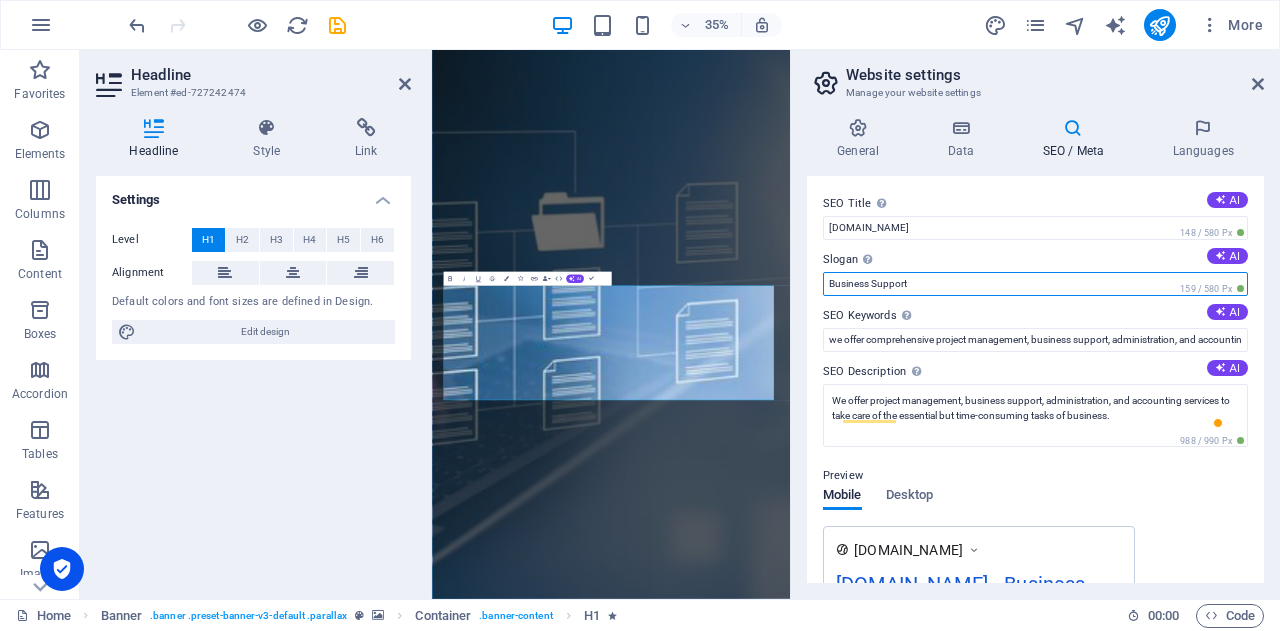 click on "Business Support" at bounding box center (1035, 284) 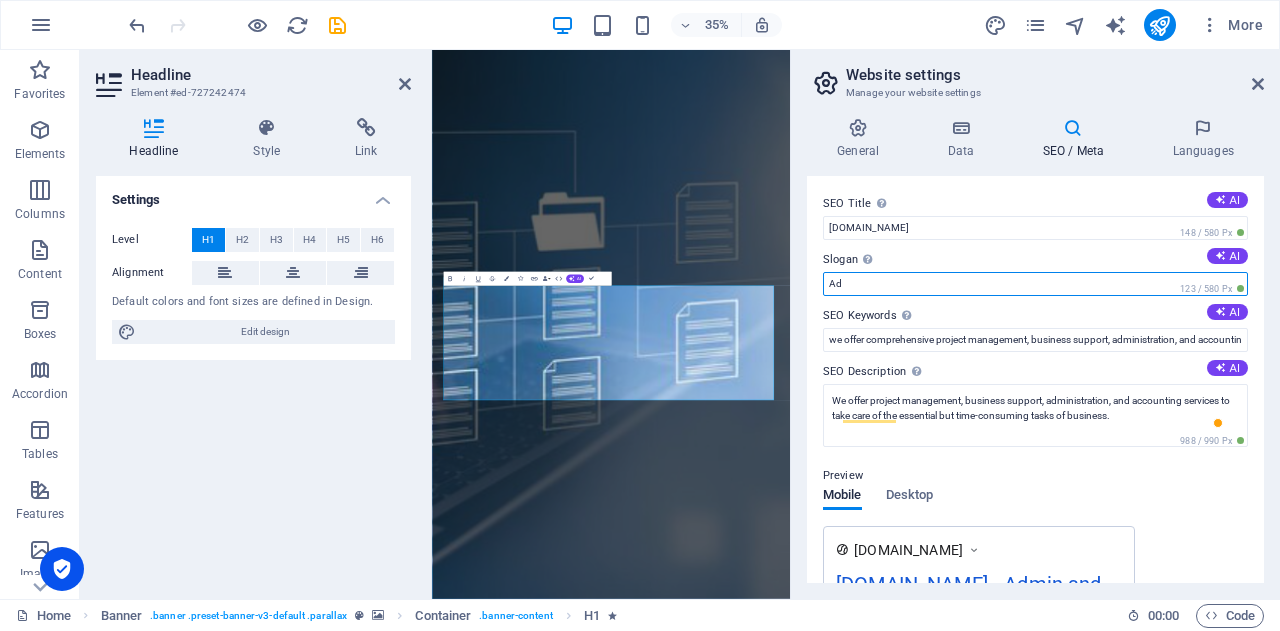 type on "A" 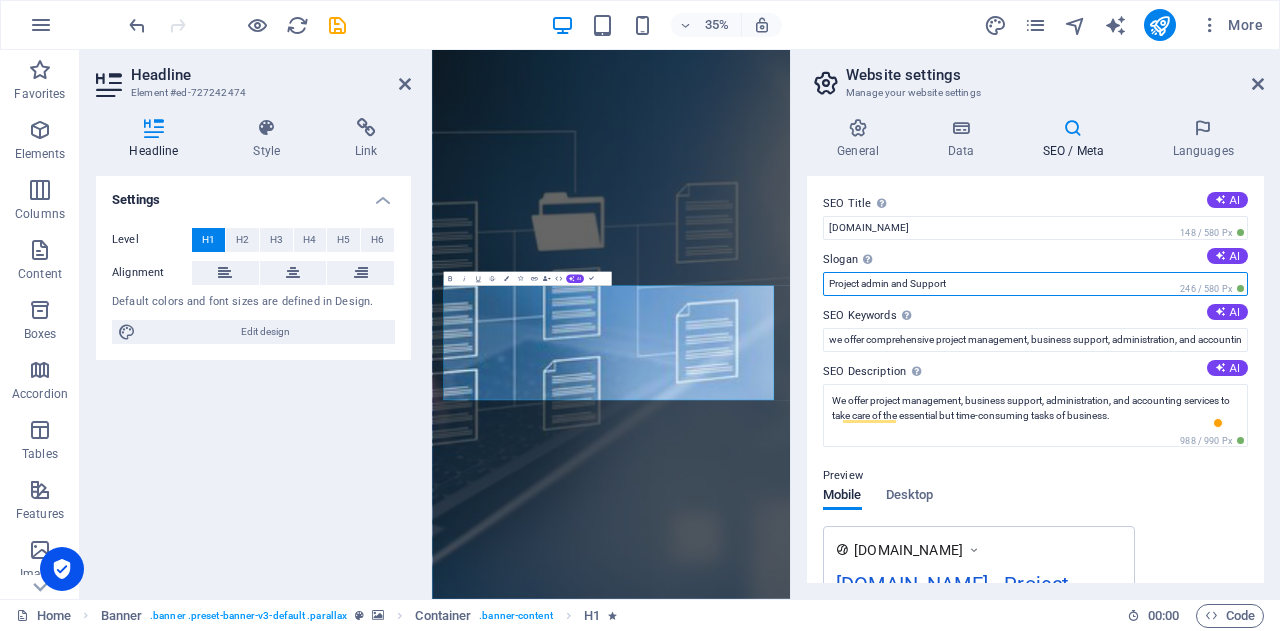 click on "Project admin and Support" at bounding box center (1035, 284) 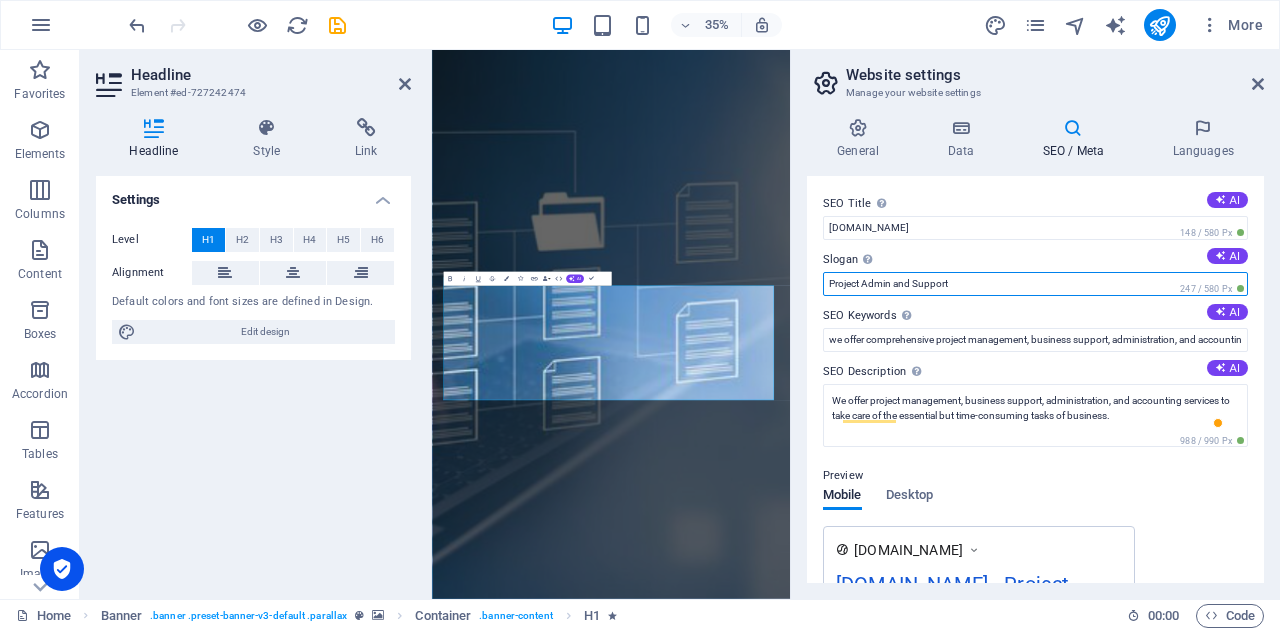 click on "Project Admin and Support" at bounding box center (1035, 284) 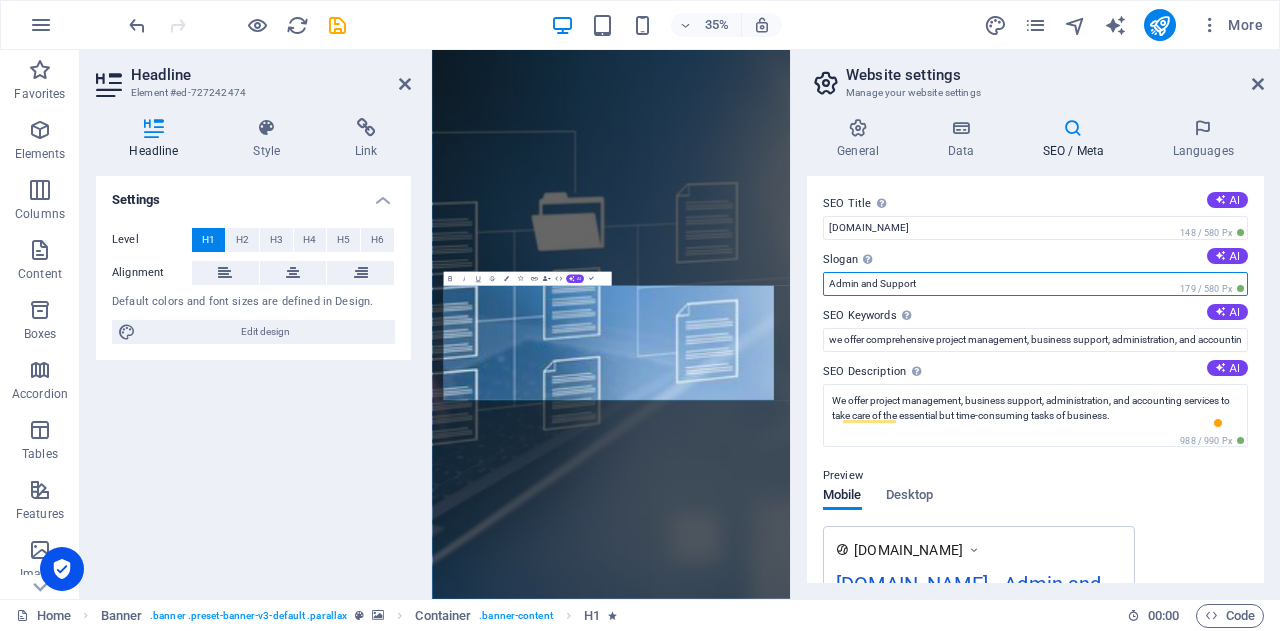 click on "Admin and Support" at bounding box center [1035, 284] 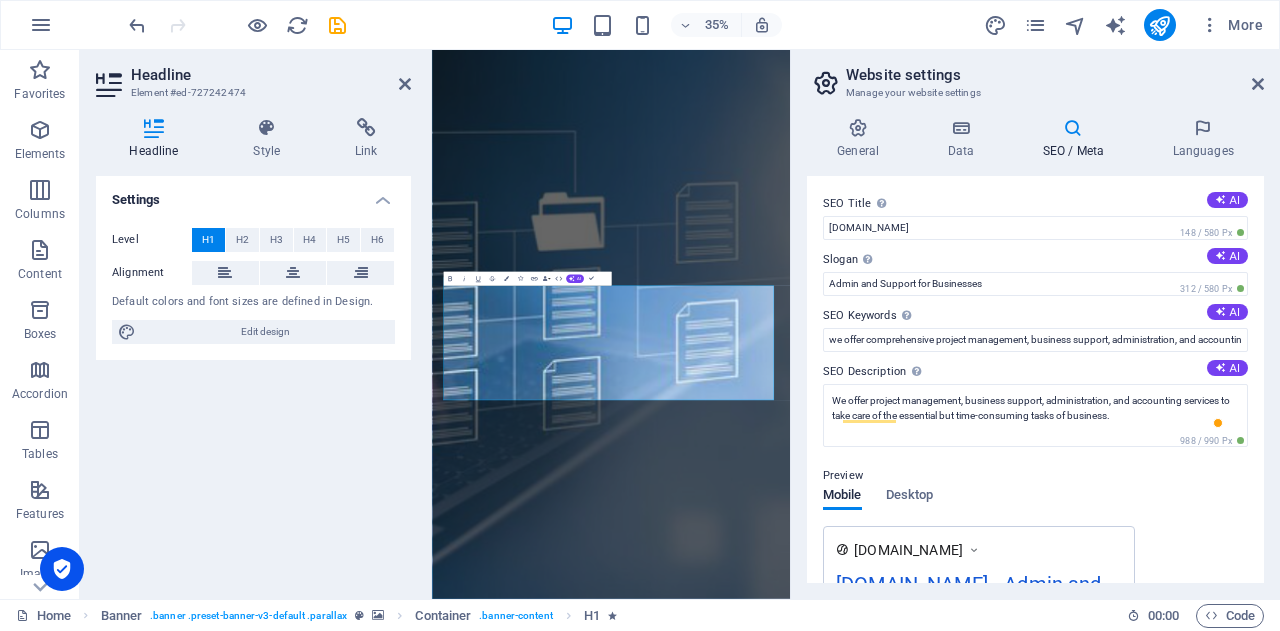 click on "Preview" at bounding box center [1035, 476] 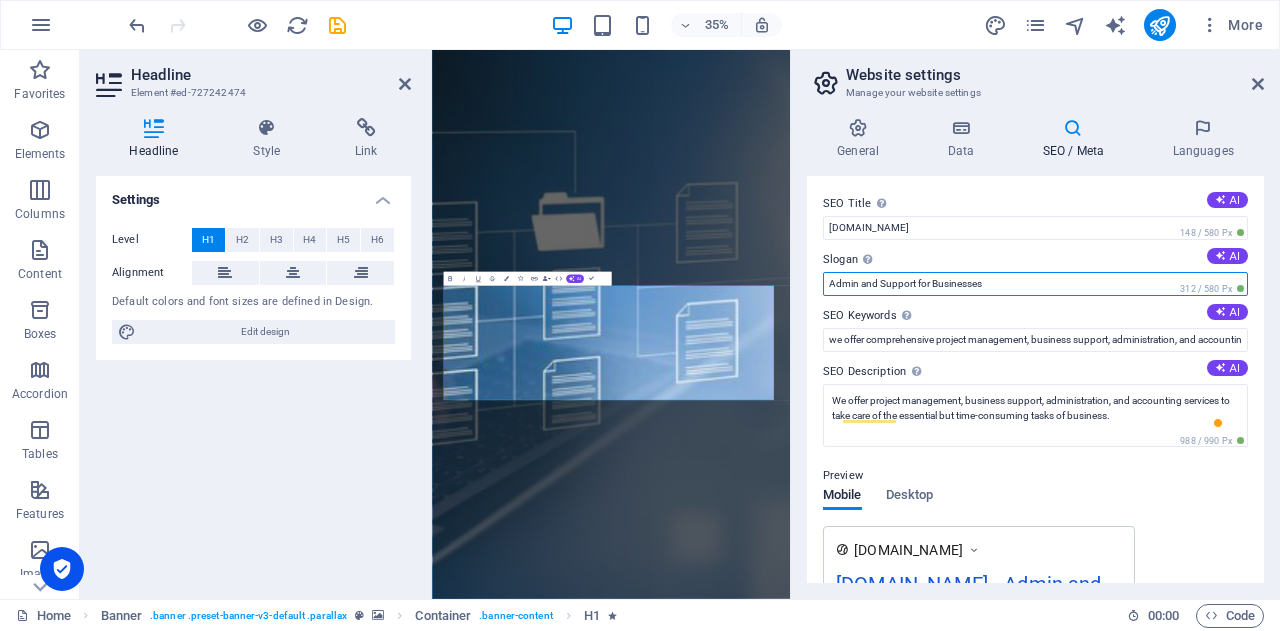 click on "Admin and Support for Businesses" at bounding box center [1035, 284] 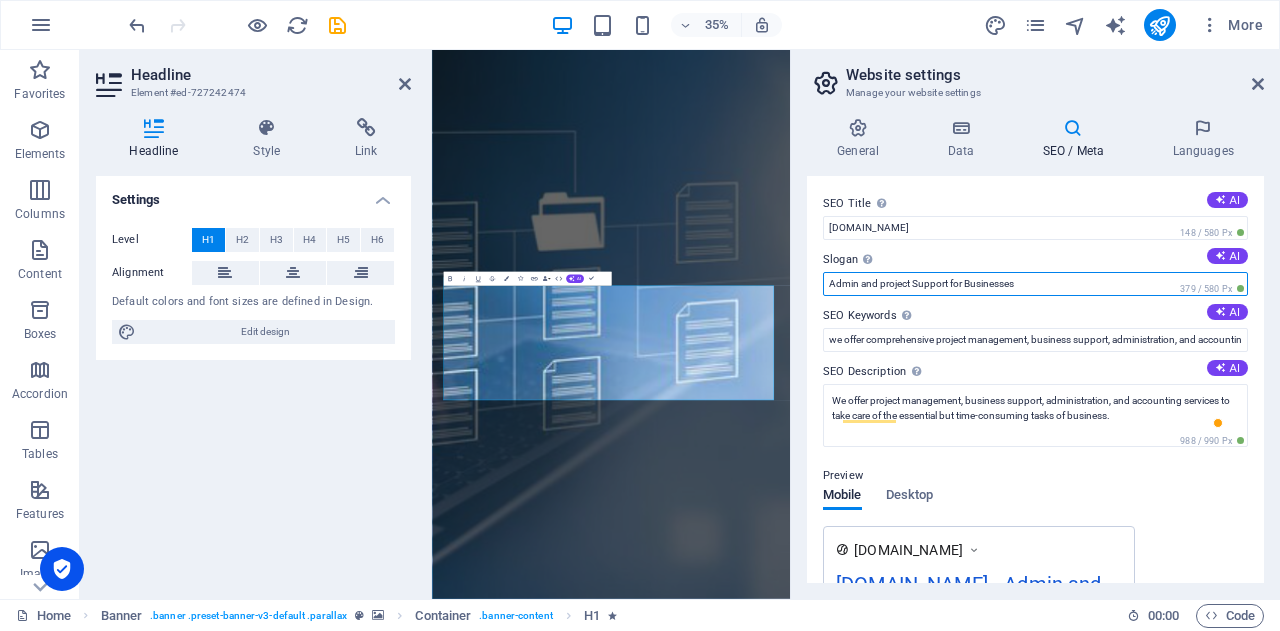 click on "Admin and project Support for Businesses" at bounding box center [1035, 284] 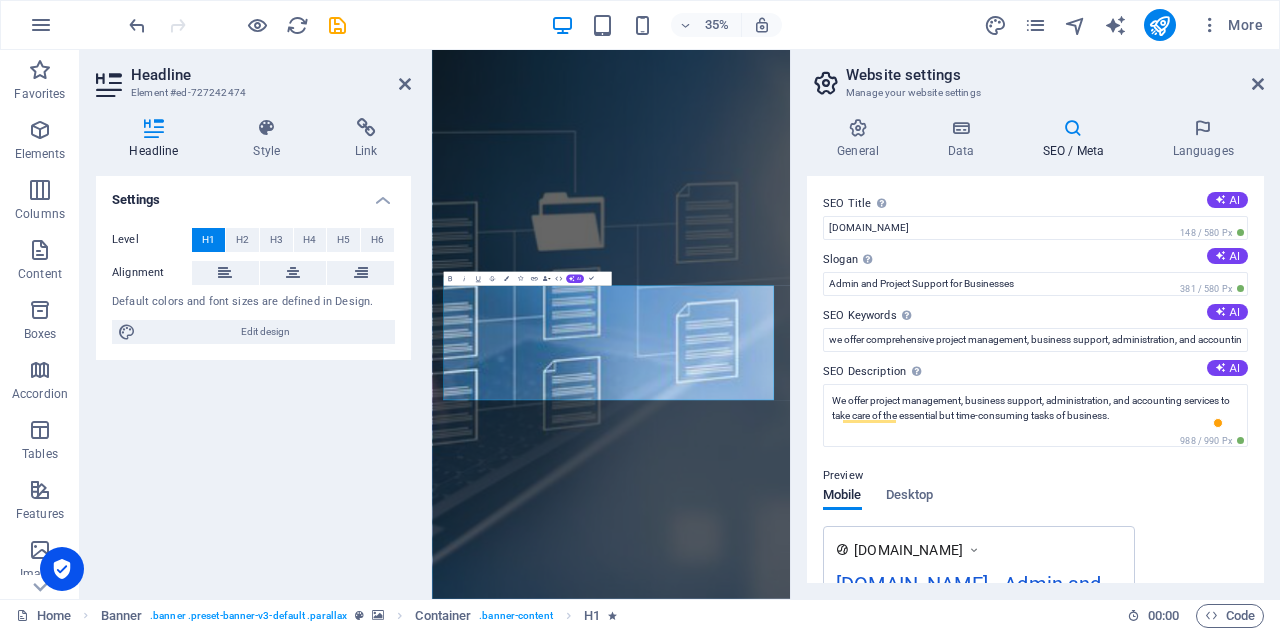 click on "Slogan The slogan of your website. AI" at bounding box center (1035, 260) 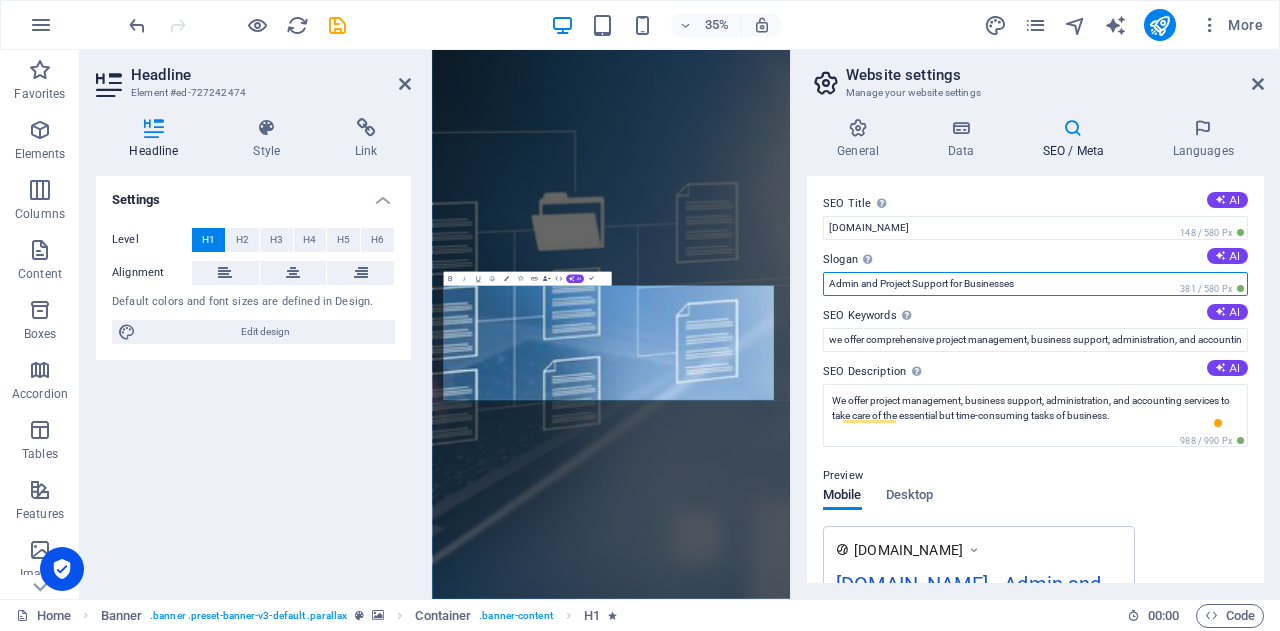 click on "Admin and Project Support for Businesses" at bounding box center [1035, 284] 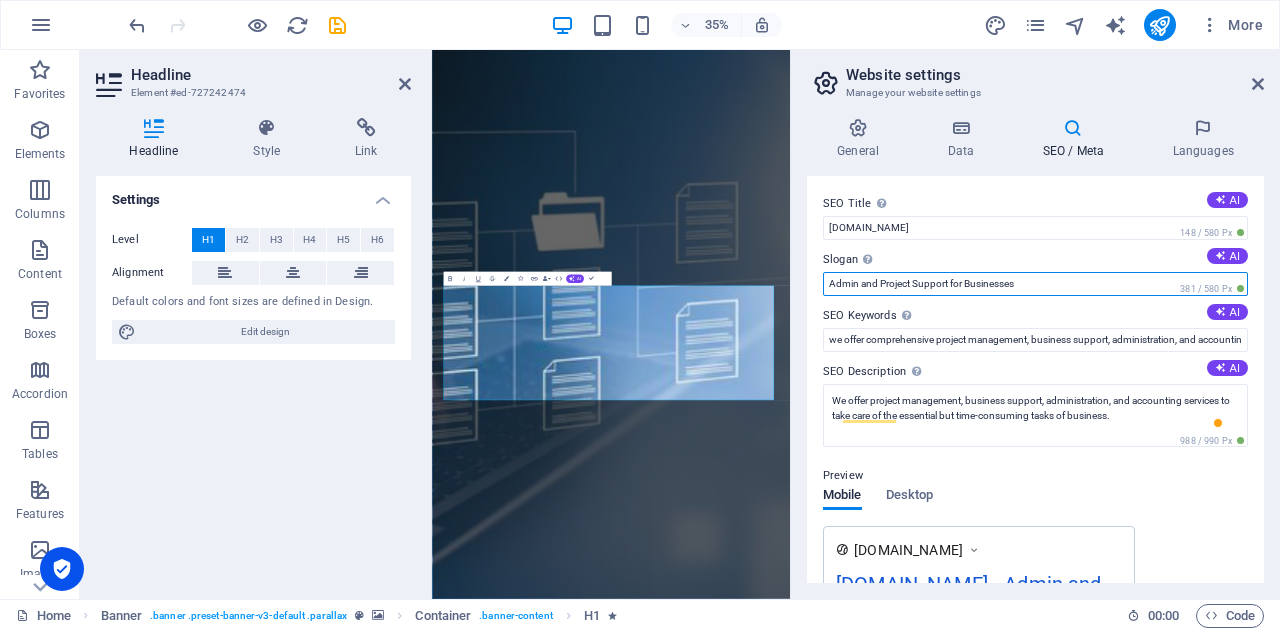 click on "Admin and Project Support for Businesses" at bounding box center (1035, 284) 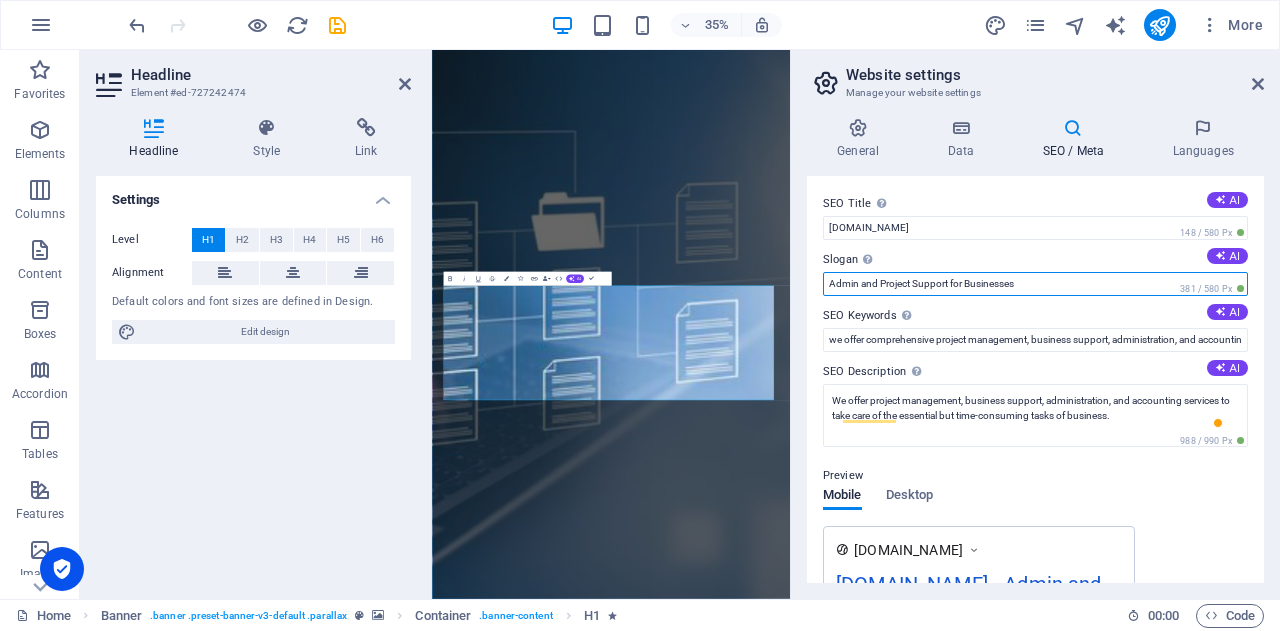 scroll, scrollTop: 100, scrollLeft: 0, axis: vertical 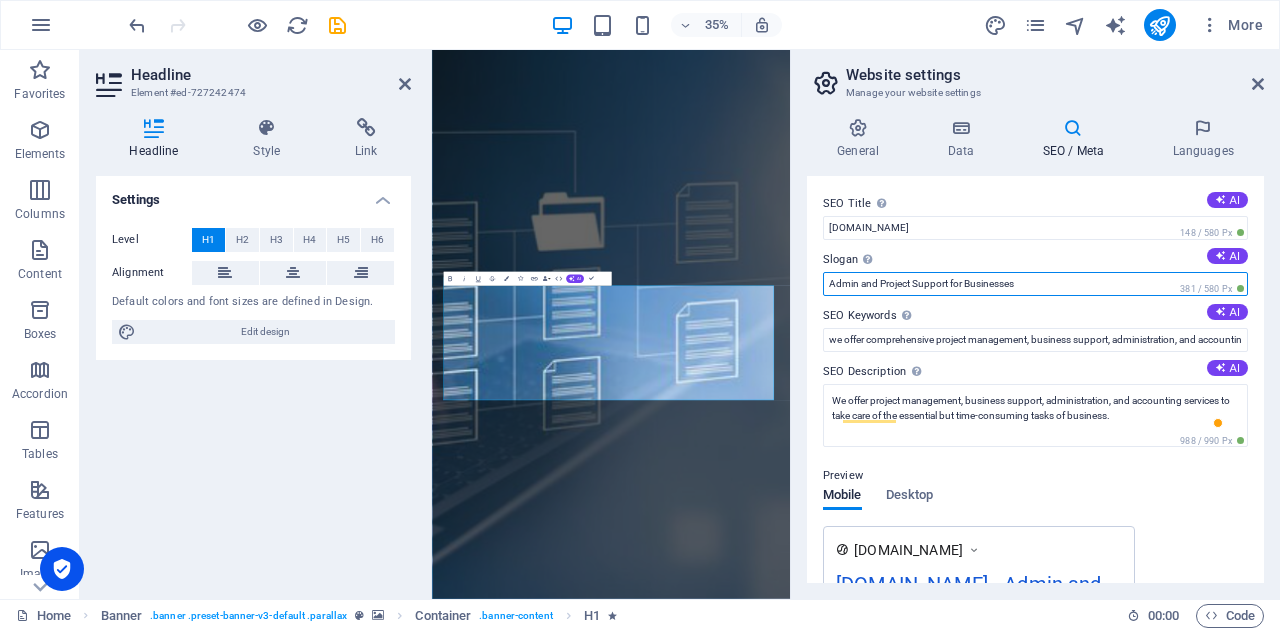 click on "Admin and Project Support for Businesses" at bounding box center (1035, 284) 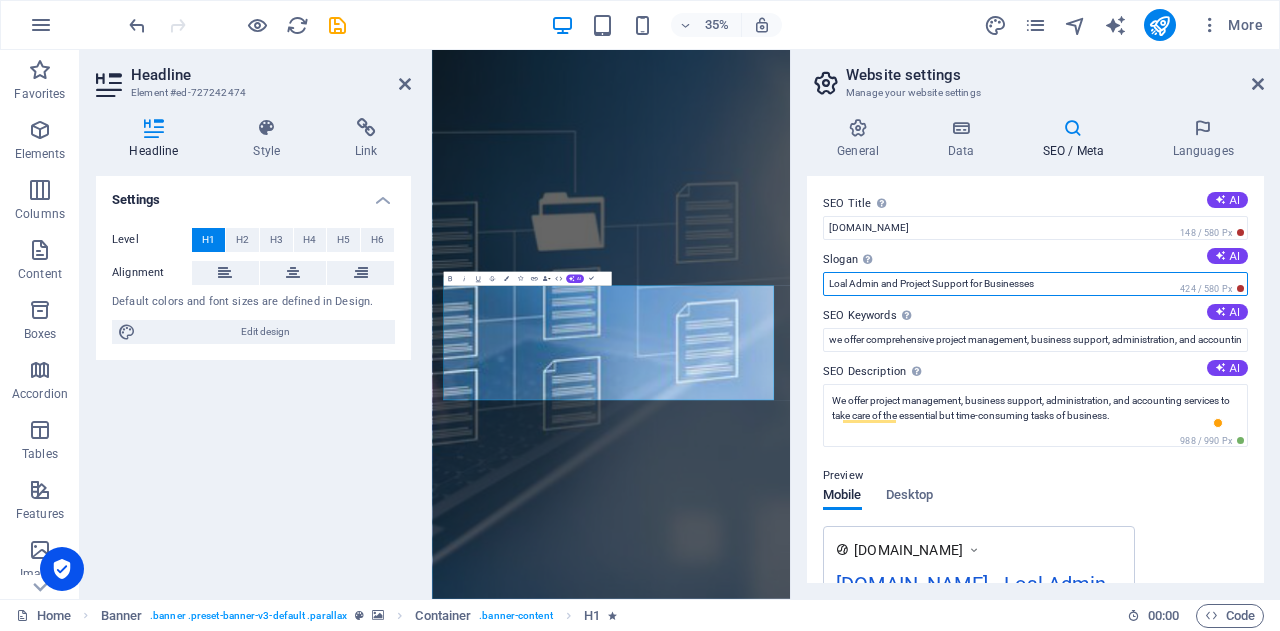 click on "Loal Admin and Project Support for Businesses" at bounding box center [1035, 284] 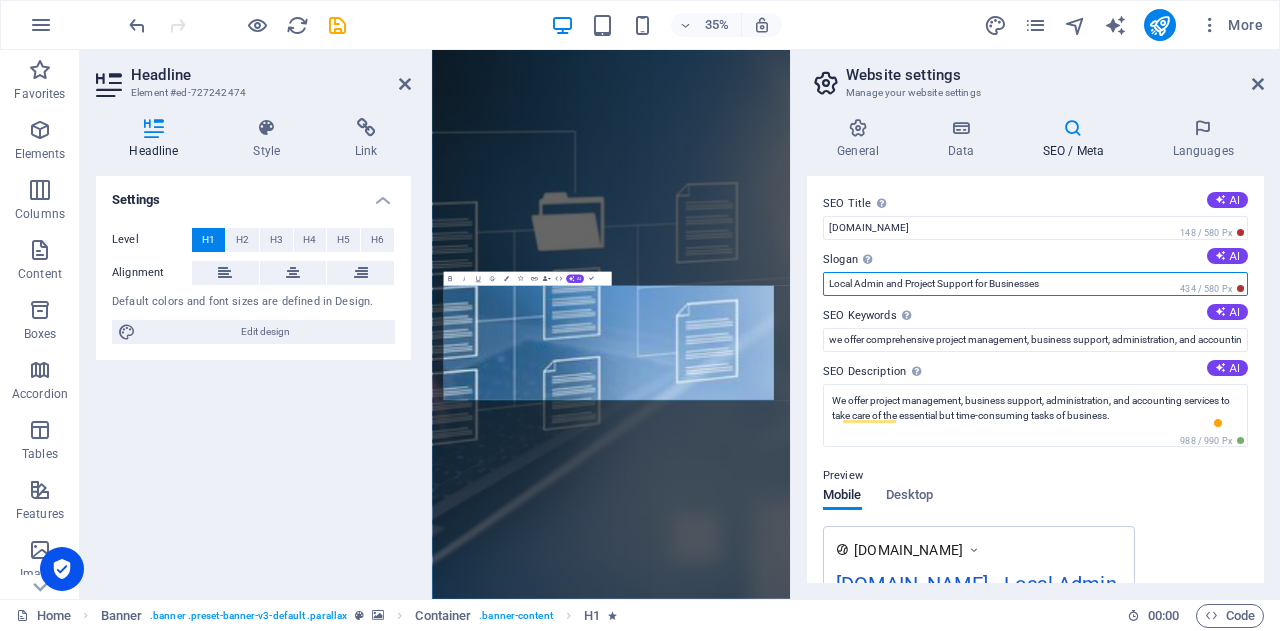 click on "Local Admin and Project Support for Businesses" at bounding box center [1035, 284] 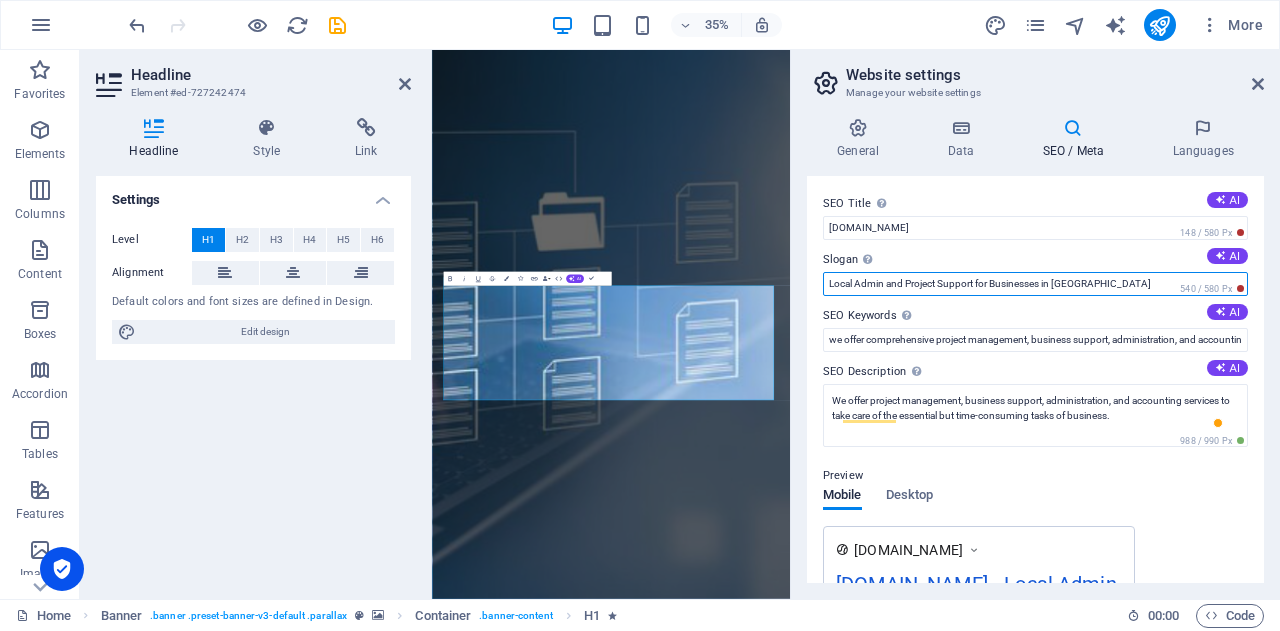scroll, scrollTop: 77, scrollLeft: 0, axis: vertical 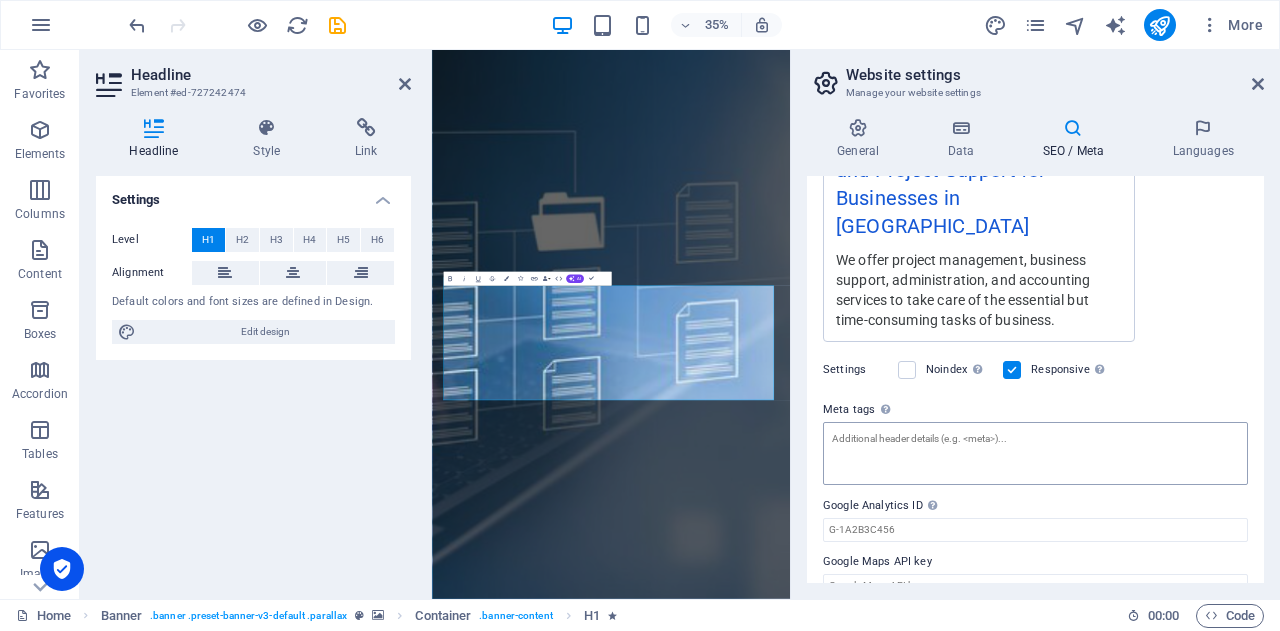 type on "Local Admin and Project Support for Businesses in [GEOGRAPHIC_DATA]" 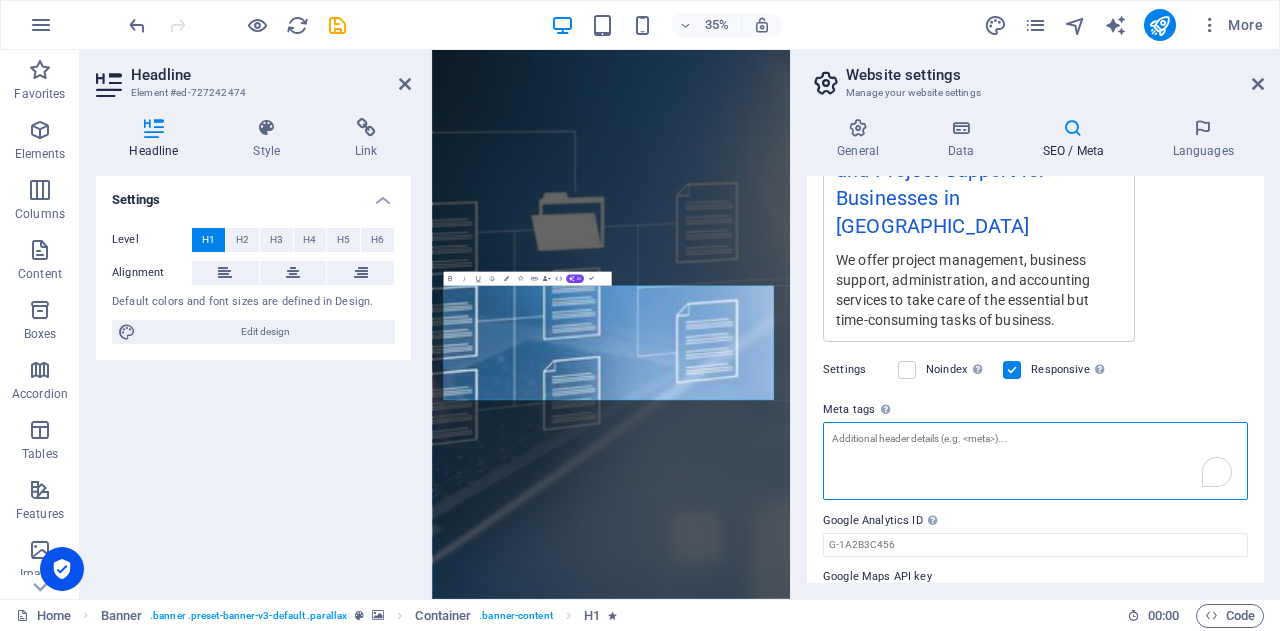 click on "Meta tags Enter HTML code here that will be placed inside the  tags of your website. Please note that your website may not function if you include code with errors." at bounding box center (1035, 461) 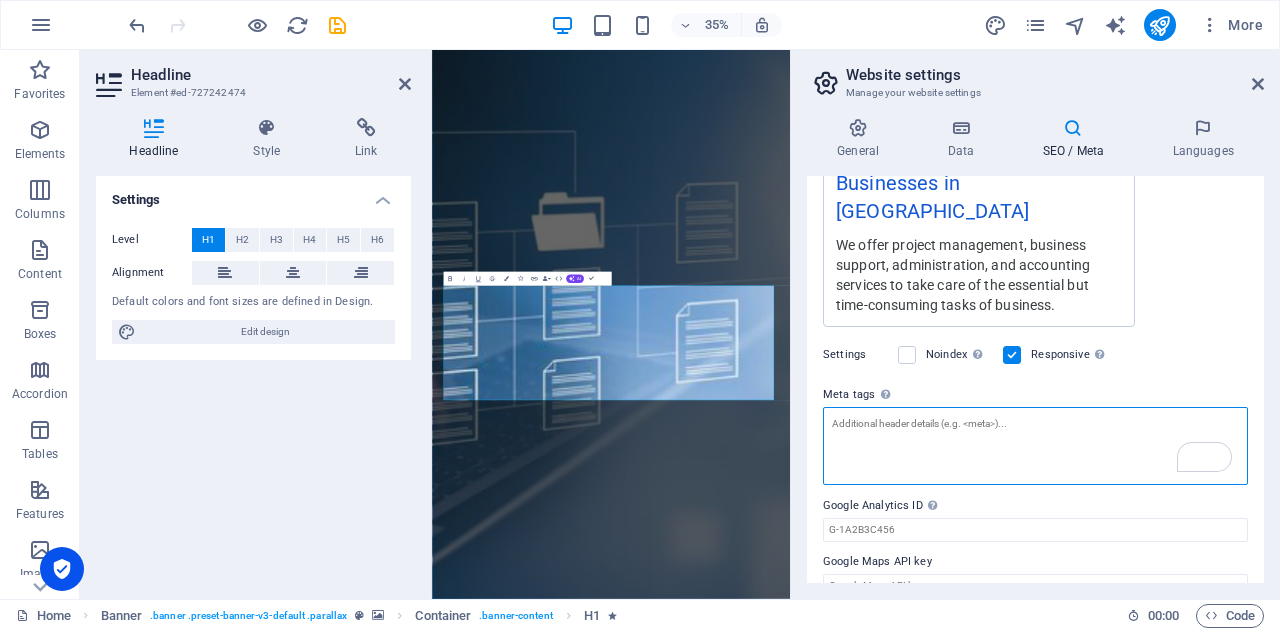 paste on "We handle everything from document management, data entry, and scheduling to email handling, customer support, and office coordination. Our team also supports you with meeting organization, travel arrangements, and basic financial admin like invoicing and expense tracking. With our reliable and detail-oriented support, you can focus on your core business while we take care of the day-to-day operations." 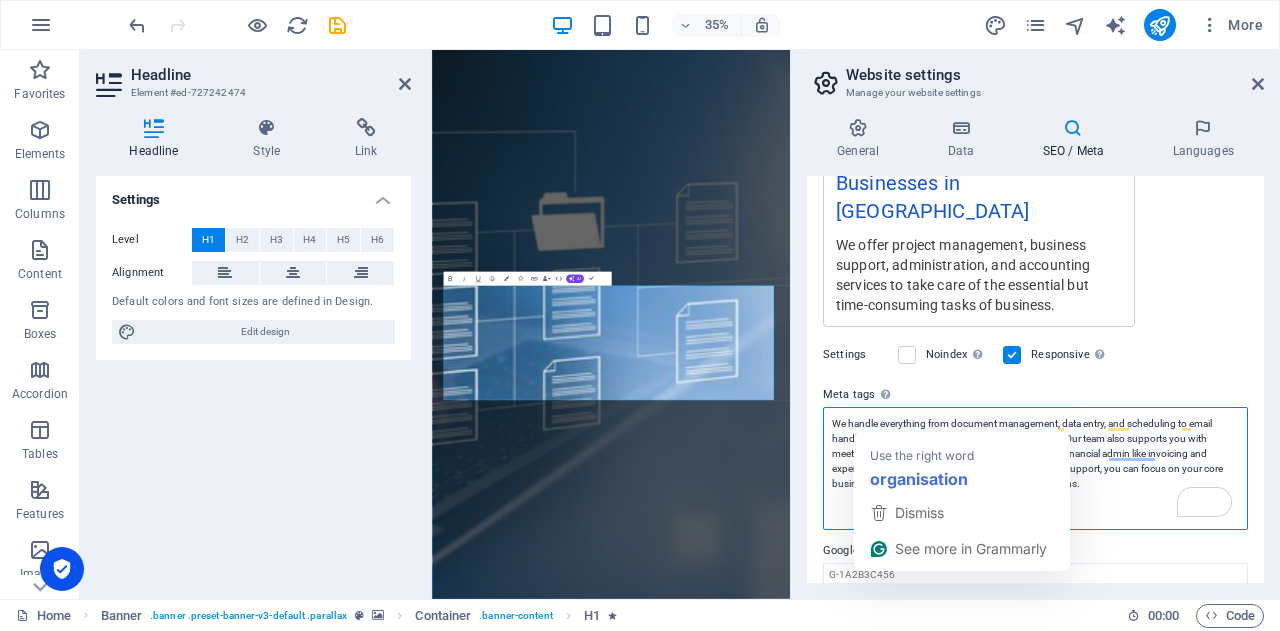 click on "We handle everything from document management, data entry, and scheduling to email handling, customer support, and office coordination. Our team also supports you with meeting organization, travel arrangements, and basic financial admin like invoicing and expense tracking. With our reliable and detail-oriented support, you can focus on your core business while we take care of the day-to-day operations." at bounding box center [1035, 468] 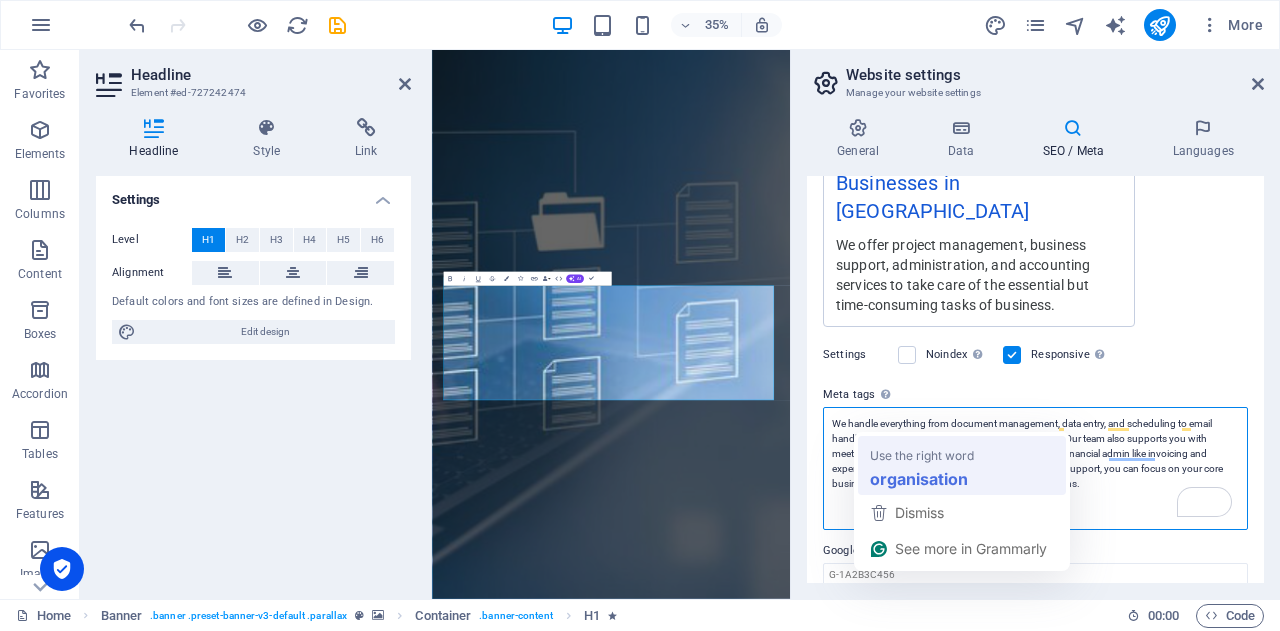 type on "We handle everything from document management, data entry, and scheduling to email handling, customer support, and office coordination. Our team also supports you with meeting organization, travel arrangements, and basic financial admin like invoicing and expense tracking. With our reliable and detail-oriented support, you can focus on your core business while we take care of the day-to-day operations." 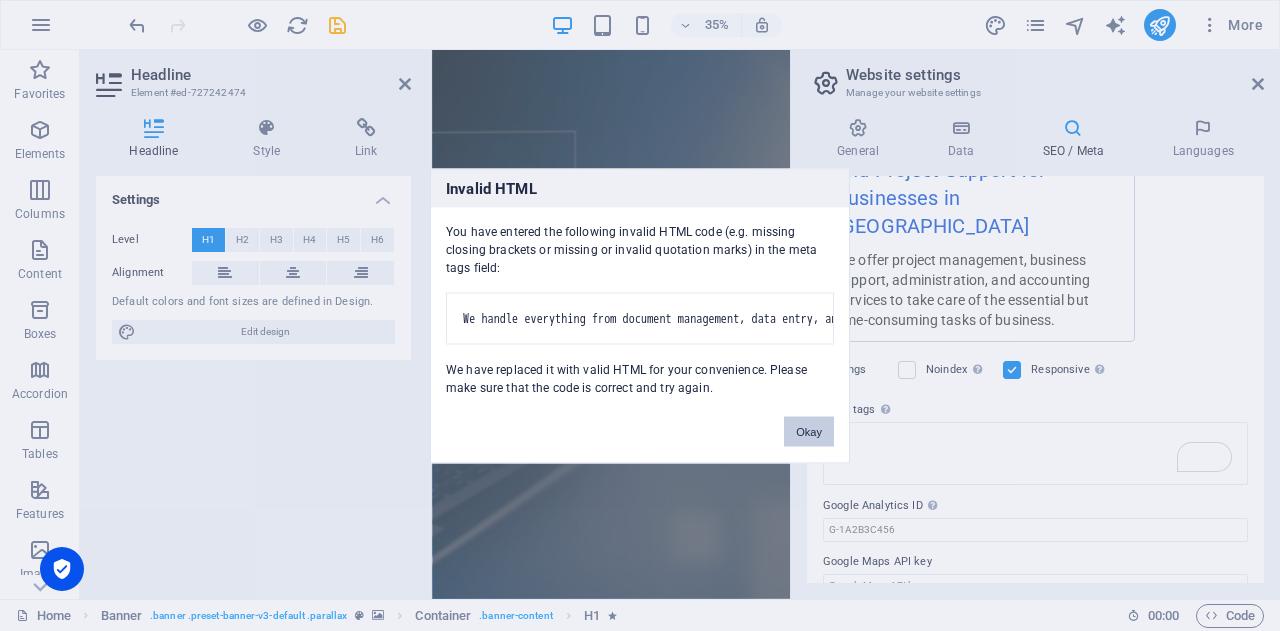 click on "Okay" at bounding box center (809, 431) 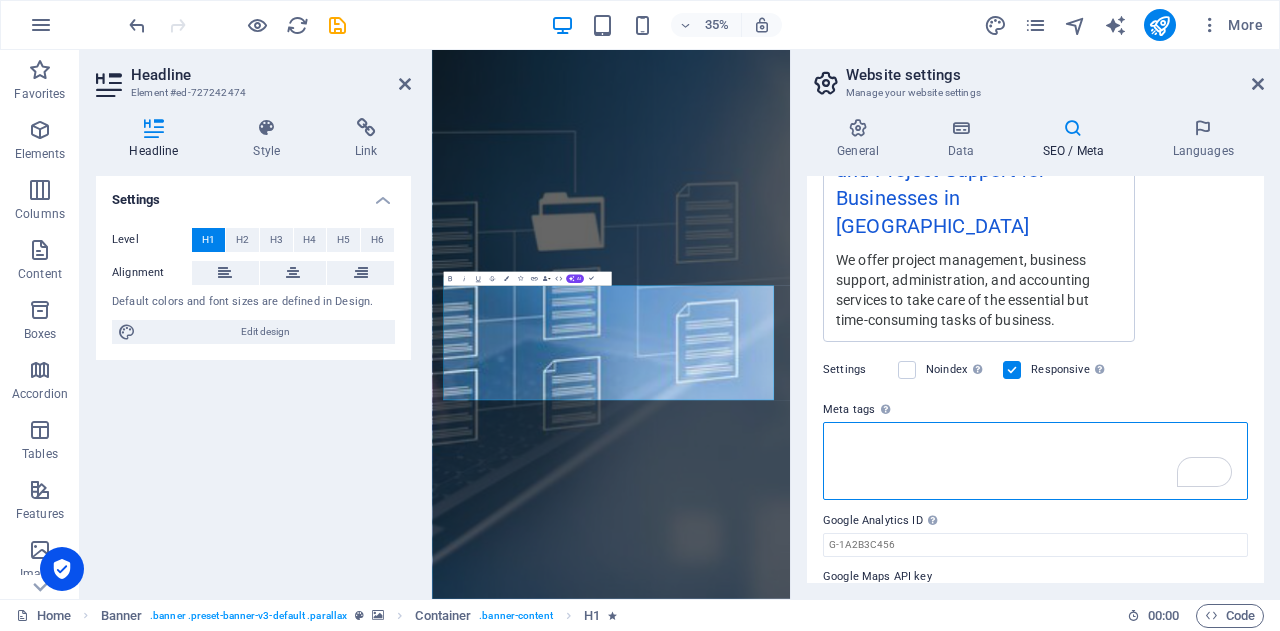 click on "Meta tags Enter HTML code here that will be placed inside the  tags of your website. Please note that your website may not function if you include code with errors." at bounding box center [1035, 461] 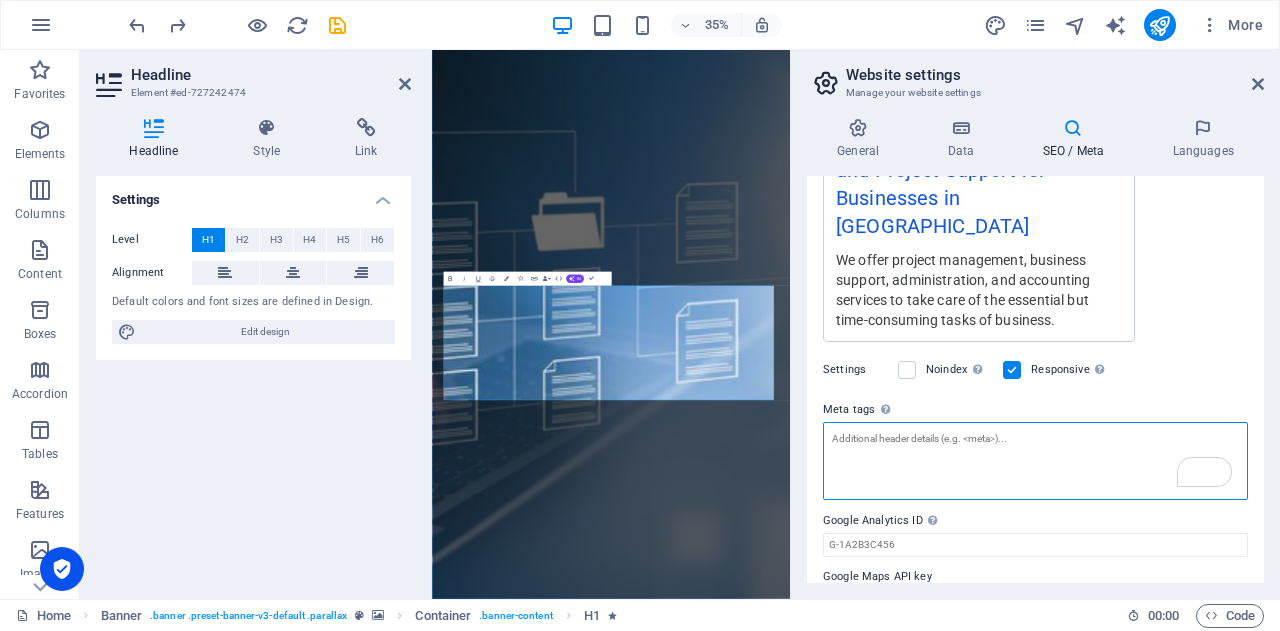 click on "Meta tags Enter HTML code here that will be placed inside the  tags of your website. Please note that your website may not function if you include code with errors." at bounding box center [1035, 461] 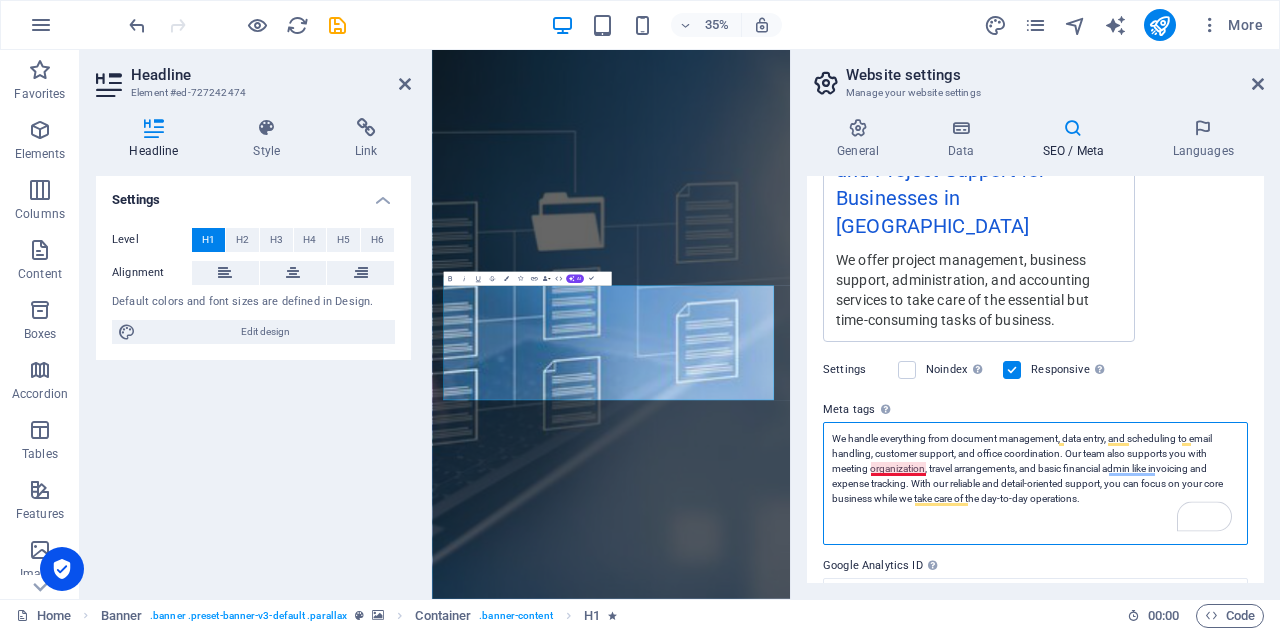 click on "We handle everything from document management, data entry, and scheduling to email handling, customer support, and office coordination. Our team also supports you with meeting organization, travel arrangements, and basic financial admin like invoicing and expense tracking. With our reliable and detail-oriented support, you can focus on your core business while we take care of the day-to-day operations." at bounding box center [1035, 483] 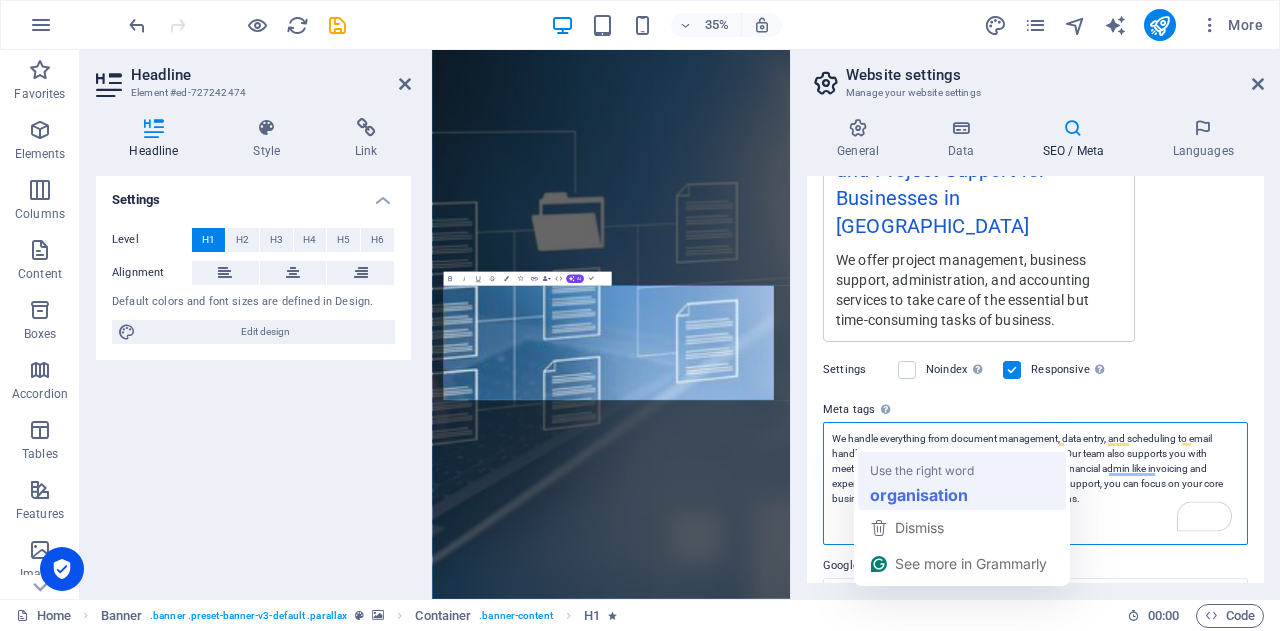 type on "We handle everything from document management, data entry, and scheduling to email handling, customer support, and office coordination. Our team also supports you with meeting organization, travel arrangements, and basic financial admin like invoicing and expense tracking. With our reliable and detail-oriented support, you can focus on your core business while we take care of the day-to-day operations." 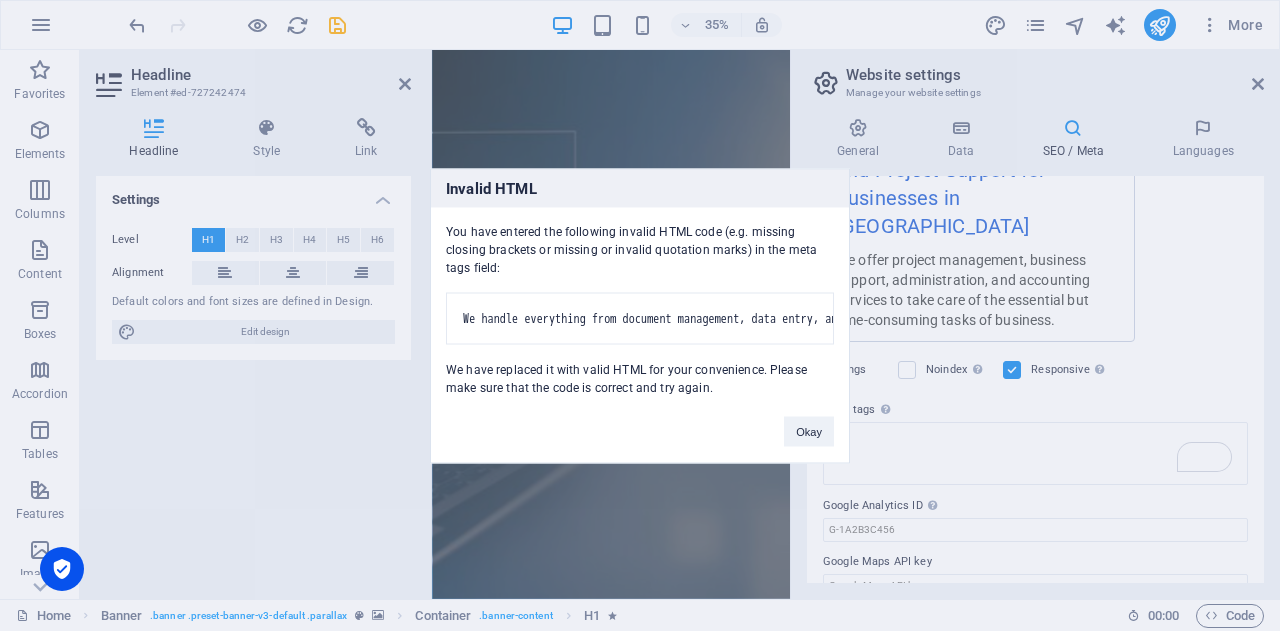 click on "Invalid HTML
You have entered the following invalid HTML code (e.g. missing closing brackets or missing or invalid quotation marks) in the meta tags field:
We handle everything from document management, data entry, and scheduling to email handling, customer support, and office coordination. Our team also supports you with meeting organization, travel arrangements, and basic financial admin like invoicing and expense tracking. With our reliable and detail-oriented support, you can focus on your core business while we take care of the day-to-day operations.
We have replaced it with valid HTML for your convenience. Please make sure that the code is correct and try again.
Okay" at bounding box center [640, 315] 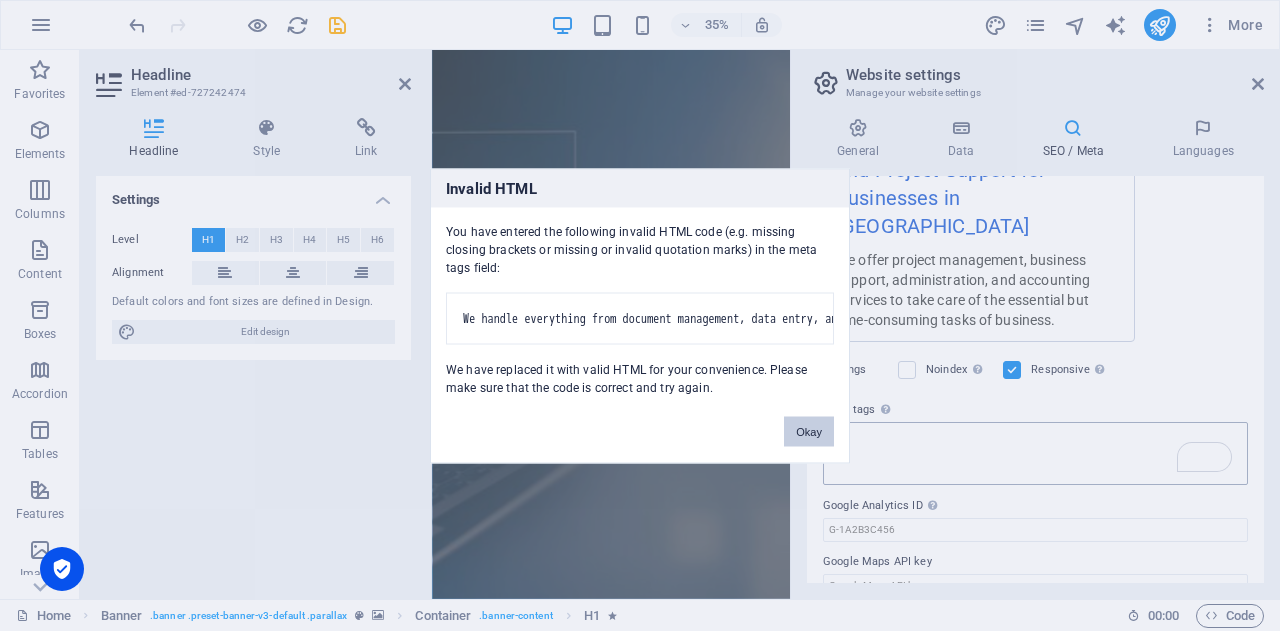 click on "Okay" at bounding box center [809, 431] 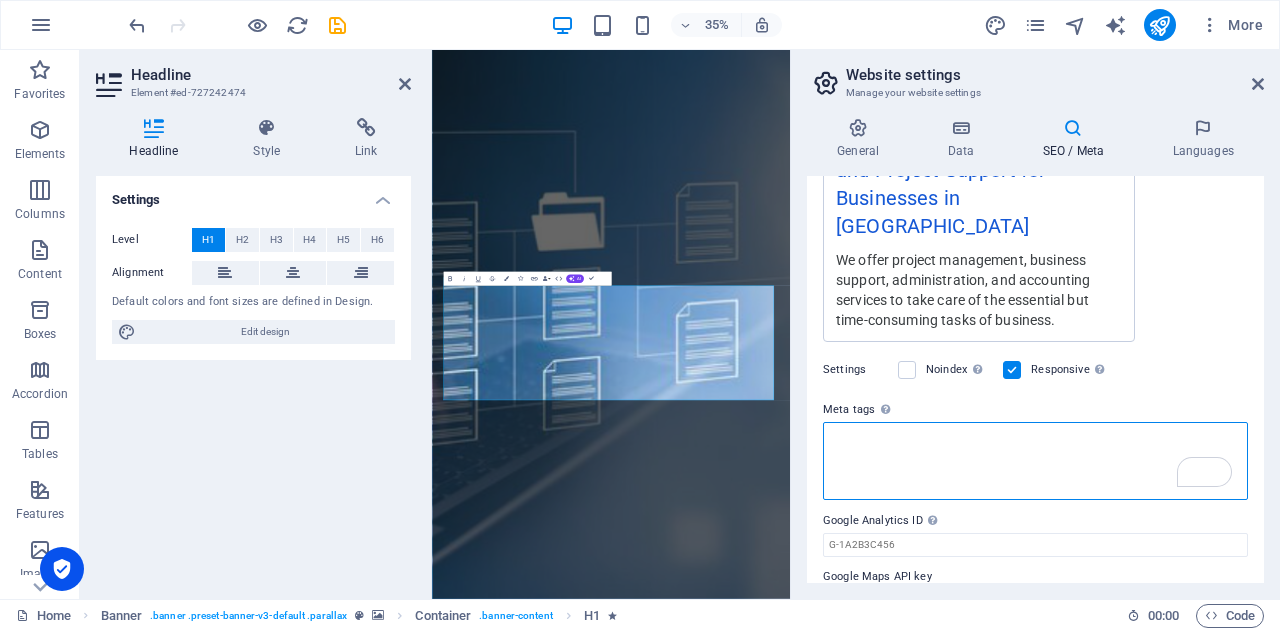 paste on "We handle everything from document management, data entry, and scheduling to email handling, customer support, and office coordination. Our team also supports you with meeting organization, travel arrangements, and basic financial admin like invoicing and expense tracking. With our reliable and detail-oriented support, you can focus on your core business while we take care of the day-to-day operations." 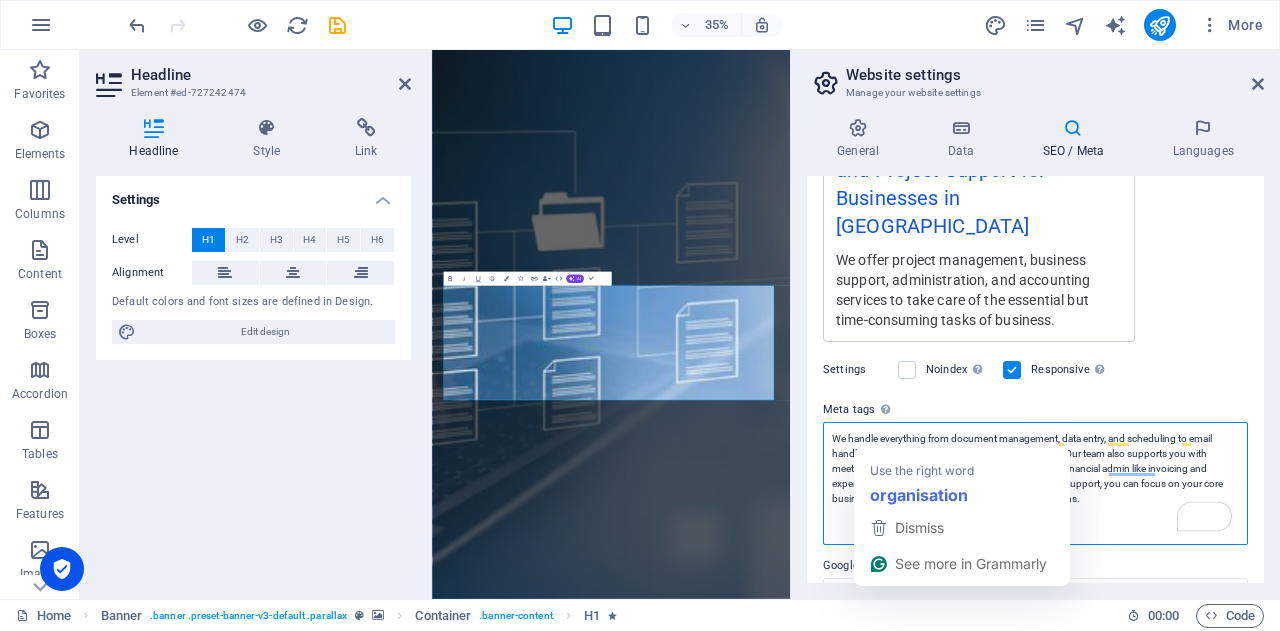 click on "We handle everything from document management, data entry, and scheduling to email handling, customer support, and office coordination. Our team also supports you with meeting organization, travel arrangements, and basic financial admin like invoicing and expense tracking. With our reliable and detail-oriented support, you can focus on your core business while we take care of the day-to-day operations." at bounding box center (1035, 483) 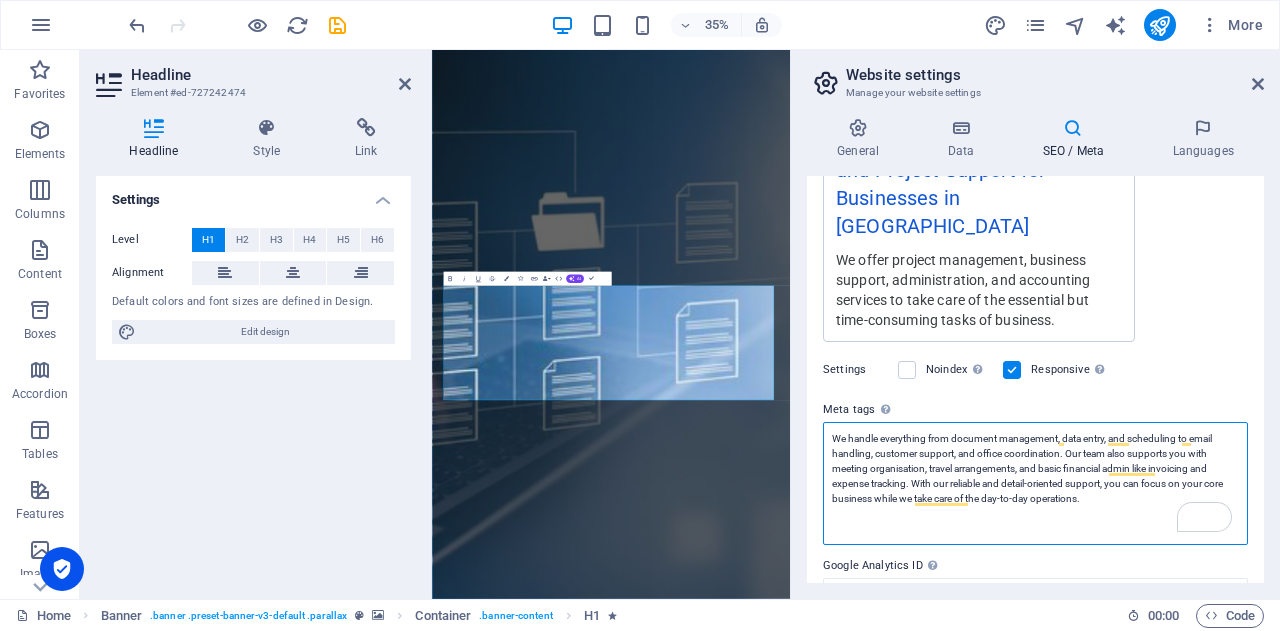 click on "We handle everything from document management, data entry, and scheduling to email handling, customer support, and office coordination. Our team also supports you with meeting organisation, travel arrangements, and basic financial admin like invoicing and expense tracking. With our reliable and detail-oriented support, you can focus on your core business while we take care of the day-to-day operations." at bounding box center [1035, 483] 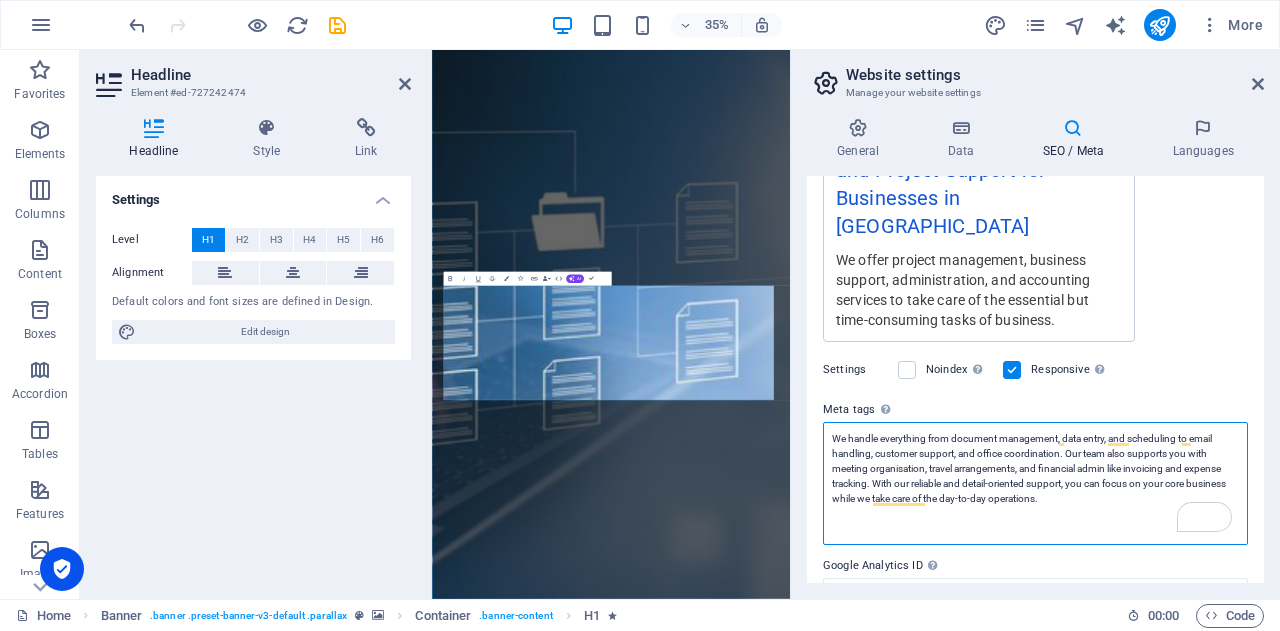 click on "We handle everything from document management, data entry, and scheduling to email handling, customer support, and office coordination. Our team also supports you with meeting organisation, travel arrangements, and financial admin like invoicing and expense tracking. With our reliable and detail-oriented support, you can focus on your core business while we take care of the day-to-day operations." at bounding box center [1035, 483] 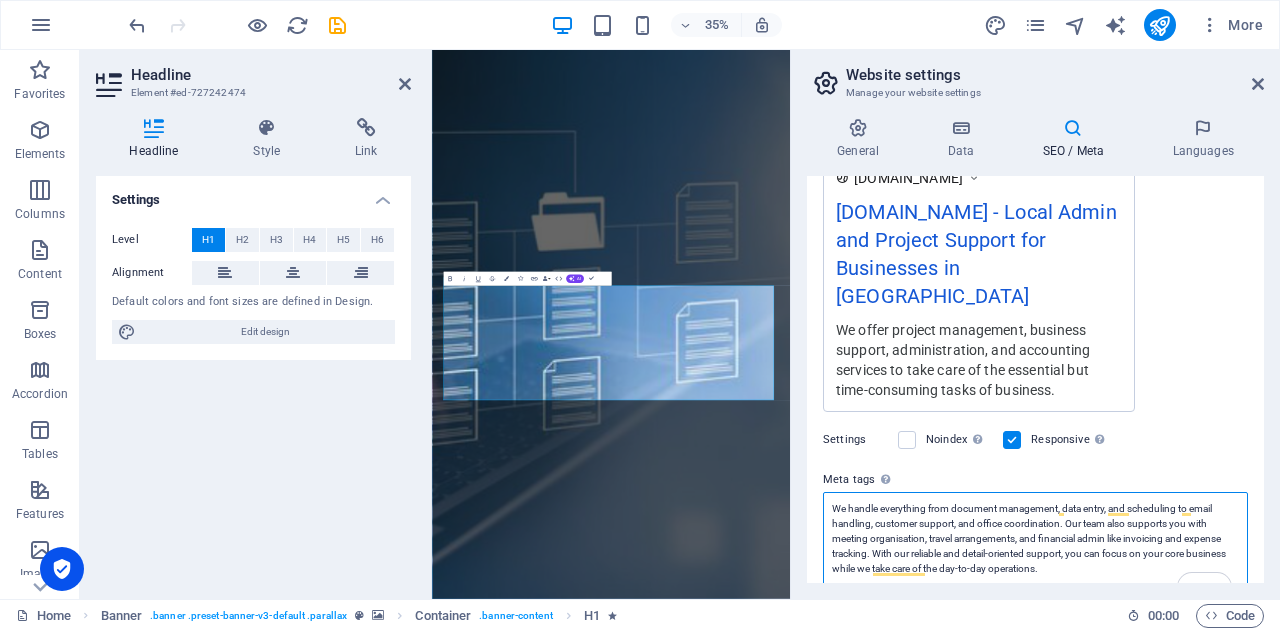 scroll, scrollTop: 342, scrollLeft: 0, axis: vertical 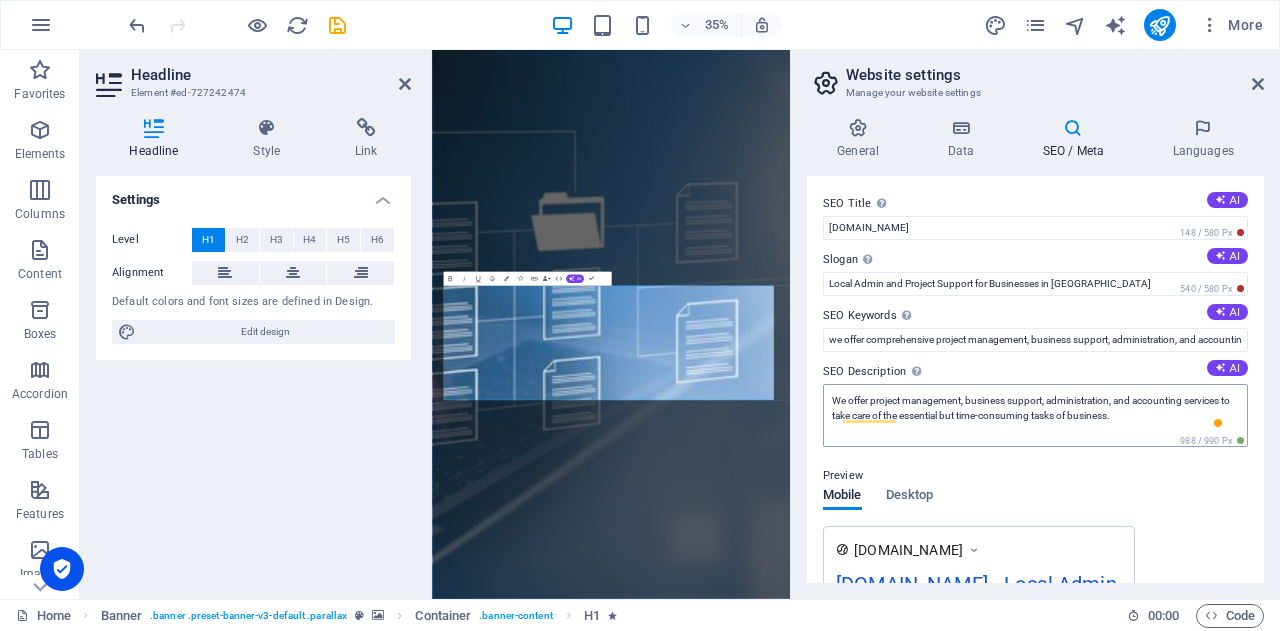 type on "We handle everything from document management, data entry, and scheduling to email handling, customer support, and office coordination. Our team also supports you with meeting organisation, travel arrangements, and financial admin like invoicing and expense tracking. With our reliable and detail-oriented support, you can focus on your core business while we take care of the day-to-day operations." 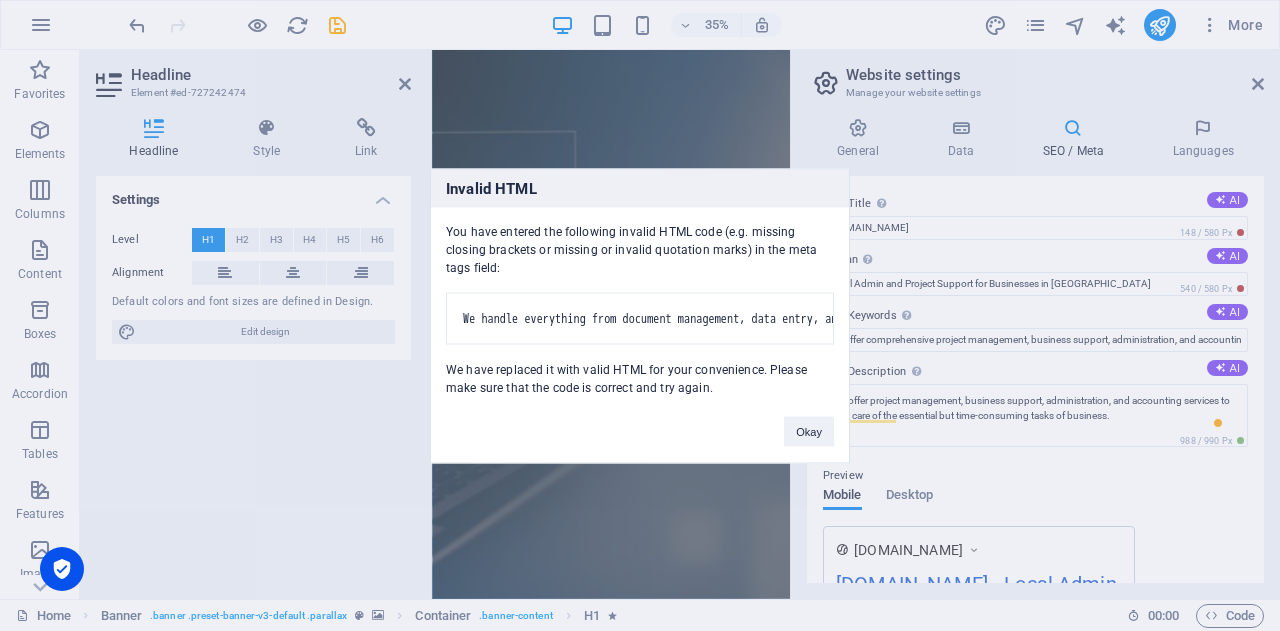 drag, startPoint x: 1132, startPoint y: 411, endPoint x: 880, endPoint y: 405, distance: 252.07141 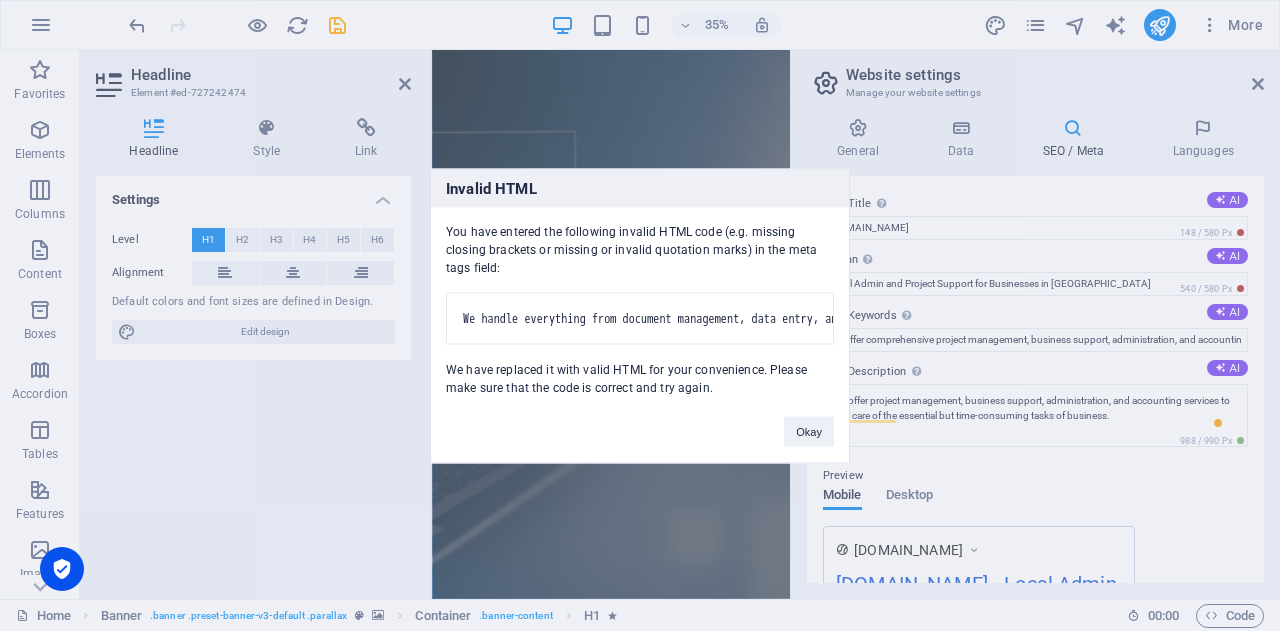 click on "[DOMAIN_NAME] Home Favorites Elements Columns Content Boxes Accordion Tables Features Images Slider Header Footer Forms Marketing Collections Headline Element #ed-727242474 Headline Style Link Settings Level H1 H2 H3 H4 H5 H6 Alignment Default colors and font sizes are defined in Design. Edit design Banner Element Layout How this element expands within the layout (Flexbox). Size Default auto px % 1/1 1/2 1/3 1/4 1/5 1/6 1/7 1/8 1/9 1/10 Grow Shrink Order Container layout Visible Visible Opacity 100 % Overflow Spacing Margin Default auto px % rem vw vh Custom Custom auto px % rem vw vh auto px % rem vw vh auto px % rem vw vh auto px % rem vw vh Padding Default px rem % vh vw Custom Custom px rem % vh vw px rem % vh vw px rem % vh vw px rem % vh vw Border Style              - Width 1 auto px rem % vh vw Custom Custom 1 auto px rem % vh vw 1 auto px rem % vh vw 1 auto px rem % vh vw 1 auto px rem % vh vw  - Color Default" at bounding box center (640, 315) 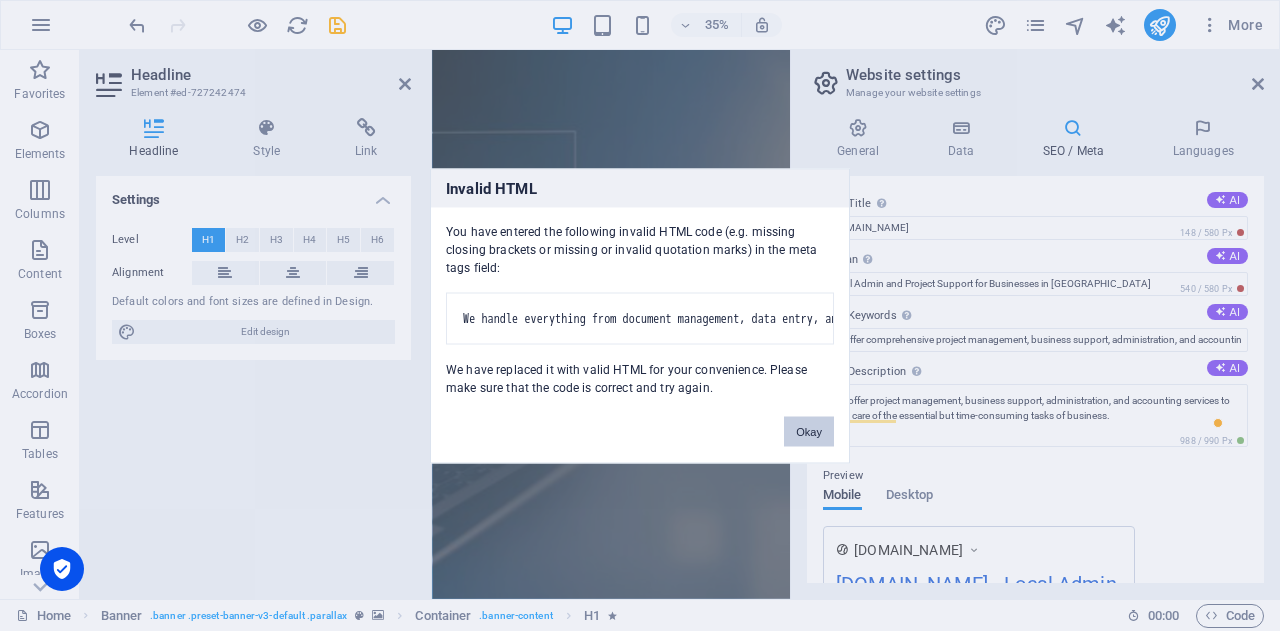 click on "Okay" at bounding box center (809, 431) 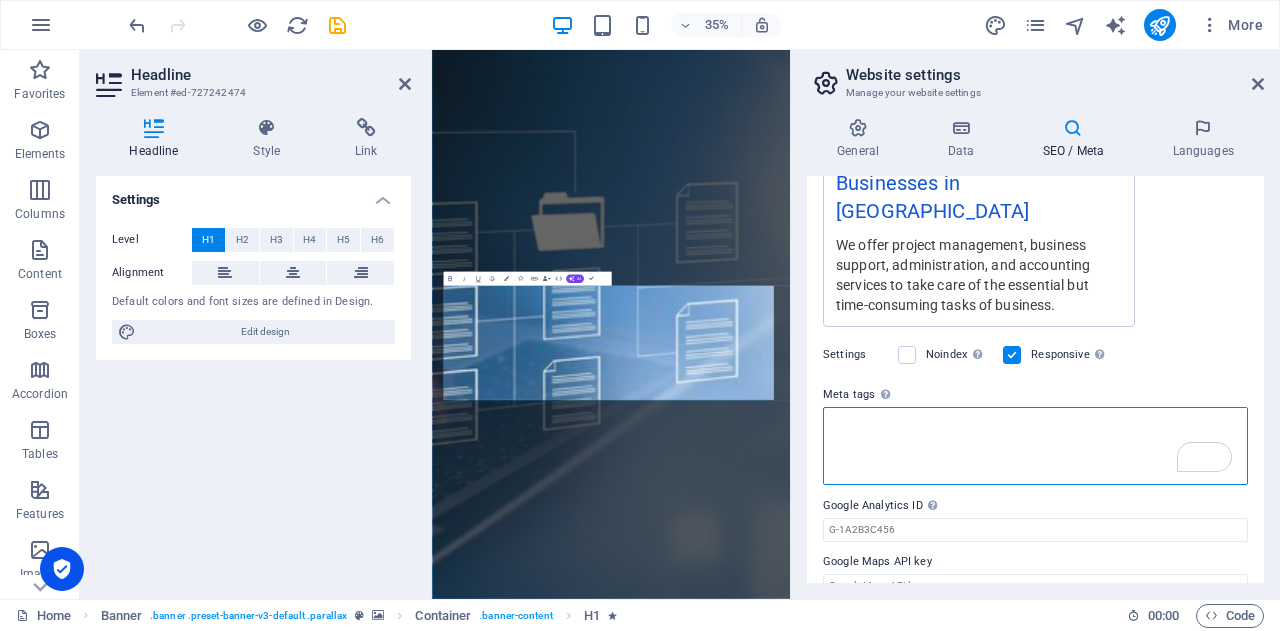 paste on "We handle everything from document management, data entry, and scheduling to email handling, customer support, and office coordination. Our team also supports you with meeting organization, travel arrangements, and basic financial admin like invoicing and expense tracking. With our reliable and detail-oriented support, you can focus on your core business while we take care of the day-to-day operations." 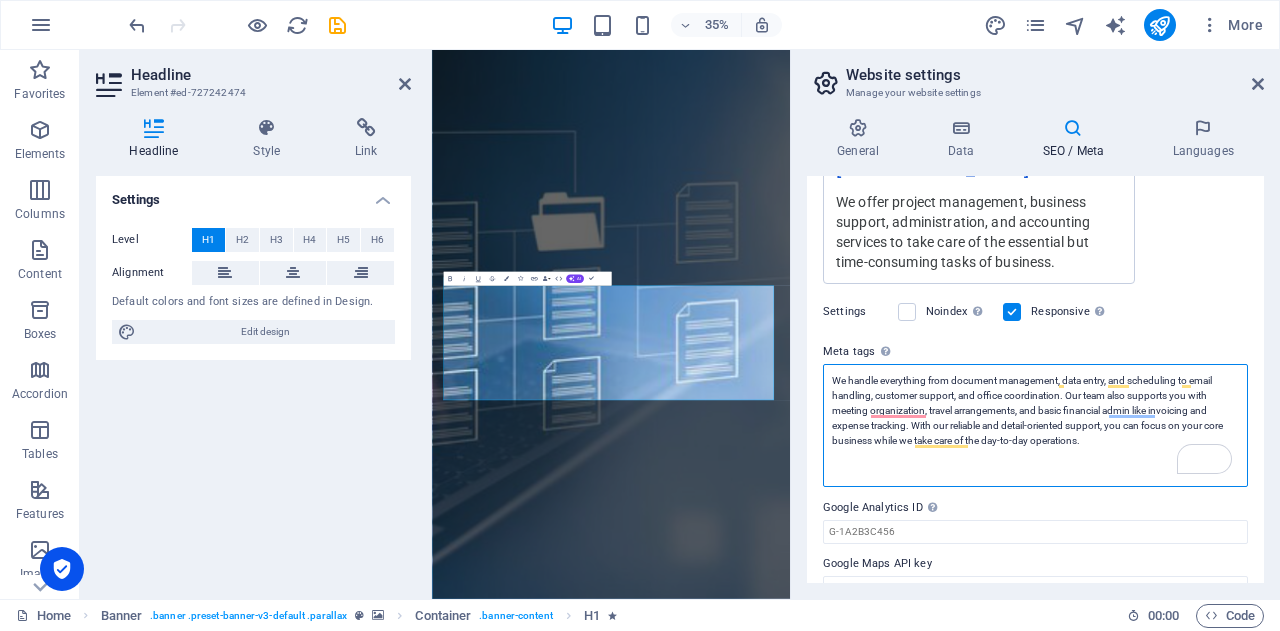 drag, startPoint x: 1386, startPoint y: 400, endPoint x: 1424, endPoint y: 908, distance: 509.41928 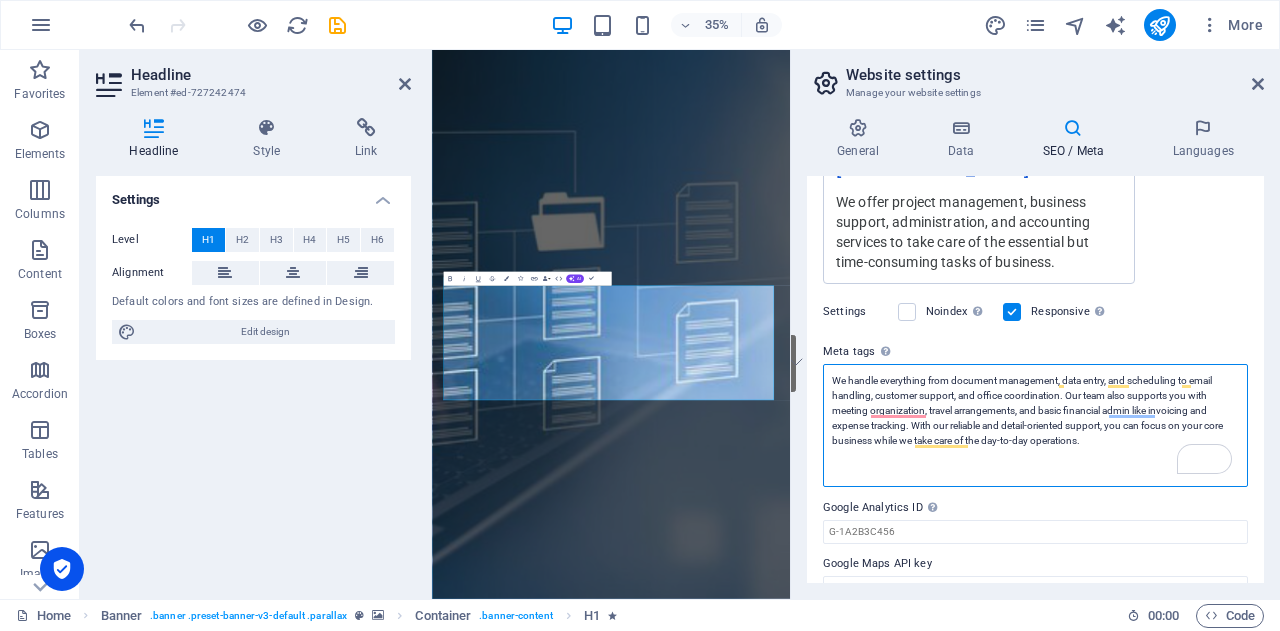 click on "We handle everything from document management, data entry, and scheduling to email handling, customer support, and office coordination. Our team also supports you with meeting organization, travel arrangements, and basic financial admin like invoicing and expense tracking. With our reliable and detail-oriented support, you can focus on your core business while we take care of the day-to-day operations." at bounding box center [1035, 425] 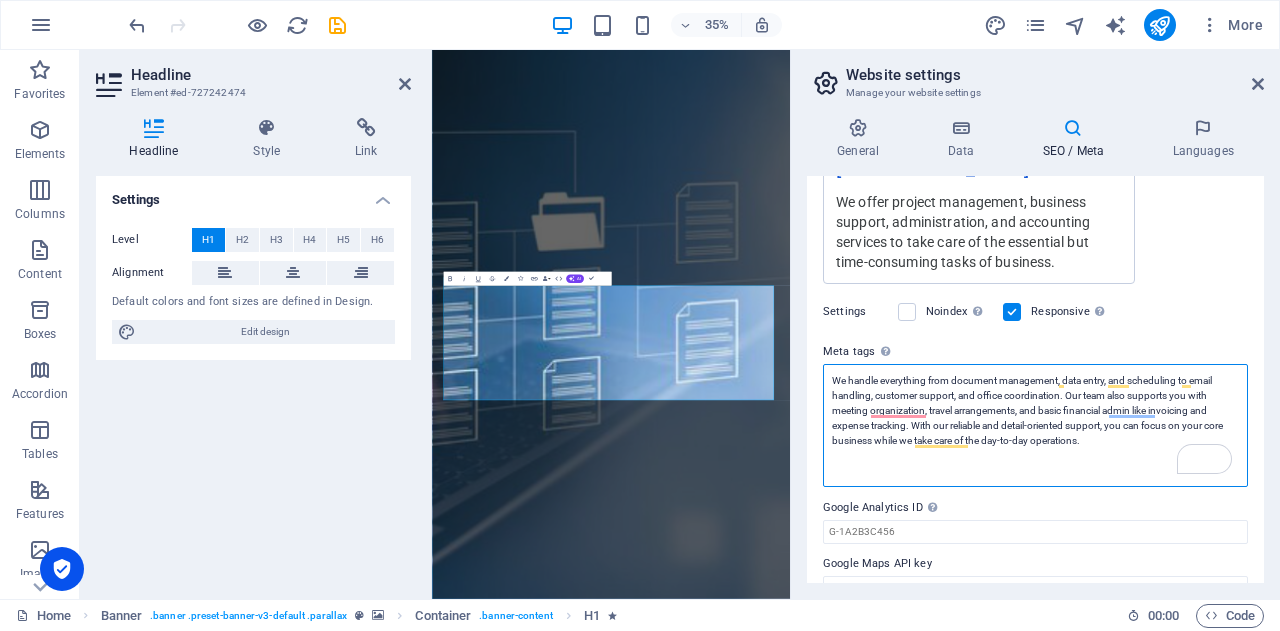 click on "We handle everything from document management, data entry, and scheduling to email handling, customer support, and office coordination. Our team also supports you with meeting organization, travel arrangements, and basic financial admin like invoicing and expense tracking. With our reliable and detail-oriented support, you can focus on your core business while we take care of the day-to-day operations." at bounding box center (1035, 425) 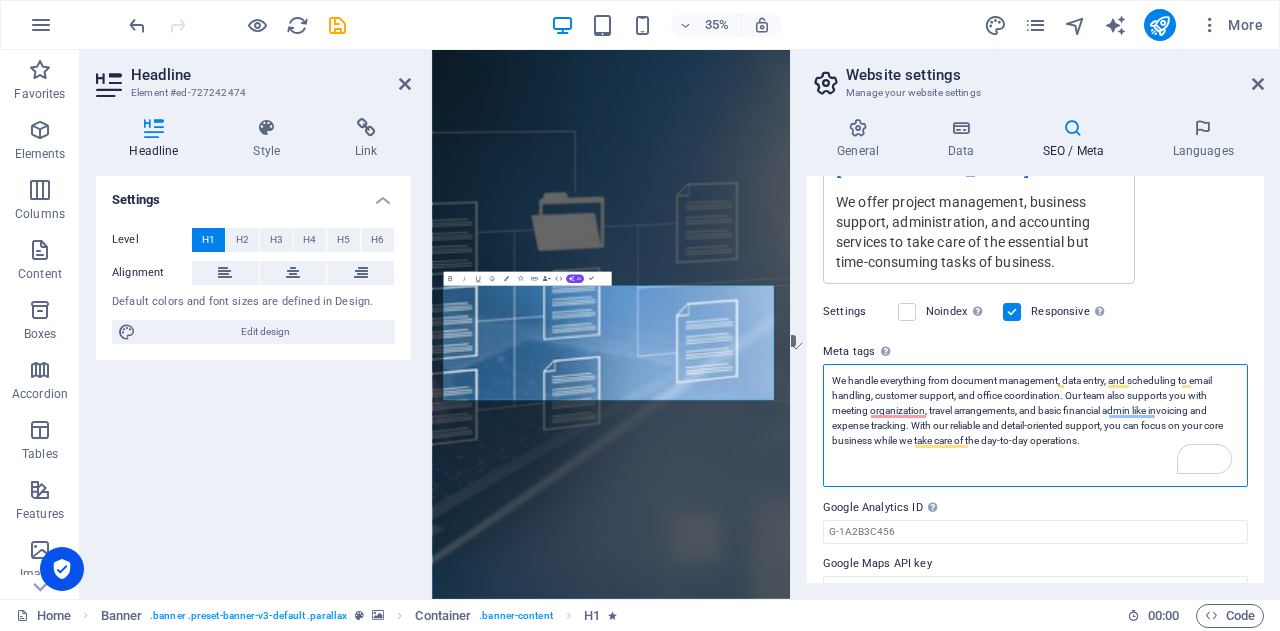 drag, startPoint x: 952, startPoint y: 349, endPoint x: 823, endPoint y: 347, distance: 129.0155 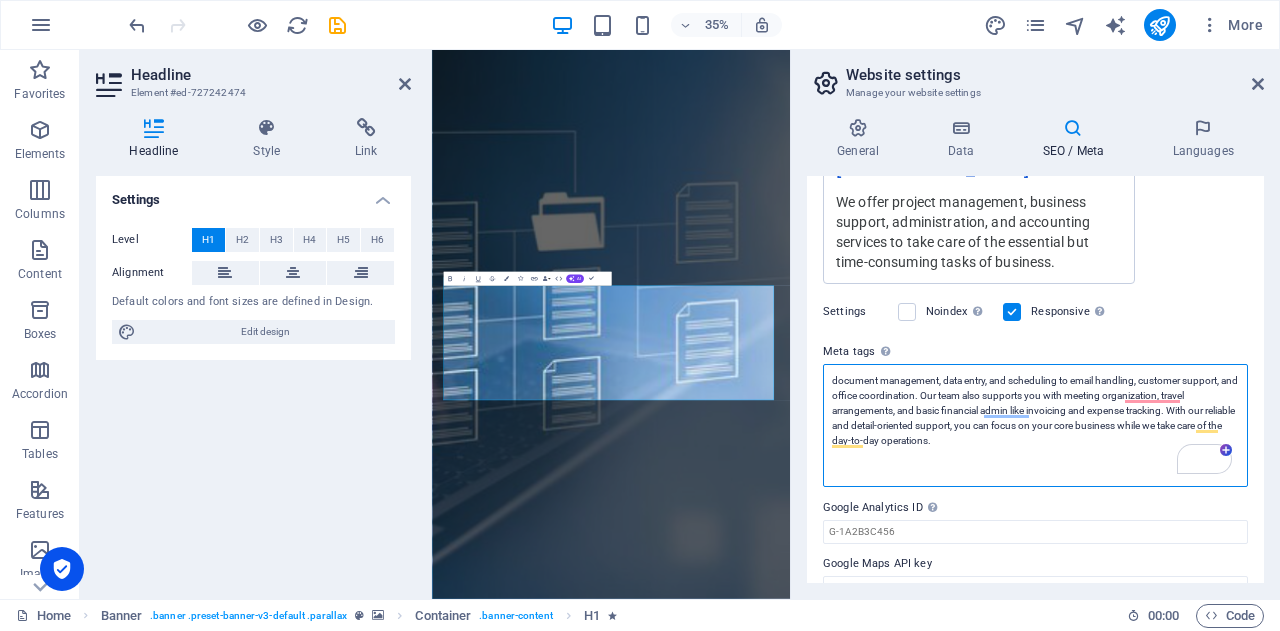 drag, startPoint x: 991, startPoint y: 345, endPoint x: 1006, endPoint y: 346, distance: 15.033297 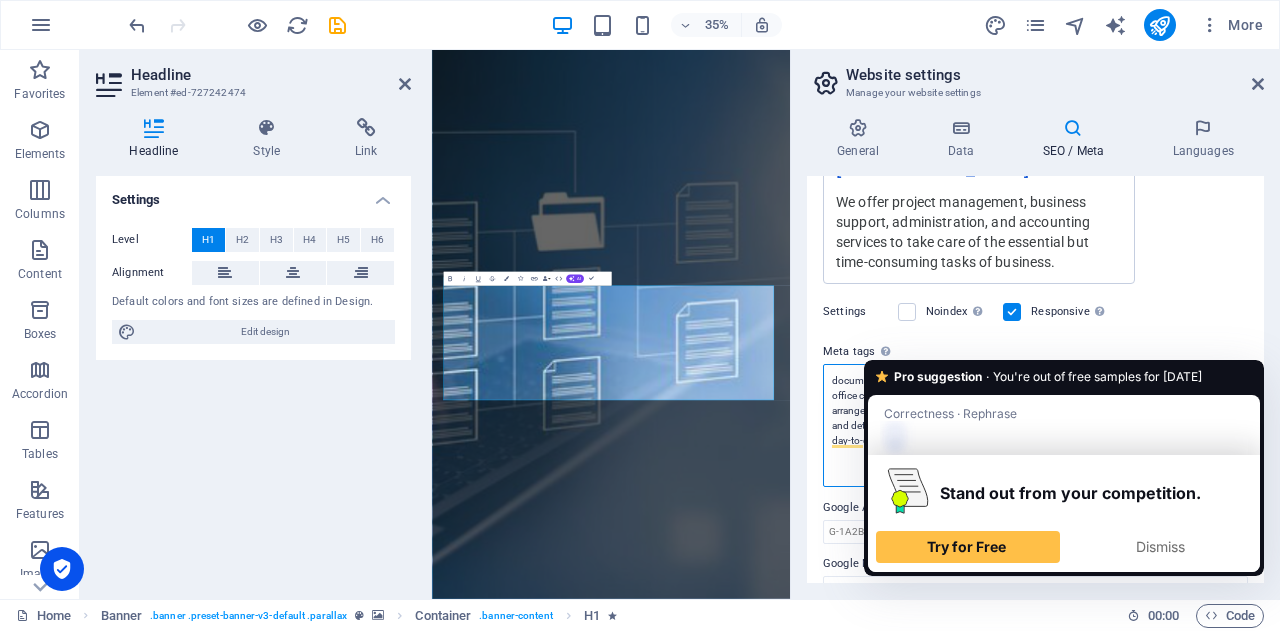 click on "document management, data entry, scheduling to email handling, customer support, and office coordination. Our team also supports you with meeting organization, travel arrangements, and basic financial admin like invoicing and expense tracking. With our reliable and detail-oriented support, you can focus on your core business while we take care of the day-to-day operations." at bounding box center (1035, 425) 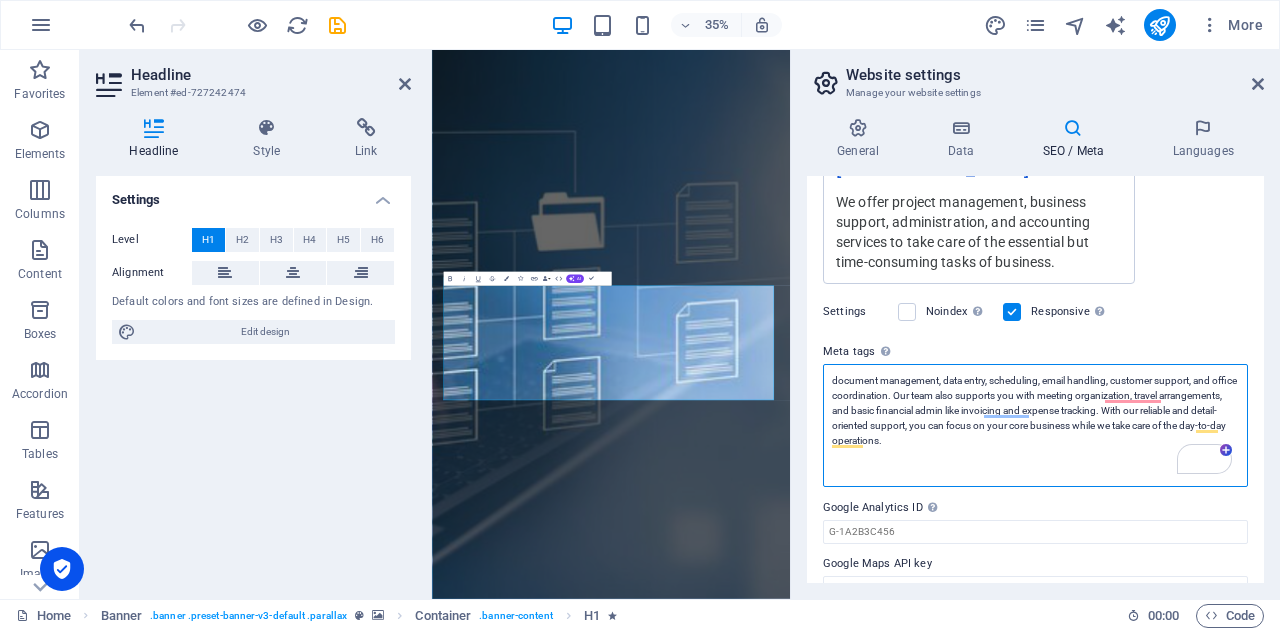 click on "document management, data entry, scheduling, email handling, customer support, and office coordination. Our team also supports you with meeting organization, travel arrangements, and basic financial admin like invoicing and expense tracking. With our reliable and detail-oriented support, you can focus on your core business while we take care of the day-to-day operations." at bounding box center (1035, 425) 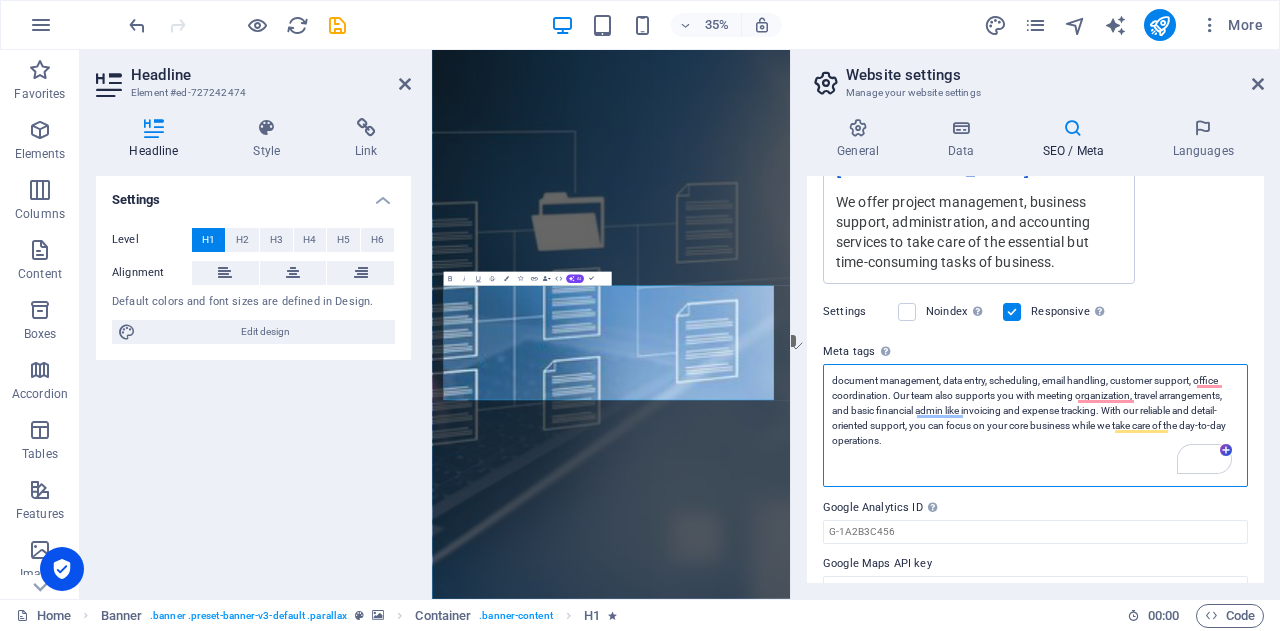 drag, startPoint x: 891, startPoint y: 363, endPoint x: 1033, endPoint y: 359, distance: 142.05632 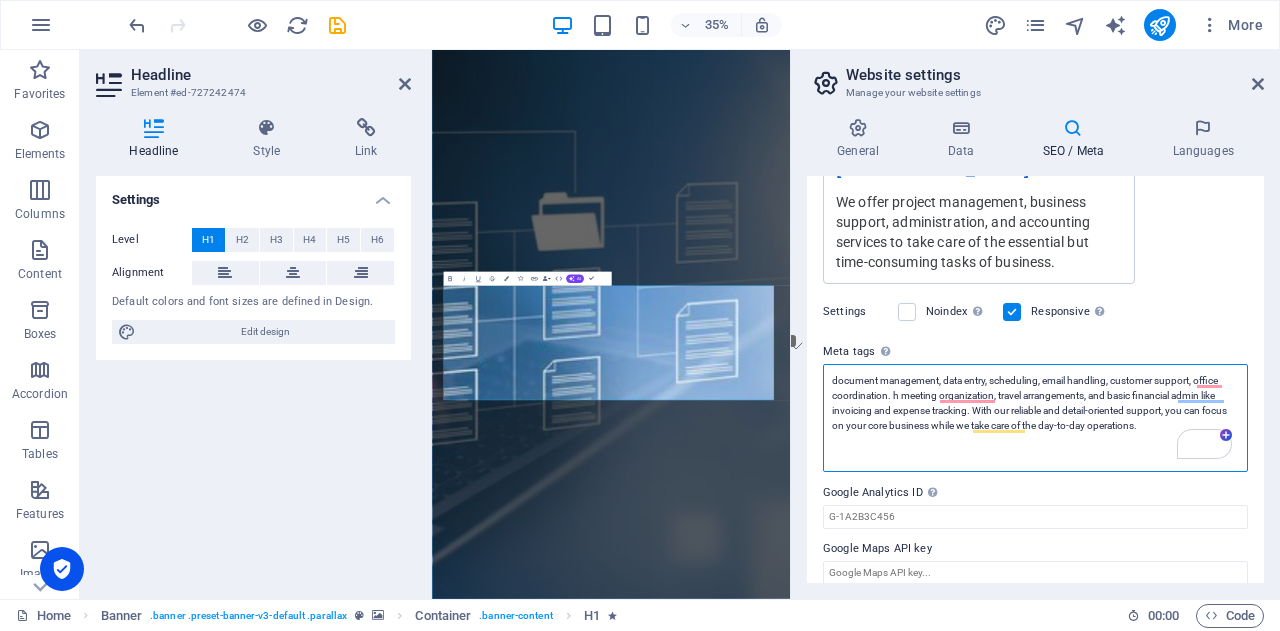 scroll, scrollTop: 487, scrollLeft: 0, axis: vertical 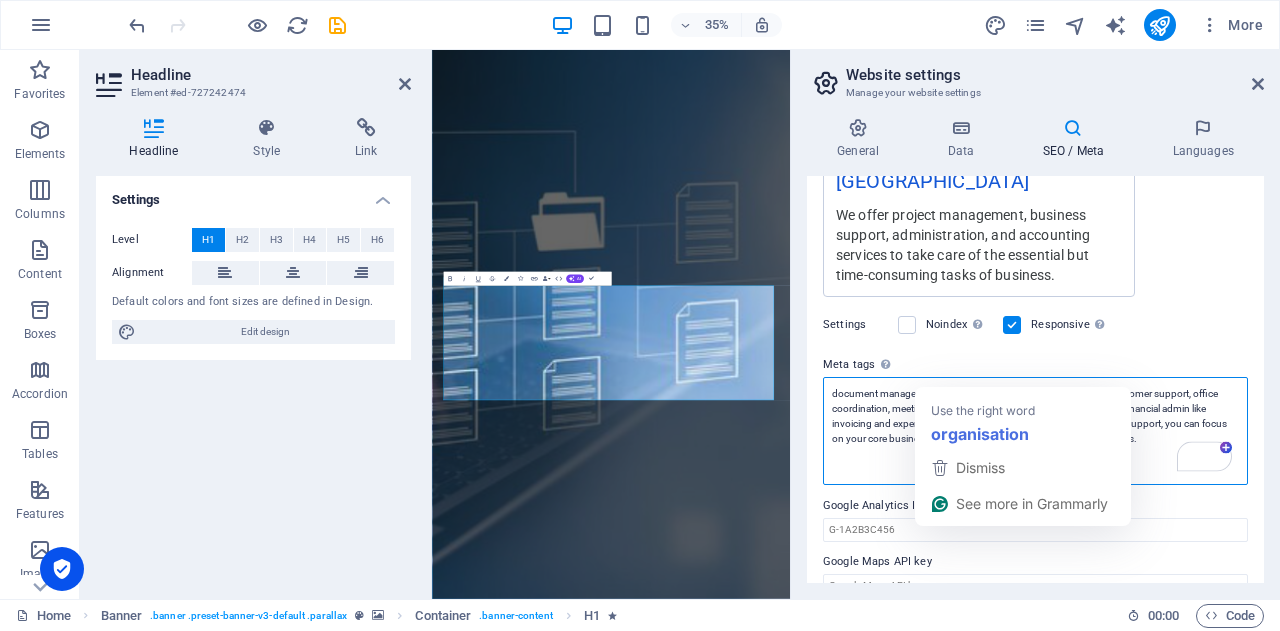 click on "document management, data entry, scheduling, email handling, customer support, office coordination, meeting organization, travel arrangements, and basic financial admin like invoicing and expense tracking. With our reliable and detail-oriented support, you can focus on your core business while we take care of the day-to-day operations." at bounding box center (1035, 431) 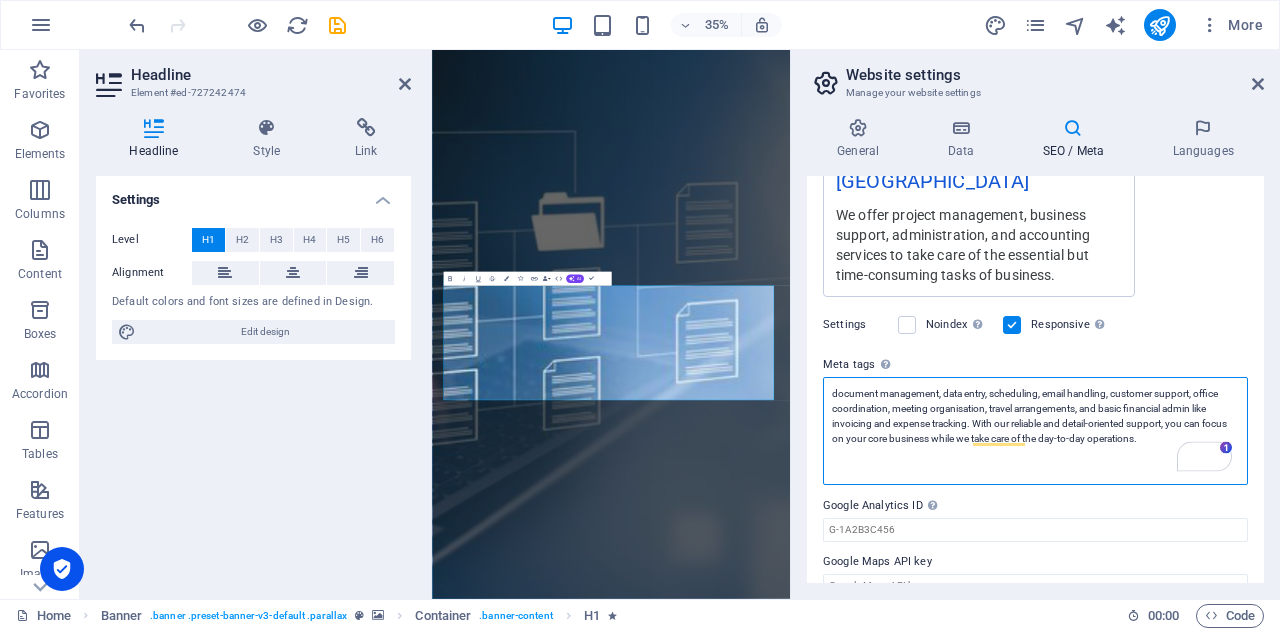 click on "document management, data entry, scheduling, email handling, customer support, office coordination, meeting organisation, travel arrangements, and basic financial admin like invoicing and expense tracking. With our reliable and detail-oriented support, you can focus on your core business while we take care of the day-to-day operations." at bounding box center [1035, 431] 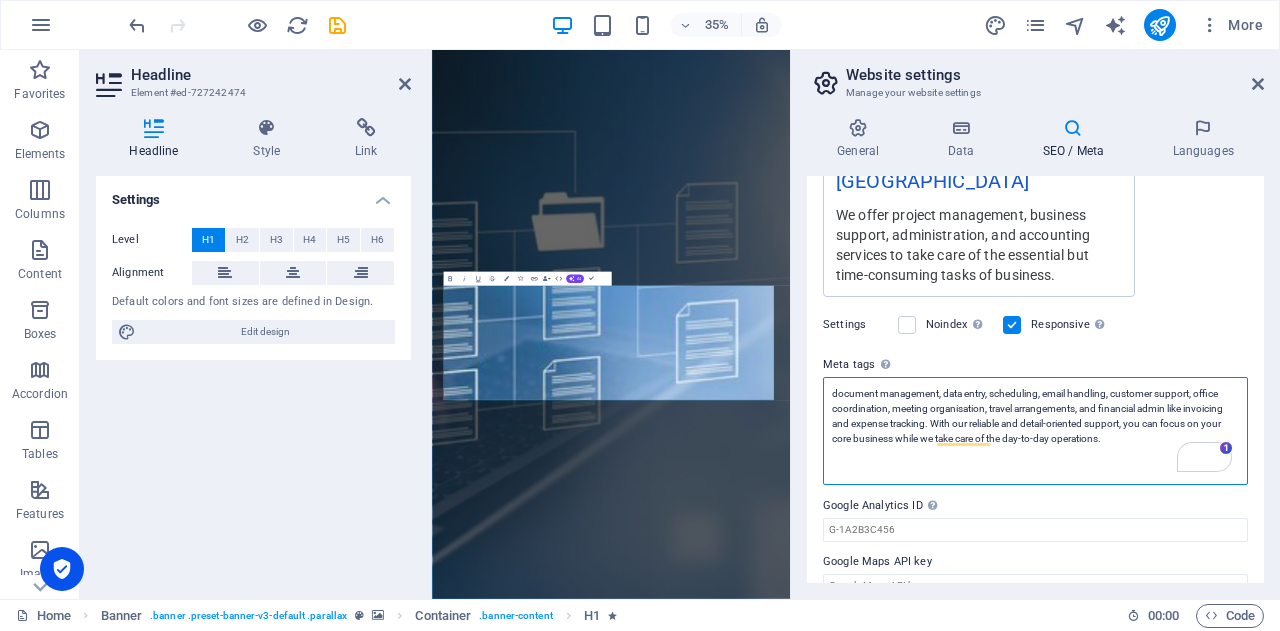 click on "document management, data entry, scheduling, email handling, customer support, office coordination, meeting organisation, travel arrangements, and financial admin like invoicing and expense tracking. With our reliable and detail-oriented support, you can focus on your core business while we take care of the day-to-day operations." at bounding box center (1035, 431) 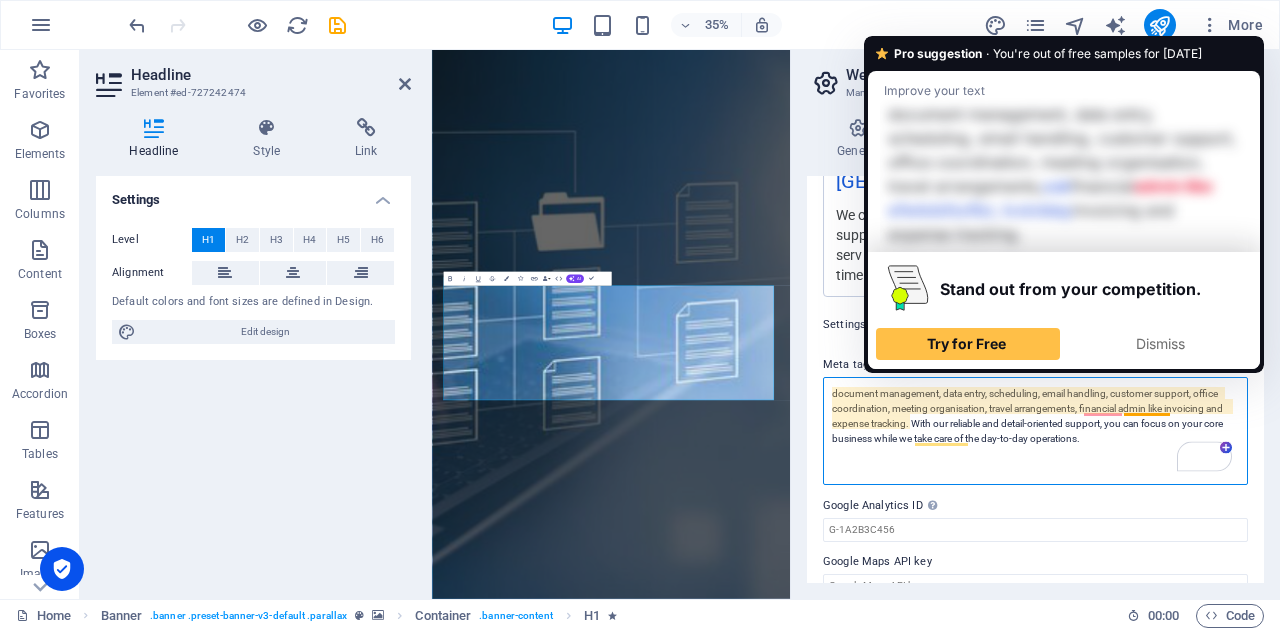 click on "document management, data entry, scheduling, email handling, customer support, office coordination, meeting organisation, travel arrangements, financial admin like invoicing and expense tracking. With our reliable and detail-oriented support, you can focus on your core business while we take care of the day-to-day operations." at bounding box center (1035, 431) 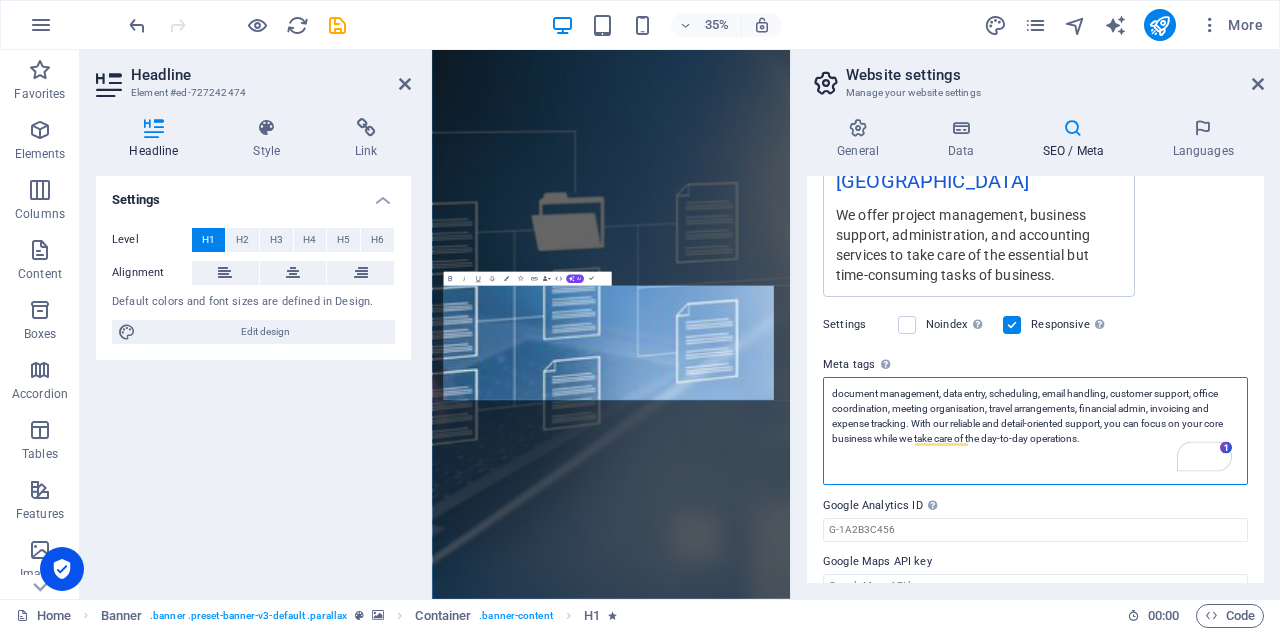 click on "document management, data entry, scheduling, email handling, customer support, office coordination, meeting organisation, travel arrangements, financial admin, invoicing and expense tracking. With our reliable and detail-oriented support, you can focus on your core business while we take care of the day-to-day operations." at bounding box center (1035, 431) 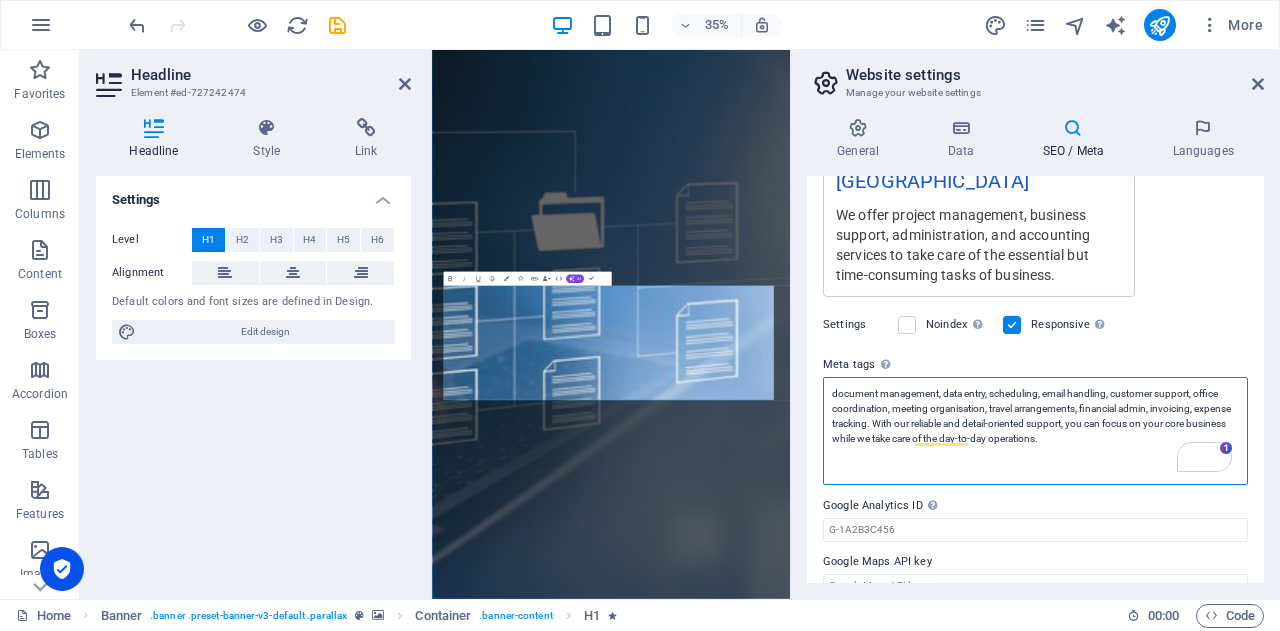click on "document management, data entry, scheduling, email handling, customer support, office coordination, meeting organisation, travel arrangements, financial admin, invoicing, expense tracking. With our reliable and detail-oriented support, you can focus on your core business while we take care of the day-to-day operations." at bounding box center [1035, 431] 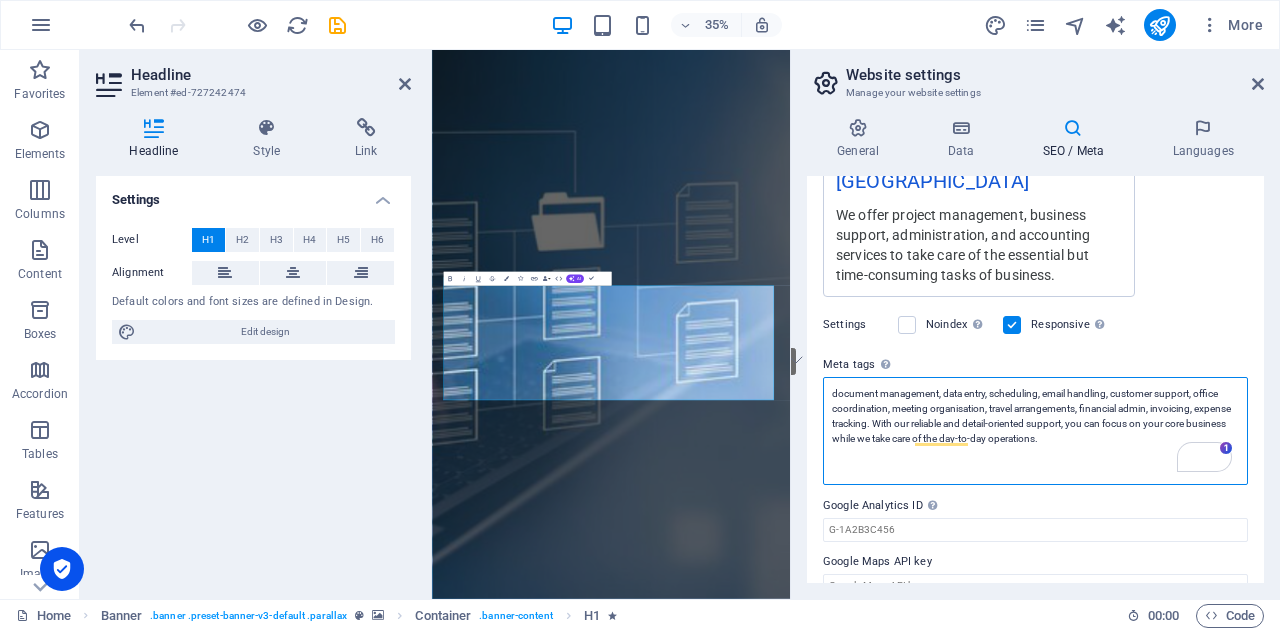 click on "document management, data entry, scheduling, email handling, customer support, office coordination, meeting organisation, travel arrangements, financial admin, invoicing, expense tracking. With our reliable and detail-oriented support, you can focus on your core business while we take care of the day-to-day operations." at bounding box center [1035, 431] 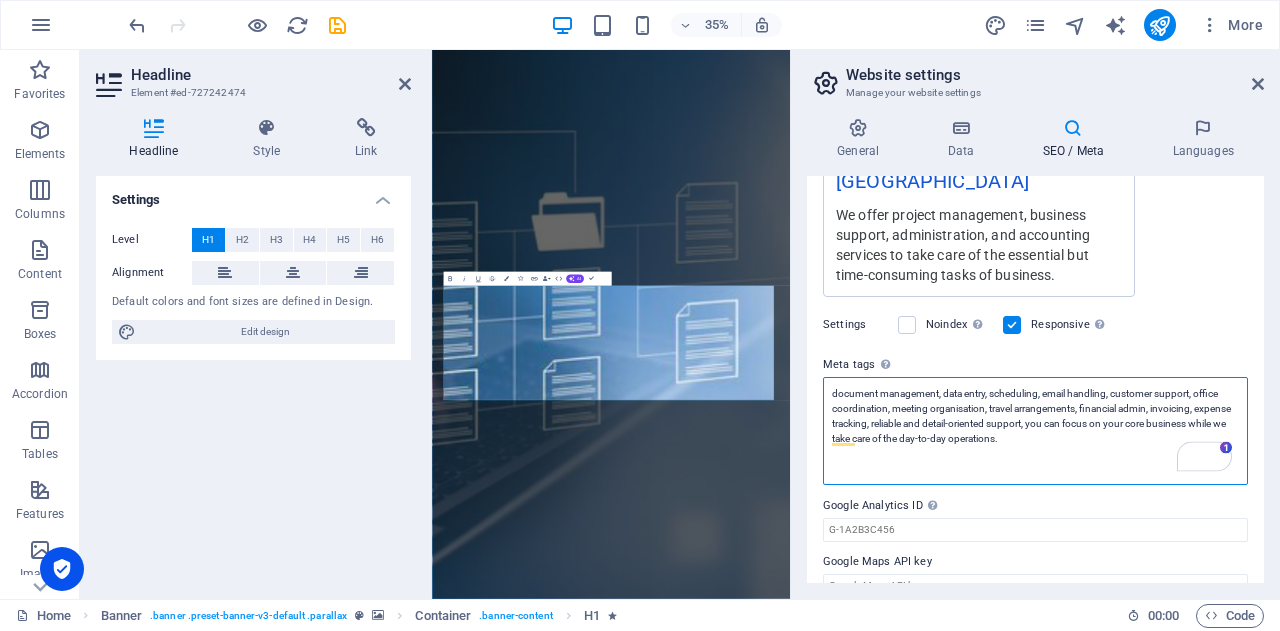 click on "document management, data entry, scheduling, email handling, customer support, office coordination, meeting organisation, travel arrangements, financial admin, invoicing, expense tracking, reliable and detail-oriented support, you can focus on your core business while we take care of the day-to-day operations." at bounding box center (1035, 431) 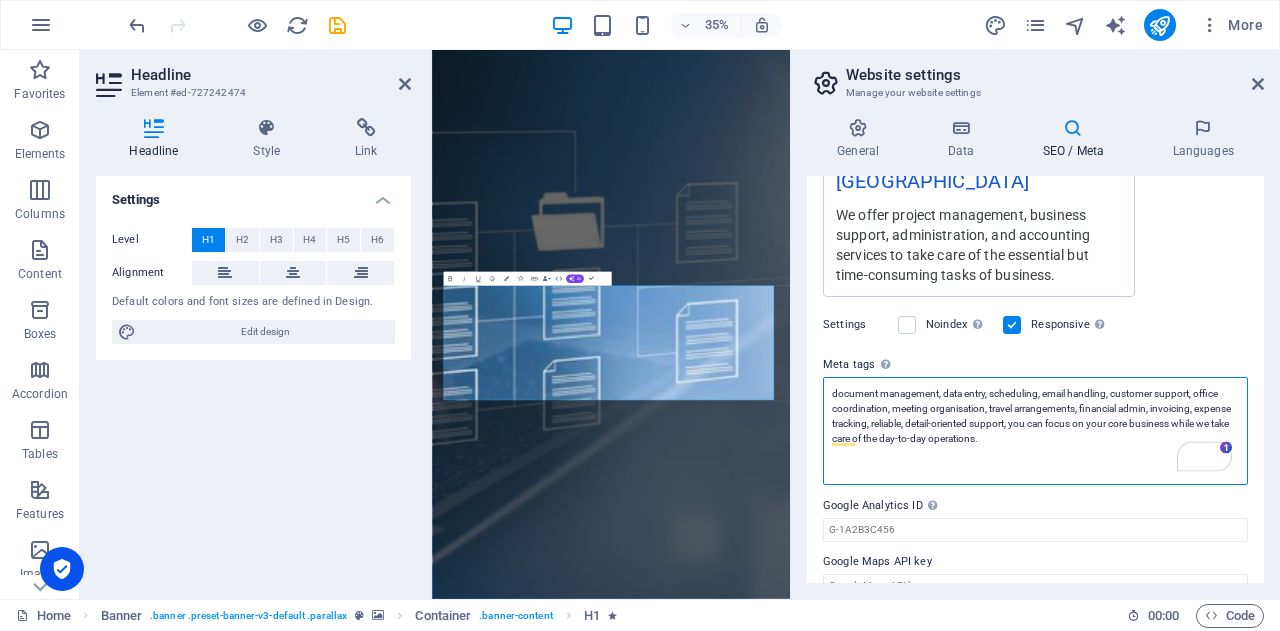 click on "document management, data entry, scheduling, email handling, customer support, office coordination, meeting organisation, travel arrangements, financial admin, invoicing, expense tracking, reliable, detail-oriented support, you can focus on your core business while we take care of the day-to-day operations." at bounding box center (1035, 431) 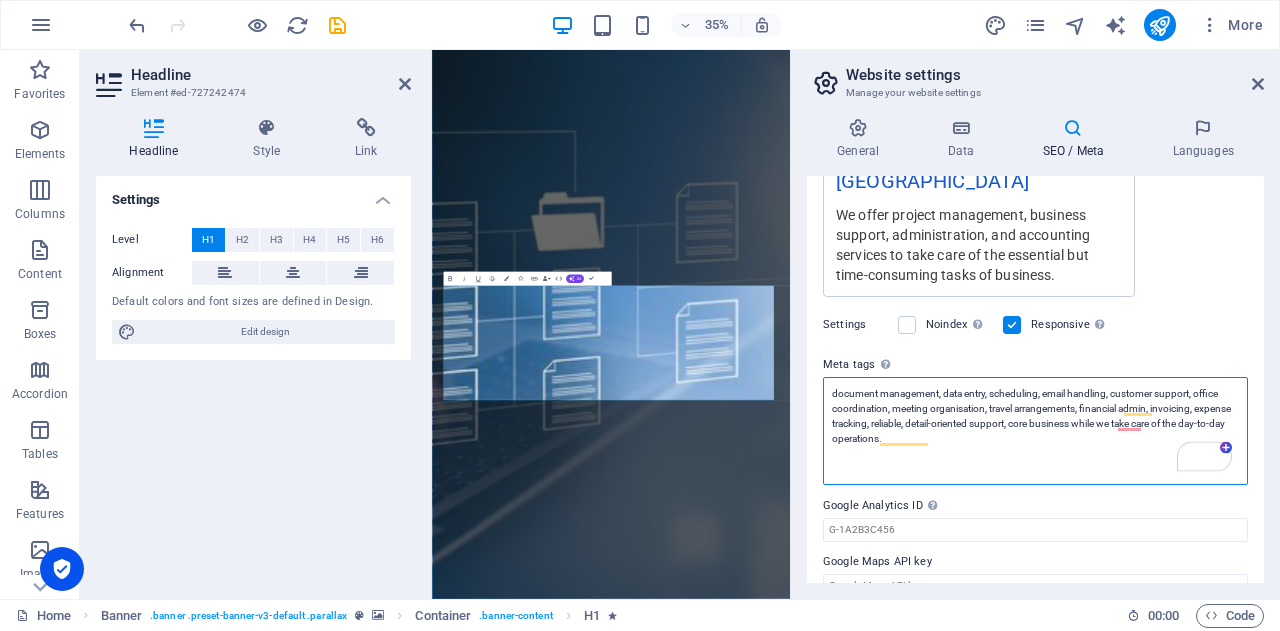 click on "document management, data entry, scheduling, email handling, customer support, office coordination, meeting organisation, travel arrangements, financial admin, invoicing, expense tracking, reliable, detail-oriented support, core business while we take care of the day-to-day operations." at bounding box center (1035, 431) 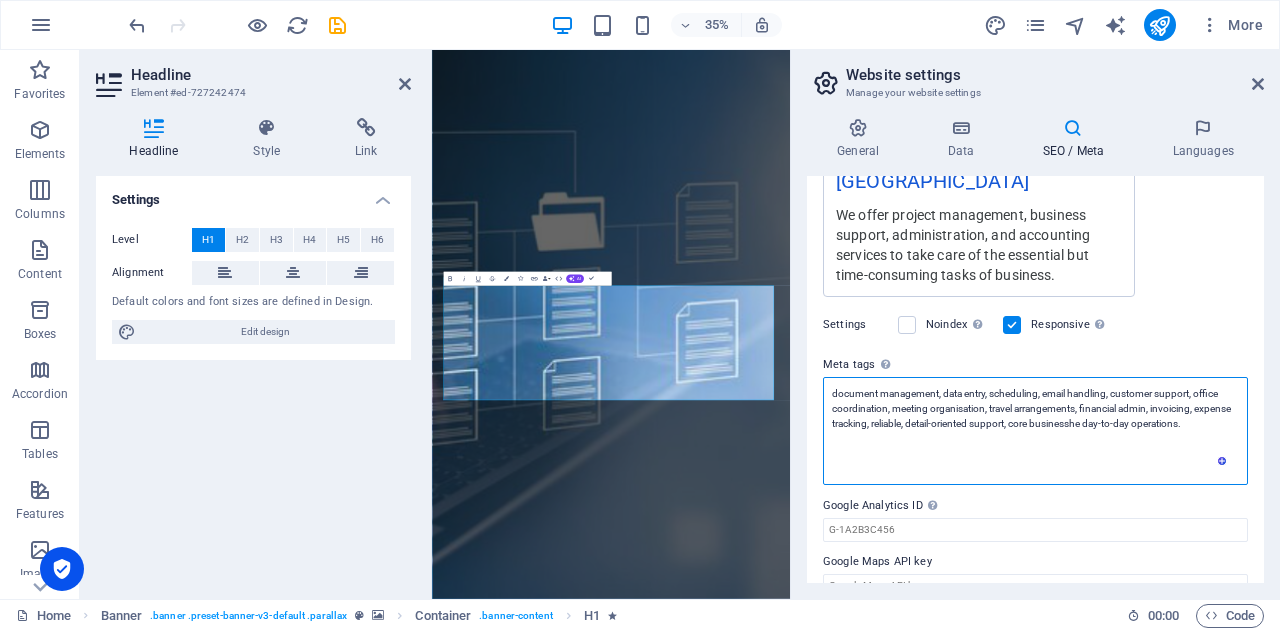 scroll, scrollTop: 472, scrollLeft: 0, axis: vertical 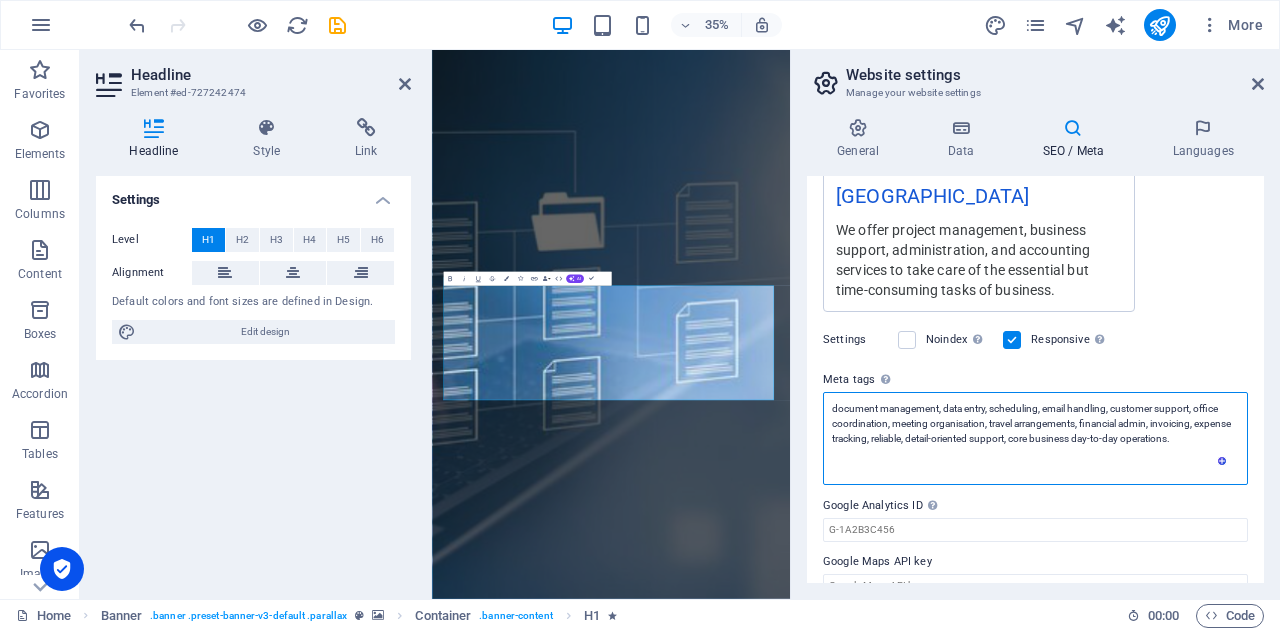 type on "document management, data entry, scheduling, email handling, customer support, office coordination, meeting organisation, travel arrangements, financial admin, invoicing, expense tracking, reliable, detail-oriented support, core business, day-to-day operations." 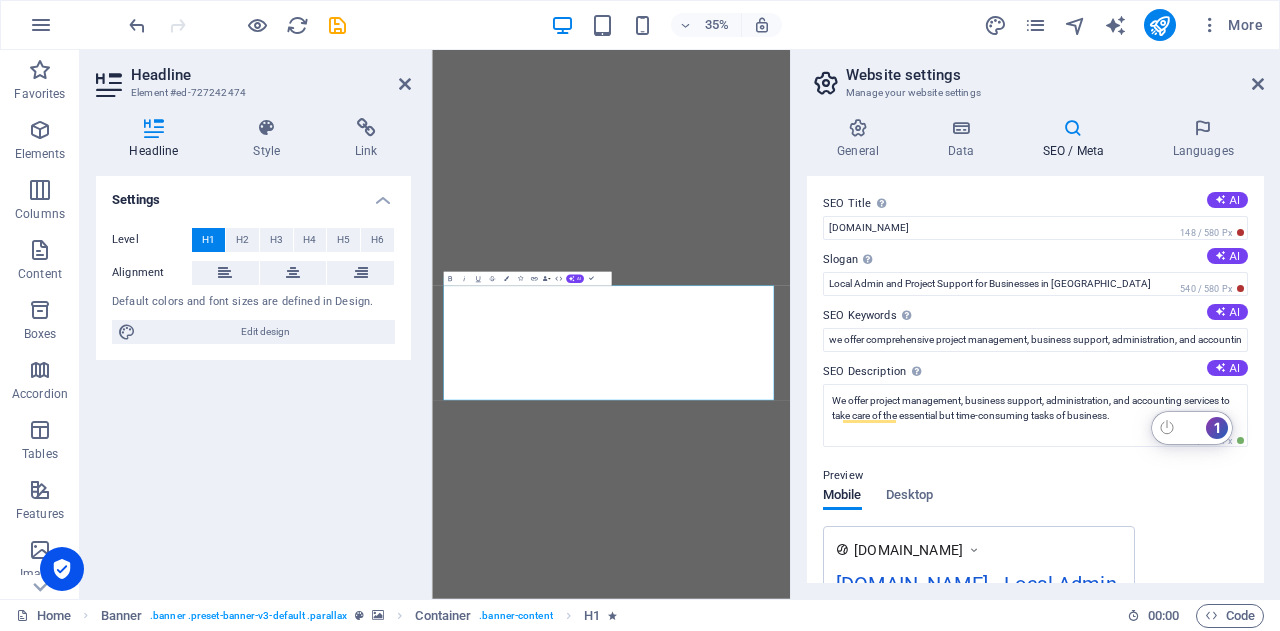 scroll, scrollTop: 0, scrollLeft: 0, axis: both 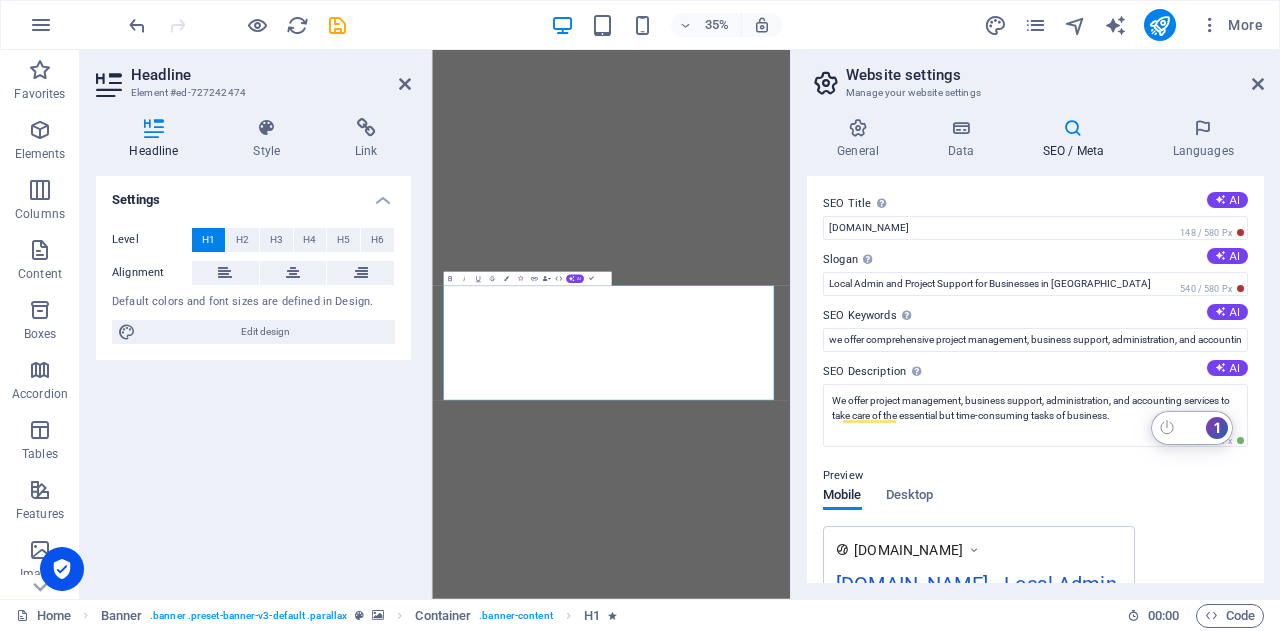 type on "document management, data entry, scheduling, email handling, customer support, office coordination, meeting organisation, travel arrangements, financial admin, invoicing, expense tracking, reliable, detail-oriented support, core business, day-to-day operations." 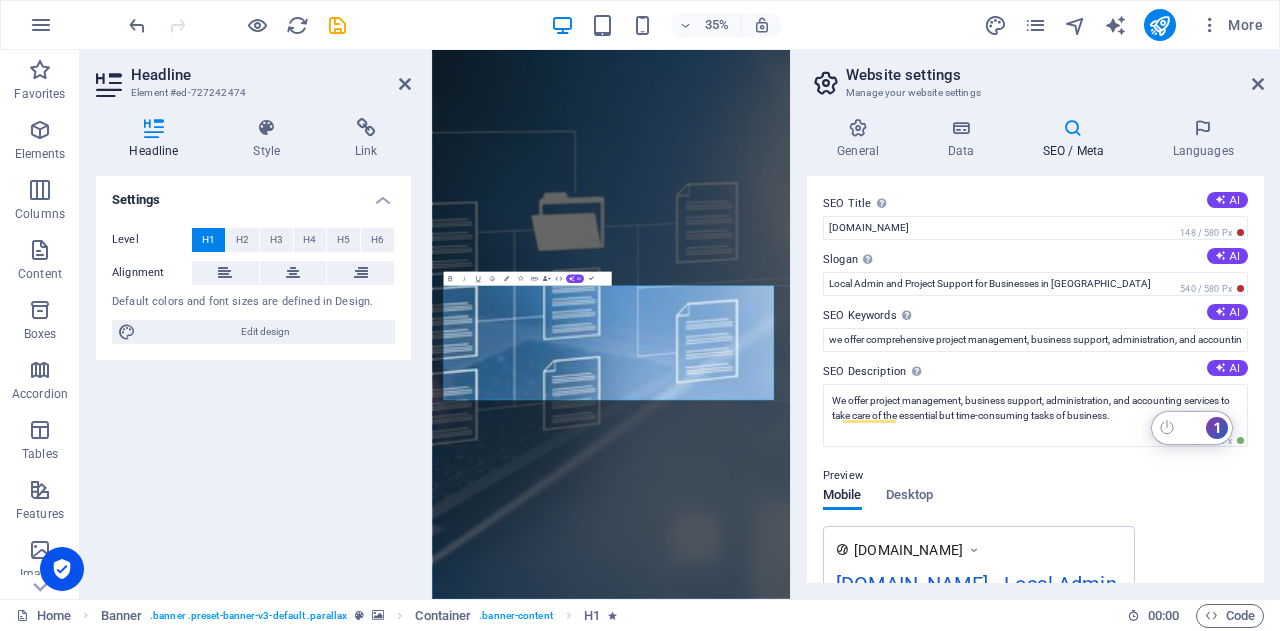 scroll, scrollTop: 442, scrollLeft: 0, axis: vertical 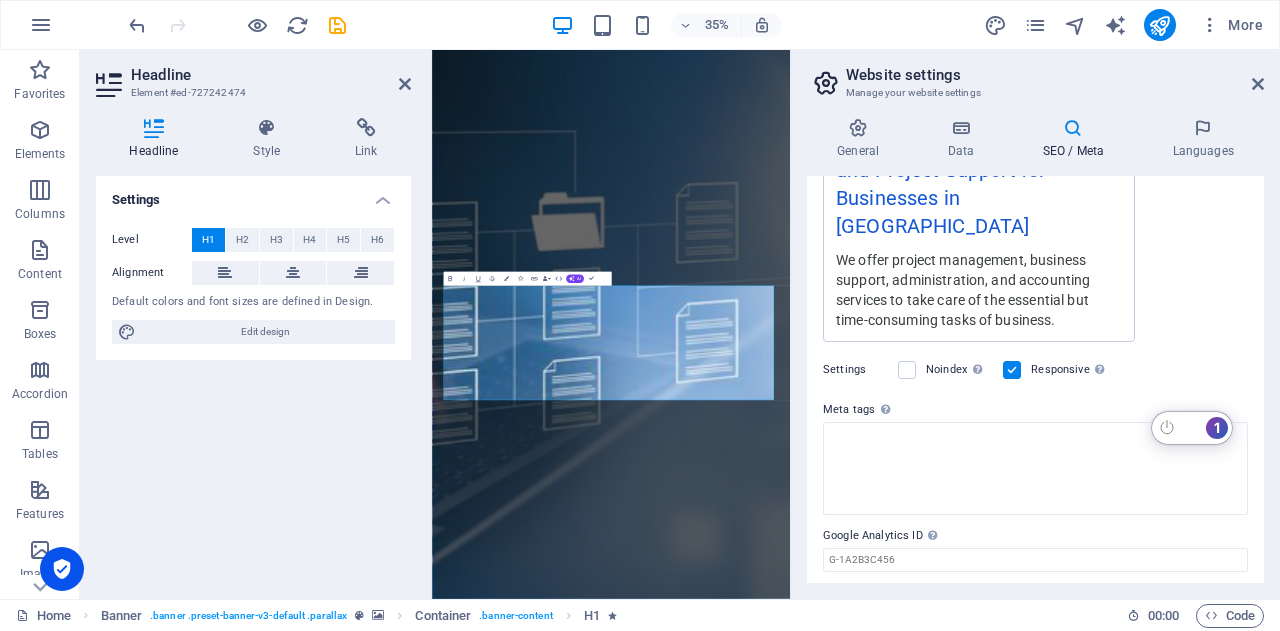 click on "1" 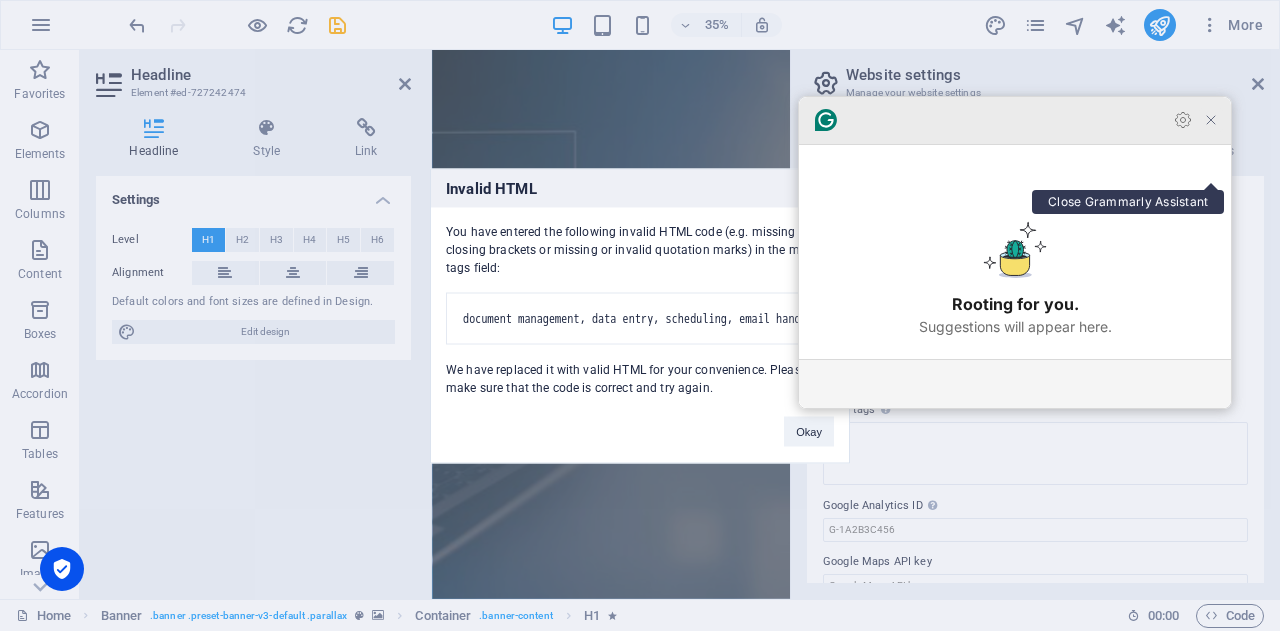 click 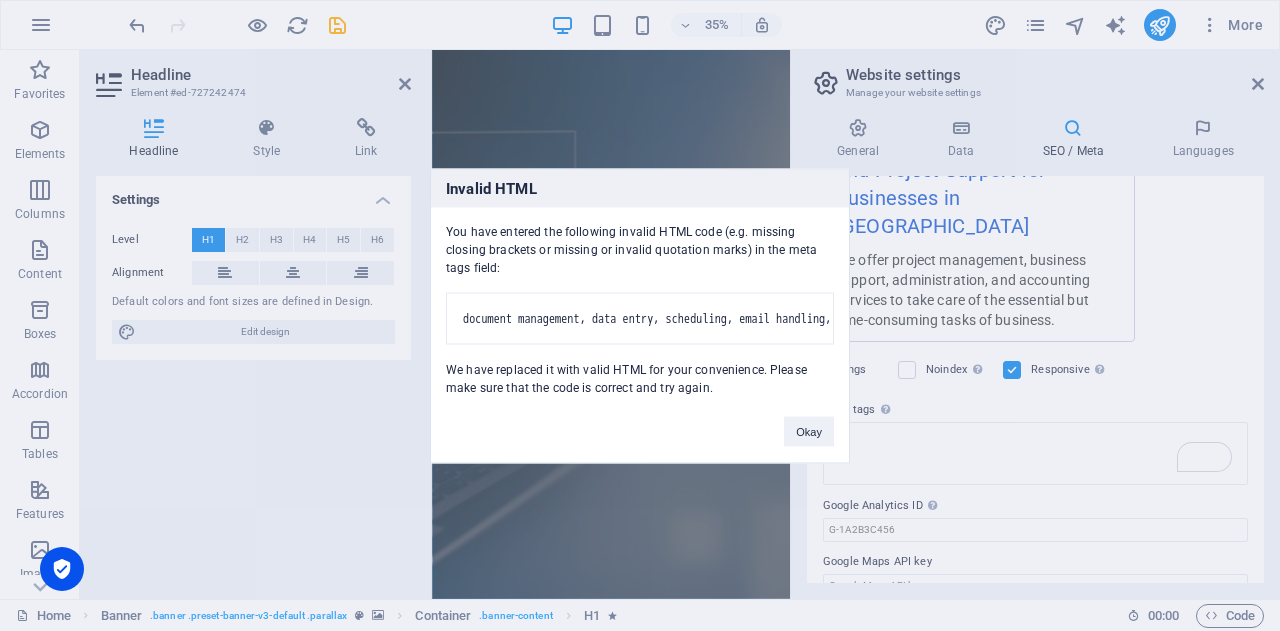 click on "document management, data entry, scheduling, email handling, customer support, office coordination, meeting organisation, travel arrangements, financial admin, invoicing, expense tracking, reliable, detail-oriented support, core business, day-to-day operations." at bounding box center [640, 318] 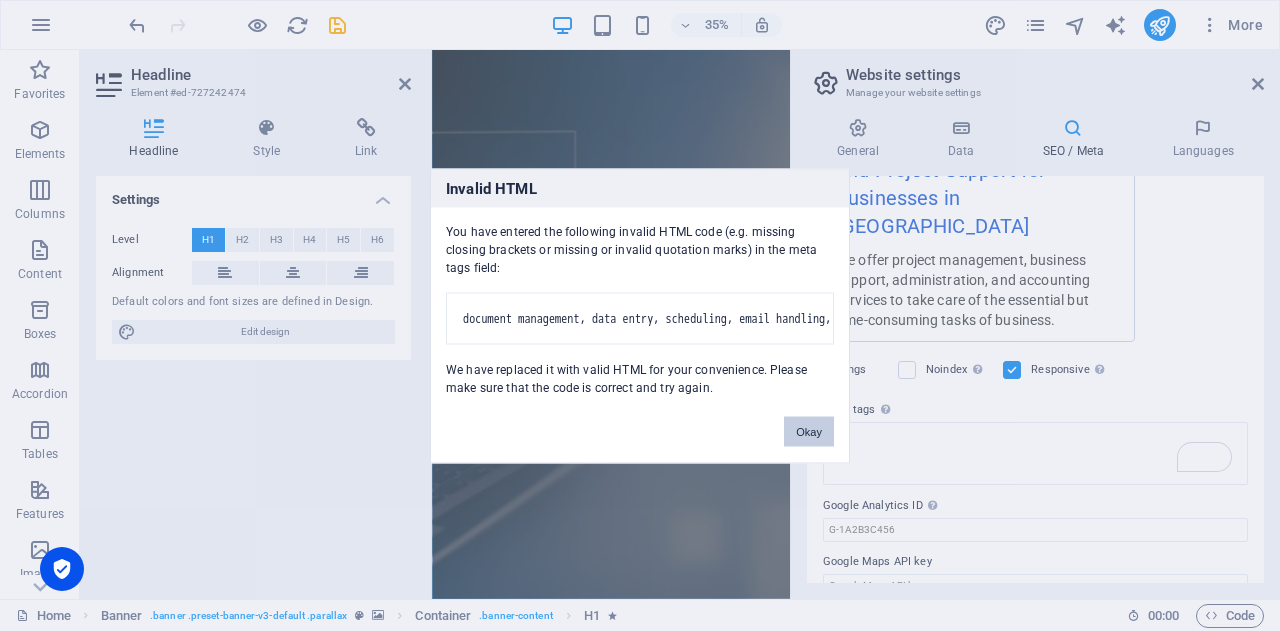 click on "Okay" at bounding box center (809, 431) 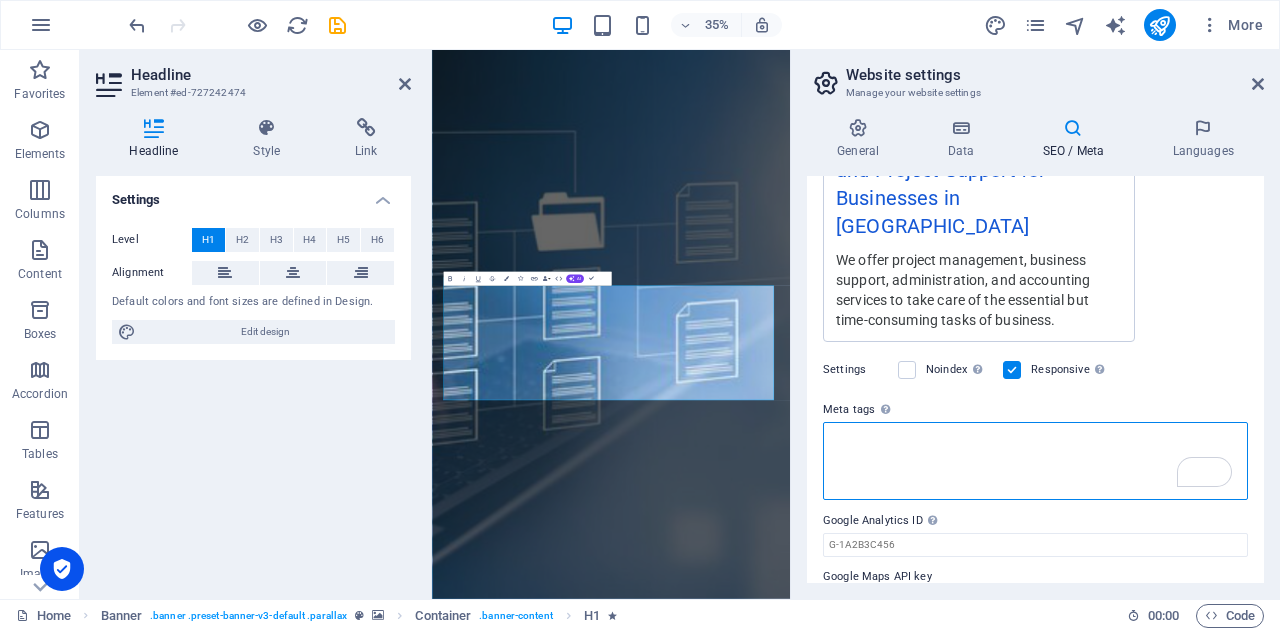 click on "Meta tags Enter HTML code here that will be placed inside the  tags of your website. Please note that your website may not function if you include code with errors." at bounding box center [1035, 461] 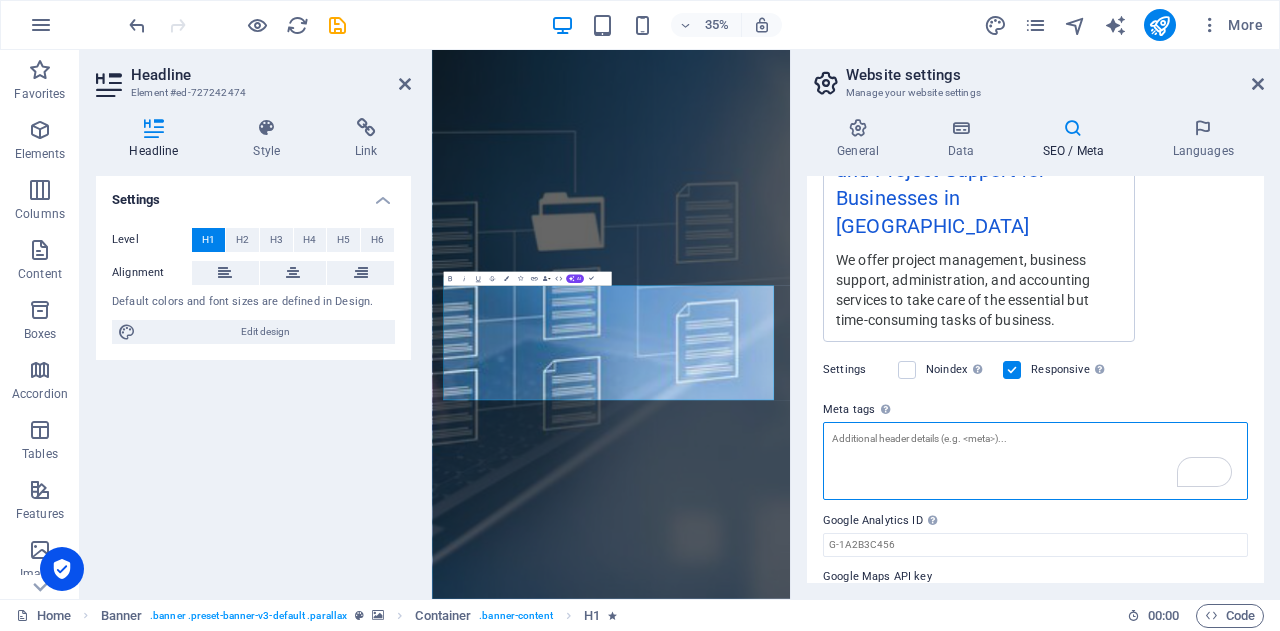 click on "Meta tags Enter HTML code here that will be placed inside the  tags of your website. Please note that your website may not function if you include code with errors." at bounding box center [1035, 461] 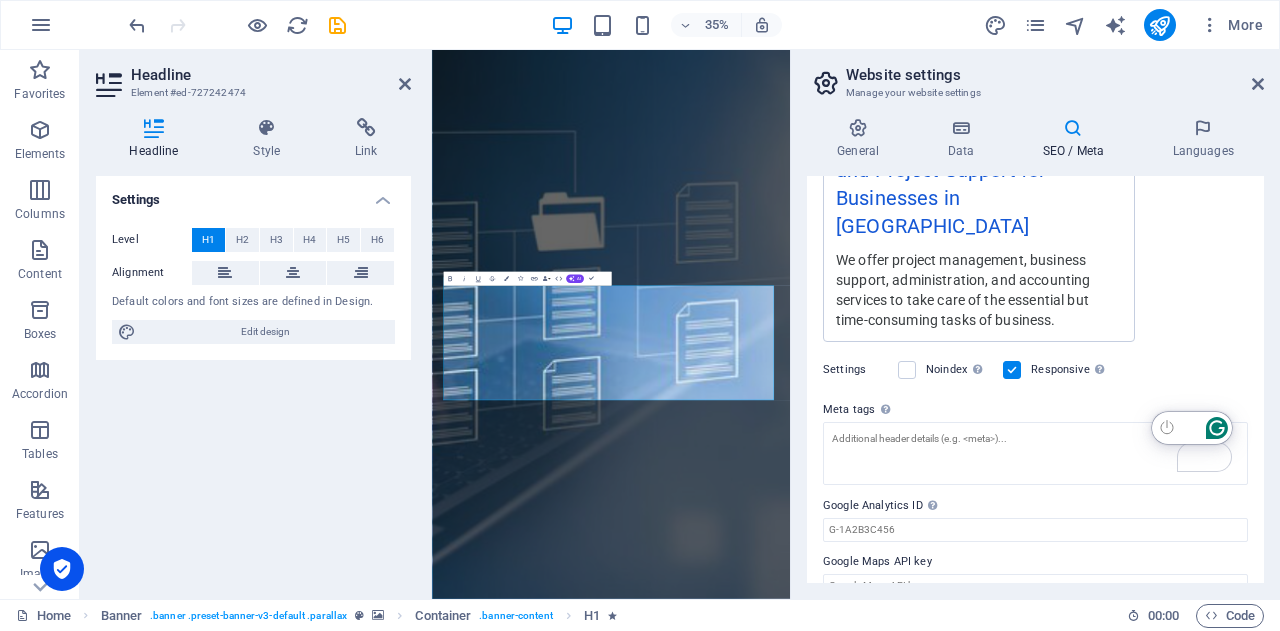 drag, startPoint x: 1207, startPoint y: 429, endPoint x: 1204, endPoint y: 335, distance: 94.04786 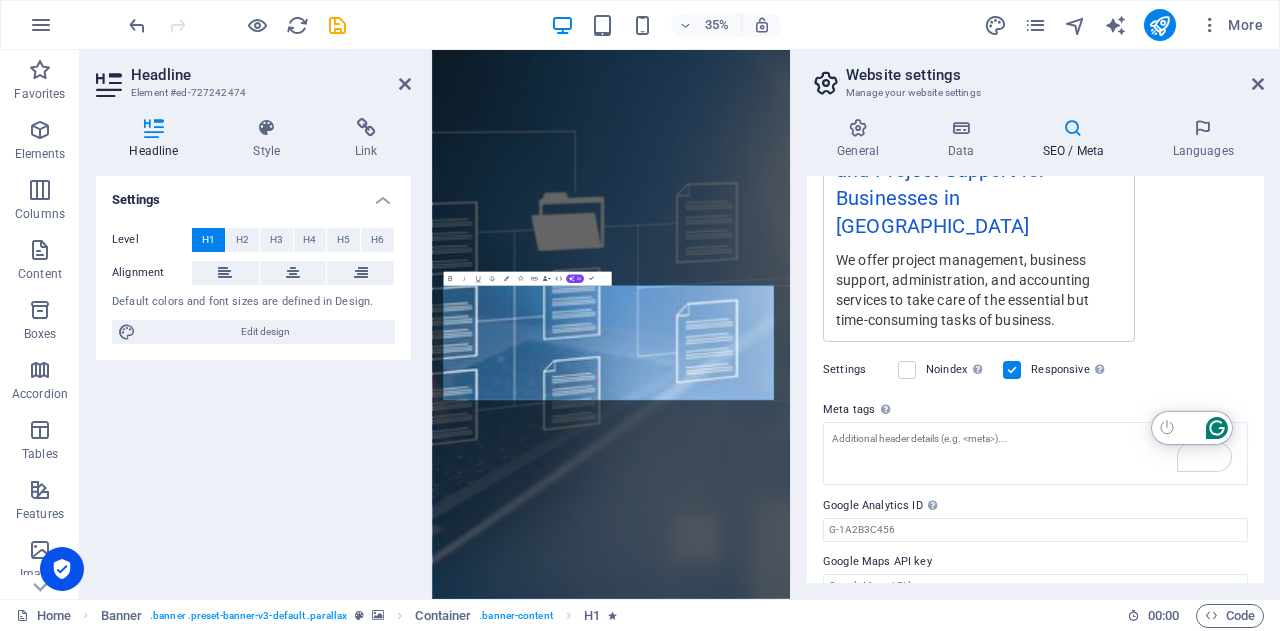 drag, startPoint x: 1204, startPoint y: 417, endPoint x: 1192, endPoint y: 385, distance: 34.176014 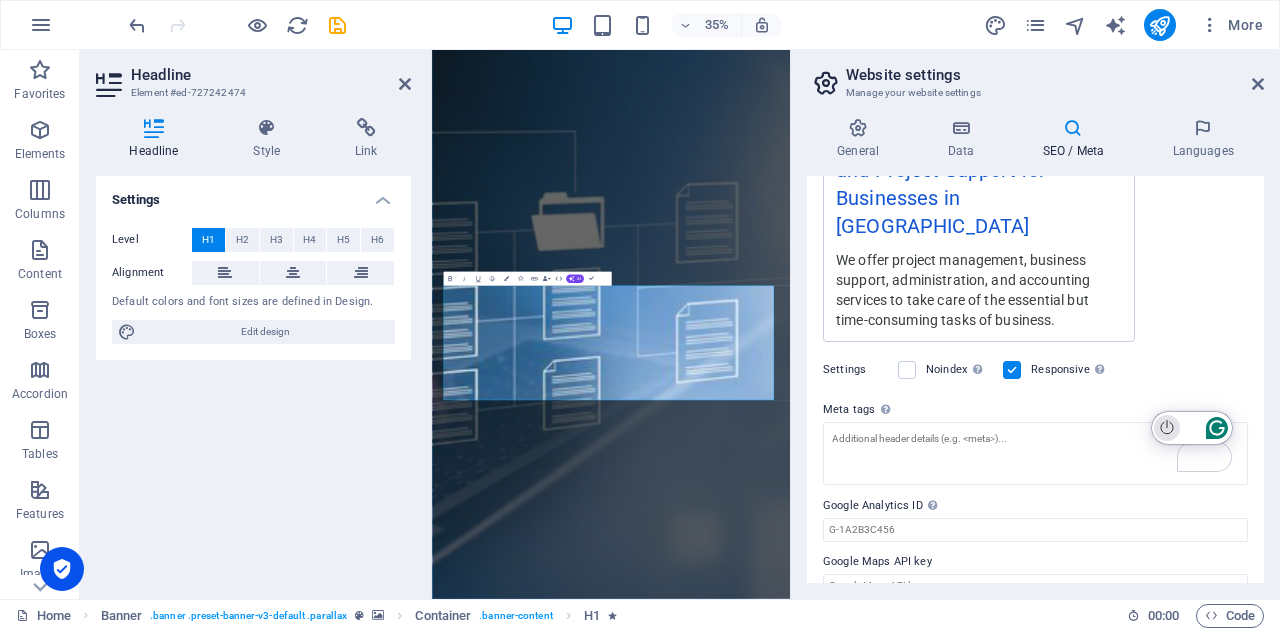 click 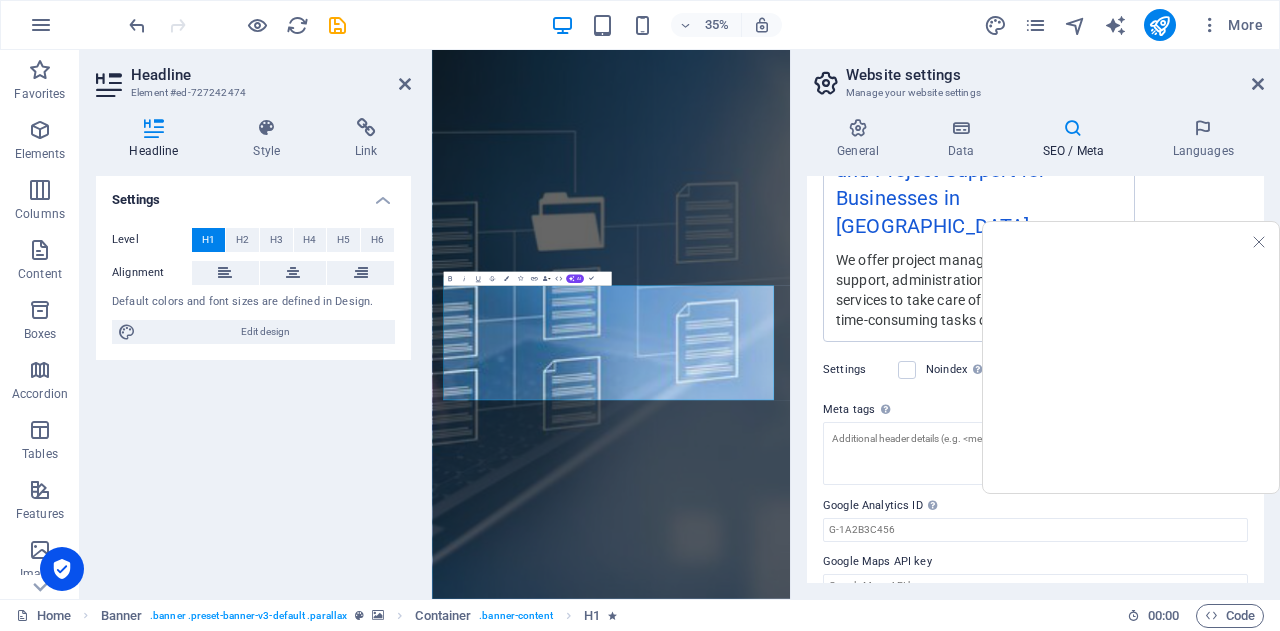 click on "Yes, for this session" 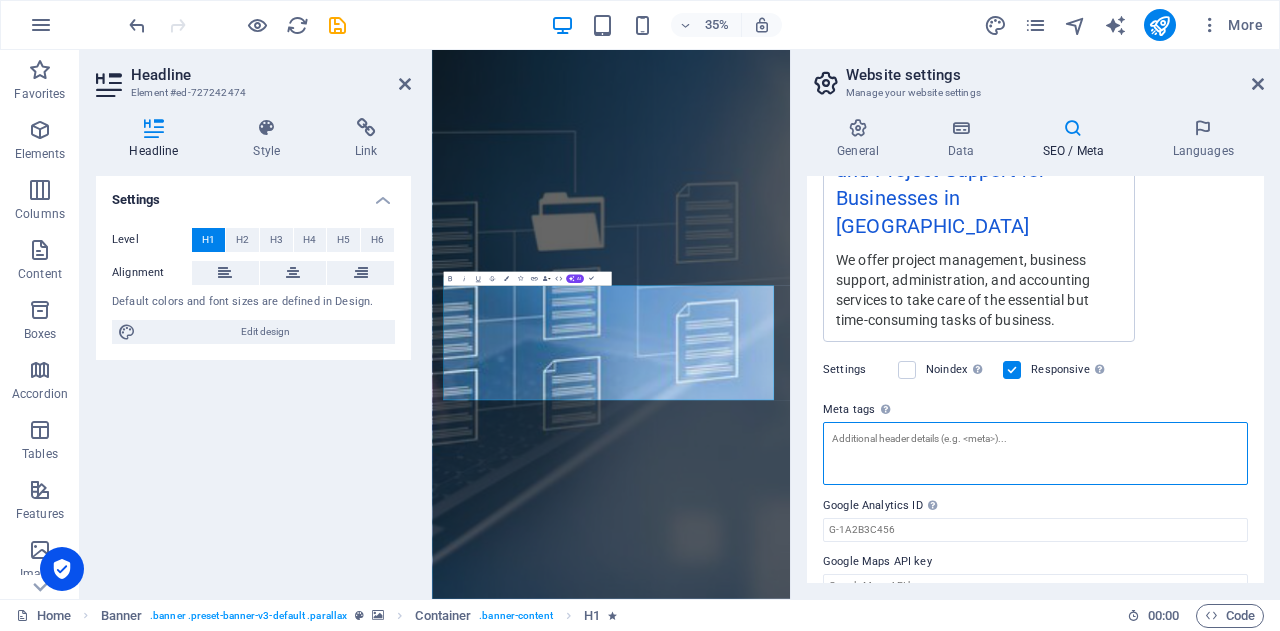 click on "Meta tags Enter HTML code here that will be placed inside the  tags of your website. Please note that your website may not function if you include code with errors." at bounding box center (1035, 453) 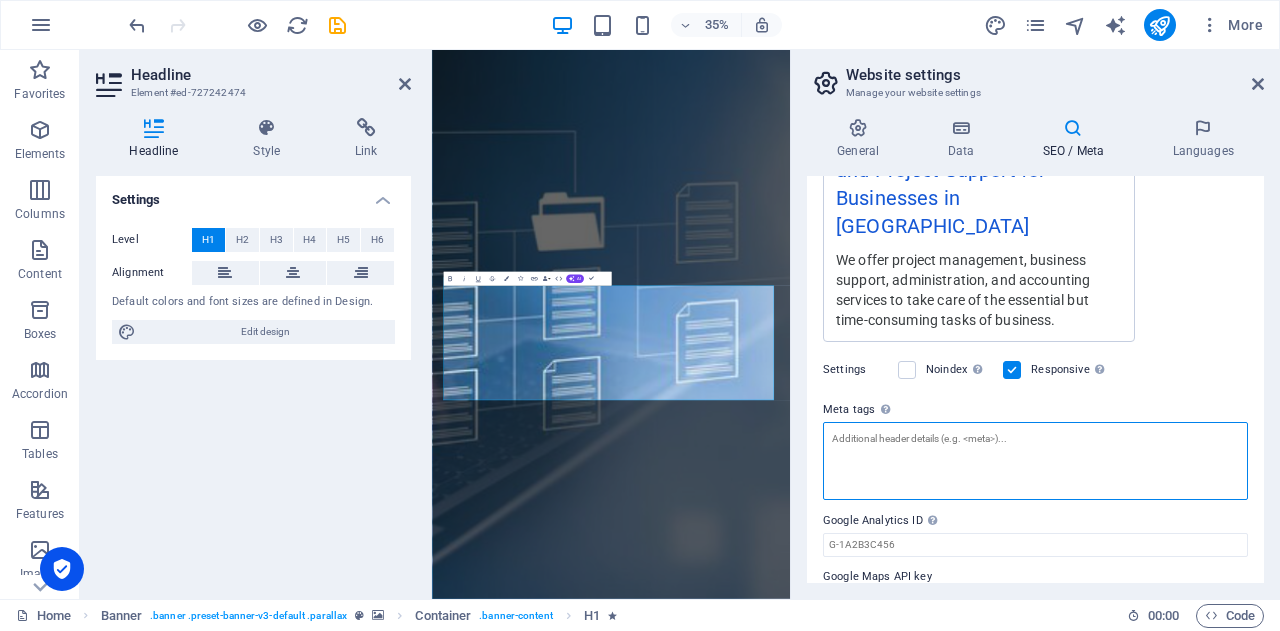 click on "Meta tags Enter HTML code here that will be placed inside the  tags of your website. Please note that your website may not function if you include code with errors." at bounding box center (1035, 461) 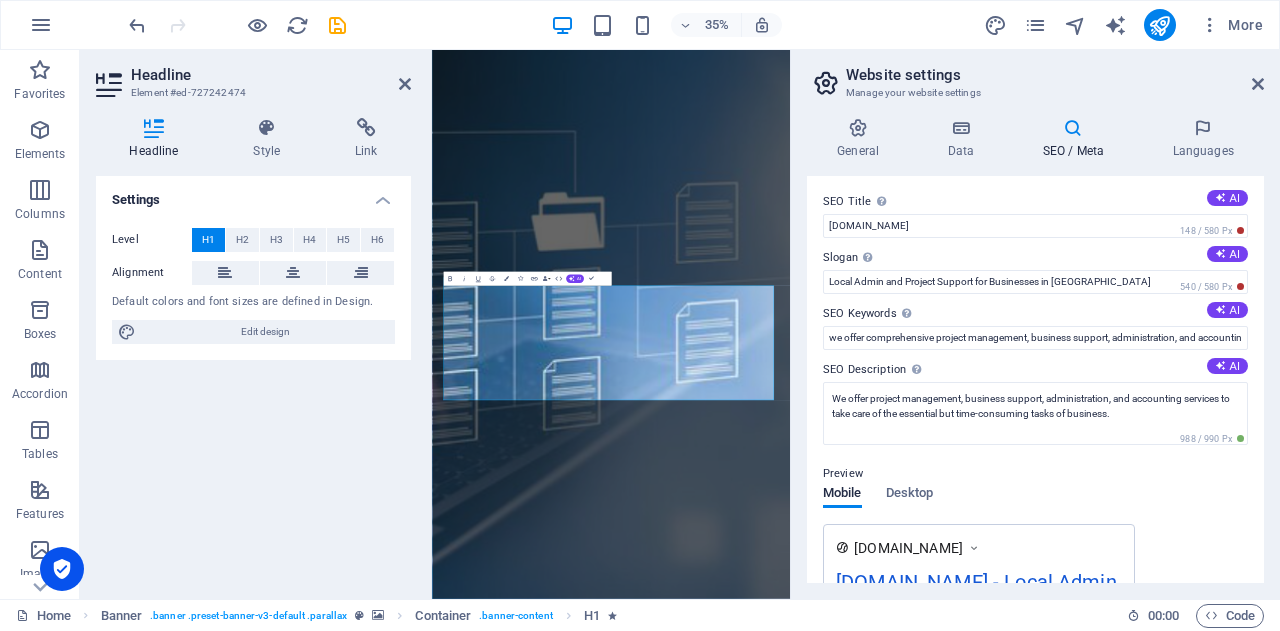 scroll, scrollTop: 0, scrollLeft: 0, axis: both 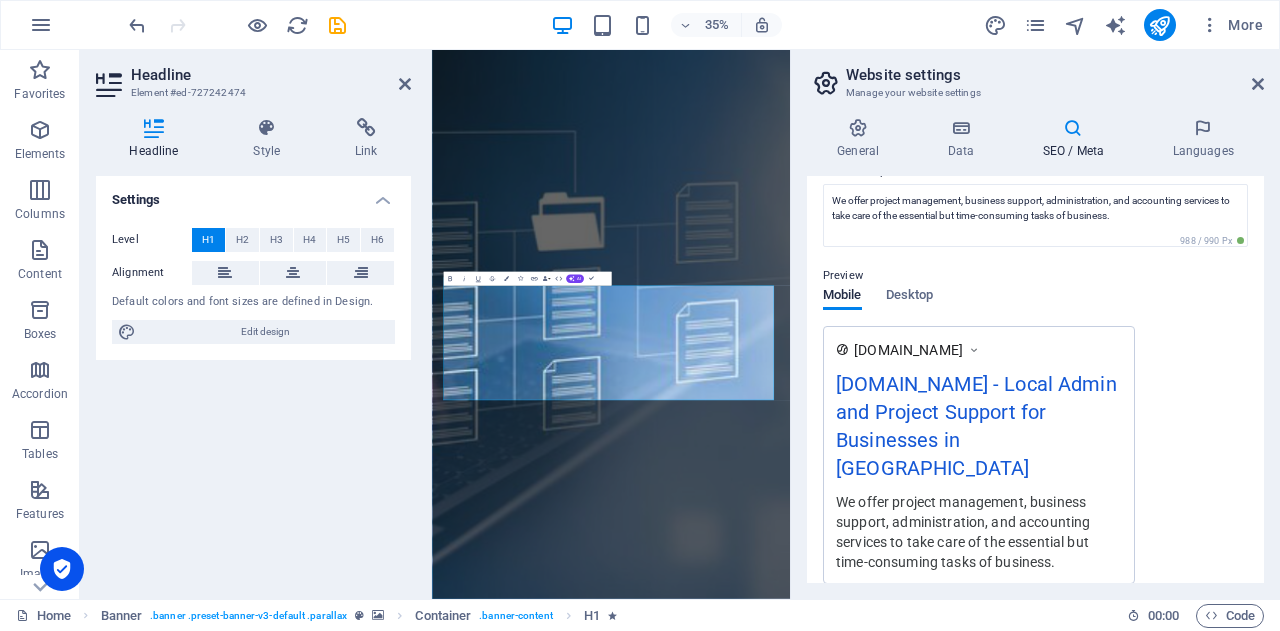 type on "<" 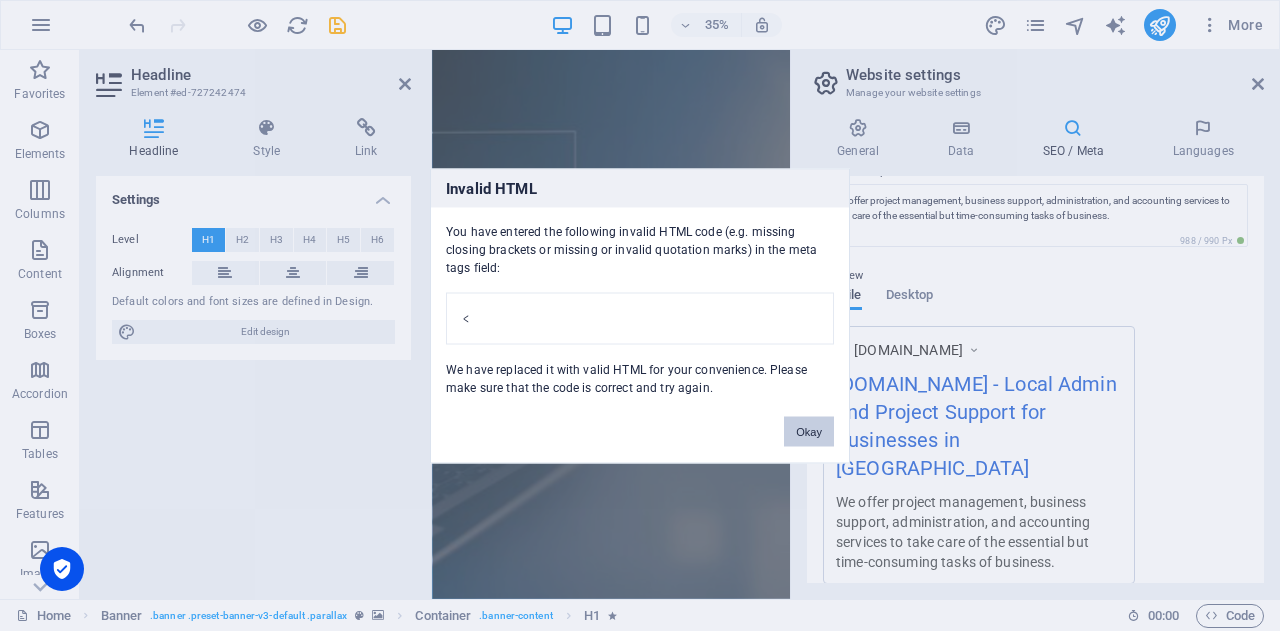click on "Okay" at bounding box center [809, 431] 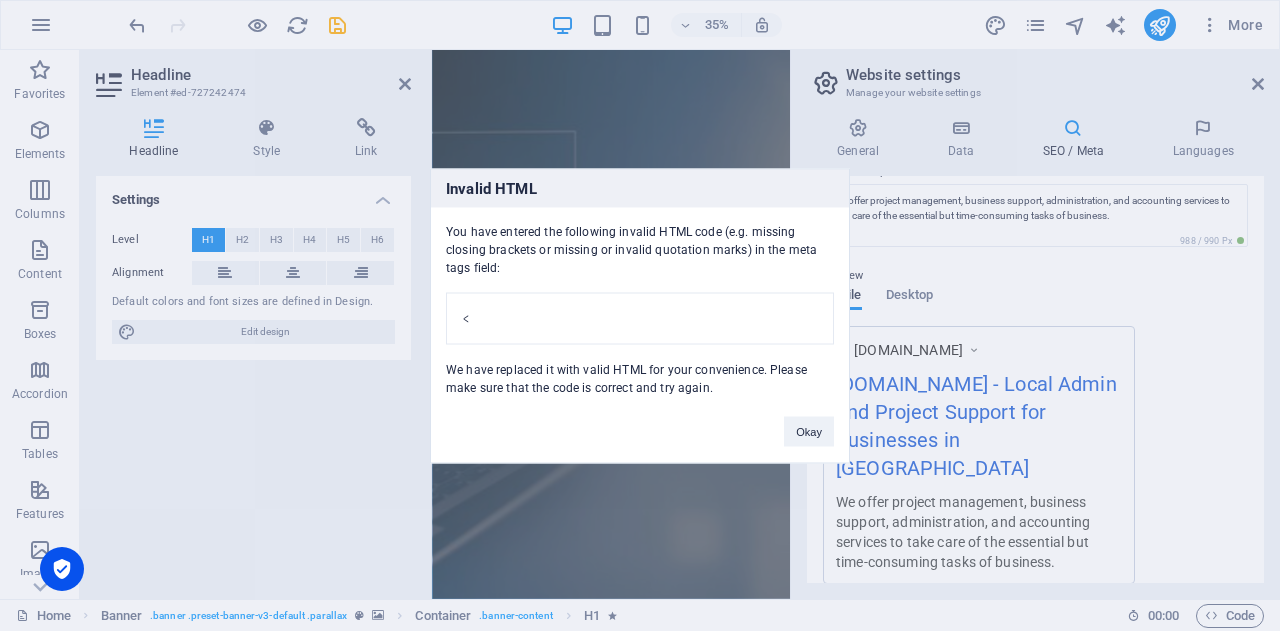 scroll, scrollTop: 442, scrollLeft: 0, axis: vertical 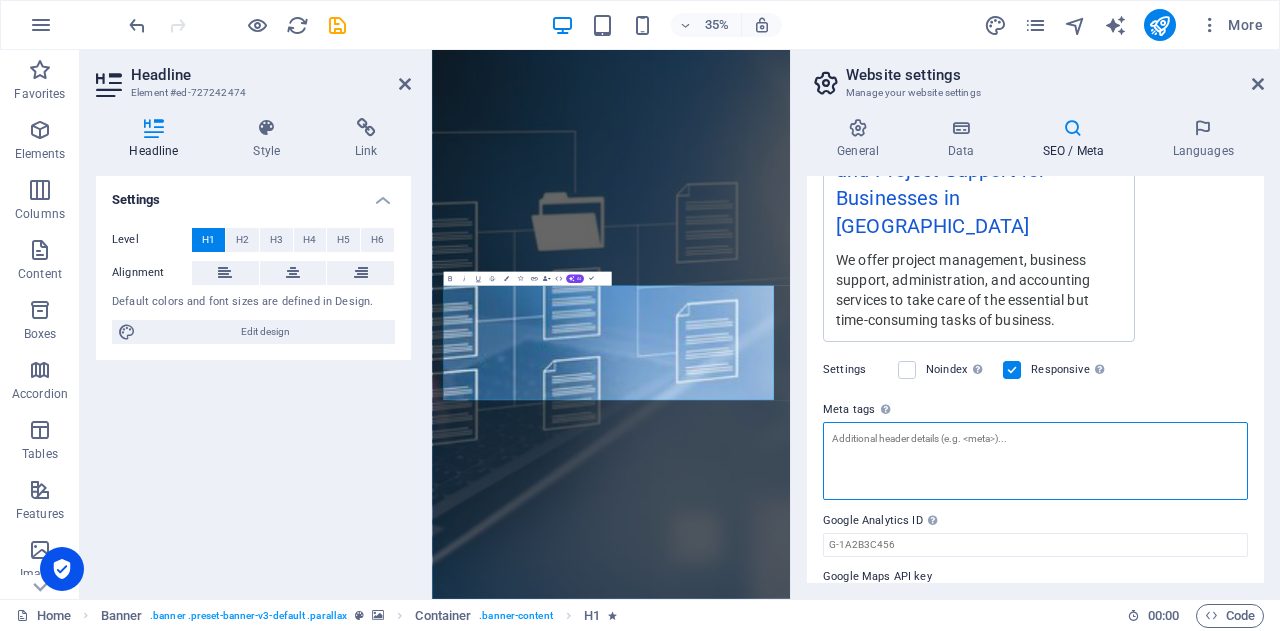 paste on "We handle everything from document management, data entry, and scheduling to email handling, customer support, and office coordination. Our team also supports you with meeting organization, travel arrangements, and basic financial admin like invoicing and expense tracking. With our reliable and detail-oriented support, you can focus on your core business while we take care of the day-to-day operations." 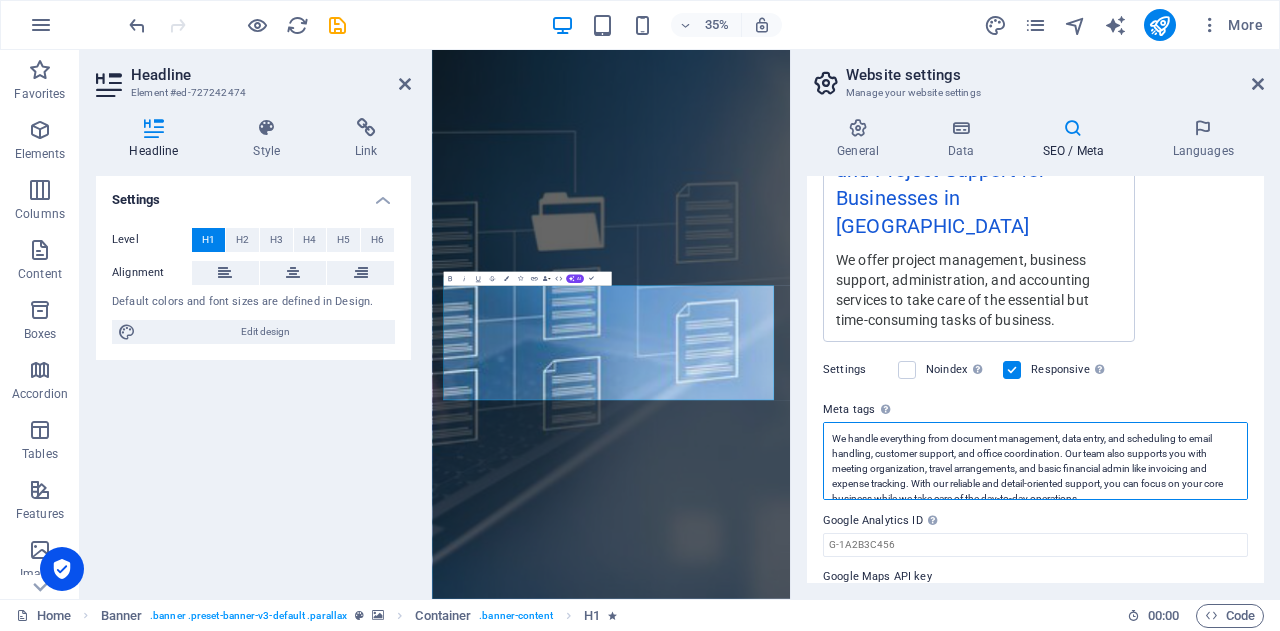scroll, scrollTop: 0, scrollLeft: 0, axis: both 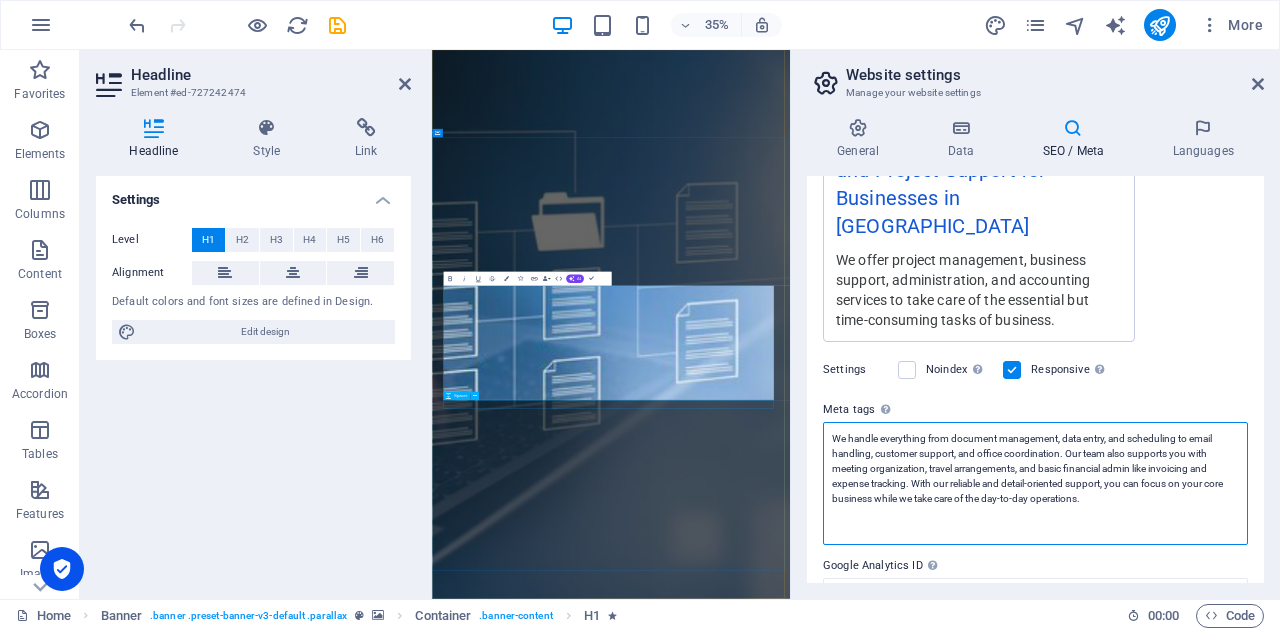 drag, startPoint x: 1386, startPoint y: 455, endPoint x: 1353, endPoint y: 1062, distance: 607.89636 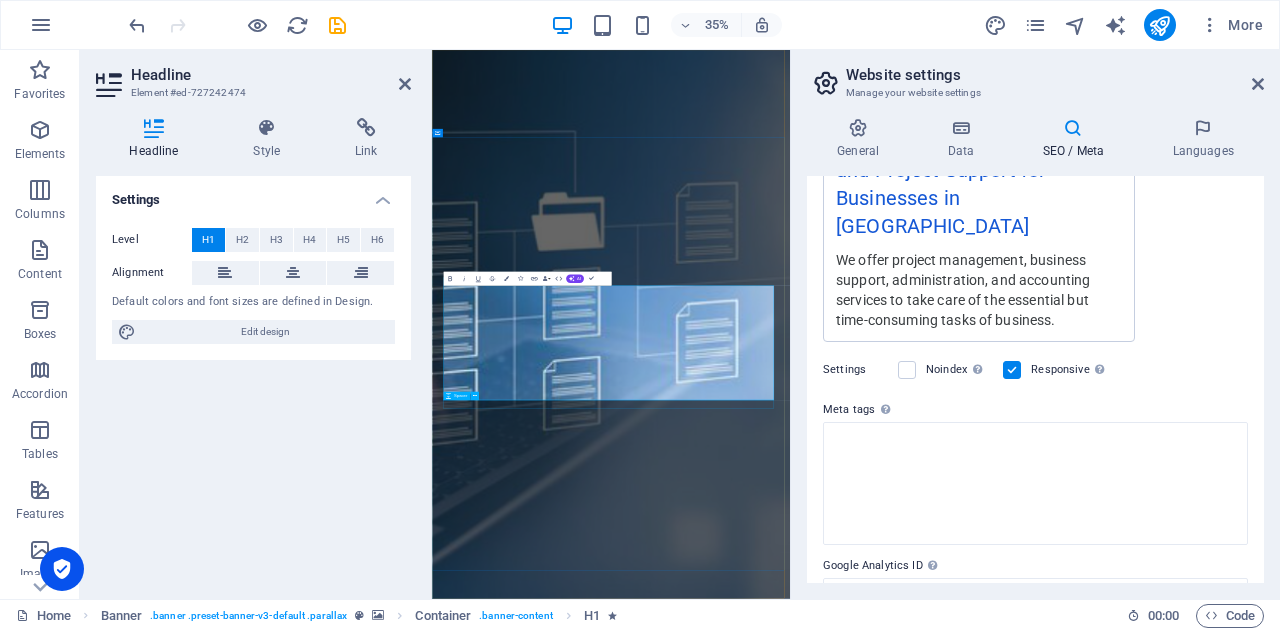 click at bounding box center [944, 2319] 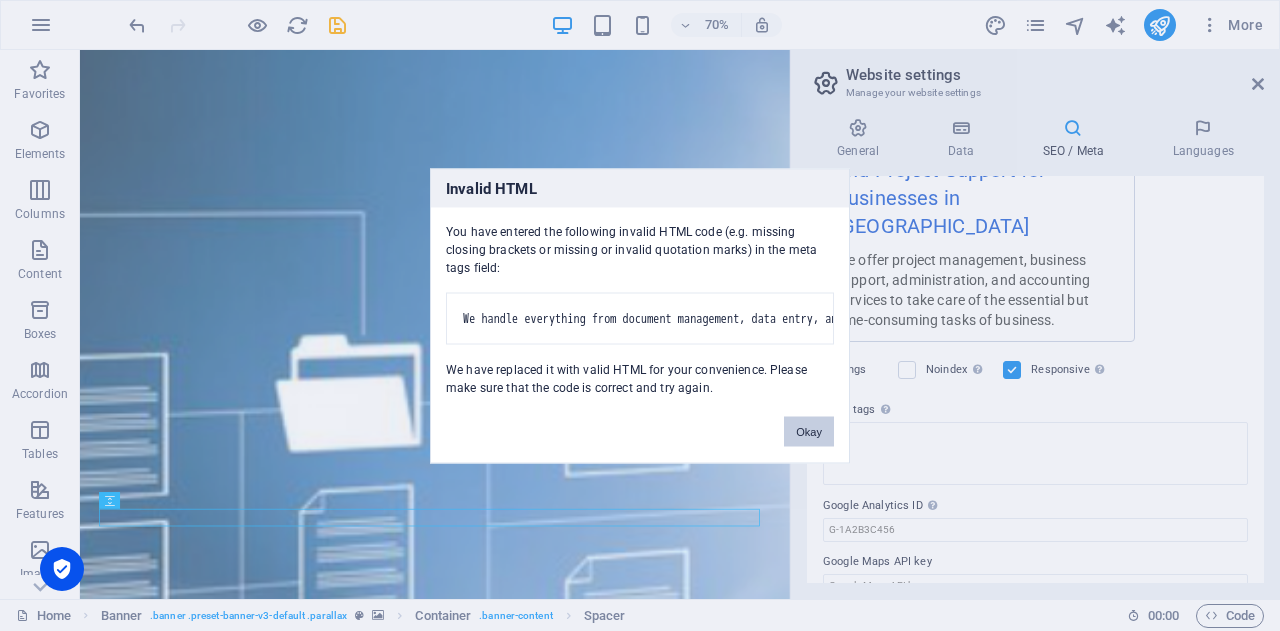 click on "Okay" at bounding box center [809, 431] 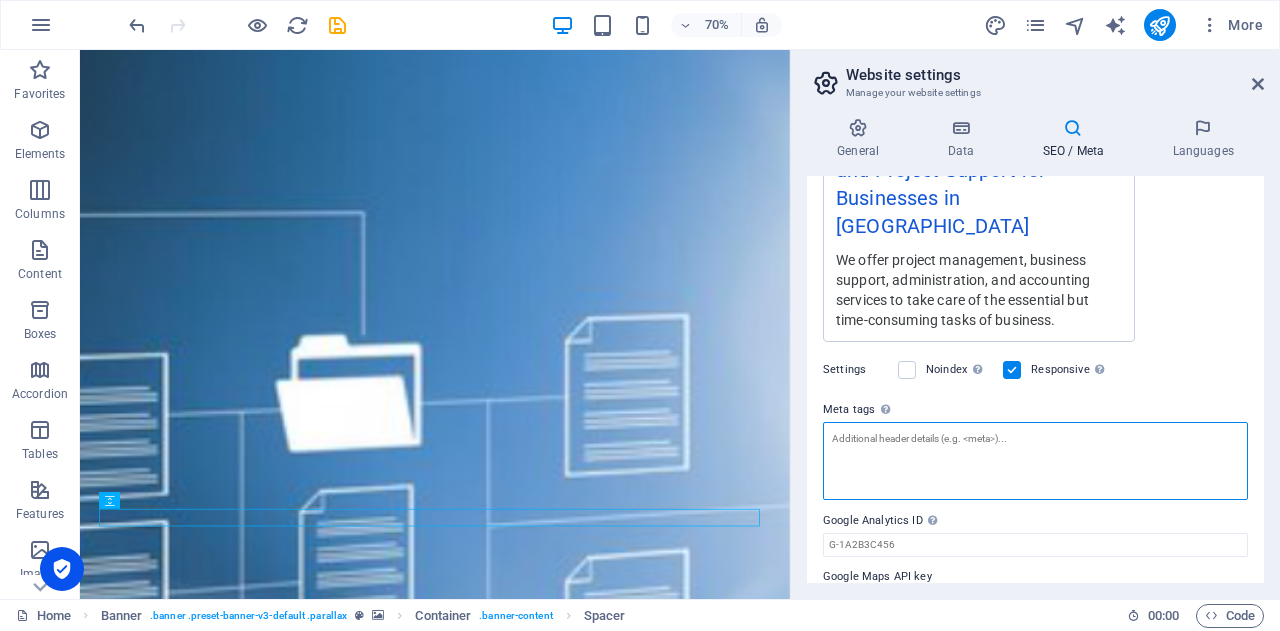 paste on "We handle everything from document management, data entry, and scheduling to email handling, customer support, and office coordination. Our team also supports you with meeting organization, travel arrangements, and basic financial admin like invoicing and expense tracking. With our reliable and detail-oriented support, you can focus on your core business while we take care of the day-to-day operations." 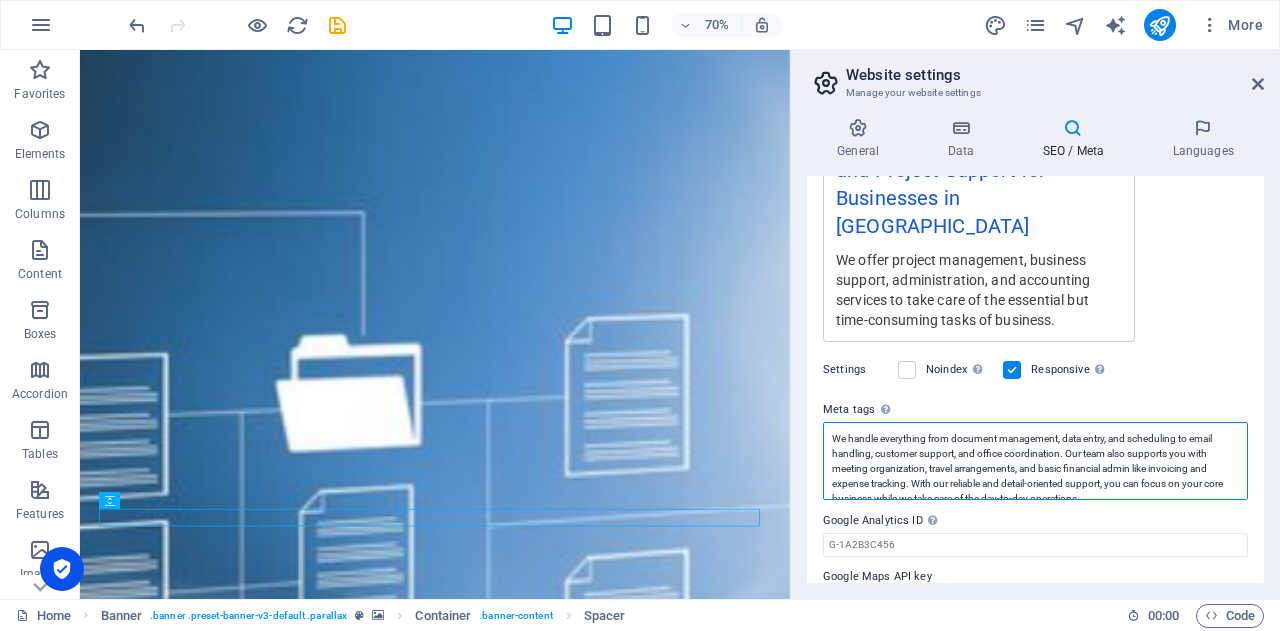 scroll, scrollTop: 0, scrollLeft: 0, axis: both 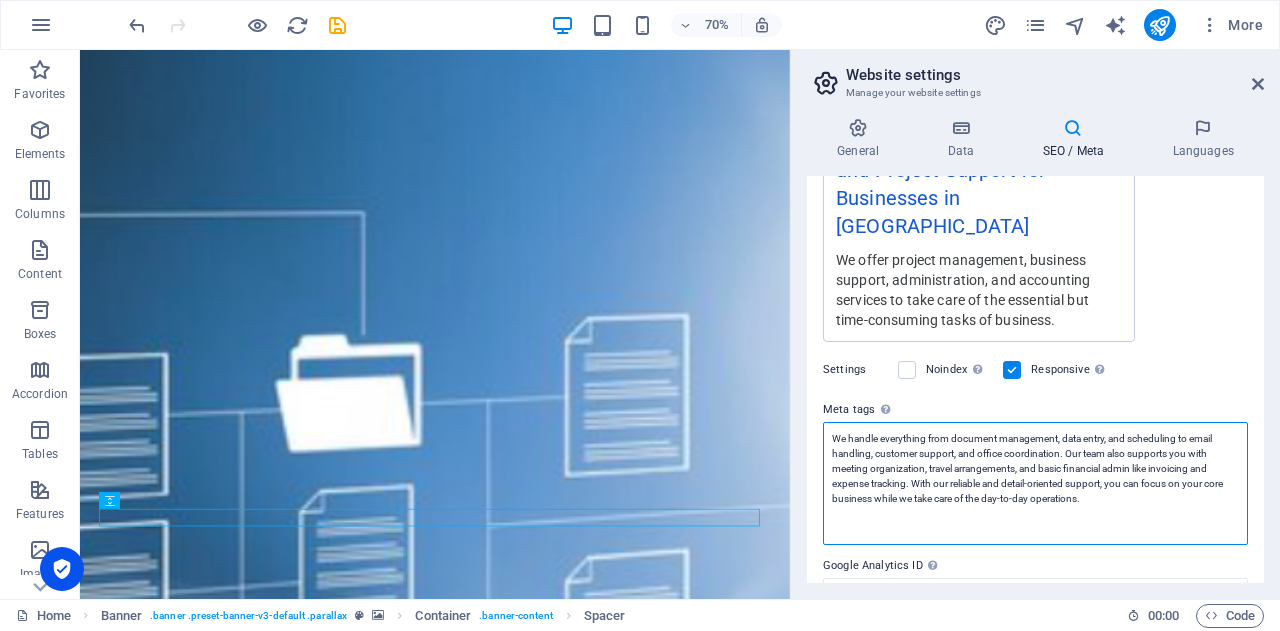 click on "We handle everything from document management, data entry, and scheduling to email handling, customer support, and office coordination. Our team also supports you with meeting organization, travel arrangements, and basic financial admin like invoicing and expense tracking. With our reliable and detail-oriented support, you can focus on your core business while we take care of the day-to-day operations." at bounding box center (1035, 483) 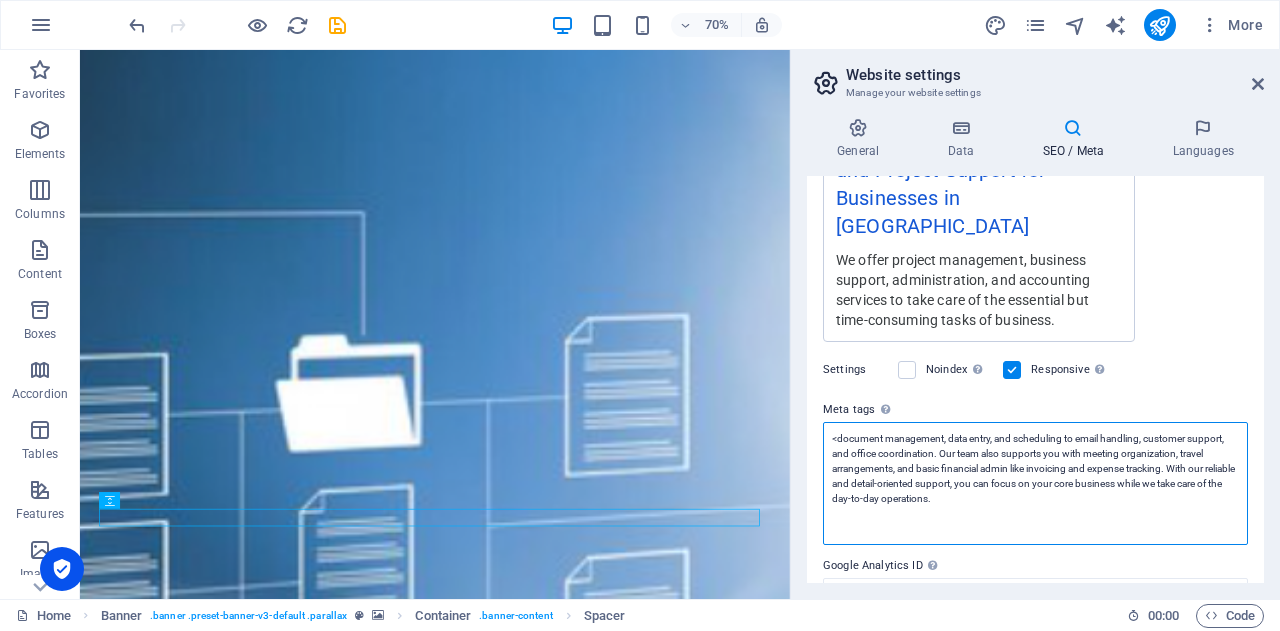 click on "<document management, data entry, and scheduling to email handling, customer support, and office coordination. Our team also supports you with meeting organization, travel arrangements, and basic financial admin like invoicing and expense tracking. With our reliable and detail-oriented support, you can focus on your core business while we take care of the day-to-day operations." at bounding box center [1035, 483] 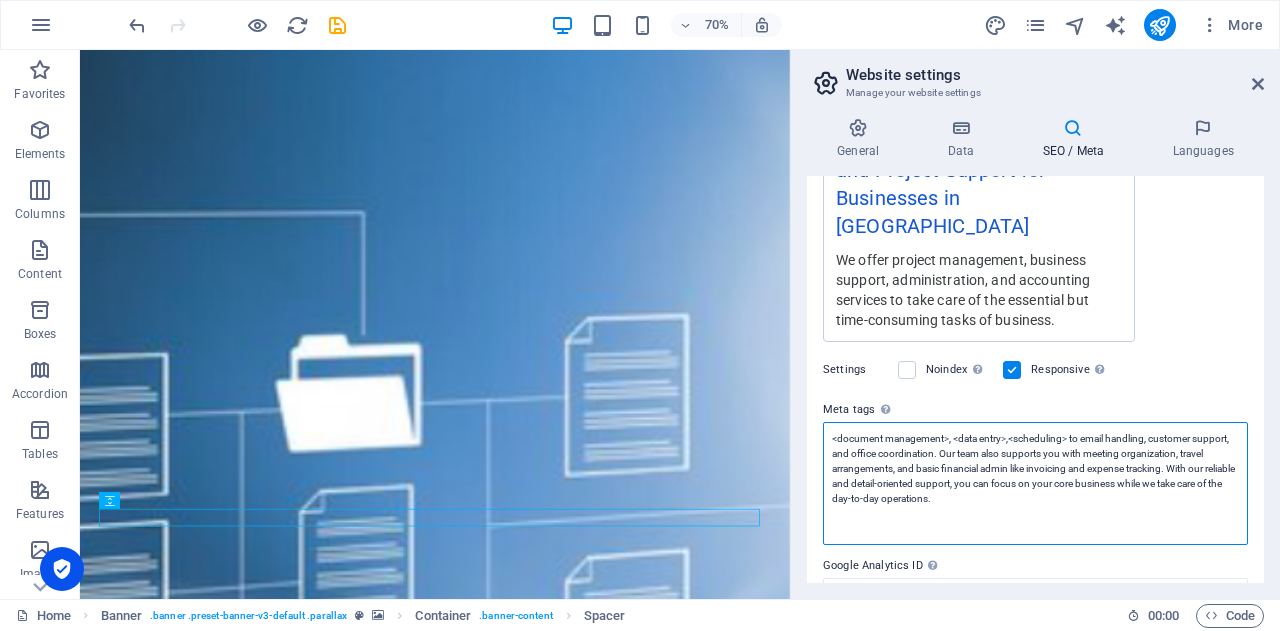 click on "<document management>, <data entry>,<scheduling> to email handling, customer support, and office coordination. Our team also supports you with meeting organization, travel arrangements, and basic financial admin like invoicing and expense tracking. With our reliable and detail-oriented support, you can focus on your core business while we take care of the day-to-day operations." at bounding box center [1035, 483] 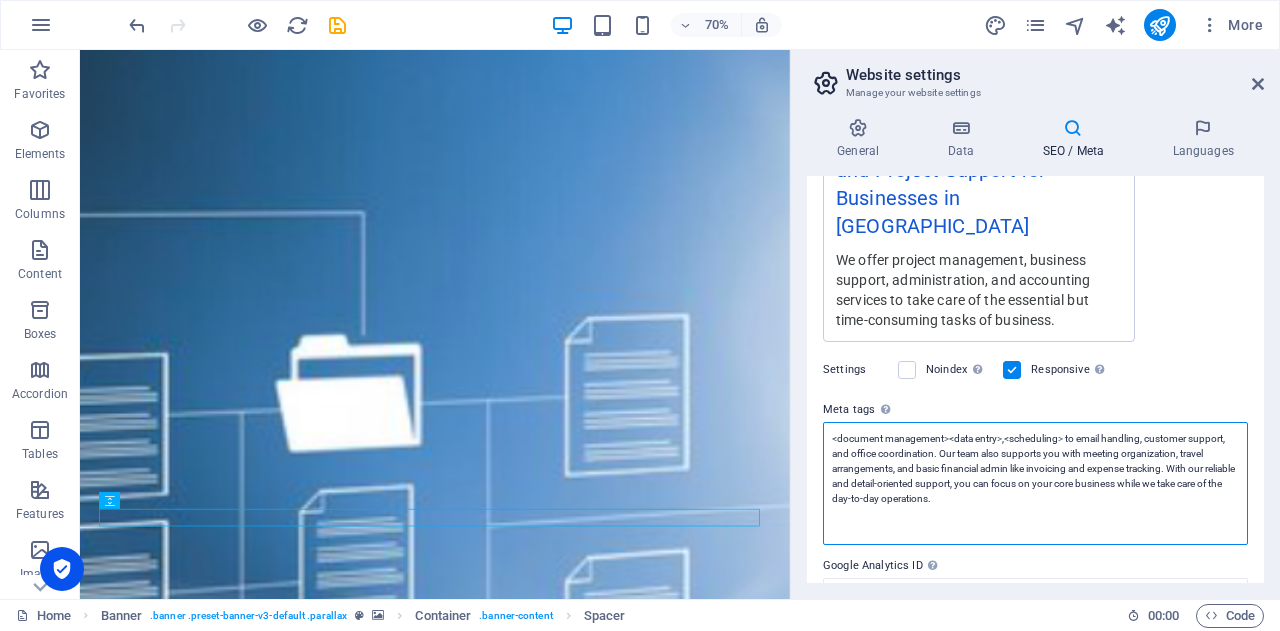click on "<document management><data entry>,<scheduling> to email handling, customer support, and office coordination. Our team also supports you with meeting organization, travel arrangements, and basic financial admin like invoicing and expense tracking. With our reliable and detail-oriented support, you can focus on your core business while we take care of the day-to-day operations." at bounding box center [1035, 483] 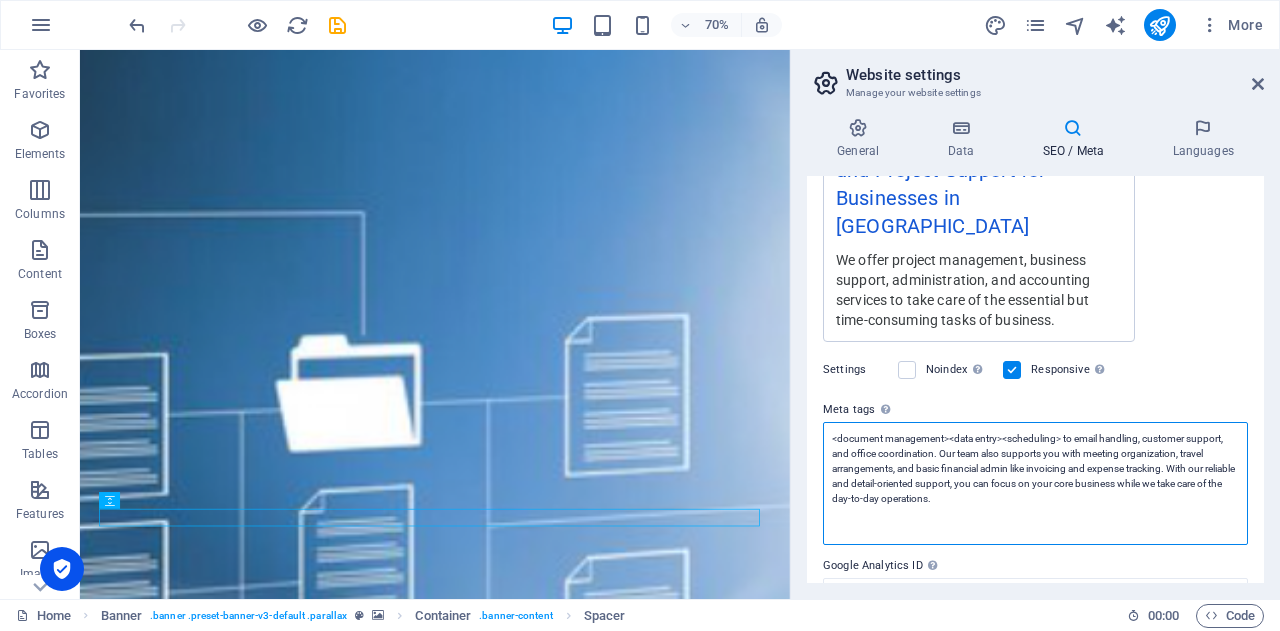 click on "<document management><data entry><scheduling> to email handling, customer support, and office coordination. Our team also supports you with meeting organization, travel arrangements, and basic financial admin like invoicing and expense tracking. With our reliable and detail-oriented support, you can focus on your core business while we take care of the day-to-day operations." at bounding box center (1035, 483) 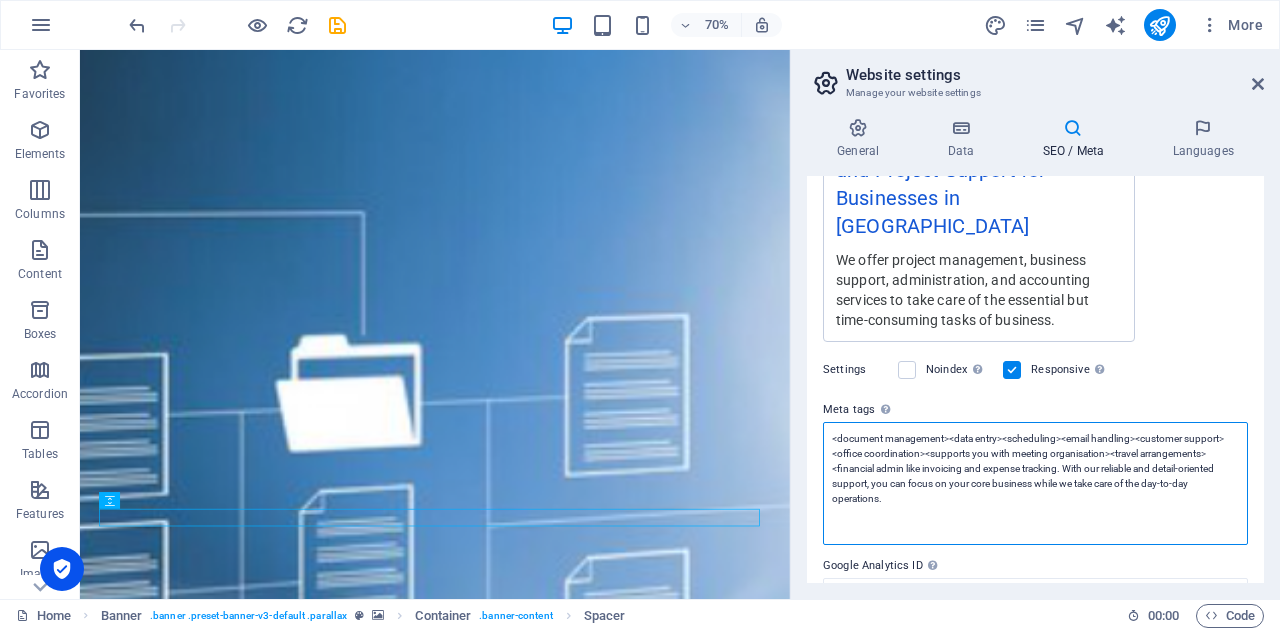 scroll, scrollTop: 502, scrollLeft: 0, axis: vertical 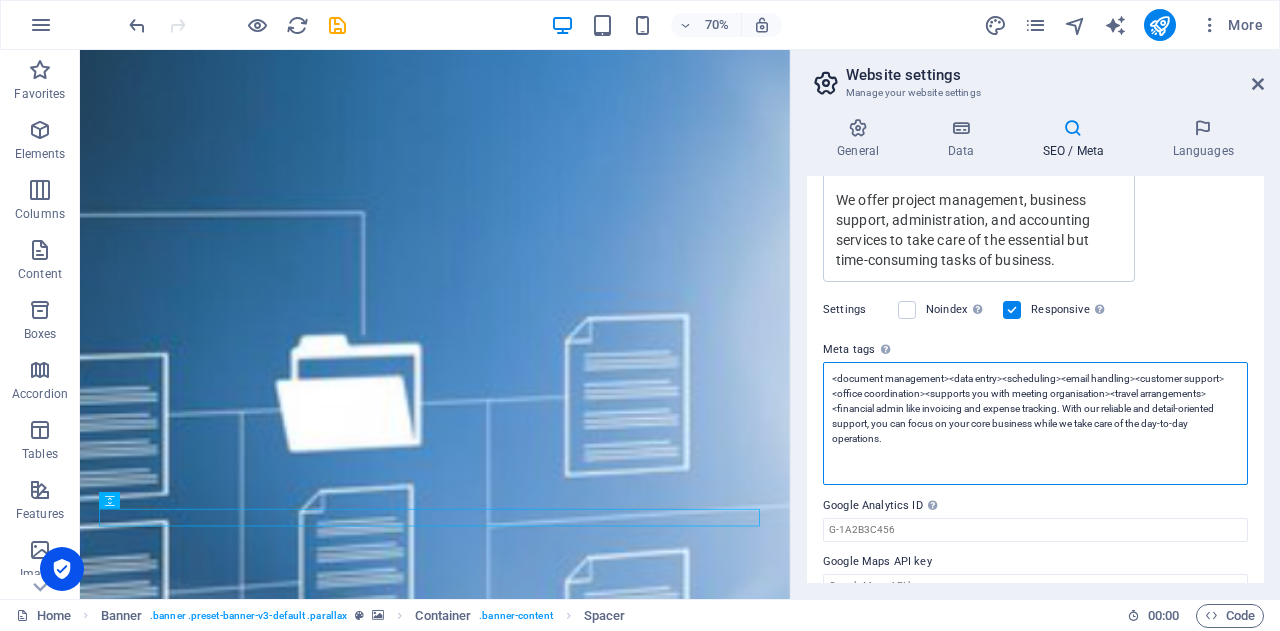 click on "<document management><data entry><scheduling><email handling><customer support><office coordination><supports you with meeting organisation><travel arrangements><financial admin like invoicing and expense tracking. With our reliable and detail-oriented support, you can focus on your core business while we take care of the day-to-day operations." at bounding box center (1035, 423) 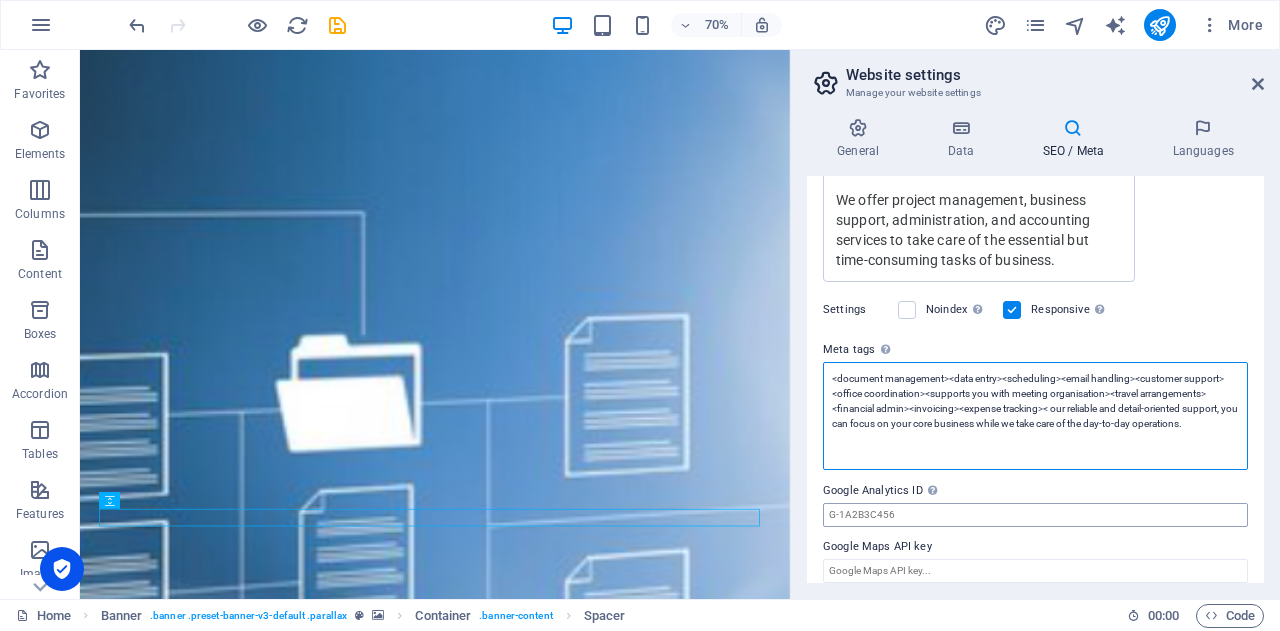 scroll, scrollTop: 487, scrollLeft: 0, axis: vertical 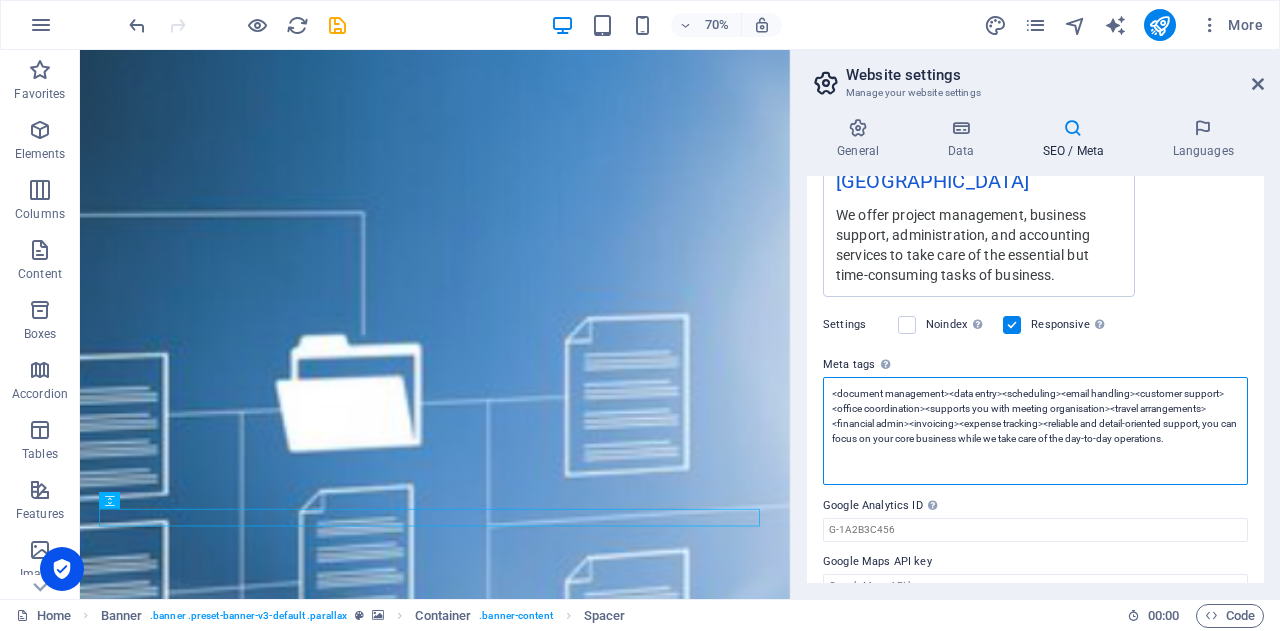 click on "<document management><data entry><scheduling><email handling><customer support><office coordination><supports you with meeting organisation><travel arrangements><financial admin><invoicing><expense tracking><reliable and detail-oriented support, you can focus on your core business while we take care of the day-to-day operations." at bounding box center [1035, 431] 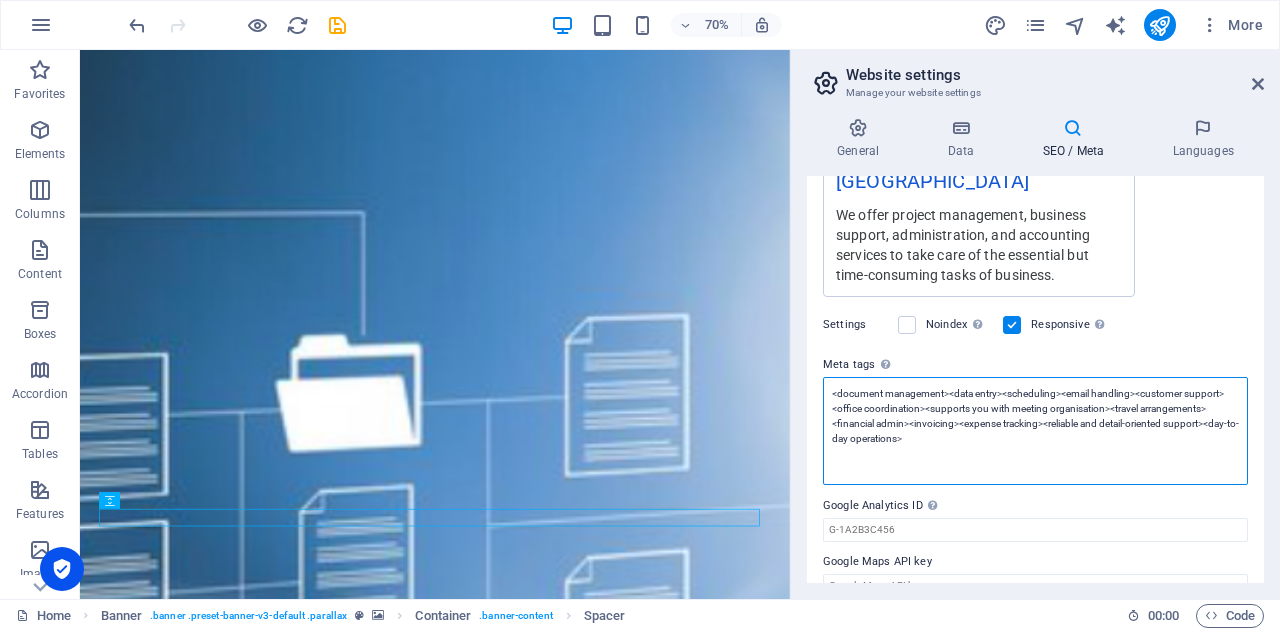 click on "<document management><data entry><scheduling><email handling><customer support><office coordination><supports you with meeting organisation><travel arrangements><financial admin><invoicing><expense tracking><reliable and detail-oriented support><day-to-day operations>" at bounding box center [1035, 431] 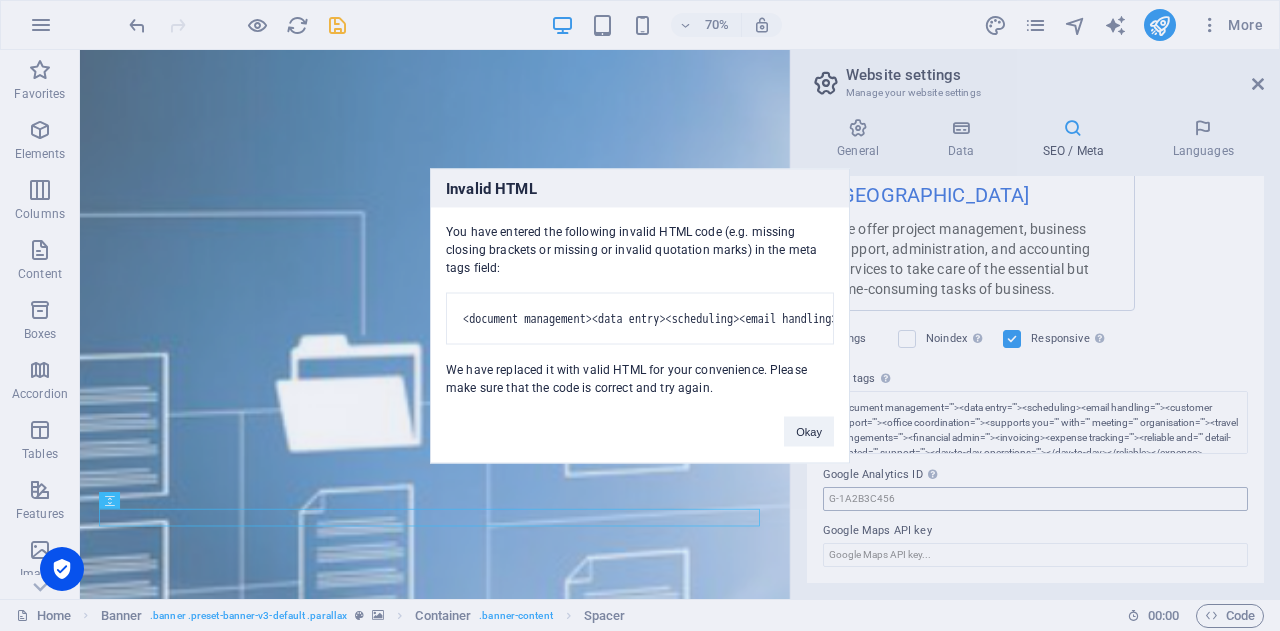 scroll, scrollTop: 442, scrollLeft: 0, axis: vertical 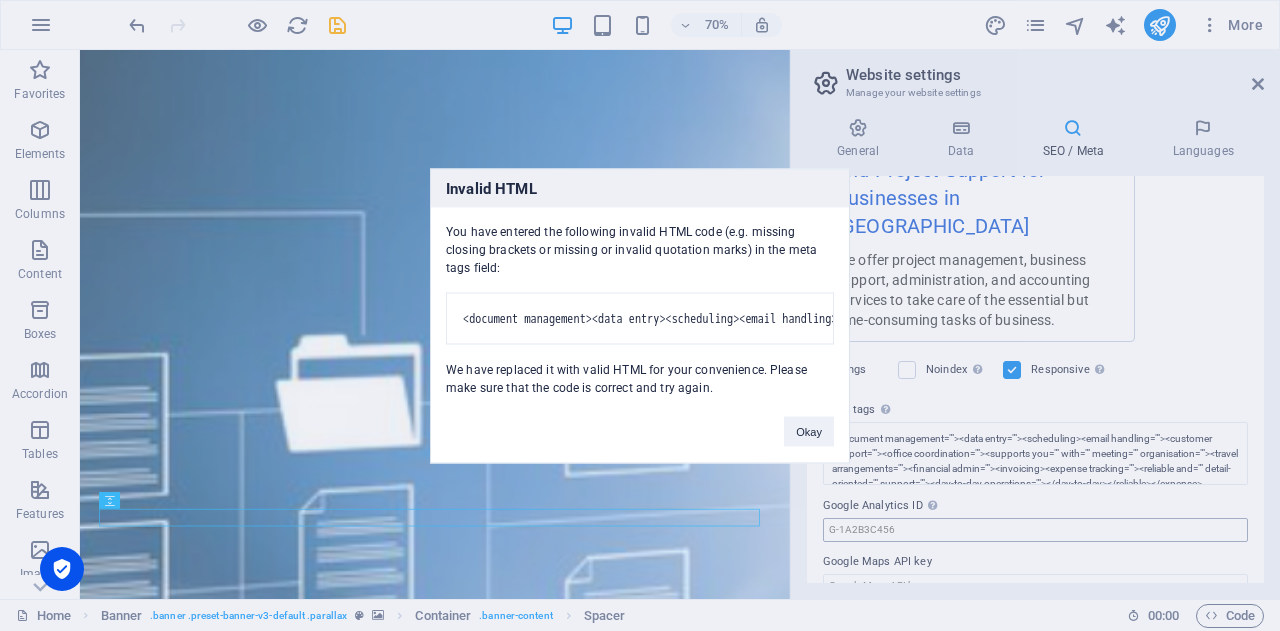 click on "bikucroc.com.au Home Favorites Elements Columns Content Boxes Accordion Tables Features Images Slider Header Footer Forms Marketing Collections
Drag here to replace the existing content. Press “Ctrl” if you want to create a new element.
H1   Banner   Container   Banner   Menu Bar   Logo   Menu   Spacer   Separator   HTML   Separator 70% More Home Banner . banner .preset-banner-v3-default .parallax Container . banner-content Spacer 00 : 00 Code Website settings Manage your website settings  General  Data  SEO / Meta  Languages Website name bikucroc.com.au Logo Drag files here, click to choose files or select files from Files or our free stock photos & videos Select files from the file manager, stock photos, or upload file(s) Upload Favicon Set the favicon of your website here. A favicon is a small icon shown in the browser tab next to your website title. It helps visitors identify your website. Upload Upload" at bounding box center [640, 315] 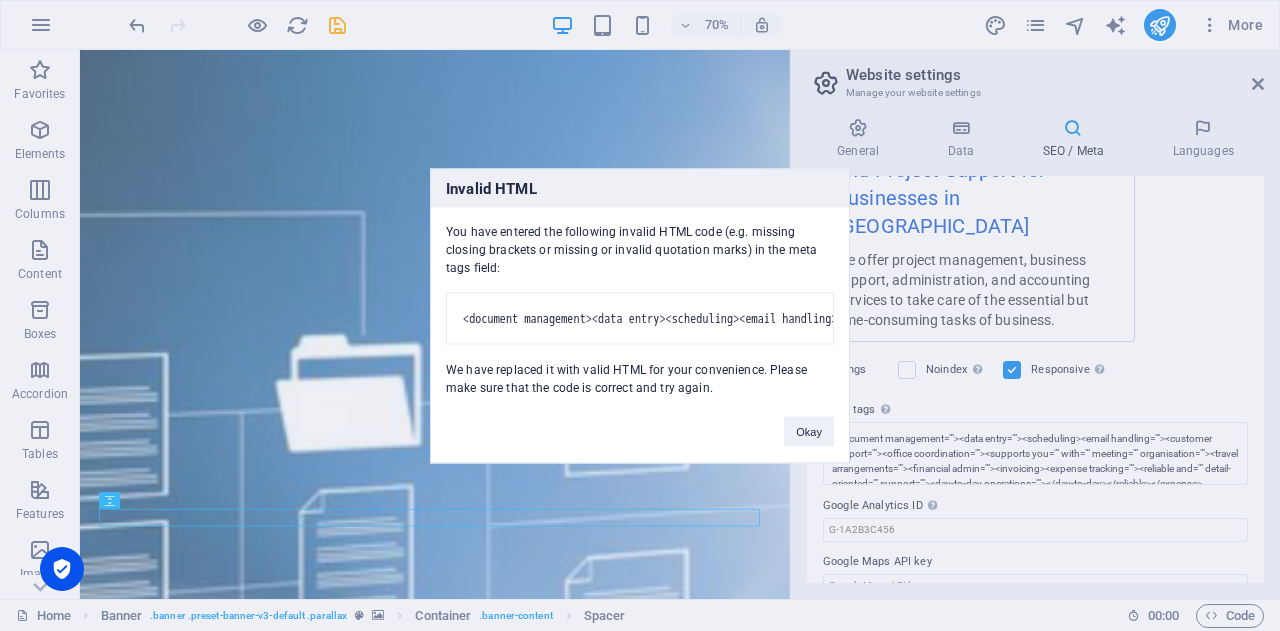 click on "<document management><data entry><scheduling><email handling><customer support><office coordination><supports you with meeting organisation><travel arrangements><financial admin><invoicing><expense tracking><reliable and detail-oriented support><day-to-day operations>" at bounding box center (640, 318) 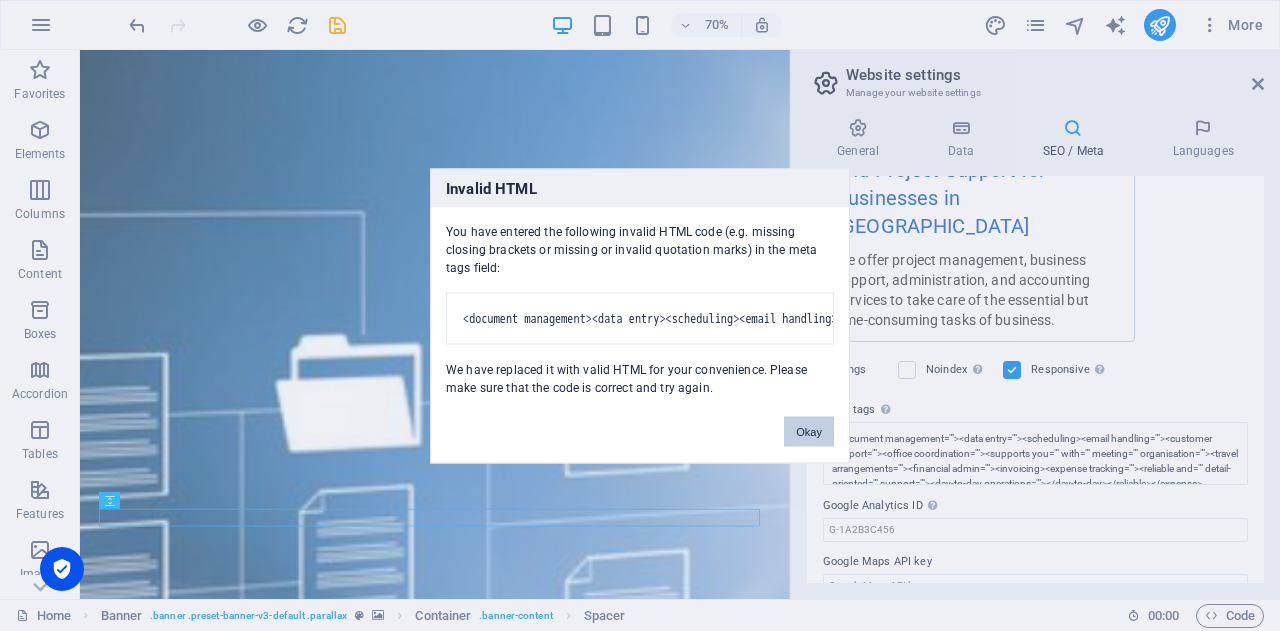 click on "Okay" at bounding box center [809, 431] 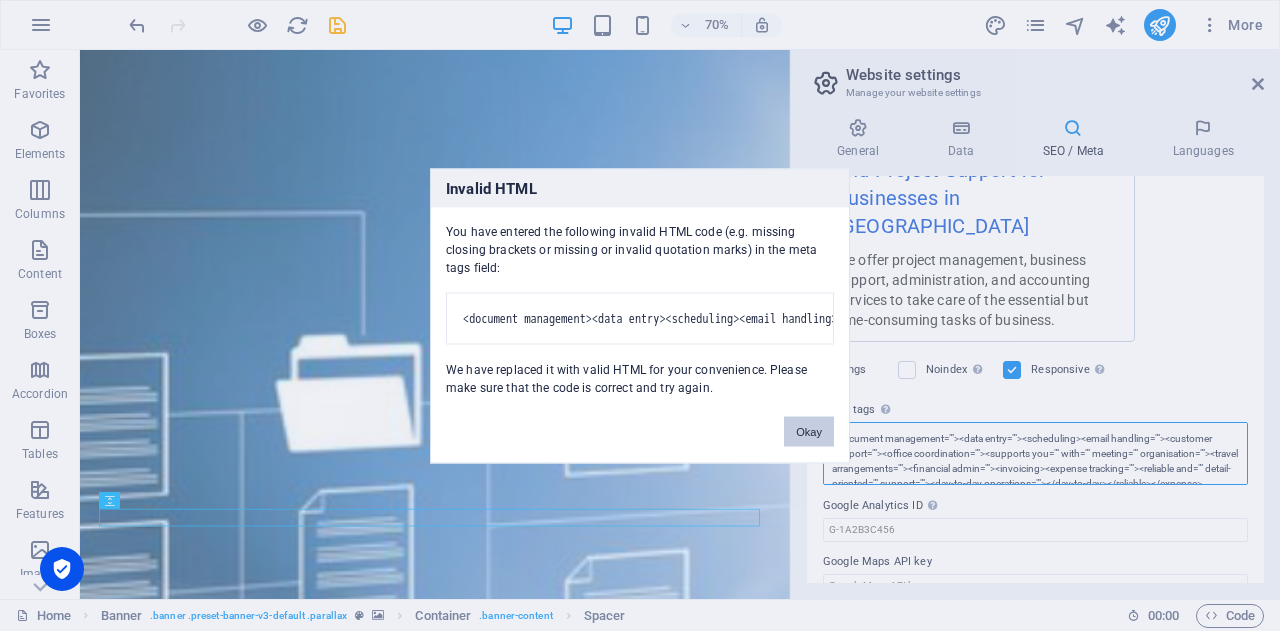 scroll, scrollTop: 0, scrollLeft: 0, axis: both 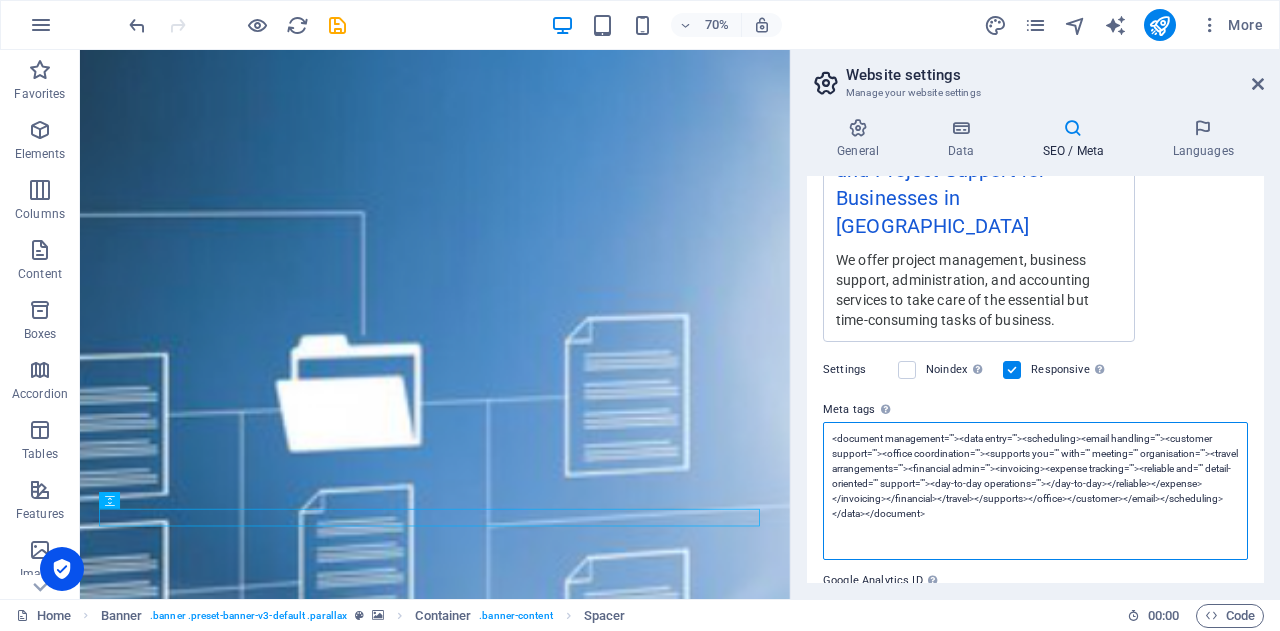 click on "<document management=""><data entry=""><scheduling><email handling=""><customer support=""><office coordination=""><supports you="" with="" meeting="" organisation=""><travel arrangements=""><financial admin=""><invoicing><expense tracking=""><reliable and="" detail-oriented="" support=""><day-to-day operations=""></day-to-day></reliable></expense></invoicing></financial></travel></supports></office></customer></email></scheduling></data></document>" at bounding box center (1035, 491) 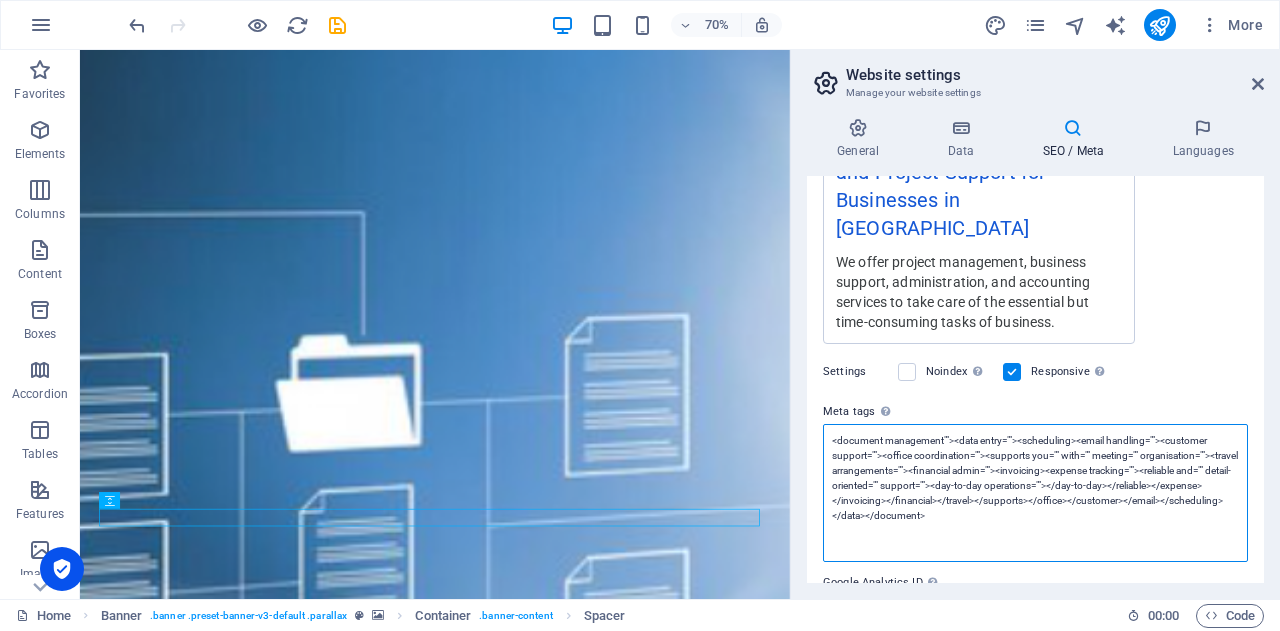 scroll, scrollTop: 417, scrollLeft: 0, axis: vertical 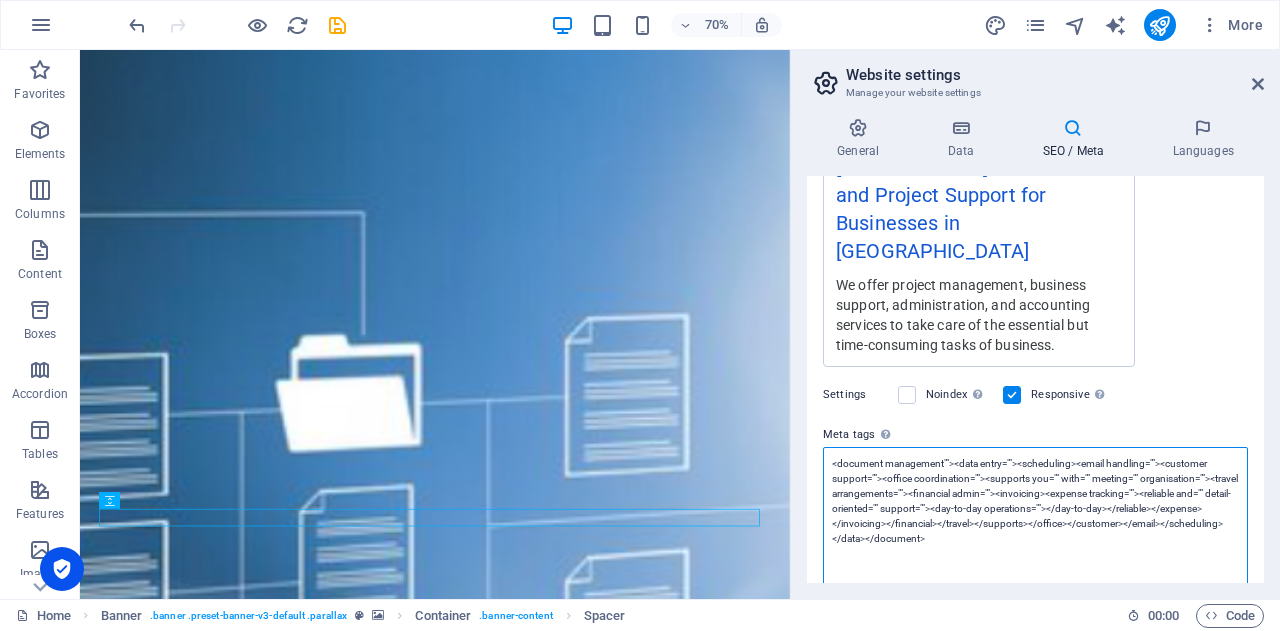 click on "<document management""><data entry=""><scheduling><email handling=""><customer support=""><office coordination=""><supports you="" with="" meeting="" organisation=""><travel arrangements=""><financial admin=""><invoicing><expense tracking=""><reliable and="" detail-oriented="" support=""><day-to-day operations=""></day-to-day></reliable></expense></invoicing></financial></travel></supports></office></customer></email></scheduling></data></document>" at bounding box center [1035, 516] 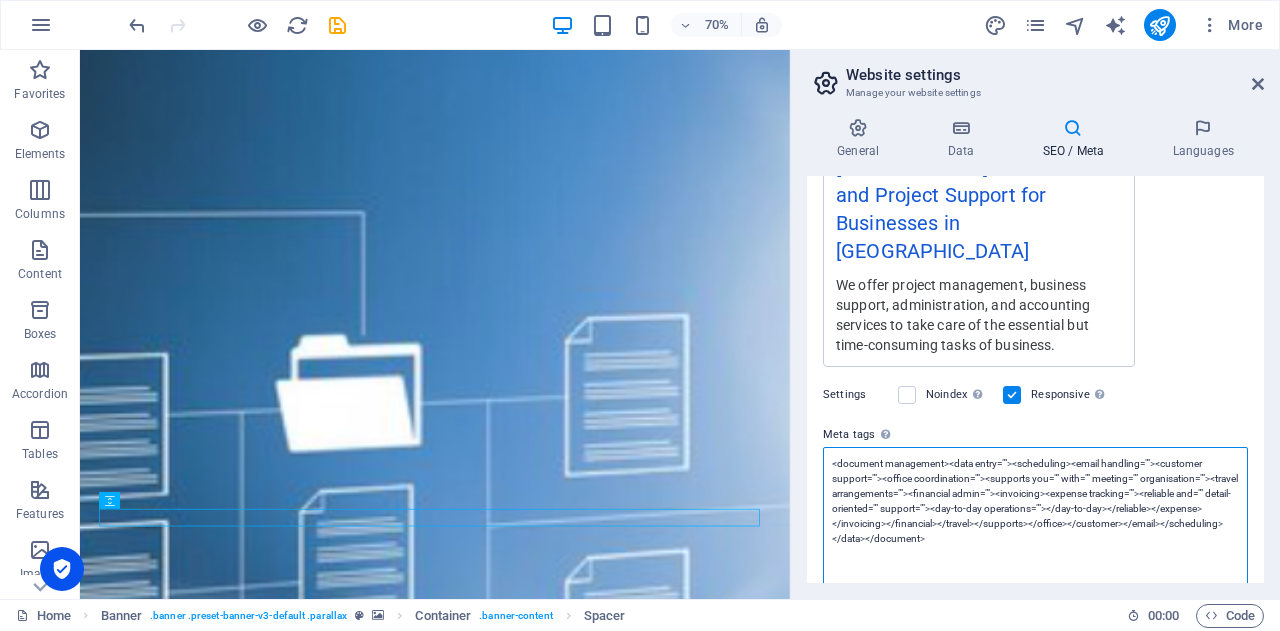 click on "<document management><data entry=""><scheduling><email handling=""><customer support=""><office coordination=""><supports you="" with="" meeting="" organisation=""><travel arrangements=""><financial admin=""><invoicing><expense tracking=""><reliable and="" detail-oriented="" support=""><day-to-day operations=""></day-to-day></reliable></expense></invoicing></financial></travel></supports></office></customer></email></scheduling></data></document>" at bounding box center (1035, 516) 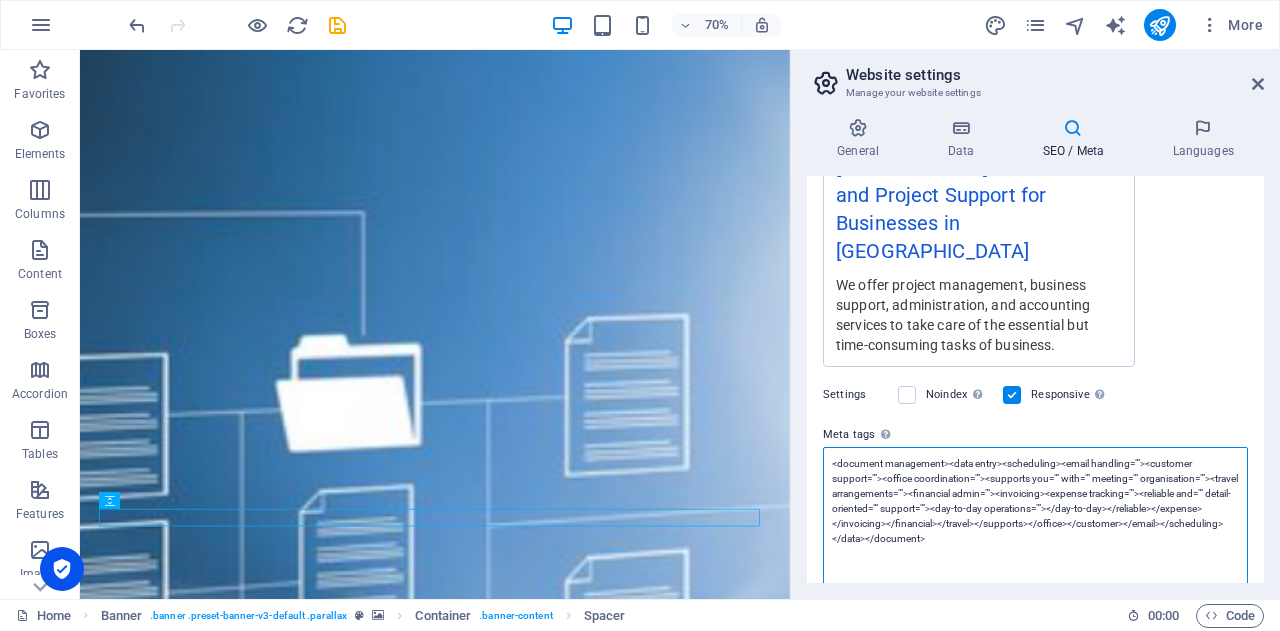 click on "<document management><data entry><scheduling><email handling=""><customer support=""><office coordination=""><supports you="" with="" meeting="" organisation=""><travel arrangements=""><financial admin=""><invoicing><expense tracking=""><reliable and="" detail-oriented="" support=""><day-to-day operations=""></day-to-day></reliable></expense></invoicing></financial></travel></supports></office></customer></email></scheduling></data></document>" at bounding box center (1035, 516) 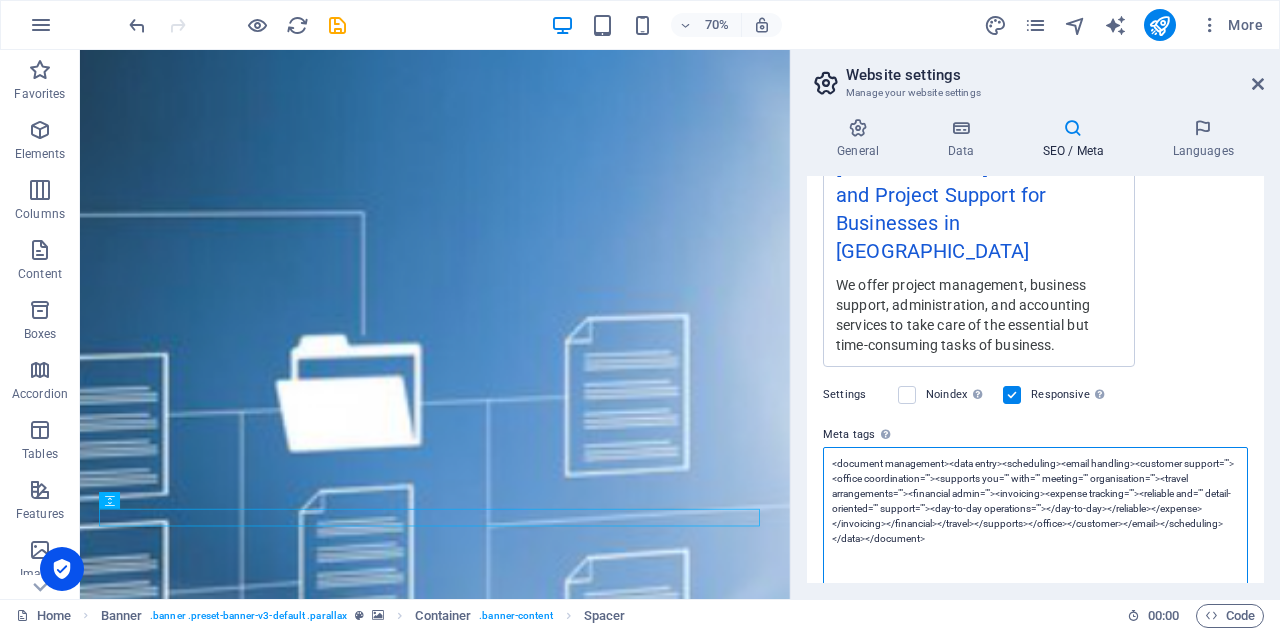 click on "<document management><data entry><scheduling><email handling><customer support=""><office coordination=""><supports you="" with="" meeting="" organisation=""><travel arrangements=""><financial admin=""><invoicing><expense tracking=""><reliable and="" detail-oriented="" support=""><day-to-day operations=""></day-to-day></reliable></expense></invoicing></financial></travel></supports></office></customer></email></scheduling></data></document>" at bounding box center (1035, 516) 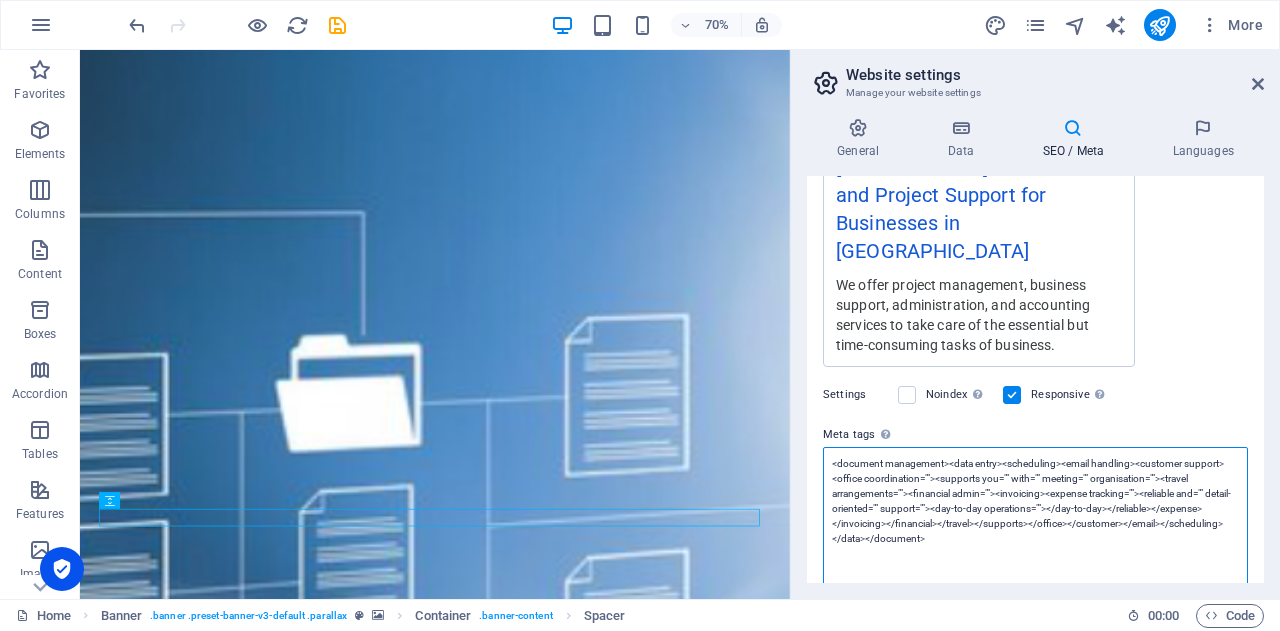 click on "<document management><data entry><scheduling><email handling><customer support><office coordination=""><supports you="" with="" meeting="" organisation=""><travel arrangements=""><financial admin=""><invoicing><expense tracking=""><reliable and="" detail-oriented="" support=""><day-to-day operations=""></day-to-day></reliable></expense></invoicing></financial></travel></supports></office></customer></email></scheduling></data></document>" at bounding box center [1035, 516] 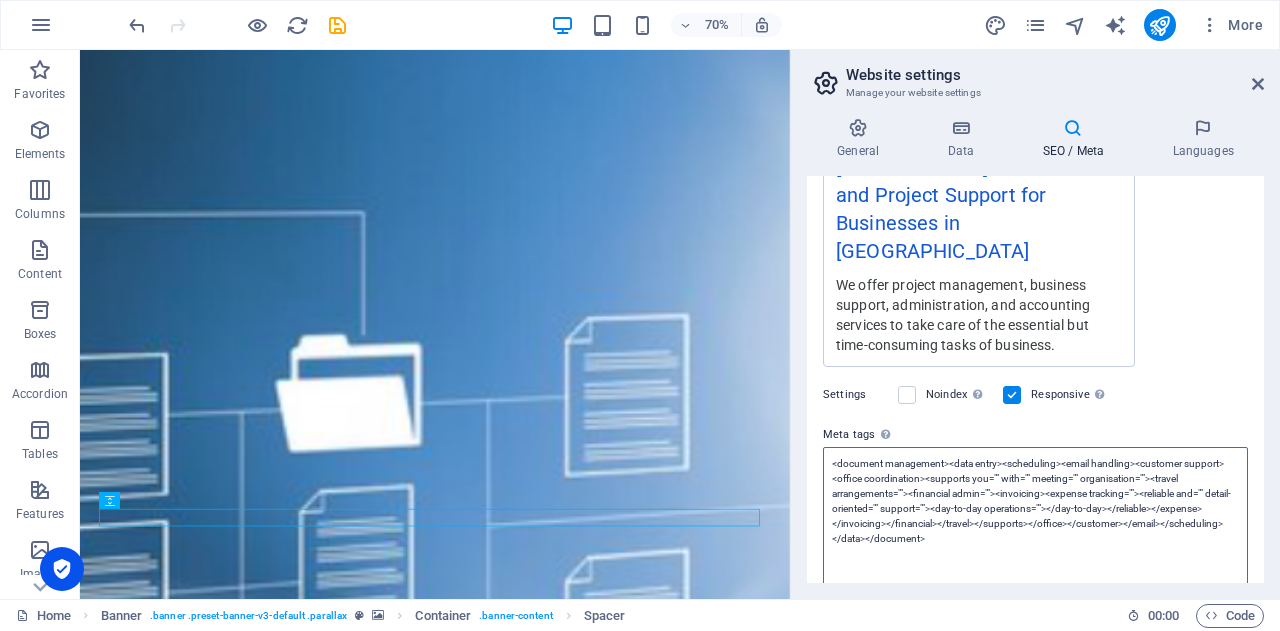 click on "<document management><data entry><scheduling><email handling><customer support><office coordination><supports you="" with="" meeting="" organisation=""><travel arrangements=""><financial admin=""><invoicing><expense tracking=""><reliable and="" detail-oriented="" support=""><day-to-day operations=""></day-to-day></reliable></expense></invoicing></financial></travel></supports></office></customer></email></scheduling></data></document>" at bounding box center (1035, 516) 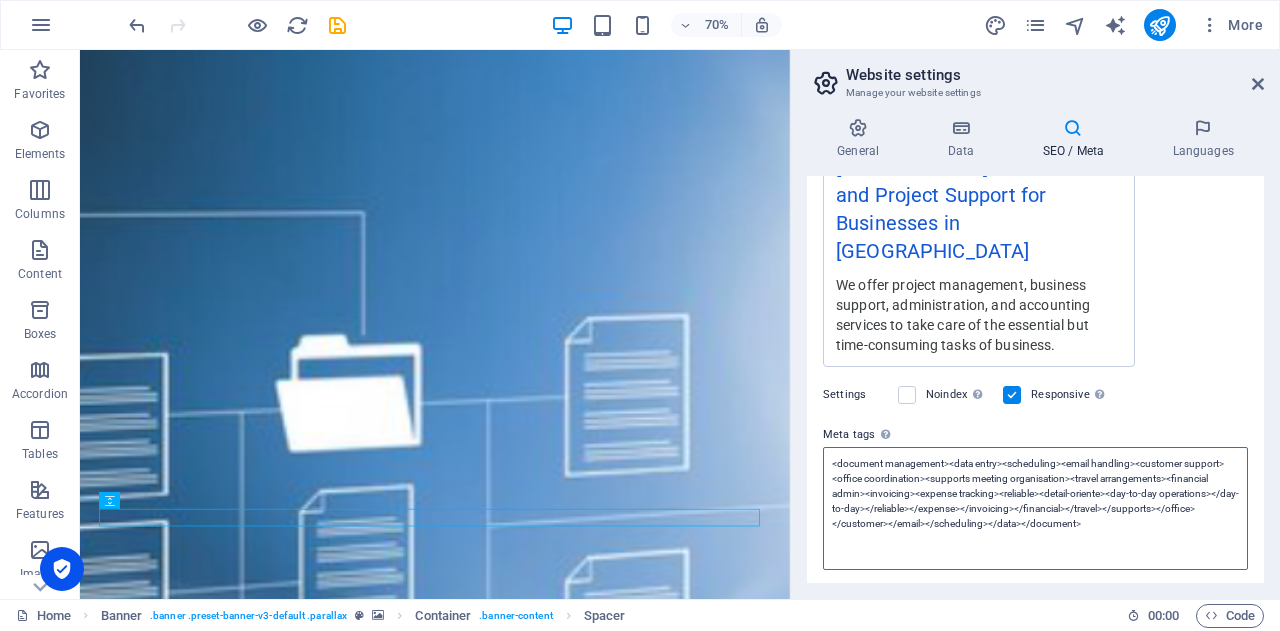scroll, scrollTop: 502, scrollLeft: 0, axis: vertical 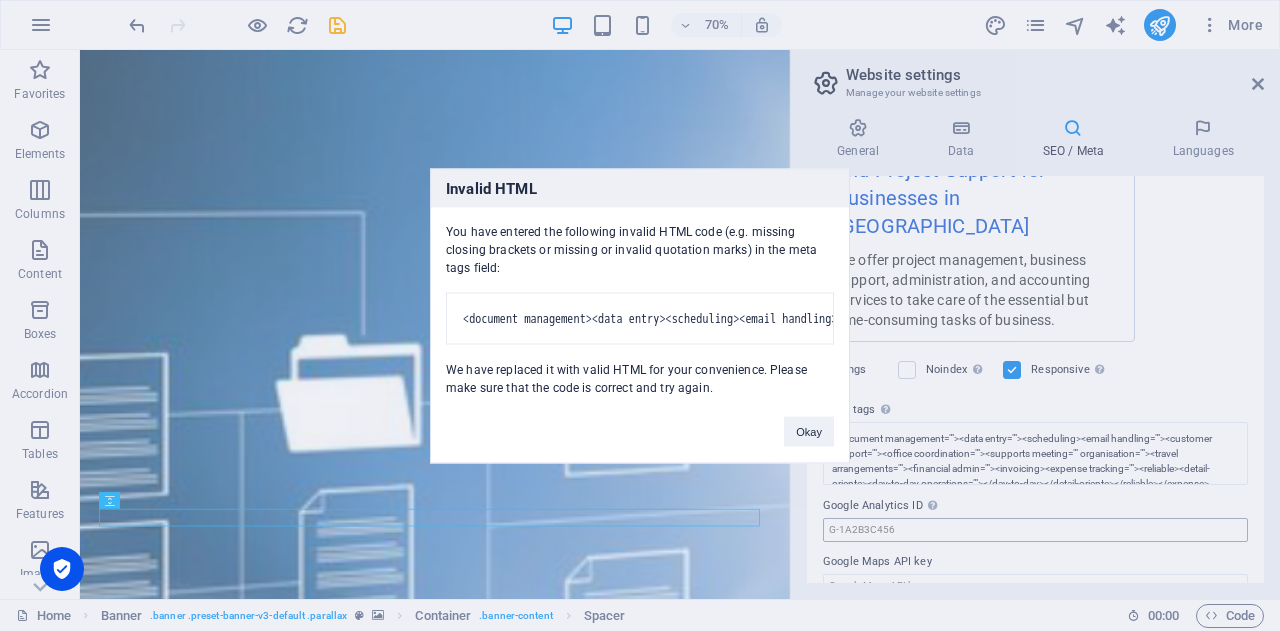 click on "bikucroc.com.au Home Favorites Elements Columns Content Boxes Accordion Tables Features Images Slider Header Footer Forms Marketing Collections
Drag here to replace the existing content. Press “Ctrl” if you want to create a new element.
H1   Banner   Container   Banner   Menu Bar   Logo   Menu   Spacer   Separator   HTML   Separator 70% More Home Banner . banner .preset-banner-v3-default .parallax Container . banner-content Spacer 00 : 00 Code Website settings Manage your website settings  General  Data  SEO / Meta  Languages Website name bikucroc.com.au Logo Drag files here, click to choose files or select files from Files or our free stock photos & videos Select files from the file manager, stock photos, or upload file(s) Upload Favicon Set the favicon of your website here. A favicon is a small icon shown in the browser tab next to your website title. It helps visitors identify your website. Upload Upload" at bounding box center [640, 315] 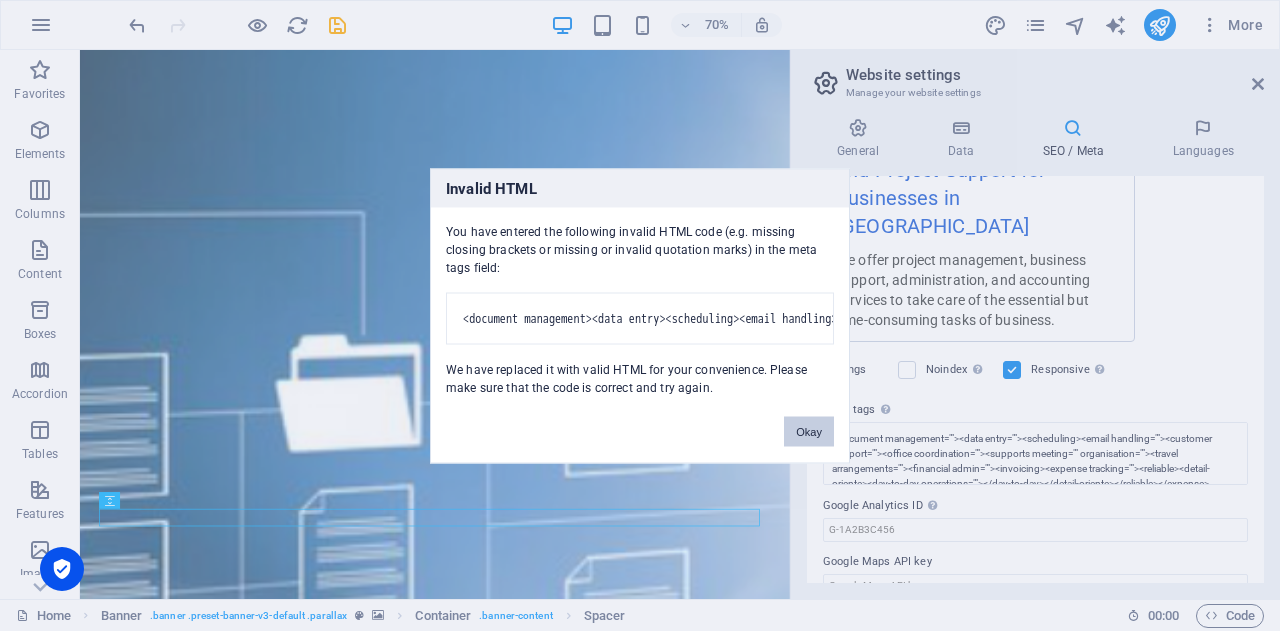 click on "Okay" at bounding box center (809, 431) 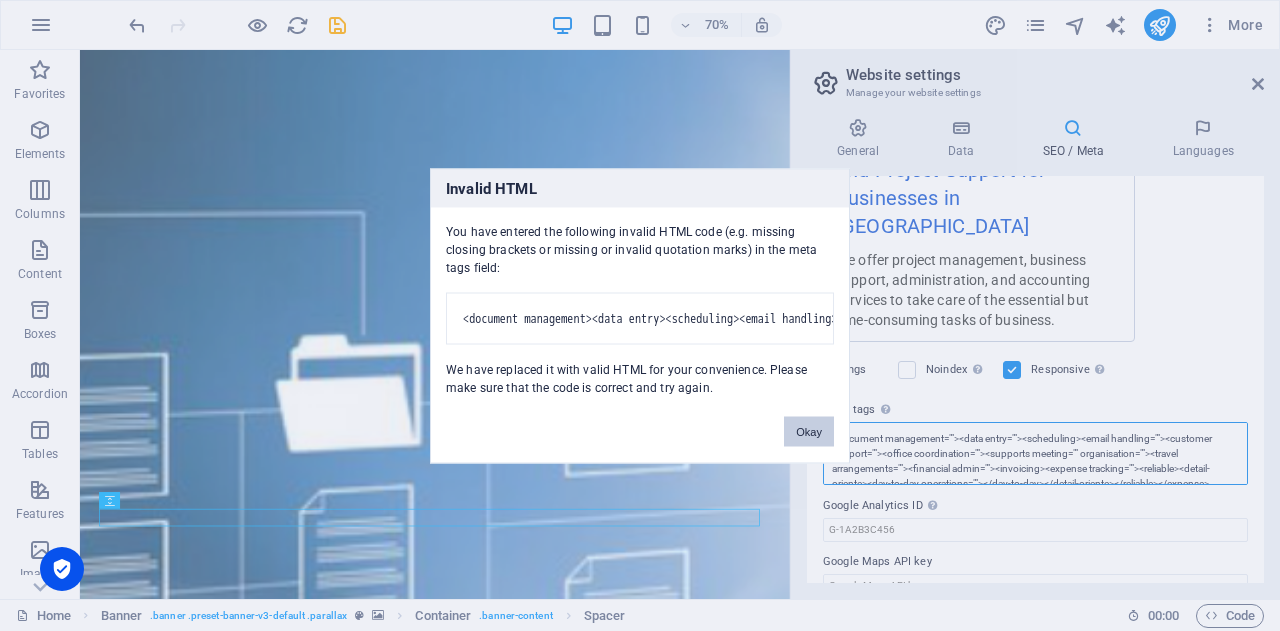 scroll, scrollTop: 0, scrollLeft: 0, axis: both 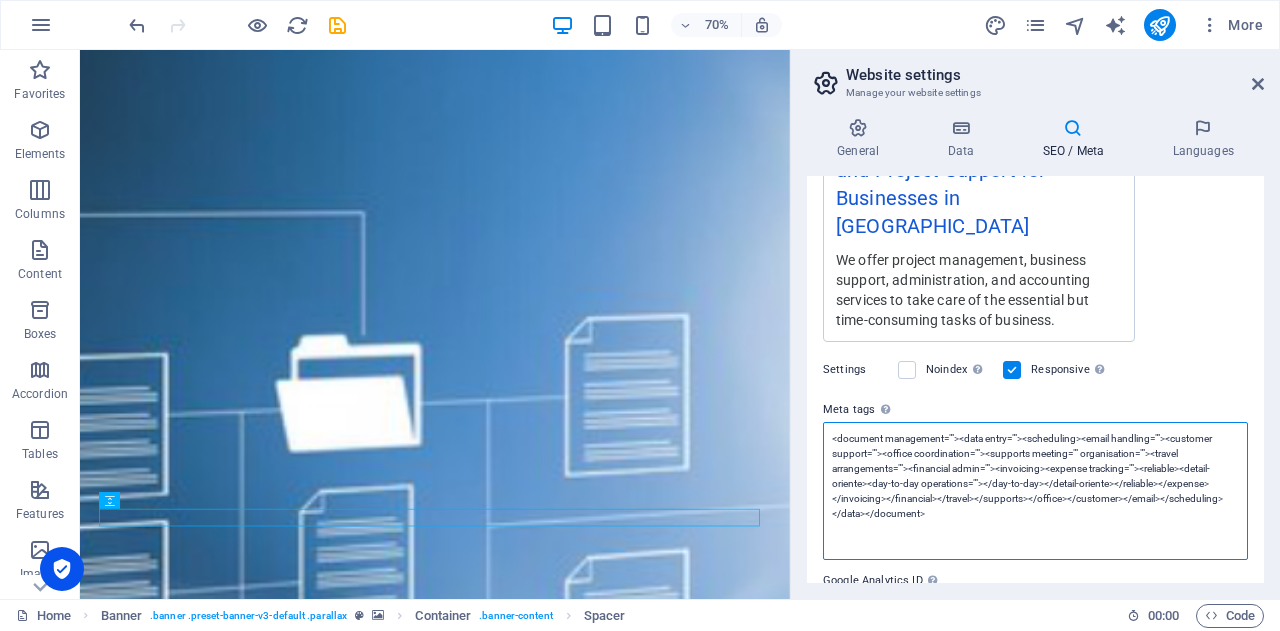 click on "<document management=""><data entry=""><scheduling><email handling=""><customer support=""><office coordination=""><supports meeting="" organisation=""><travel arrangements=""><financial admin=""><invoicing><expense tracking=""><reliable><detail-oriente><day-to-day operations=""></day-to-day></detail-oriente></reliable></expense></invoicing></financial></travel></supports></office></customer></email></scheduling></data></document>" at bounding box center [1035, 491] 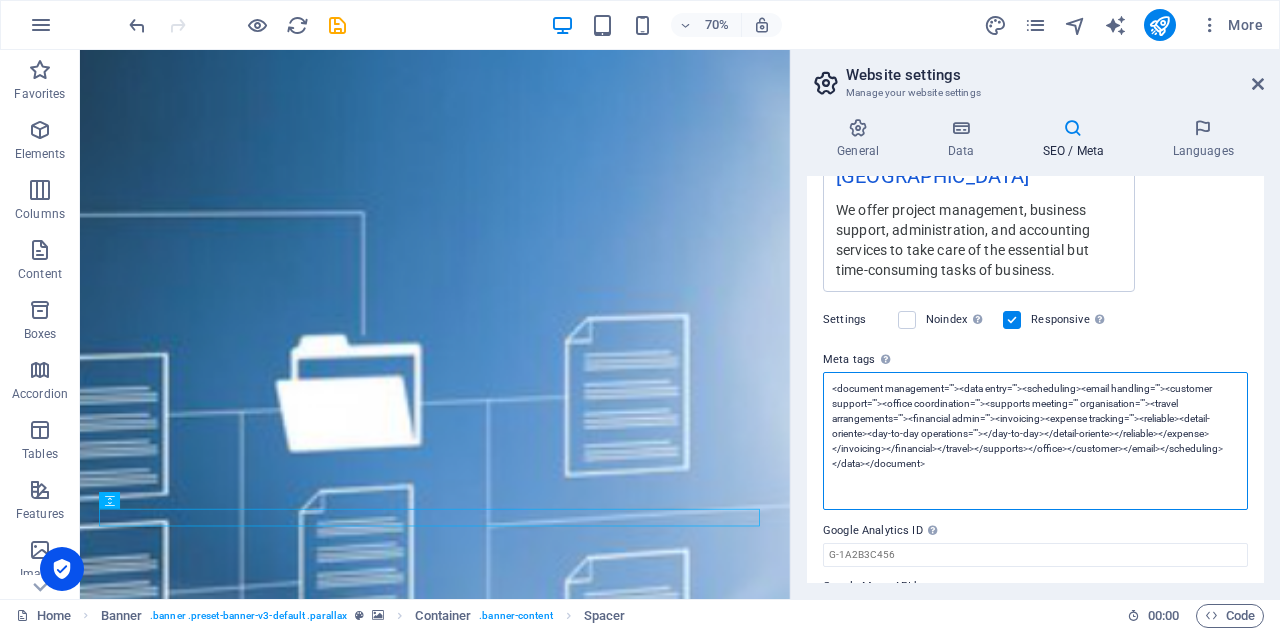 scroll, scrollTop: 517, scrollLeft: 0, axis: vertical 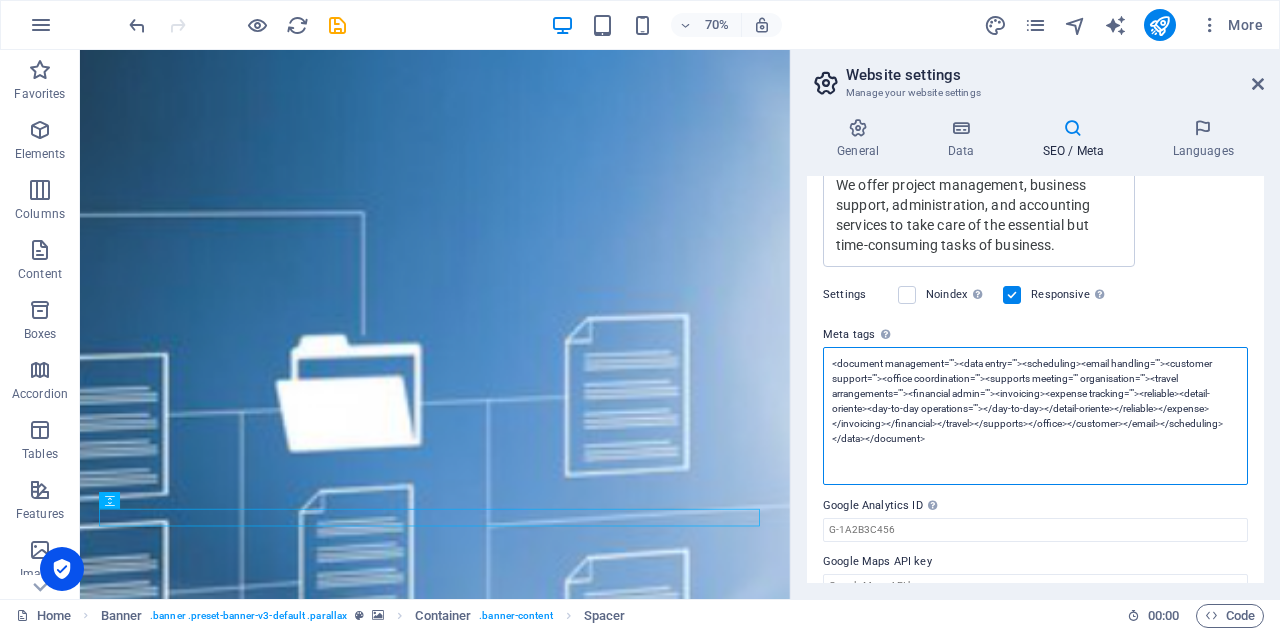 click on "<document management=""><data entry=""><scheduling><email handling=""><customer support=""><office coordination=""><supports meeting="" organisation=""><travel arrangements=""><financial admin=""><invoicing><expense tracking=""><reliable><detail-oriente><day-to-day operations=""></day-to-day></detail-oriente></reliable></expense></invoicing></financial></travel></supports></office></customer></email></scheduling></data></document>" at bounding box center [1035, 416] 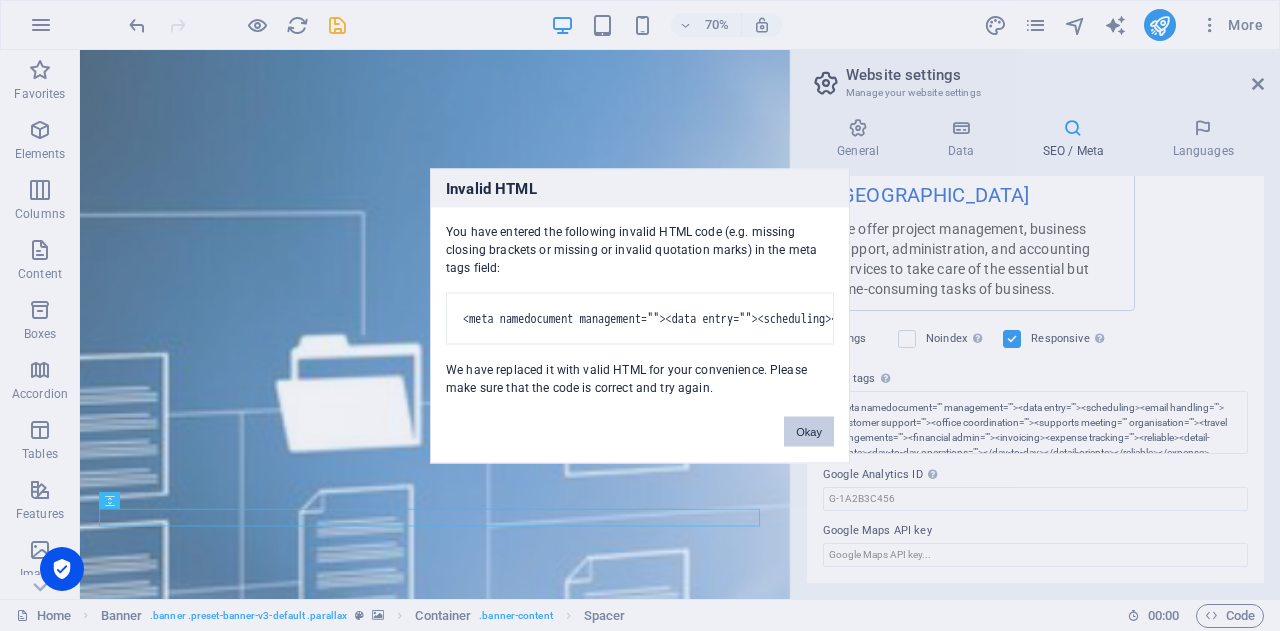 scroll, scrollTop: 442, scrollLeft: 0, axis: vertical 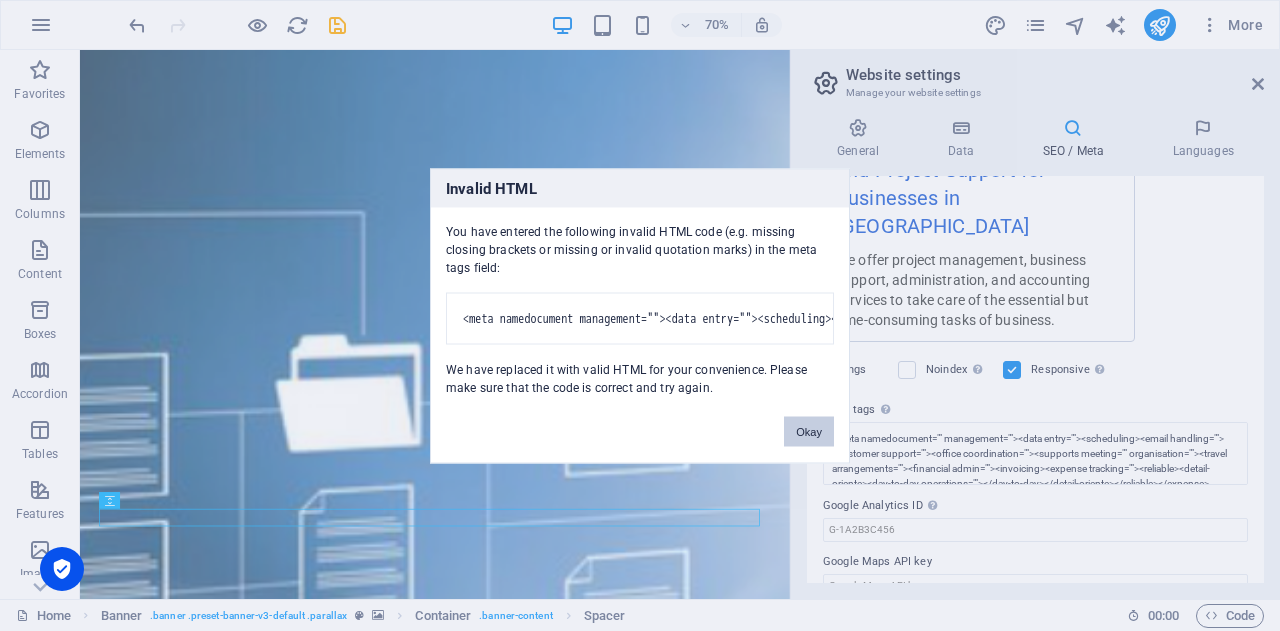 click on "Okay" at bounding box center (809, 431) 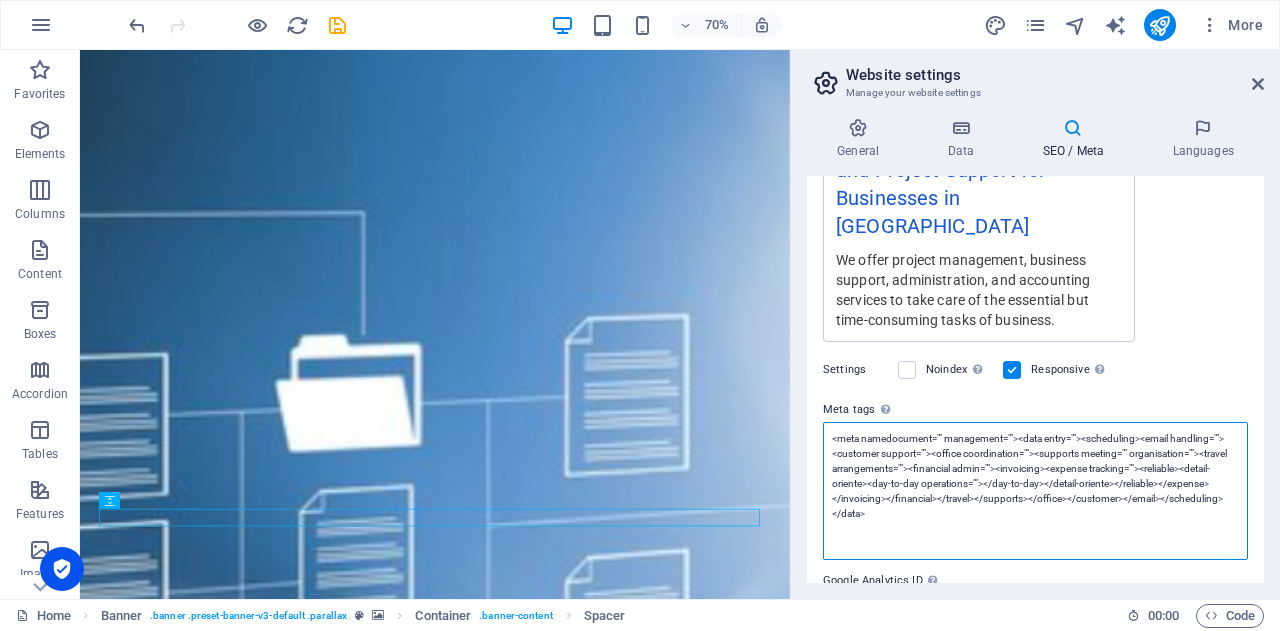 scroll, scrollTop: 0, scrollLeft: 0, axis: both 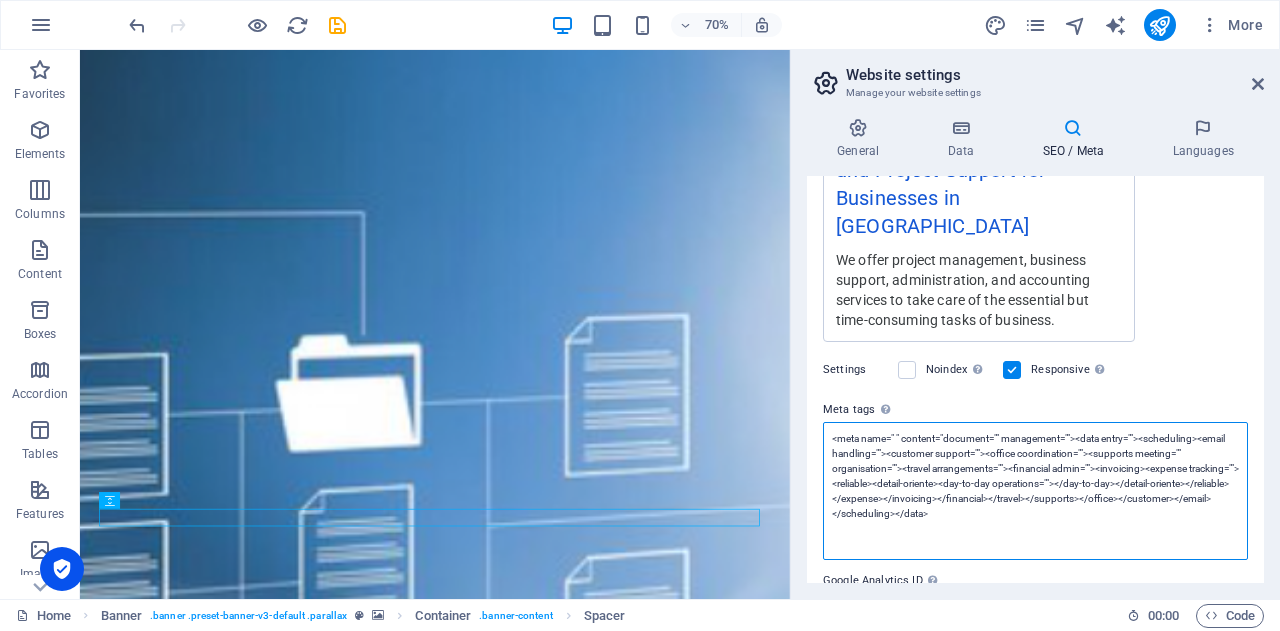 click on "<meta name=" " content="document="" management=""><data entry=""><scheduling><email handling=""><customer support=""><office coordination=""><supports meeting="" organisation=""><travel arrangements=""><financial admin=""><invoicing><expense tracking=""><reliable><detail-oriente><day-to-day operations=""></day-to-day></detail-oriente></reliable></expense></invoicing></financial></travel></supports></office></customer></email></scheduling></data>" at bounding box center [1035, 491] 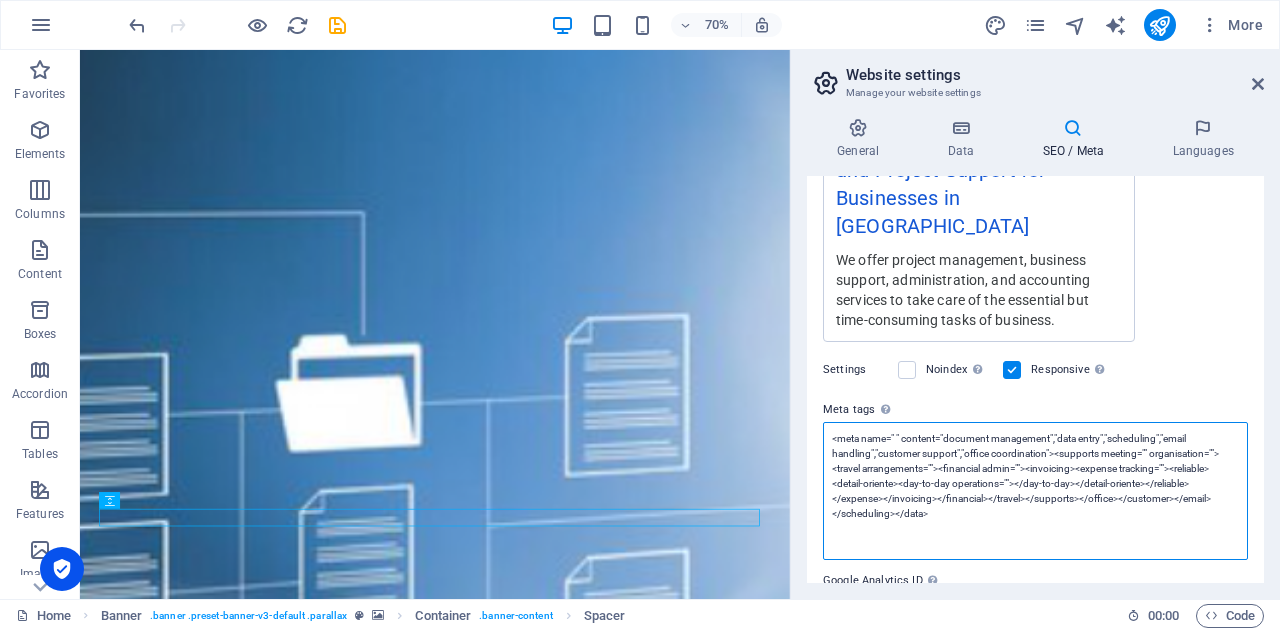 scroll, scrollTop: 517, scrollLeft: 0, axis: vertical 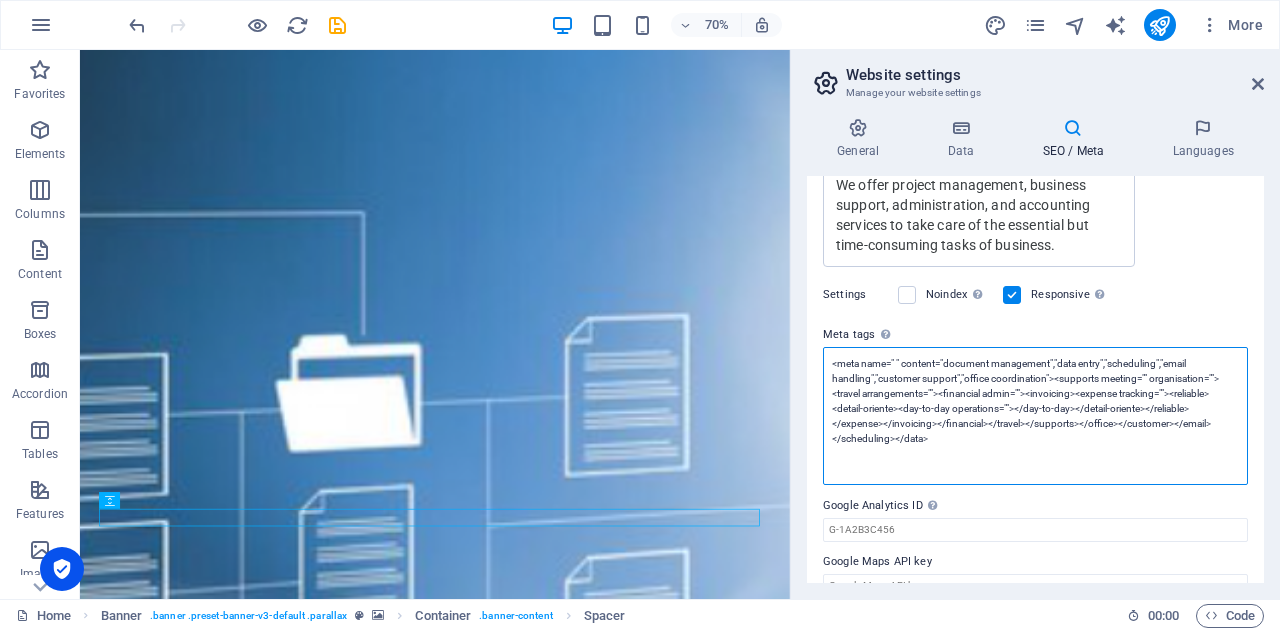 click on "<meta name=" " content="document management","data entry","scheduling","email handling","customer support","office coordination"><supports meeting="" organisation=""><travel arrangements=""><financial admin=""><invoicing><expense tracking=""><reliable><detail-oriente><day-to-day operations=""></day-to-day></detail-oriente></reliable></expense></invoicing></financial></travel></supports></office></customer></email></scheduling></data>" at bounding box center [1035, 416] 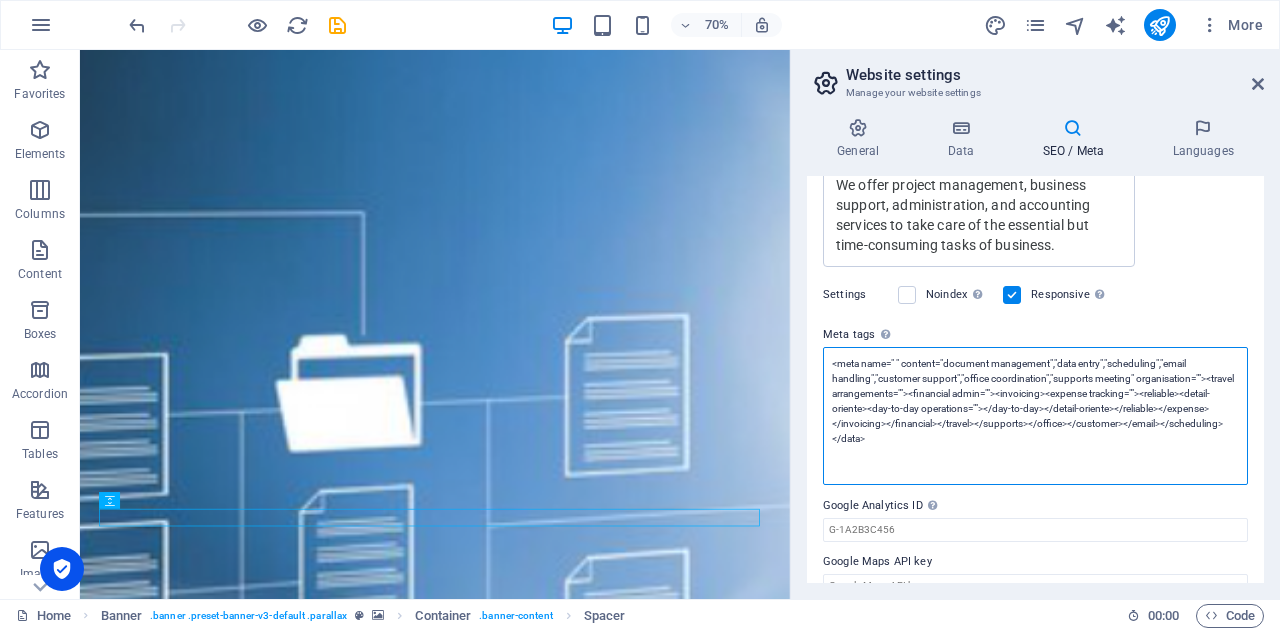click on "<meta name=" " content="document management","data entry","scheduling","email handling","customer support","office coordination","supports meeting" organisation=""><travel arrangements=""><financial admin=""><invoicing><expense tracking=""><reliable><detail-oriente><day-to-day operations=""></day-to-day></detail-oriente></reliable></expense></invoicing></financial></travel></supports></office></customer></email></scheduling></data>" at bounding box center (1035, 416) 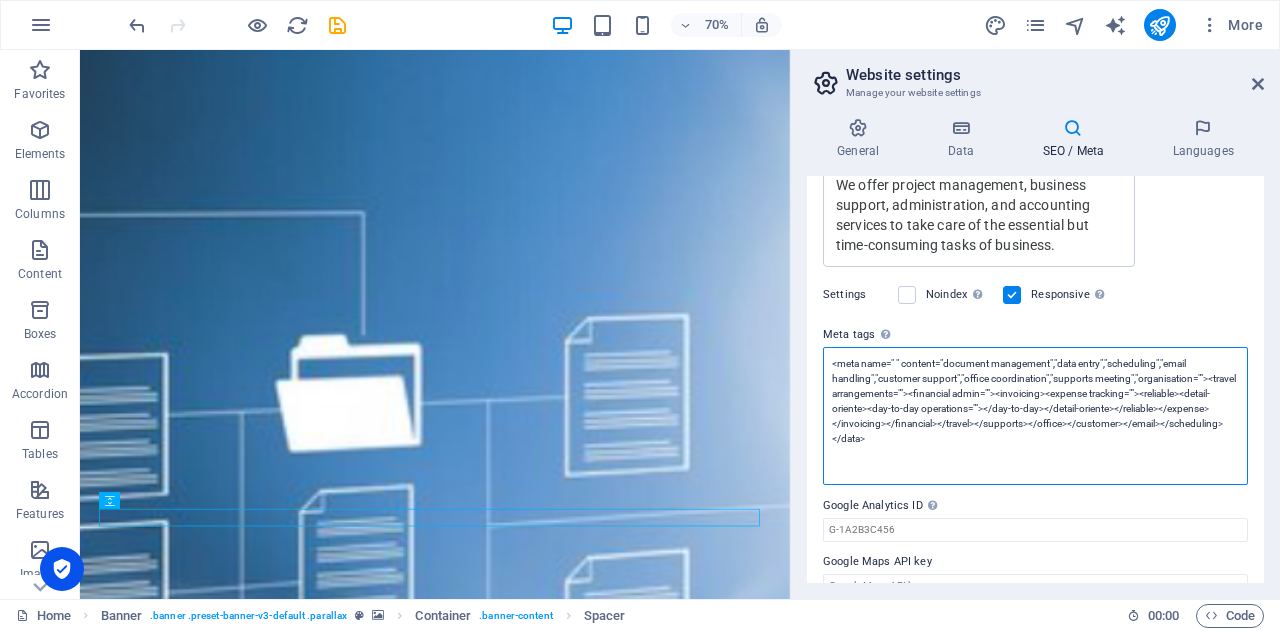 click on "<meta name=" " content="document management","data entry","scheduling","email handling","customer support","office coordination","supports meeting","organisation=""><travel arrangements=""><financial admin=""><invoicing><expense tracking=""><reliable><detail-oriente><day-to-day operations=""></day-to-day></detail-oriente></reliable></expense></invoicing></financial></travel></supports></office></customer></email></scheduling></data>" at bounding box center (1035, 416) 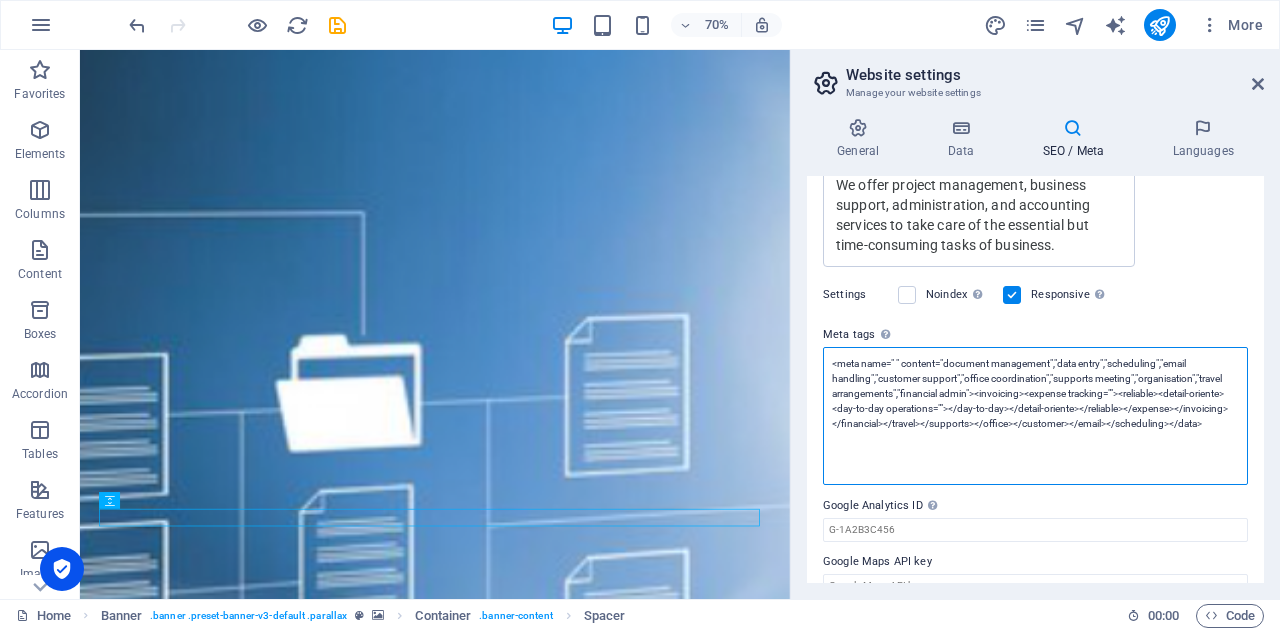 click on "<meta name=" " content="document management","data entry","scheduling","email handling","customer support","office coordination","supports meeting","organisation","travel arrangements","financial admin"><invoicing><expense tracking=""><reliable><detail-oriente><day-to-day operations=""></day-to-day></detail-oriente></reliable></expense></invoicing></financial></travel></supports></office></customer></email></scheduling></data>" at bounding box center [1035, 416] 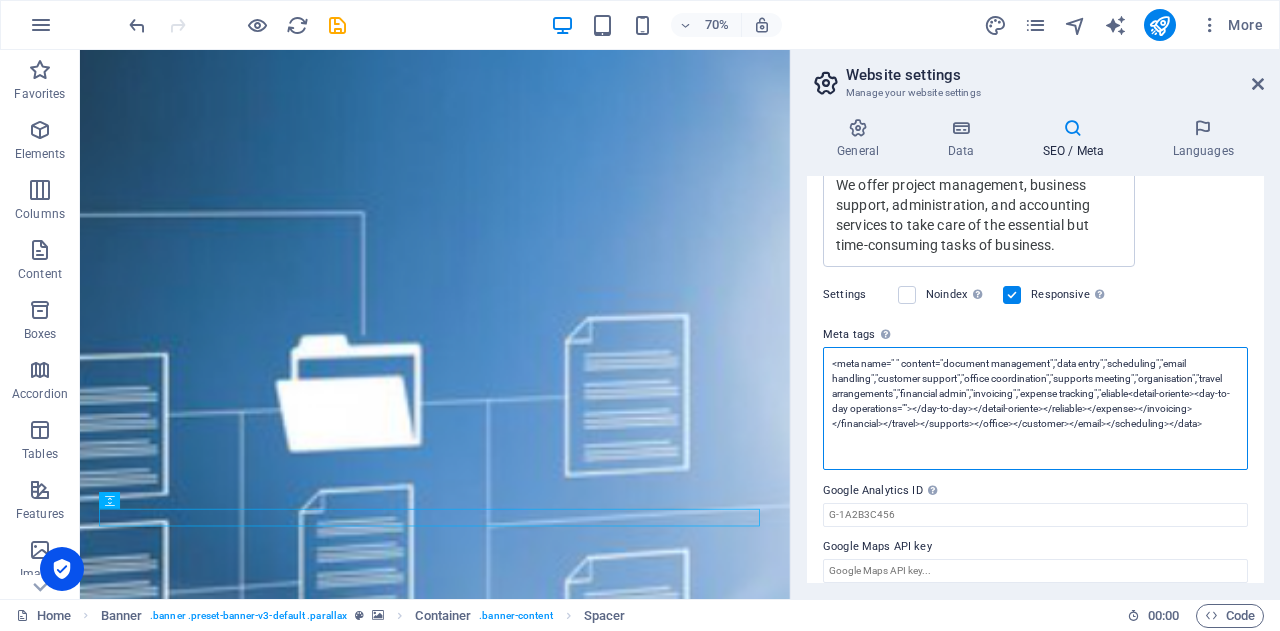 scroll, scrollTop: 502, scrollLeft: 0, axis: vertical 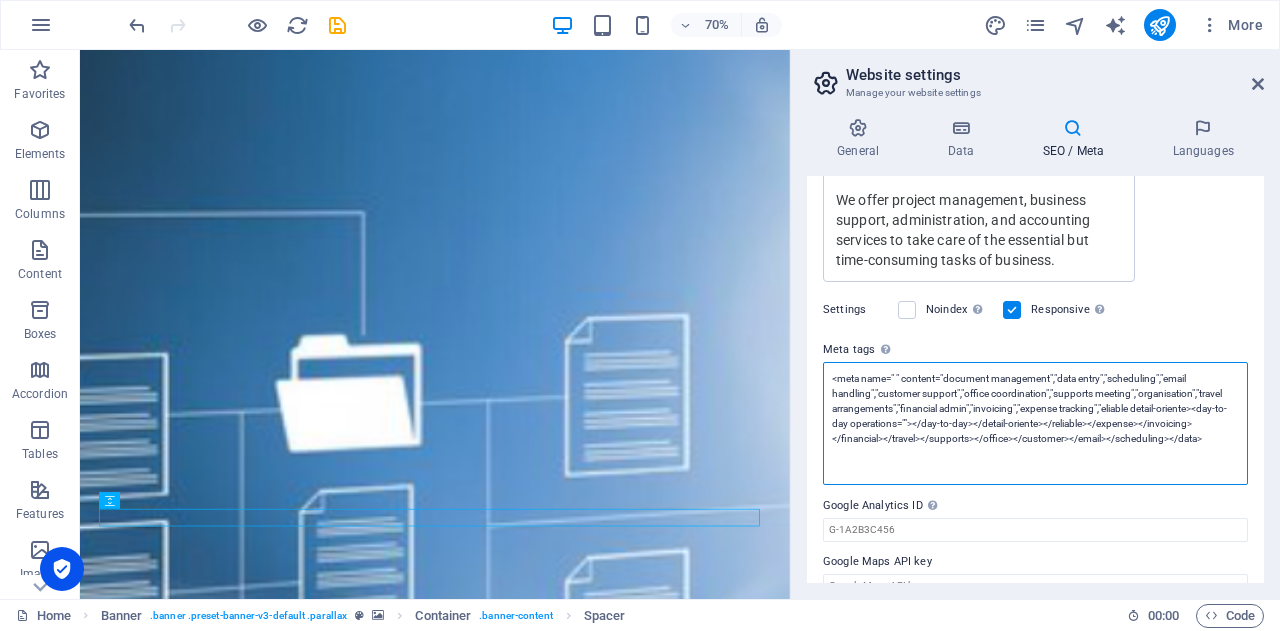 click on "<meta name=" " content="document management","data entry","scheduling","email handling","customer support","office coordination","supports meeting","organisation","travel arrangements","financial admin","invoicing","expense tracking","eliable detail-oriente><day-to-day operations=""></day-to-day></detail-oriente></reliable></expense></invoicing></financial></travel></supports></office></customer></email></scheduling></data>" at bounding box center (1035, 423) 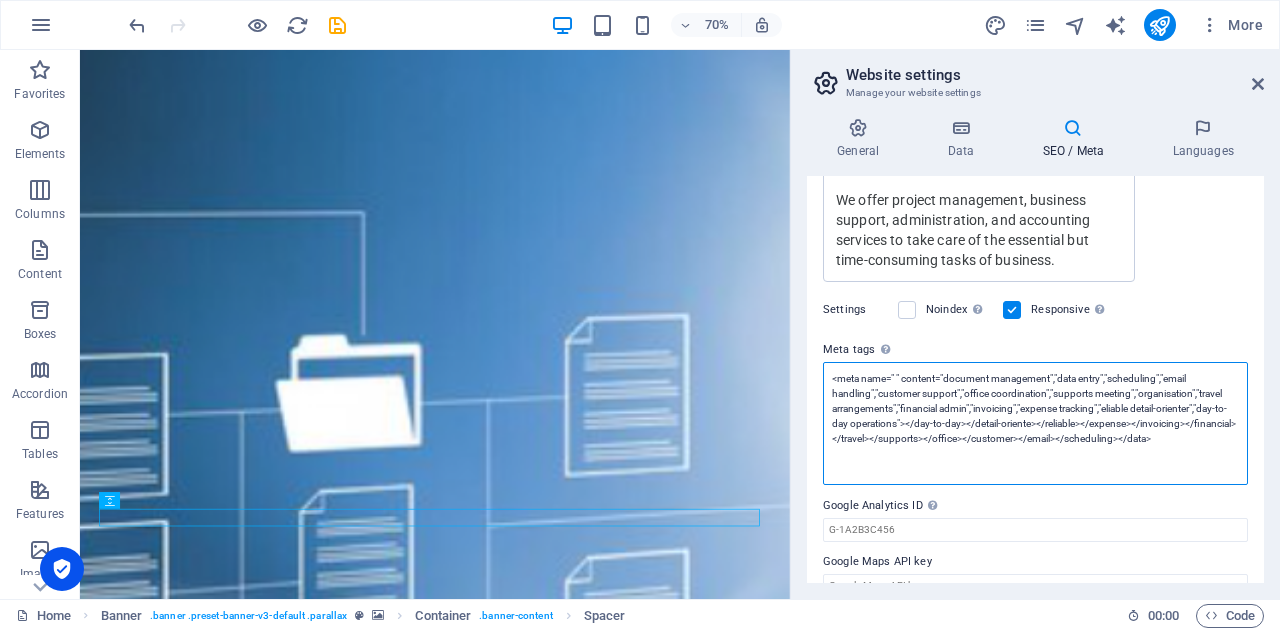 click on "<meta name=" " content="document management","data entry","scheduling","email handling","customer support","office coordination","supports meeting","organisation","travel arrangements","financial admin","invoicing","expense tracking","eliable detail-orienter","day-to-day operations"></day-to-day></detail-oriente></reliable></expense></invoicing></financial></travel></supports></office></customer></email></scheduling></data>" at bounding box center (1035, 423) 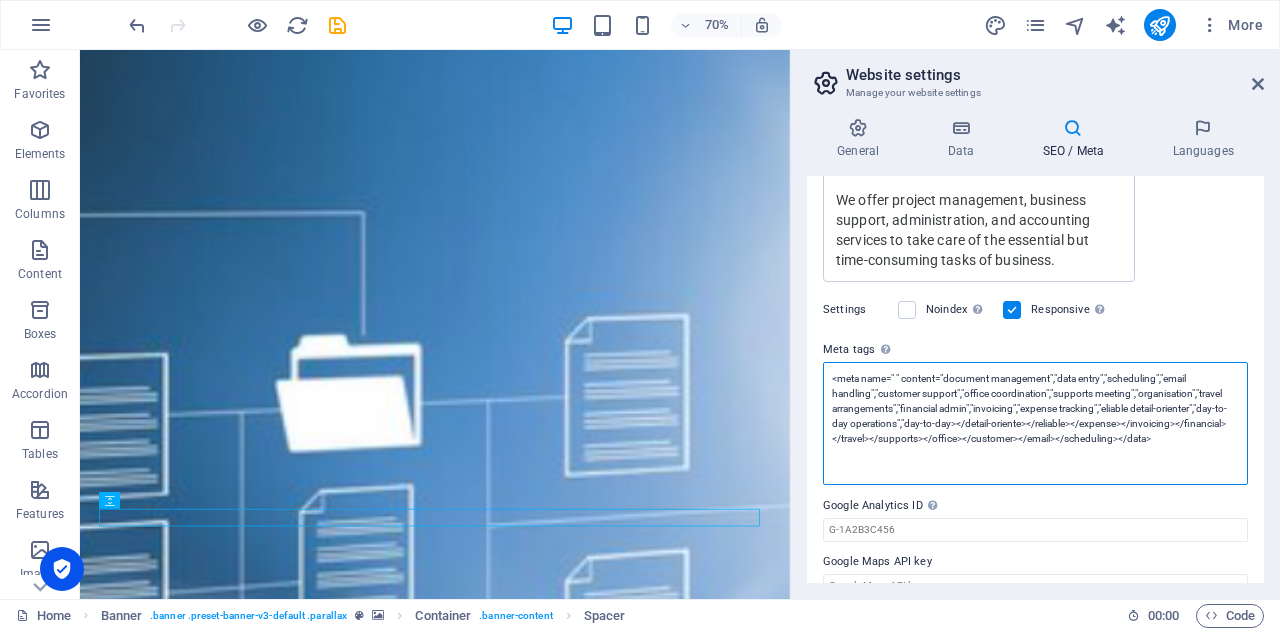 click on "<meta name=" " content="document management","data entry","scheduling","email handling","customer support","office coordination","supports meeting","organisation","travel arrangements","financial admin","invoicing","expense tracking","eliable detail-orienter","day-to-day operations","day-to-day></detail-oriente></reliable></expense></invoicing></financial></travel></supports></office></customer></email></scheduling></data>" at bounding box center (1035, 423) 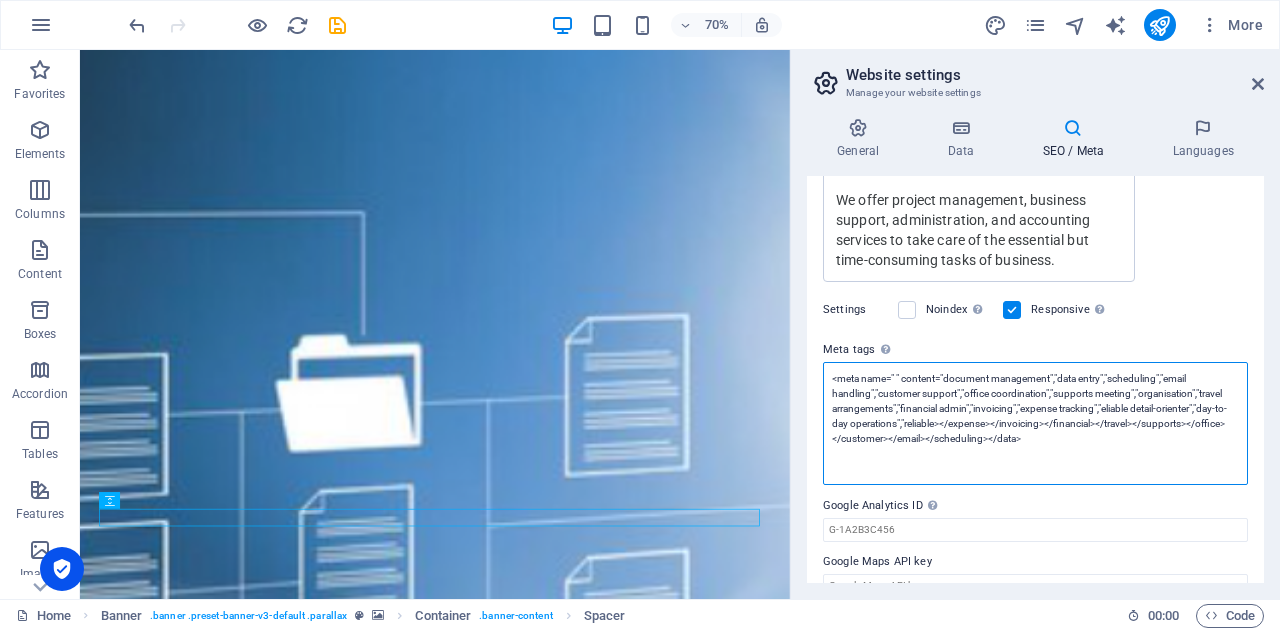 drag, startPoint x: 948, startPoint y: 389, endPoint x: 949, endPoint y: 406, distance: 17.029387 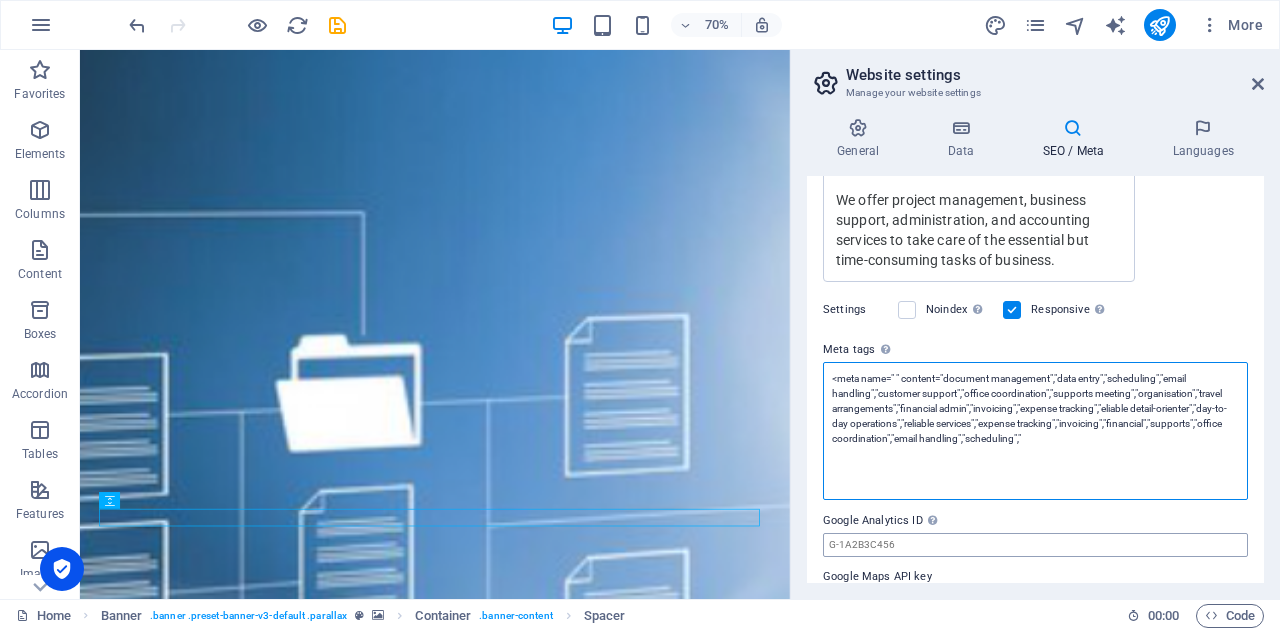 scroll, scrollTop: 517, scrollLeft: 0, axis: vertical 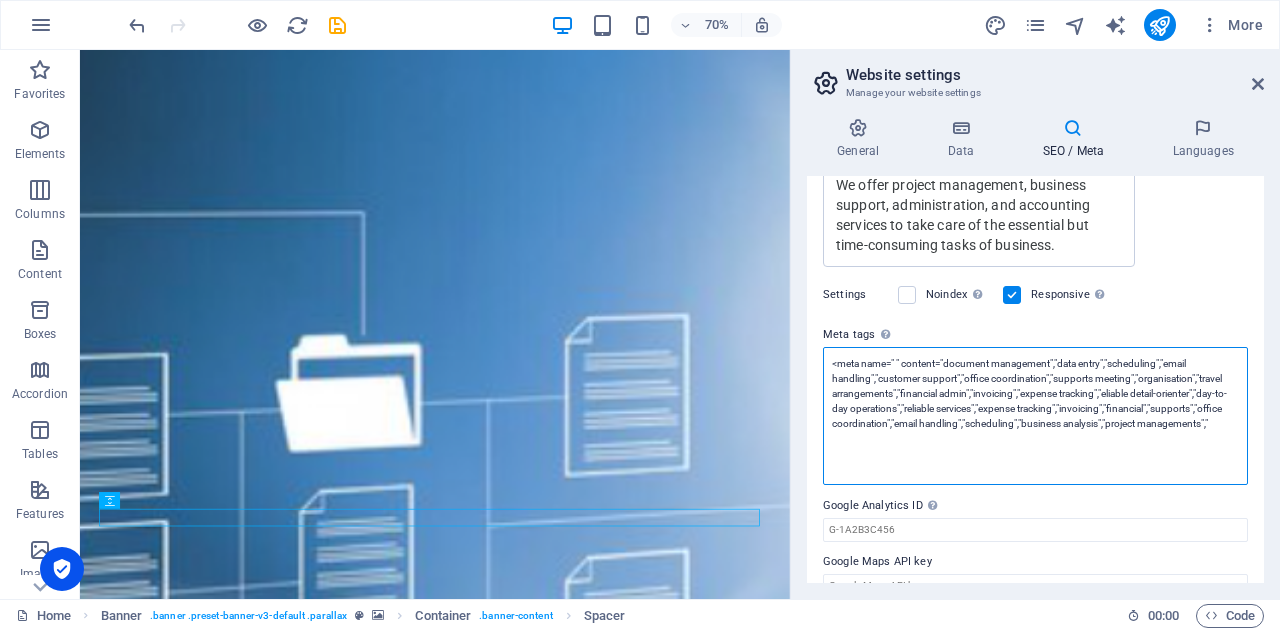 click on "<meta name=" " content="document management","data entry","scheduling","email handling","customer support","office coordination","supports meeting","organisation","travel arrangements","financial admin","invoicing","expense tracking","eliable detail-orienter","day-to-day operations","reliable services","expense tracking","invoicing","financial","supports","office coordination","email handling","scheduling","business analysis","project managements","" at bounding box center [1035, 416] 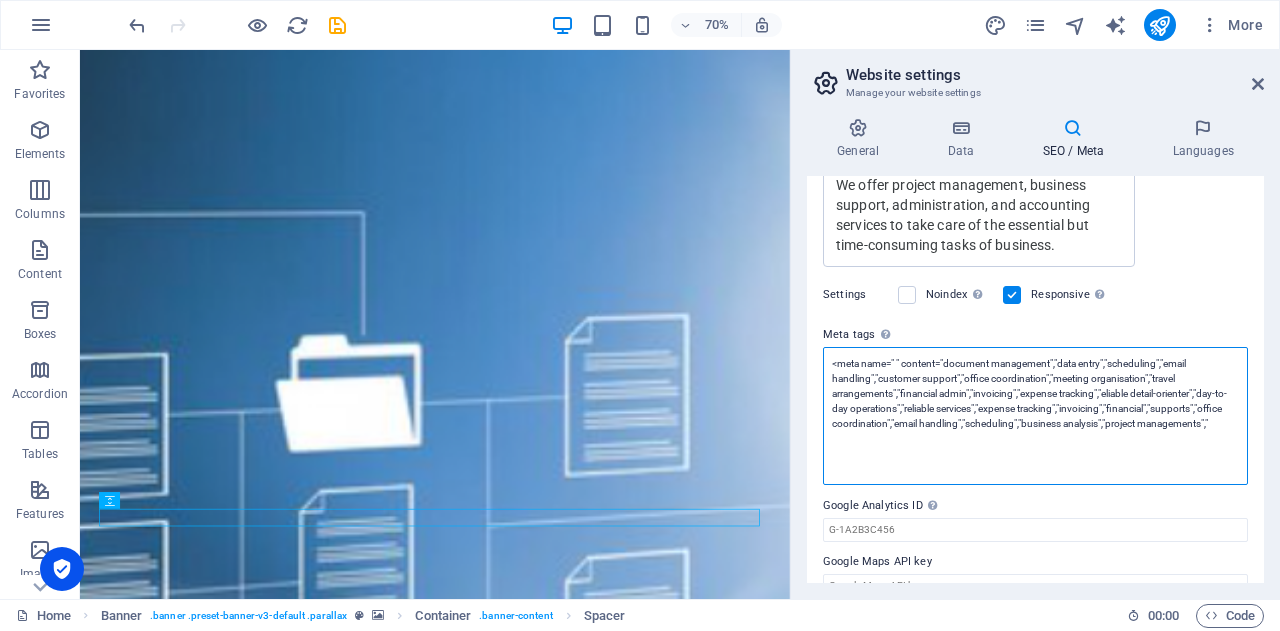 click on "<meta name=" " content="document management","data entry","scheduling","email handling","customer support","office coordination","meeting organisation","travel arrangements","financial admin","invoicing","expense tracking","eliable detail-orienter","day-to-day operations","reliable services","expense tracking","invoicing","financial","supports","office coordination","email handling","scheduling","business analysis","project managements","" at bounding box center [1035, 416] 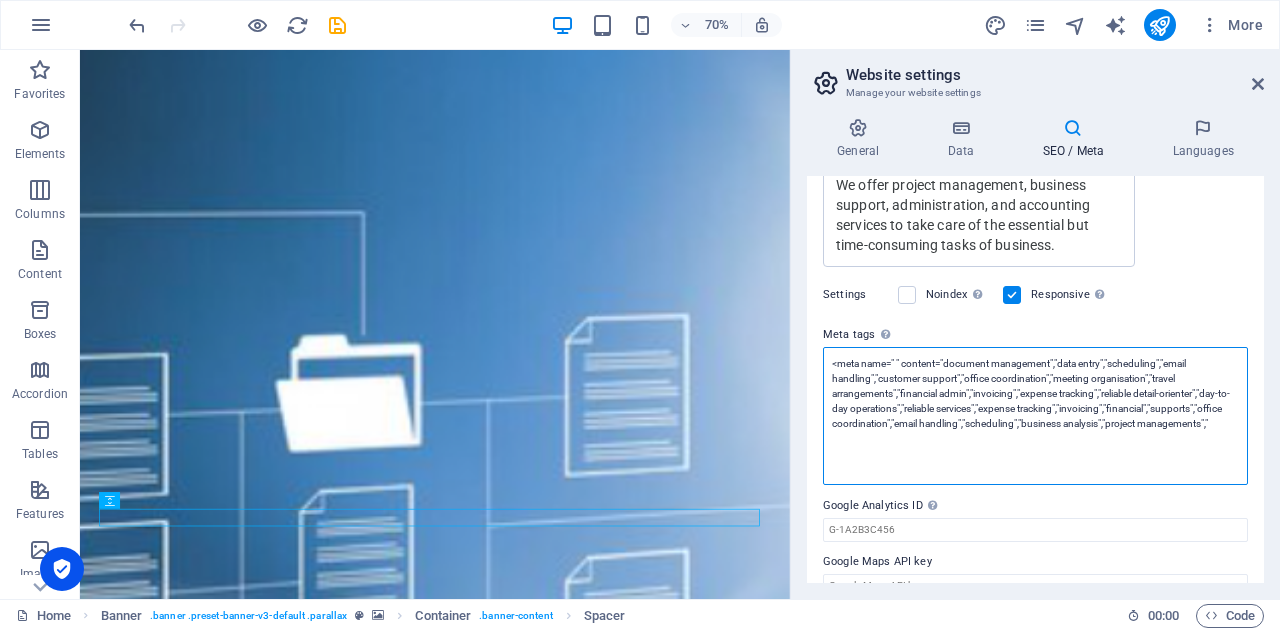click on "<meta name=" " content="document management","data entry","scheduling","email handling","customer support","office coordination","meeting organisation","travel arrangements","financial admin","invoicing","expense tracking","reliable detail-orienter","day-to-day operations","reliable services","expense tracking","invoicing","financial","supports","office coordination","email handling","scheduling","business analysis","project managements","" at bounding box center [1035, 416] 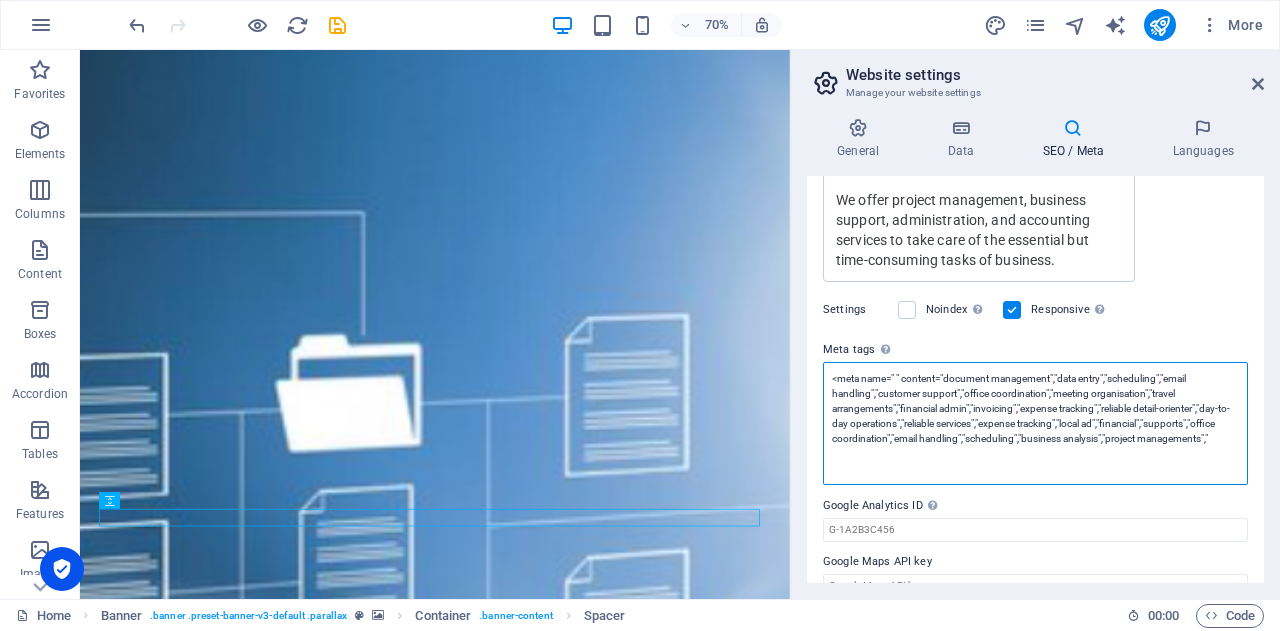 scroll, scrollTop: 517, scrollLeft: 0, axis: vertical 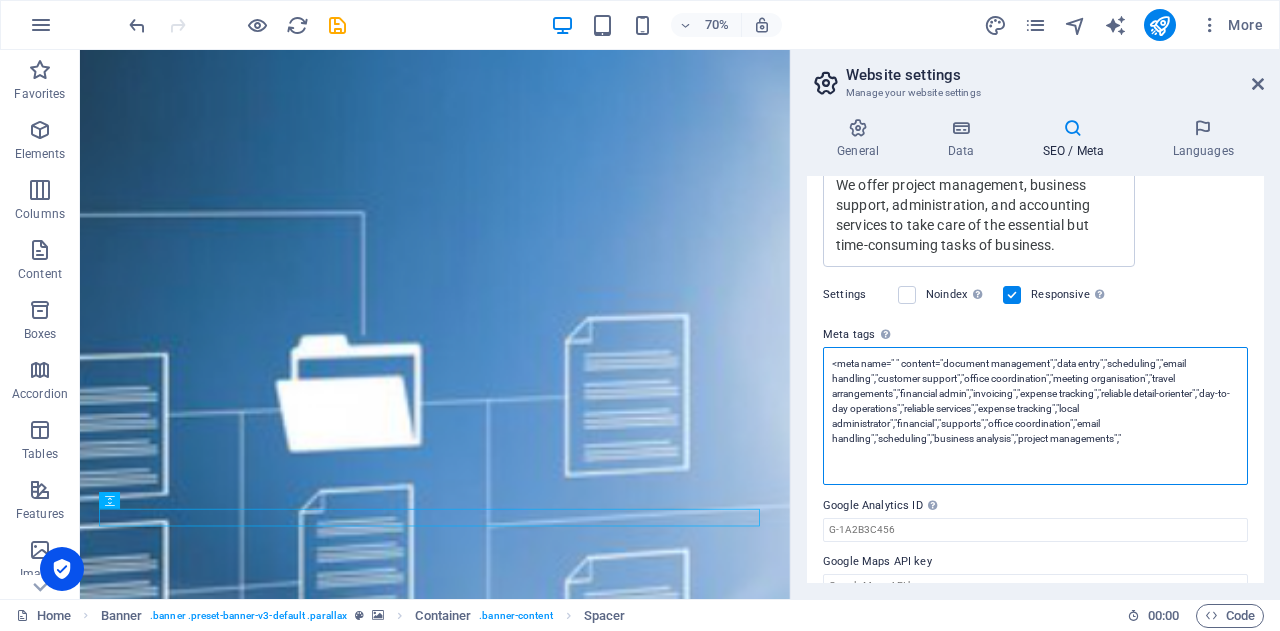 click on "<meta name=" " content="document management","data entry","scheduling","email handling","customer support","office coordination","meeting organisation","travel arrangements","financial admin","invoicing","expense tracking","reliable detail-orienter","day-to-day operations","reliable services","expense tracking","local administrator","financial","supports","office coordination","email handling","scheduling","business analysis","project managements","" at bounding box center [1035, 416] 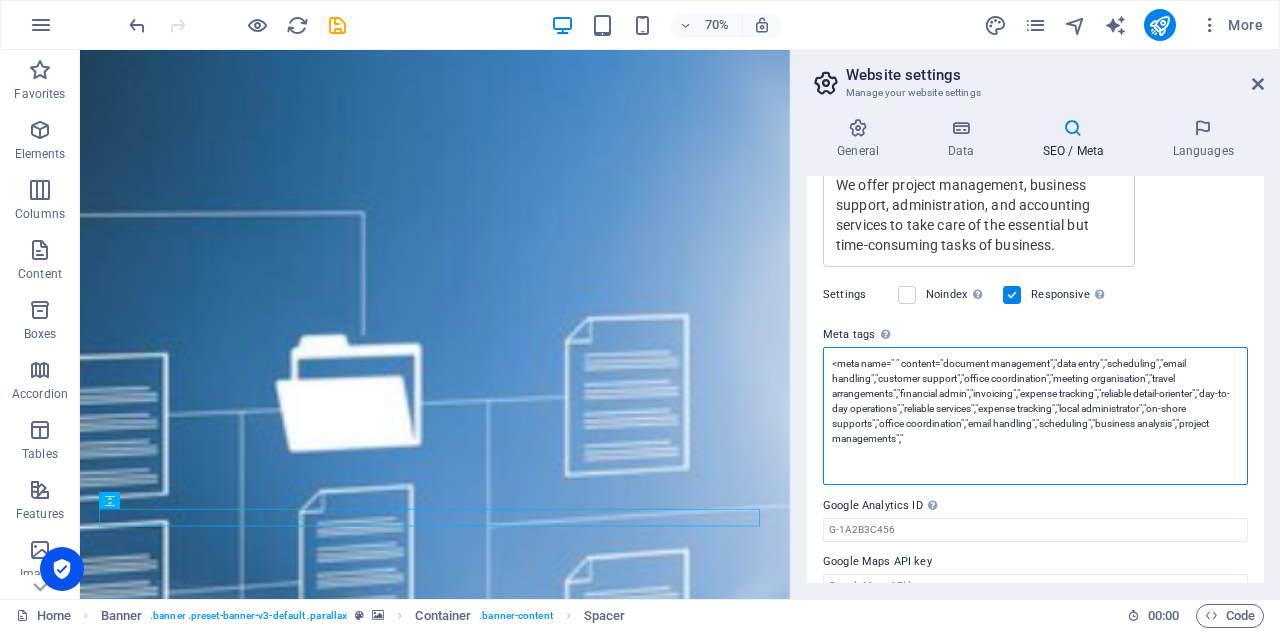 click on "<meta name=" " content="document management","data entry","scheduling","email handling","customer support","office coordination","meeting organisation","travel arrangements","financial admin","invoicing","expense tracking","reliable detail-orienter","day-to-day operations","reliable services","expense tracking","local administrator","on-shore supports","office coordination","email handling","scheduling","business analysis","project managements","" at bounding box center [1035, 416] 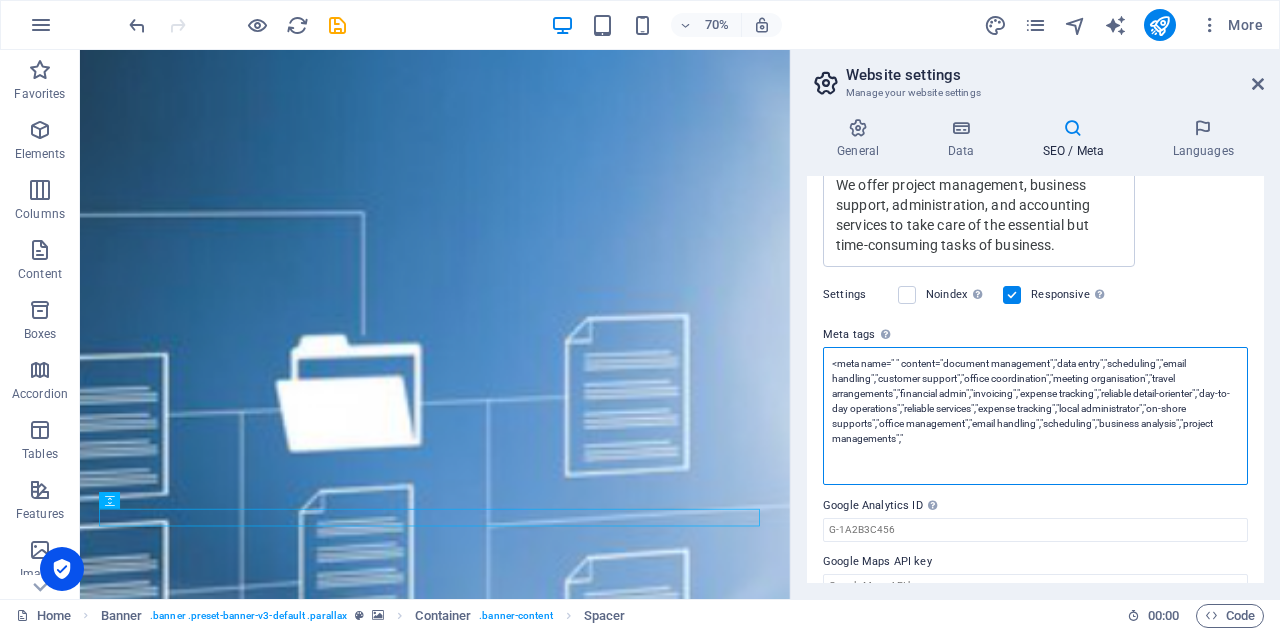 click on "<meta name=" " content="document management","data entry","scheduling","email handling","customer support","office coordination","meeting organisation","travel arrangements","financial admin","invoicing","expense tracking","reliable detail-orienter","day-to-day operations","reliable services","expense tracking","local administrator","on-shore supports","office management","email handling","scheduling","business analysis","project managements","" at bounding box center [1035, 416] 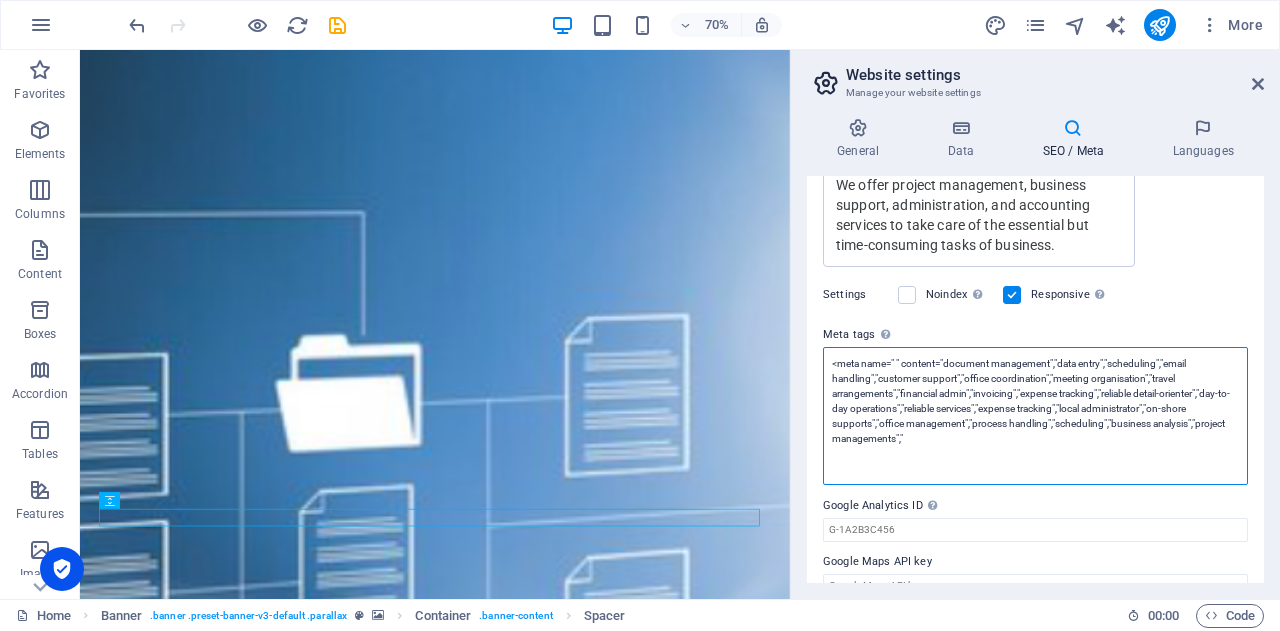 drag, startPoint x: 1054, startPoint y: 391, endPoint x: 1104, endPoint y: 389, distance: 50.039986 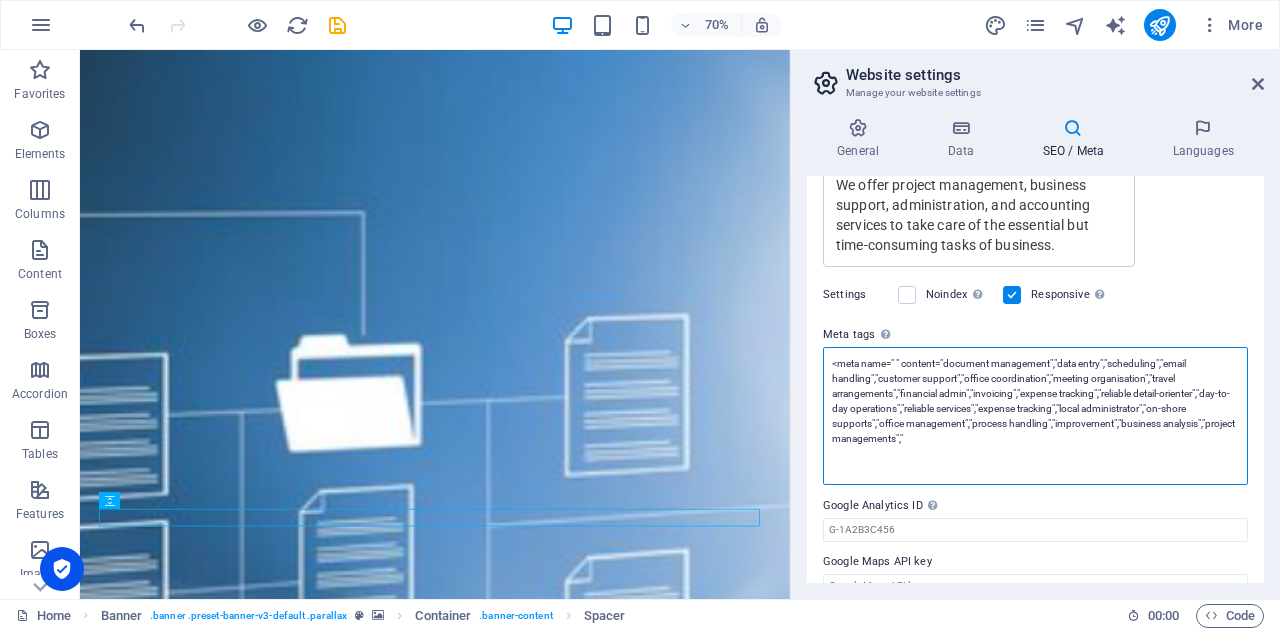 click on "<meta name=" " content="document management","data entry","scheduling","email handling","customer support","office coordination","meeting organisation","travel arrangements","financial admin","invoicing","expense tracking","reliable detail-orienter","day-to-day operations","reliable services","expense tracking","local administrator","on-shore supports","office management","process handling","improvement","business analysis","project managements","" at bounding box center [1035, 416] 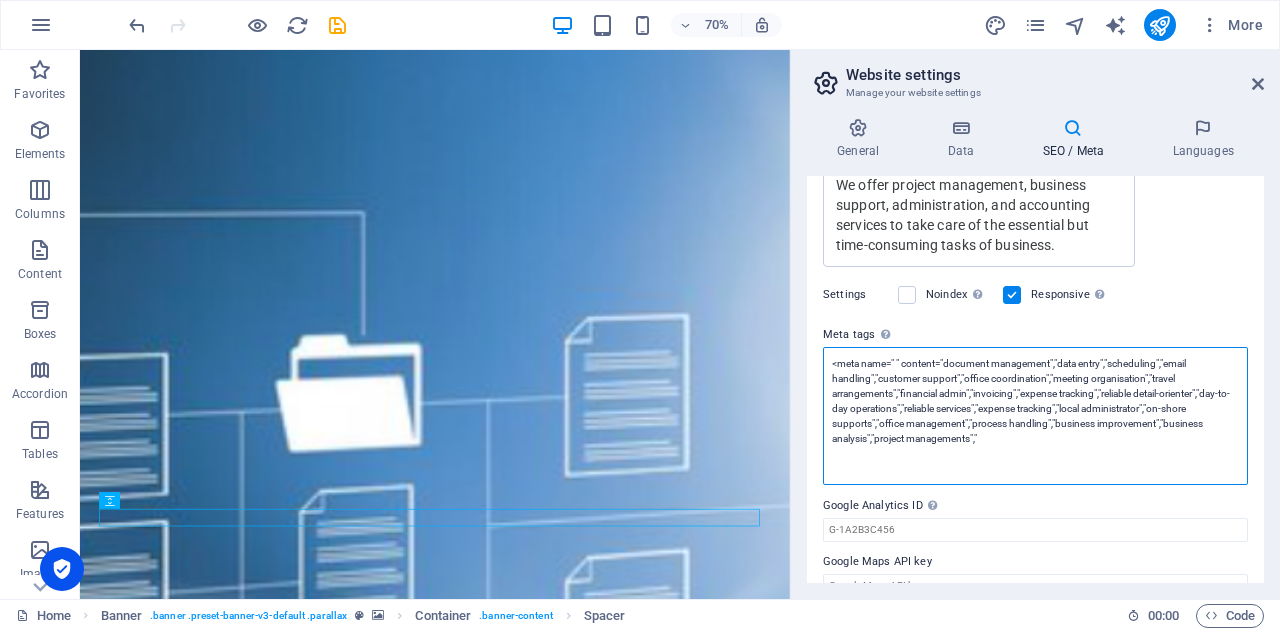 drag, startPoint x: 866, startPoint y: 406, endPoint x: 831, endPoint y: 406, distance: 35 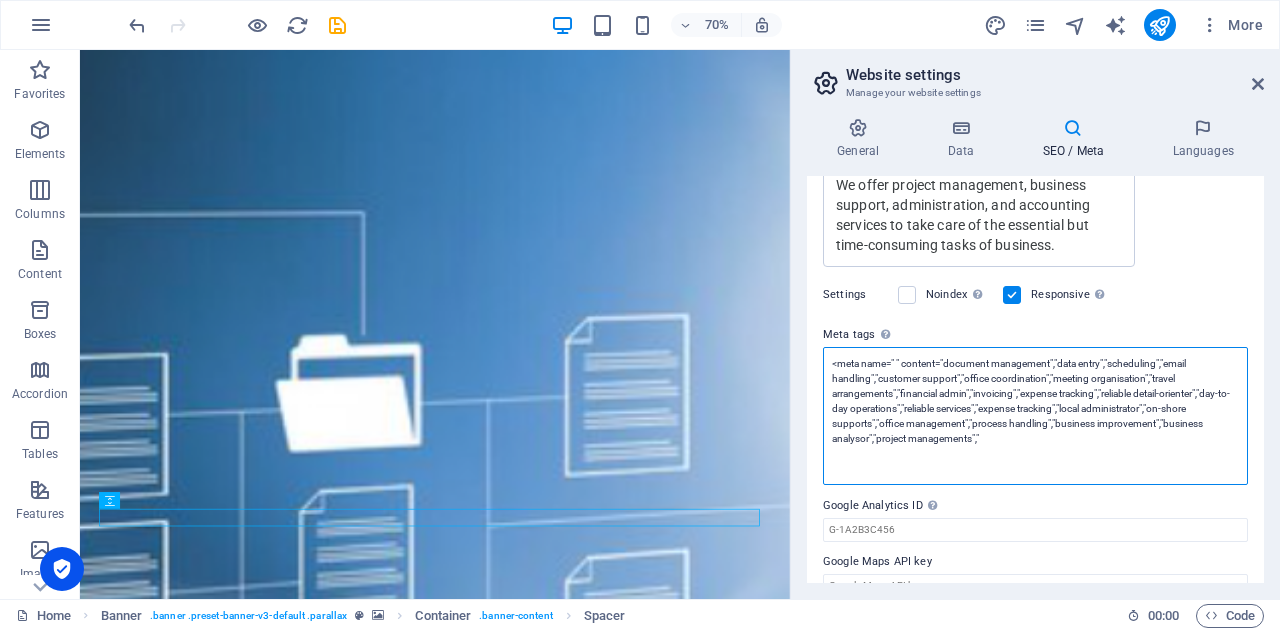 click on "<meta name=" " content="document management","data entry","scheduling","email handling","customer support","office coordination","meeting organisation","travel arrangements","financial admin","invoicing","expense tracking","reliable detail-orienter","day-to-day operations","reliable services","expense tracking","local administrator","on-shore supports","office management","process handling","business improvement","business analysor","project managements","" at bounding box center [1035, 416] 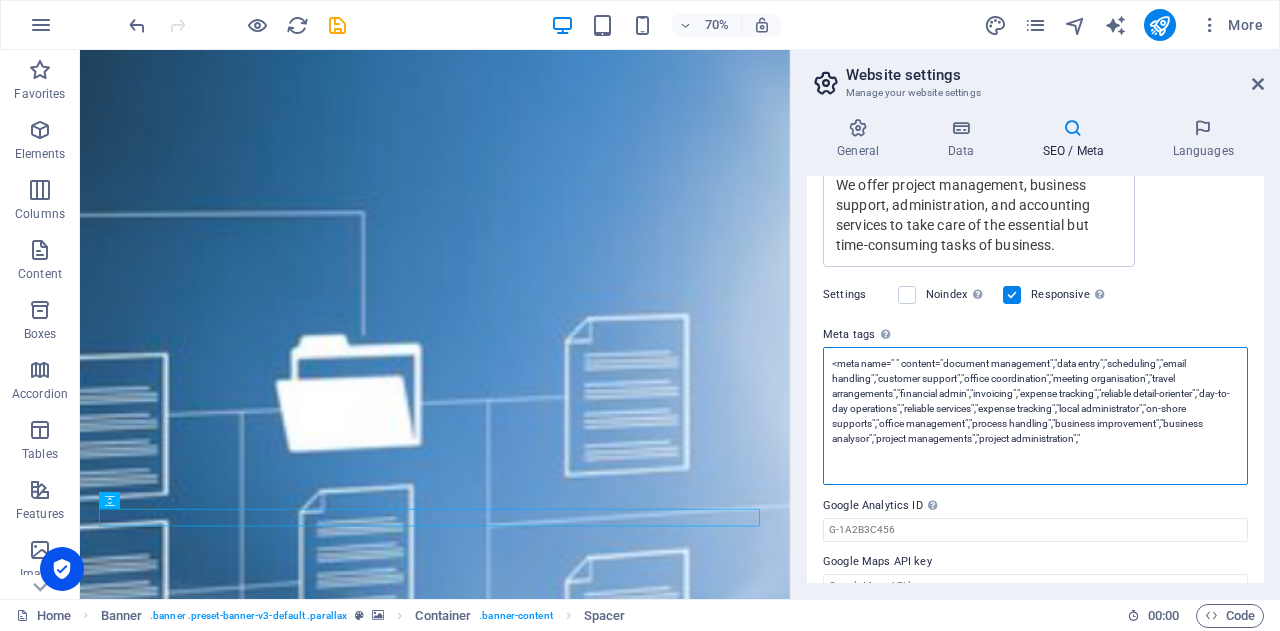 type on "<meta name=" " content="document management","data entry","scheduling","email handling","customer support","office coordination","meeting organisation","travel arrangements","financial admin","invoicing","expense tracking","reliable detail-orienter","day-to-day operations","reliable services","expense tracking","local administrator","on-shore supports","office management","process handling","business improvement","business analysor","project managements","project administration","" 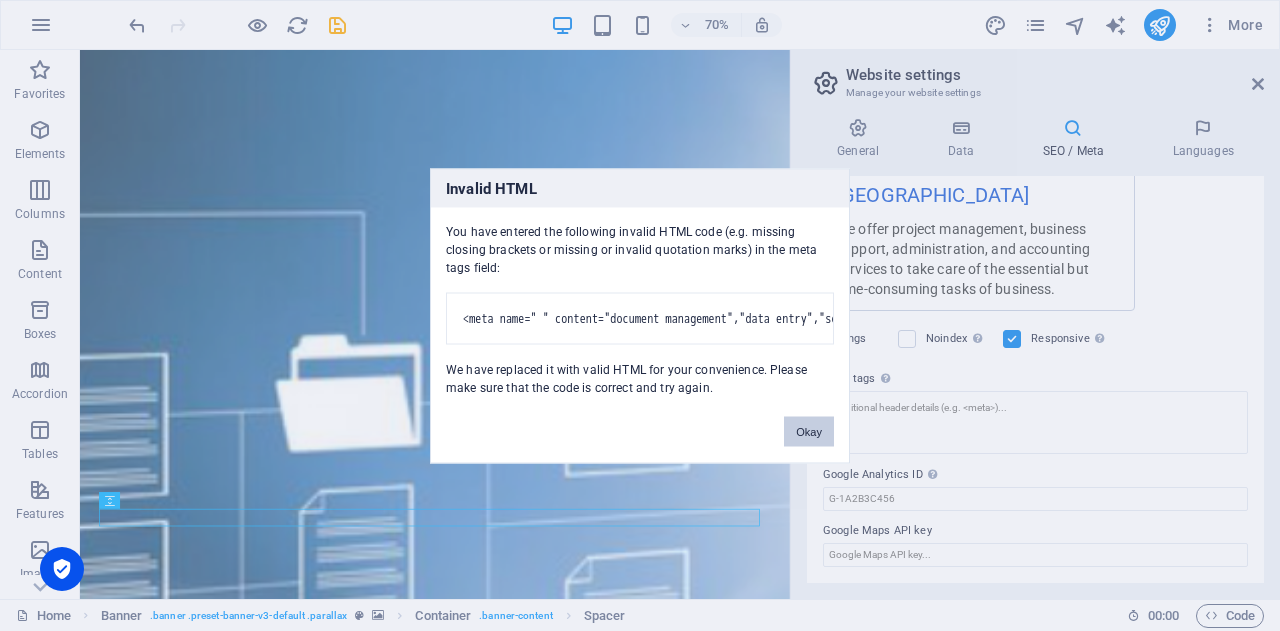 scroll, scrollTop: 442, scrollLeft: 0, axis: vertical 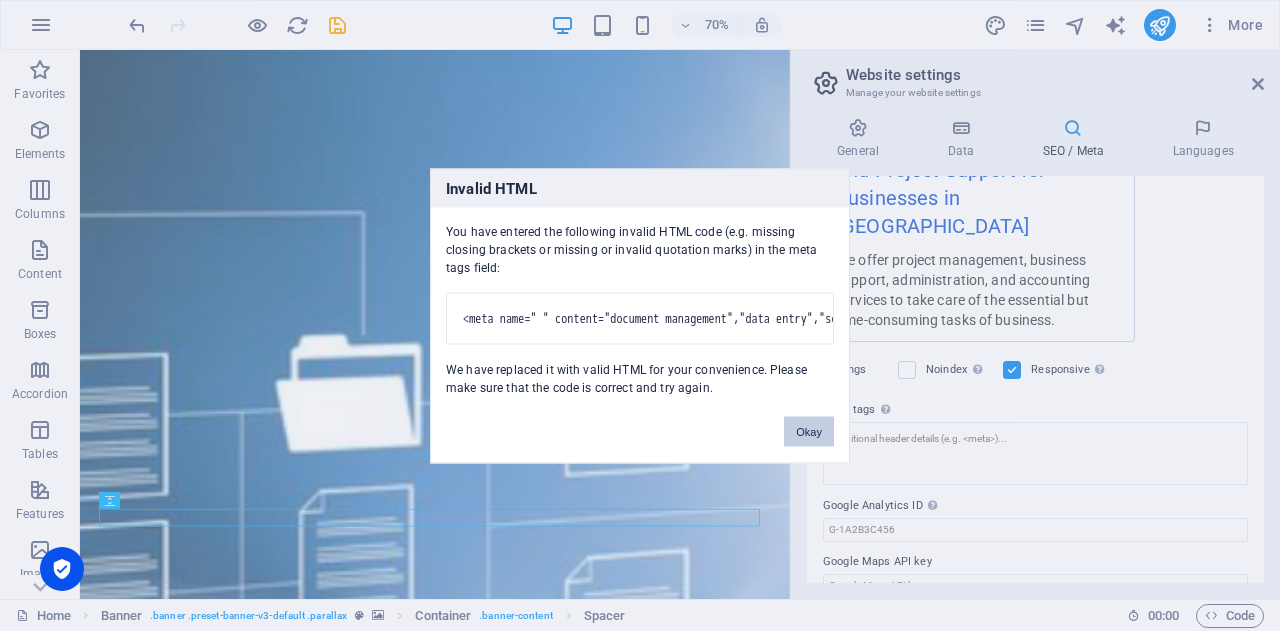 click on "Okay" at bounding box center [809, 431] 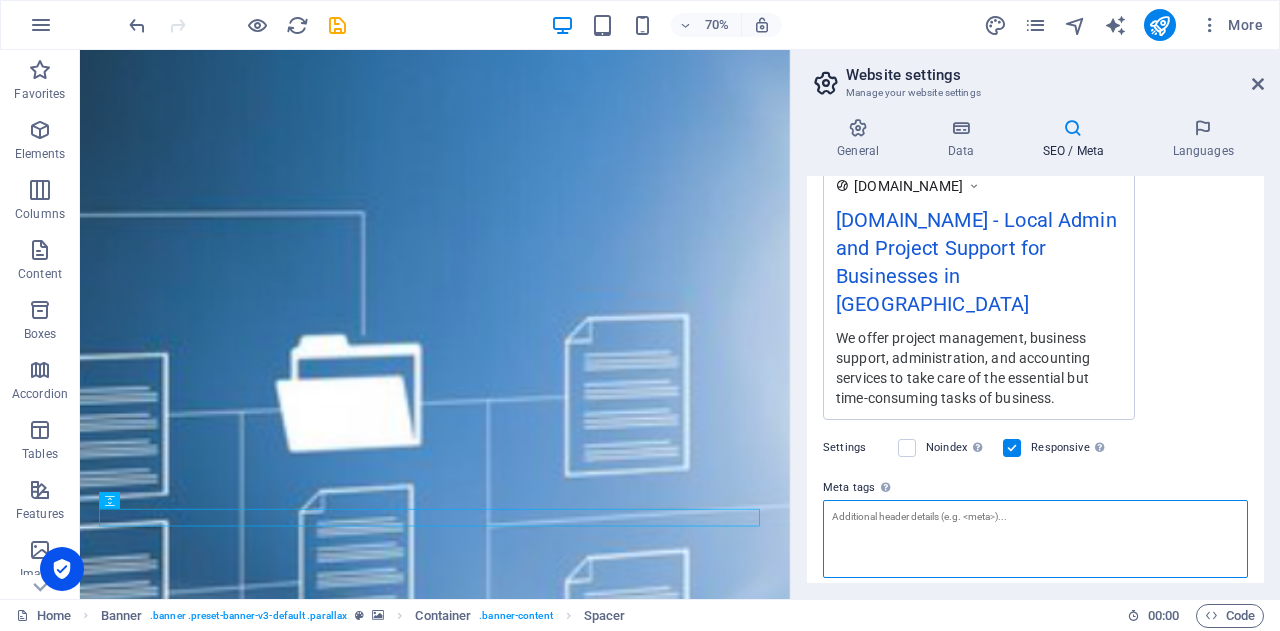 scroll, scrollTop: 342, scrollLeft: 0, axis: vertical 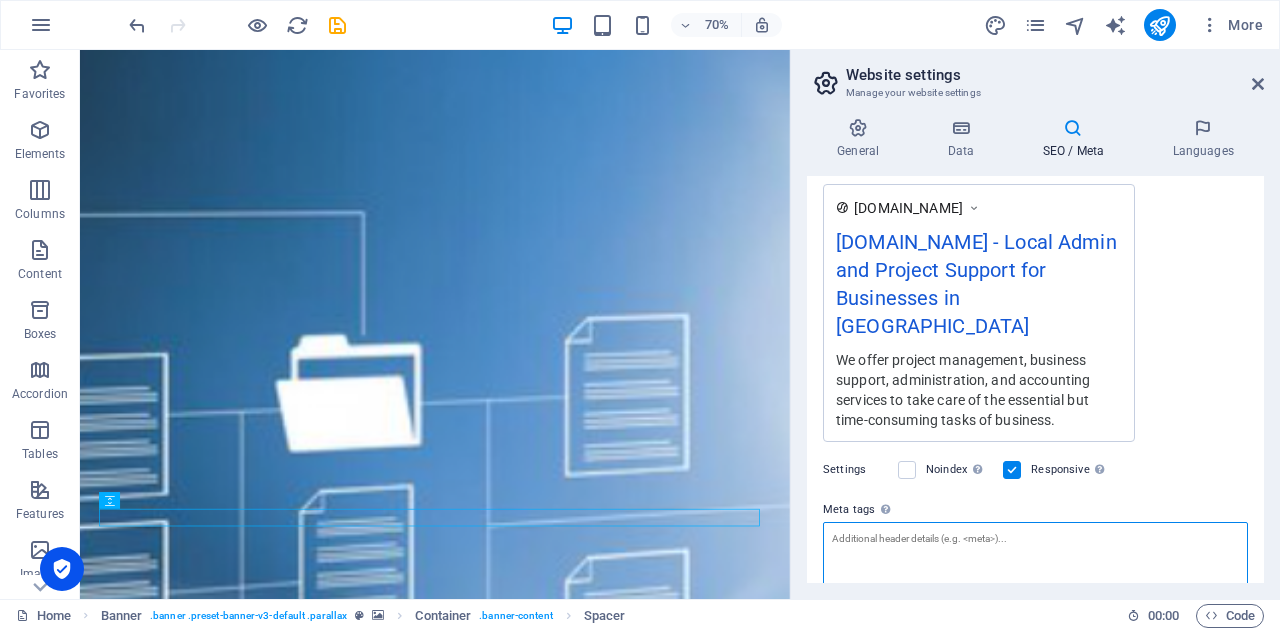 type on "<meta name=" " content="document" management=""><data entry=""><scheduling><email handling=""><customer support=""><office coordination=""><supports meeting="" organisation=""><travel arrangements=""><financial admin=""><invoicing><expense tracking=""><reliable><detail-oriente><day-to-day operations=""></day-to-day></detail-oriente></reliable></expense></invoicing></financial></travel></supports></office></customer></email></scheduling></data>" 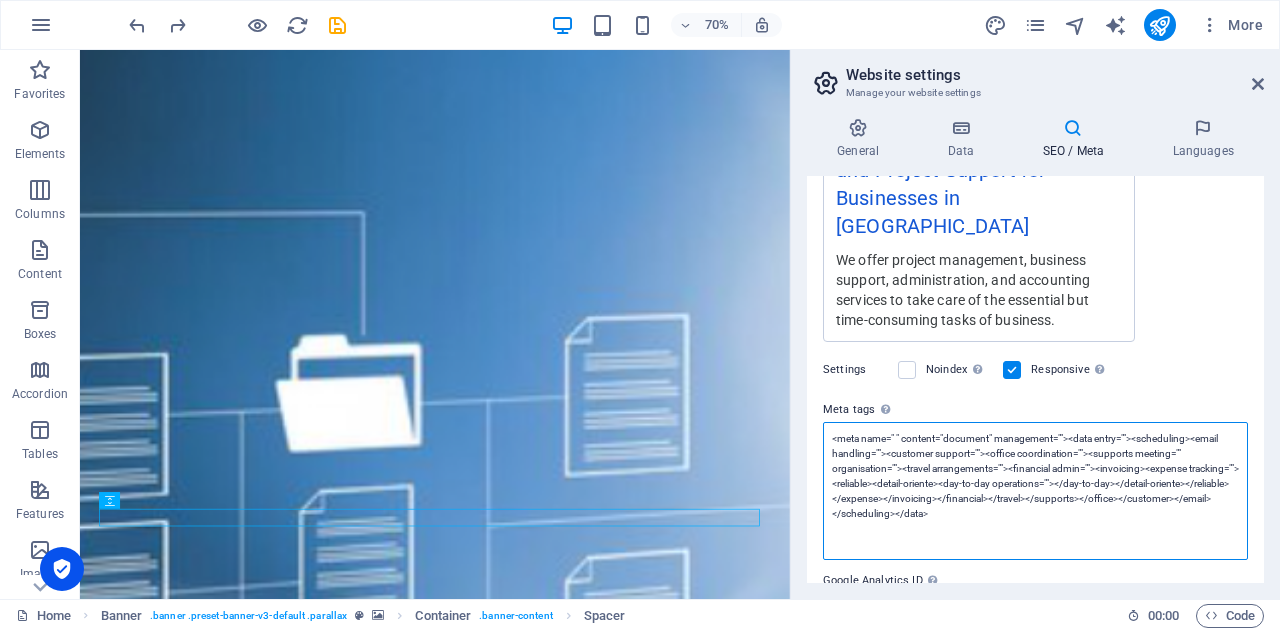 scroll, scrollTop: 342, scrollLeft: 0, axis: vertical 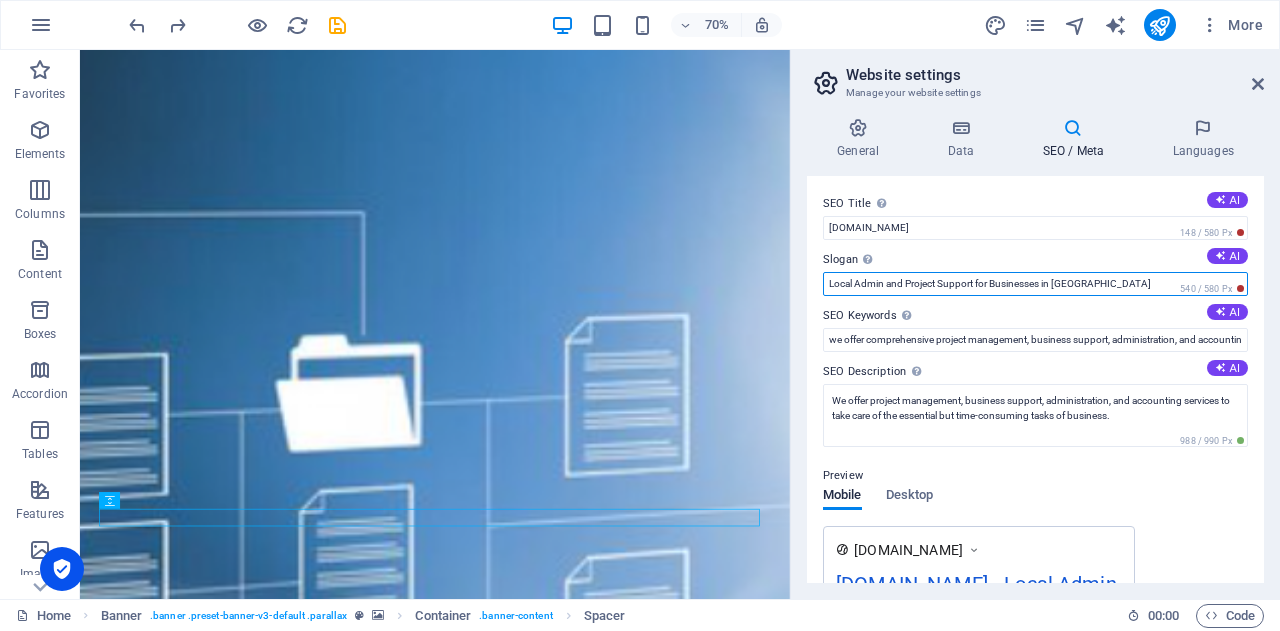 drag, startPoint x: 852, startPoint y: 281, endPoint x: 804, endPoint y: 343, distance: 78.40918 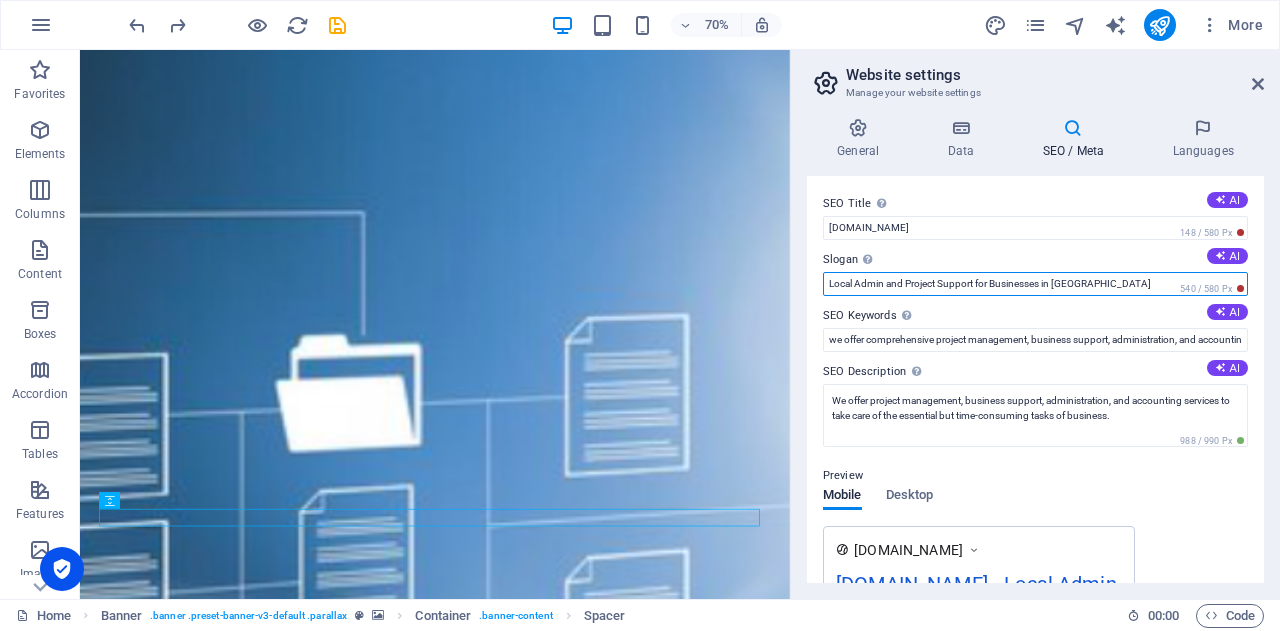 click on "SEO Title The title of your website - make it something that stands out in search engine results. AI bikucroc.com.au 148 / 580 Px Slogan The slogan of your website. AI Local Admin and Project Support for Businesses in Australia 540 / 580 Px SEO Keywords Comma-separated list of keywords representing your website. AI we offer comprehensive project management, business support, administration, and accounting services to take care of the essential but time-consuming tasks. SEO Description Describe the contents of your website - this is crucial for search engines and SEO! AI We offer project management, business support, administration, and accounting services to take care of the essential but time-consuming tasks of business. 988 / 990 Px Preview Mobile Desktop www.example.com bikucroc.com.au - Local Admin and Project Support for Businesses in Australia We offer project management, business support, administration, and accounting services to take care of the essential but time-consuming tasks of business." at bounding box center [1035, 379] 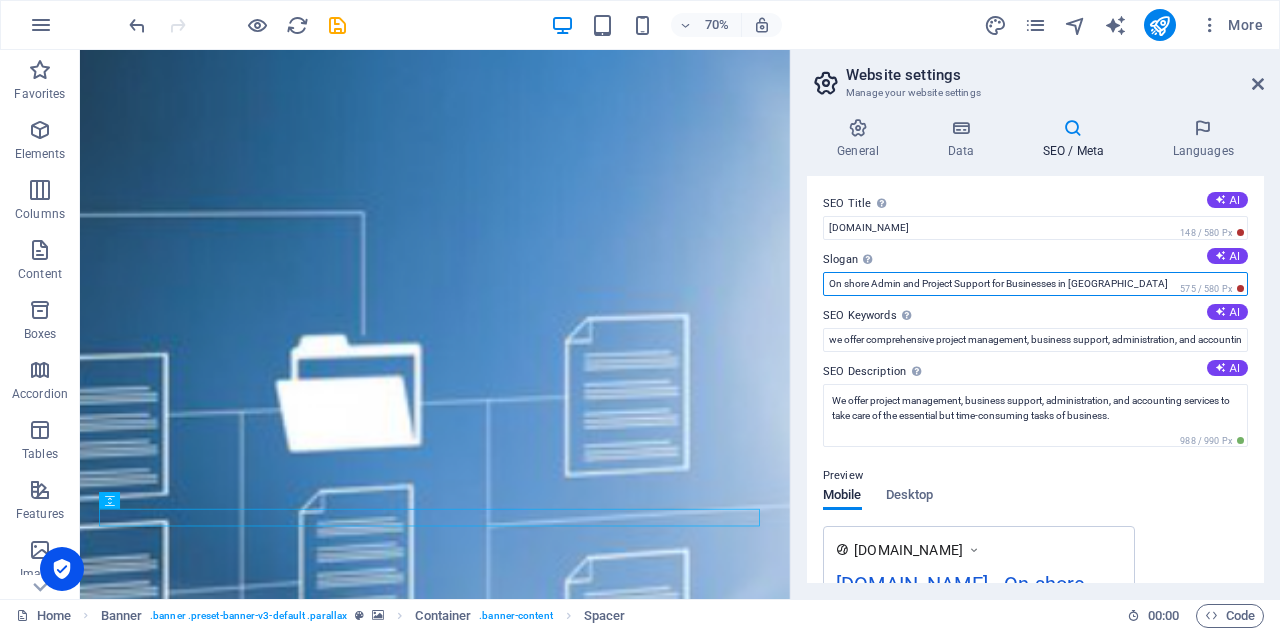 click on "On shore Admin and Project Support for Businesses in Australia" at bounding box center [1035, 284] 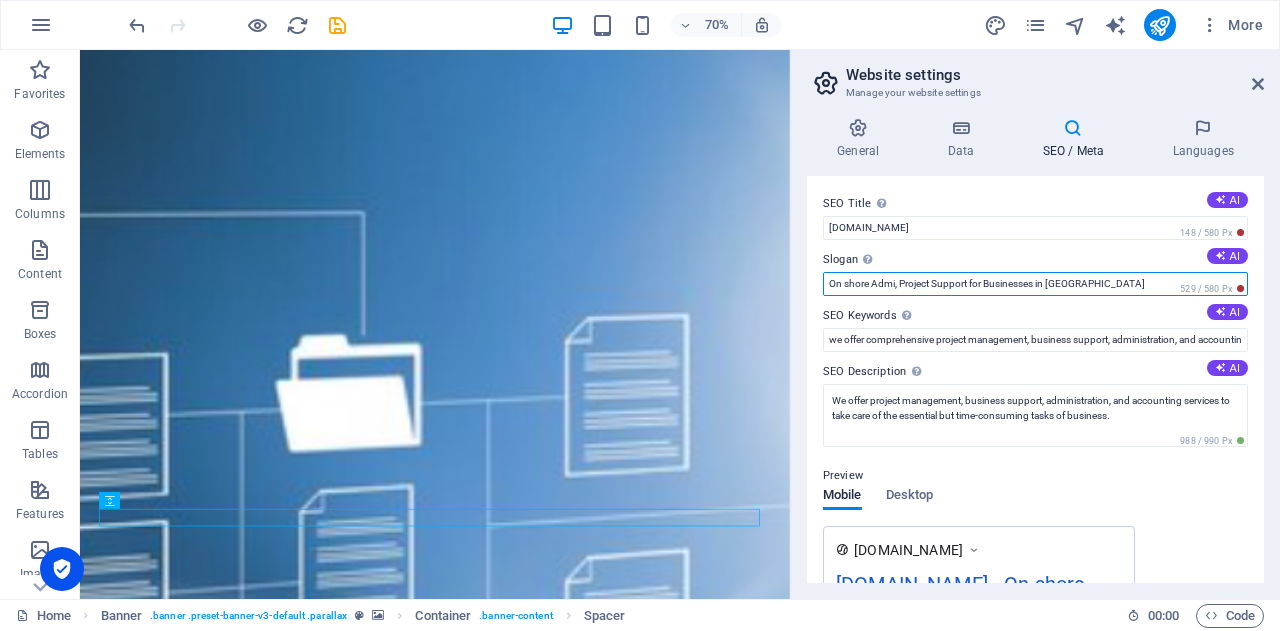 click on "On shore Admi, Project Support for Businesses in Australia" at bounding box center [1035, 284] 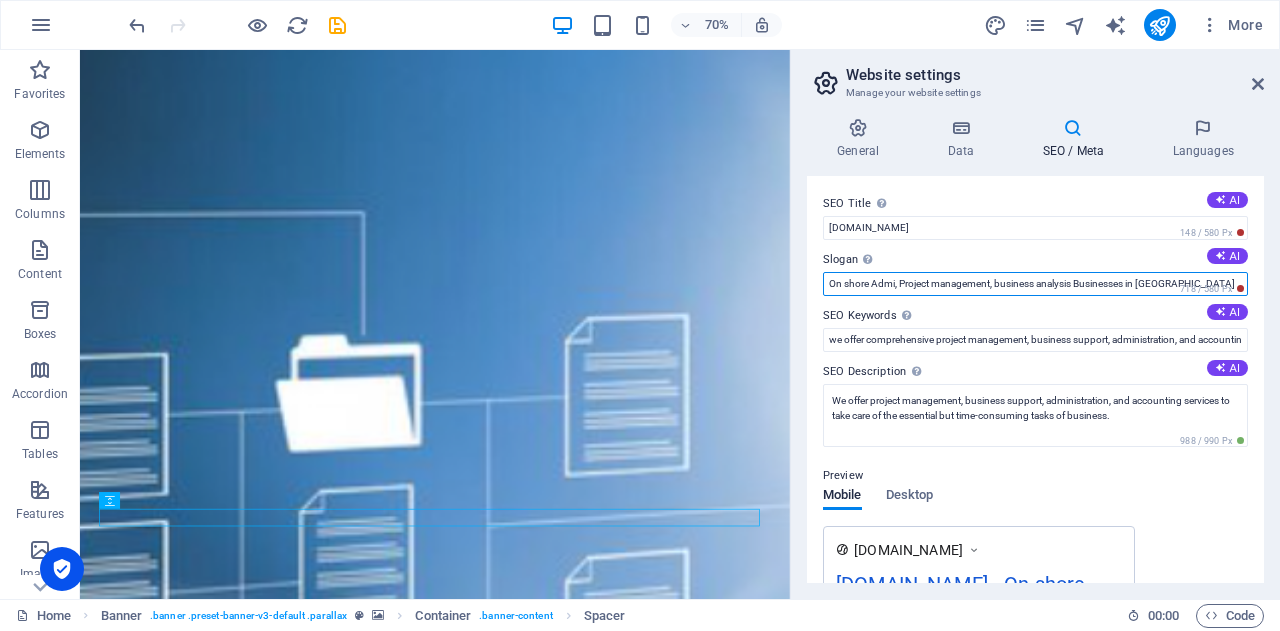 click on "On shore Admi, Project management, business analysis Businesses in Australia" at bounding box center [1035, 284] 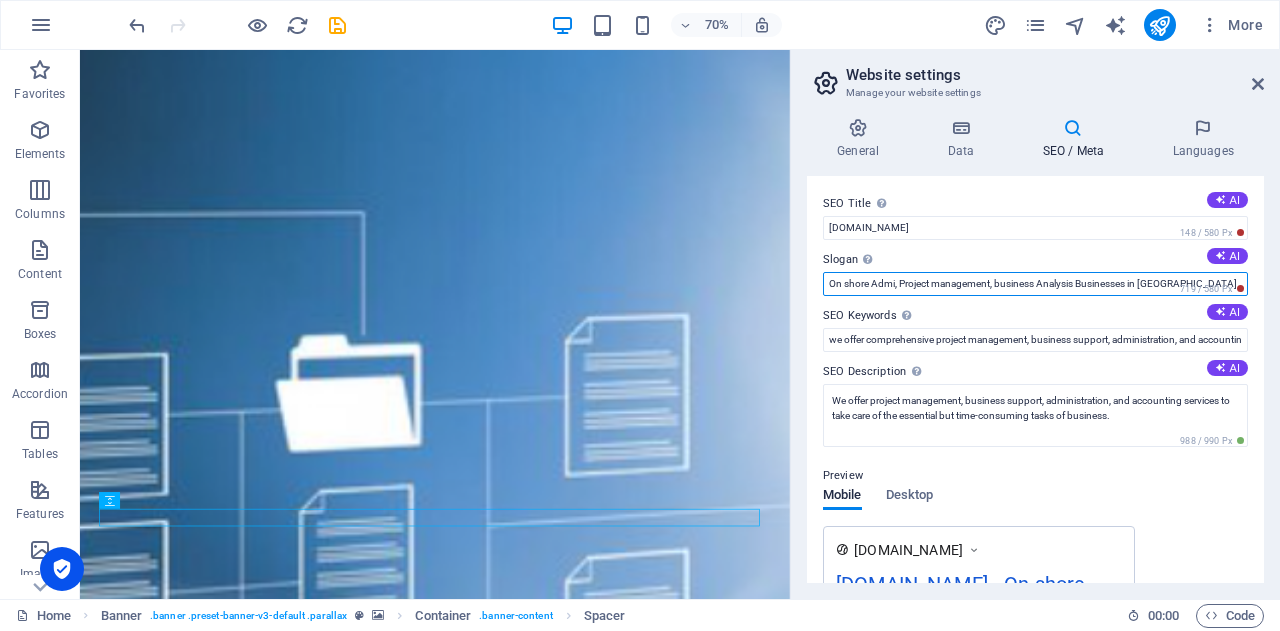 click on "On shore Admi, Project management, business Analysis Businesses in Australia" at bounding box center (1035, 284) 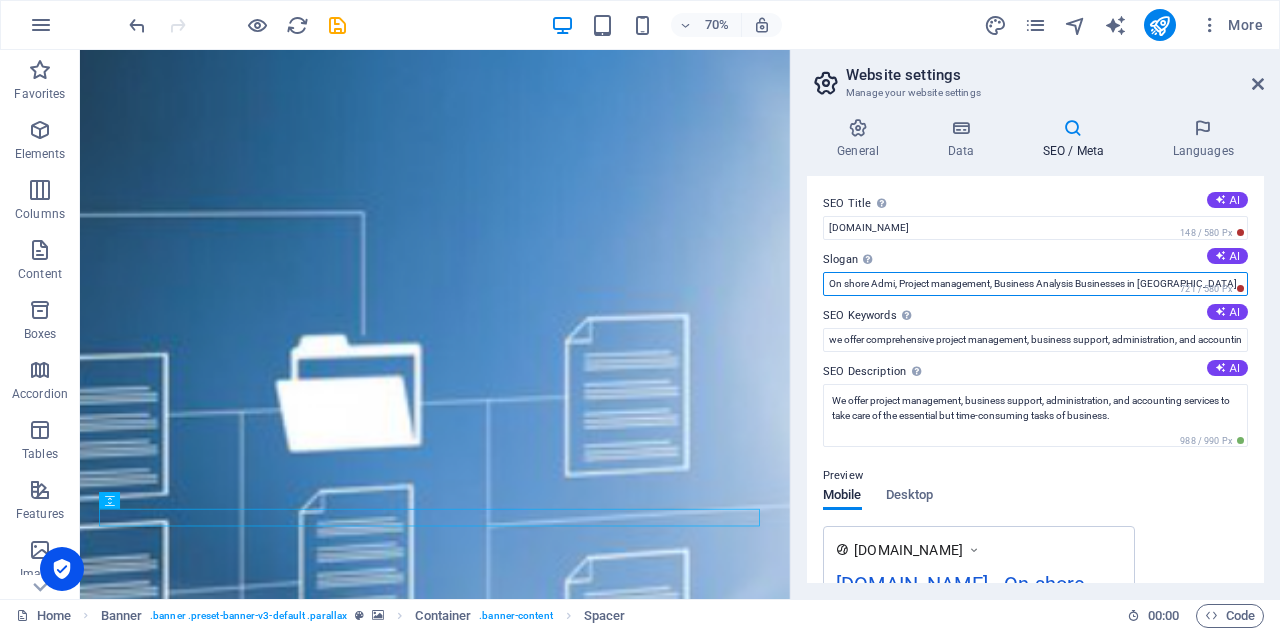 click on "On shore Admi, Project management, Business Analysis Businesses in Australia" at bounding box center [1035, 284] 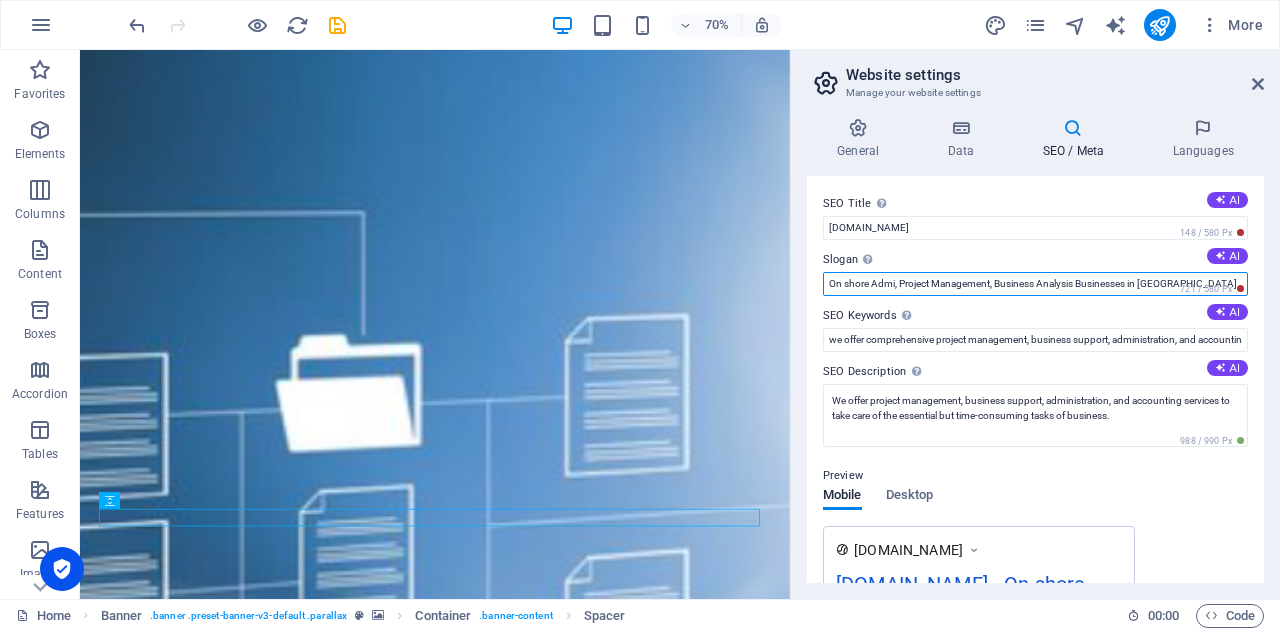 click on "On shore Admi, Project Management, Business Analysis Businesses in Australia" at bounding box center (1035, 284) 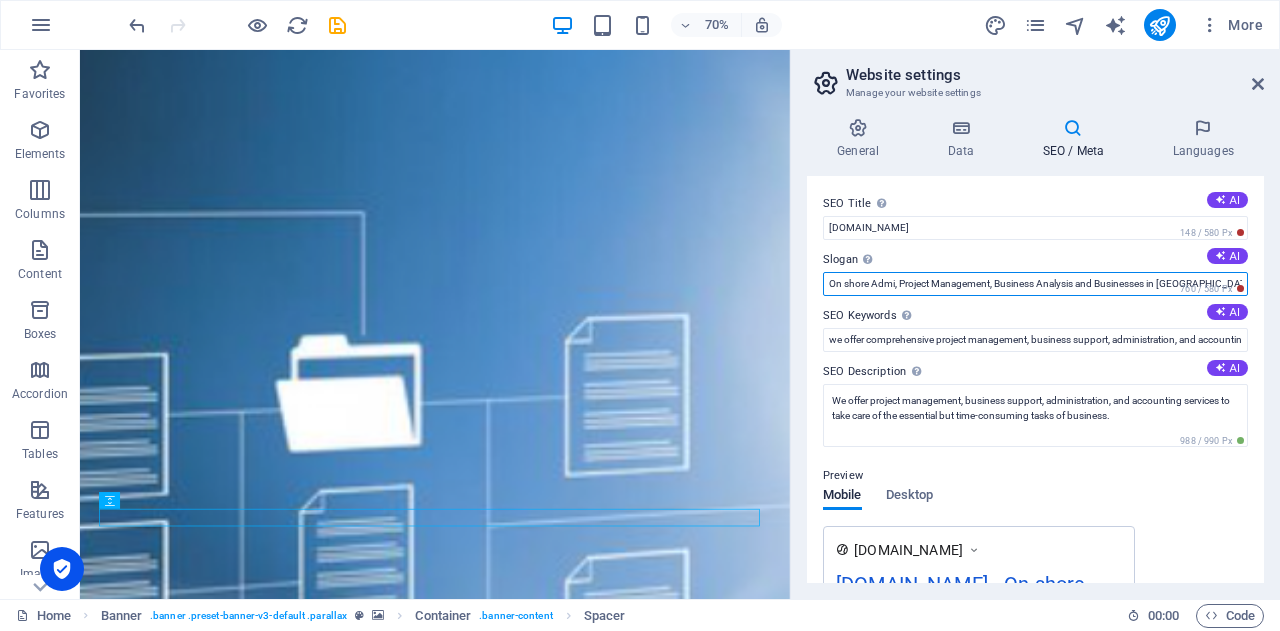 click on "On shore Admi, Project Management, Business Analysis and Businesses in Australia" at bounding box center (1035, 284) 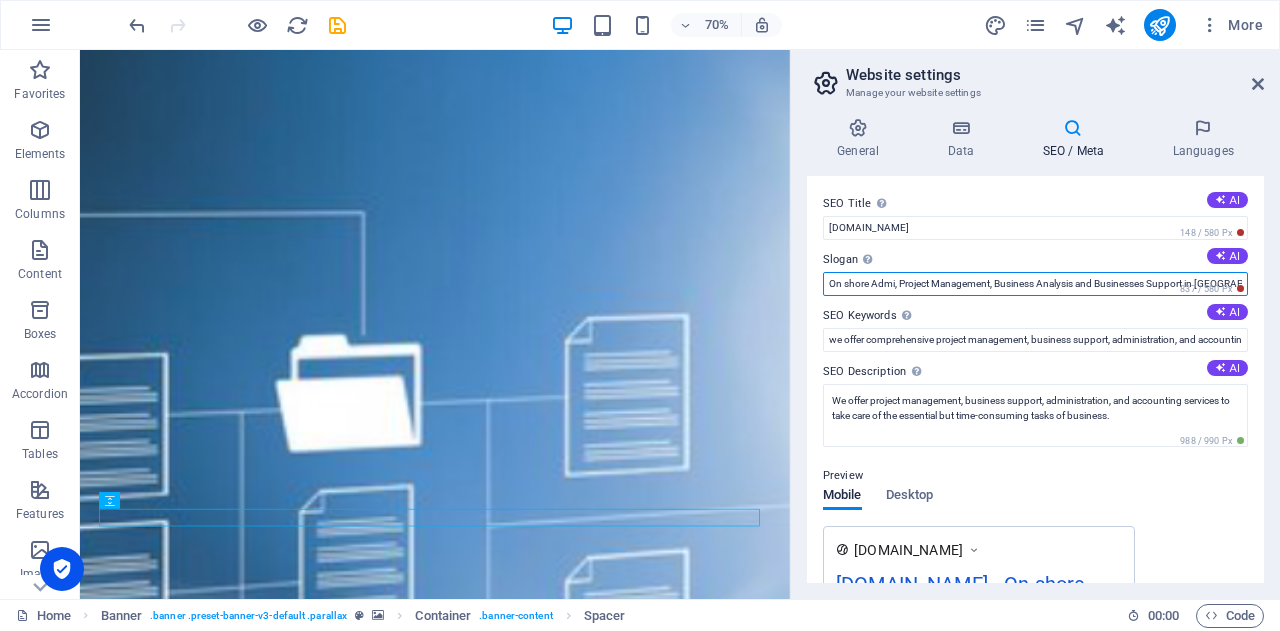 click on "On shore Admi, Project Management, Business Analysis and Businesses Support in Australia" at bounding box center [1035, 284] 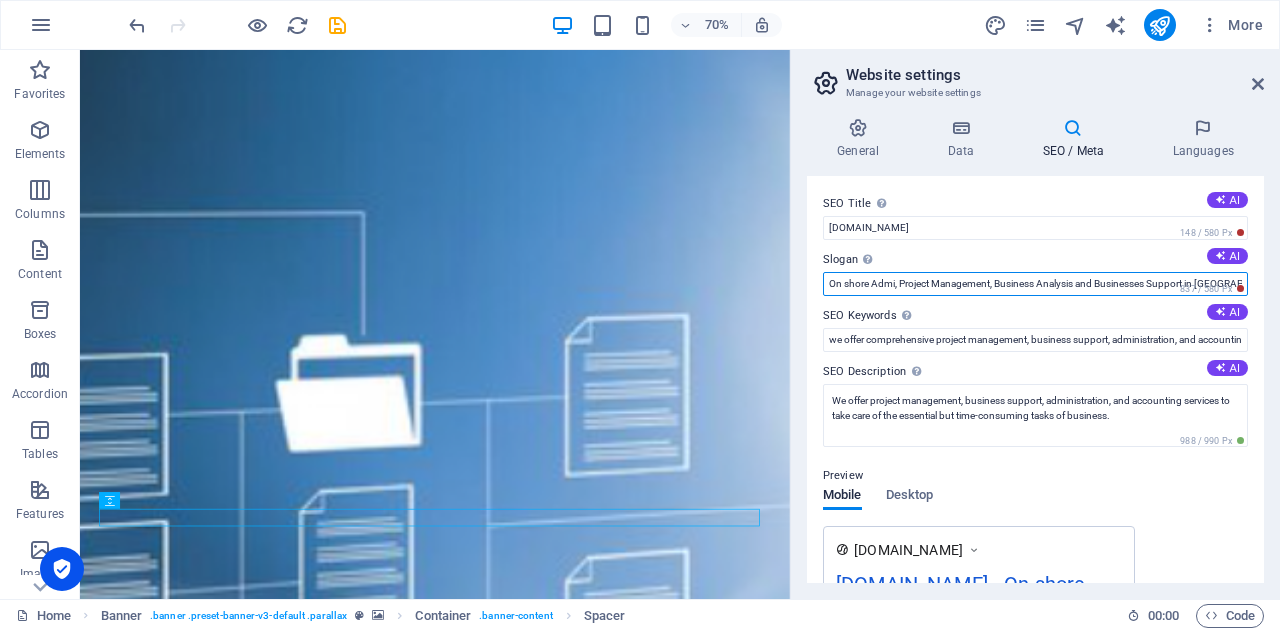 scroll, scrollTop: 0, scrollLeft: 0, axis: both 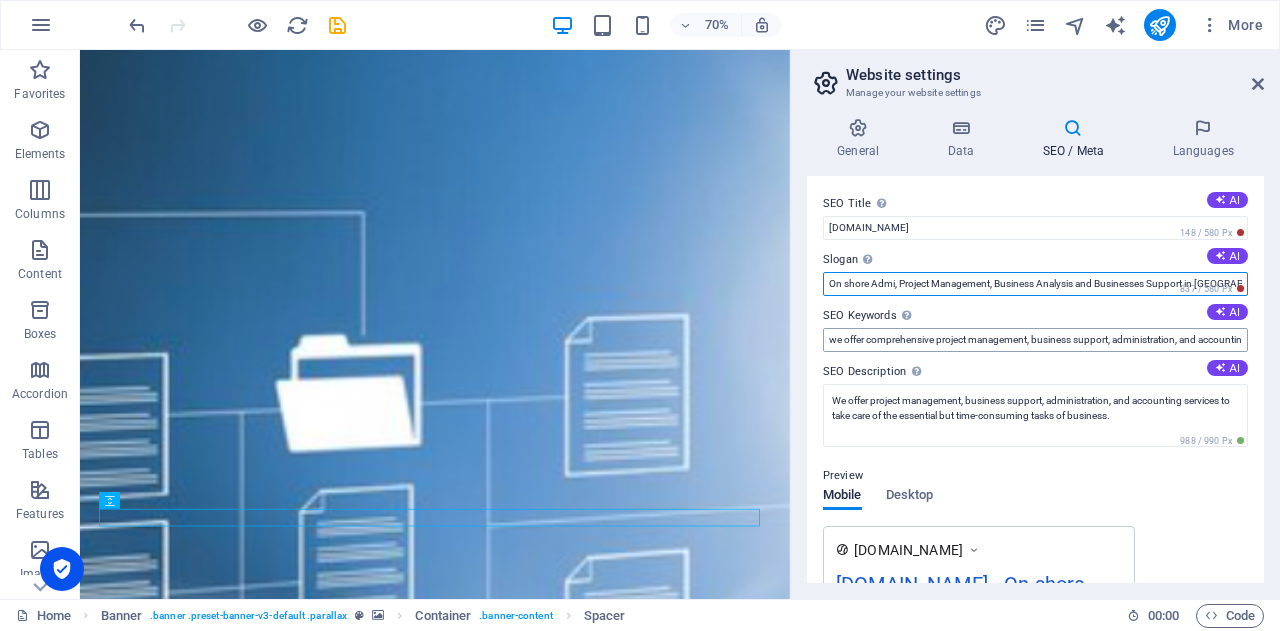 type on "On shore Admi, Project Management, Business Analysis and Businesses Support in Australia" 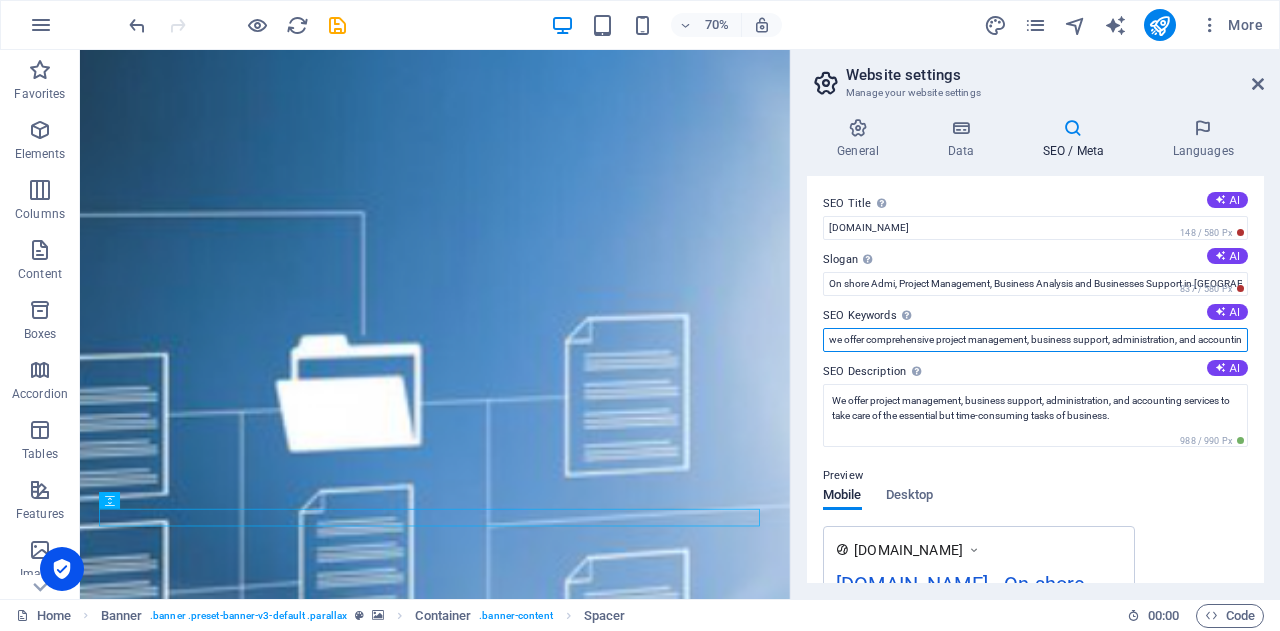 scroll, scrollTop: 0, scrollLeft: 0, axis: both 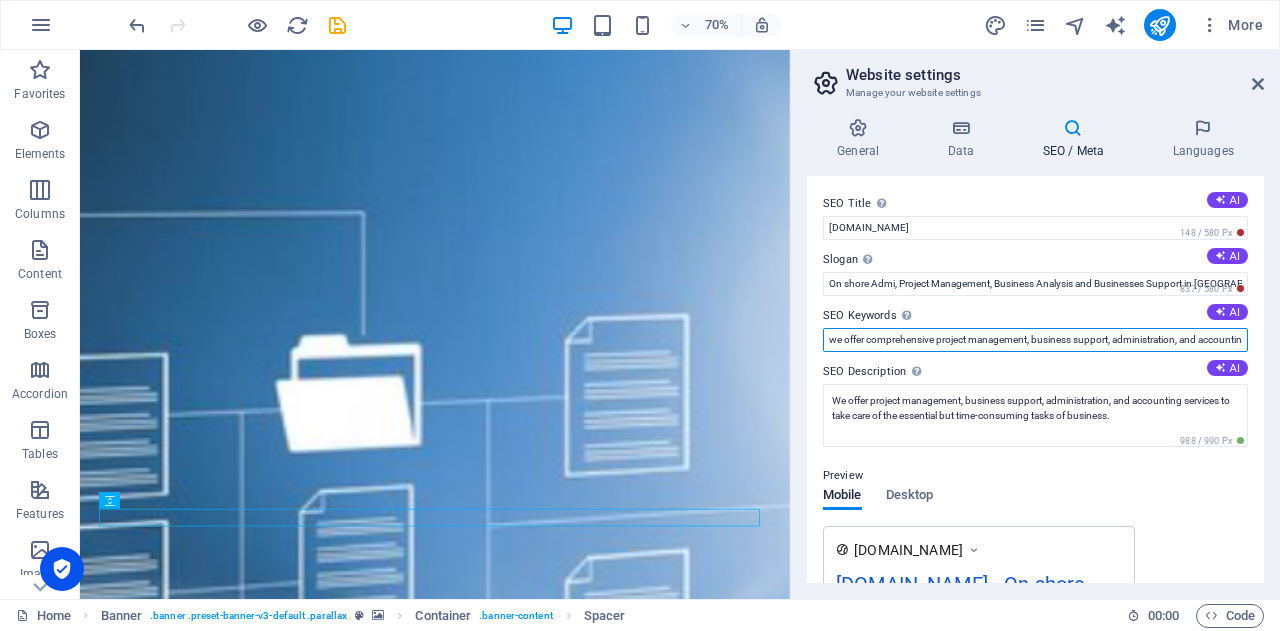 click on "we offer comprehensive project management, business support, administration, and accounting services to take care of the essential but time-consuming tasks." at bounding box center [1035, 340] 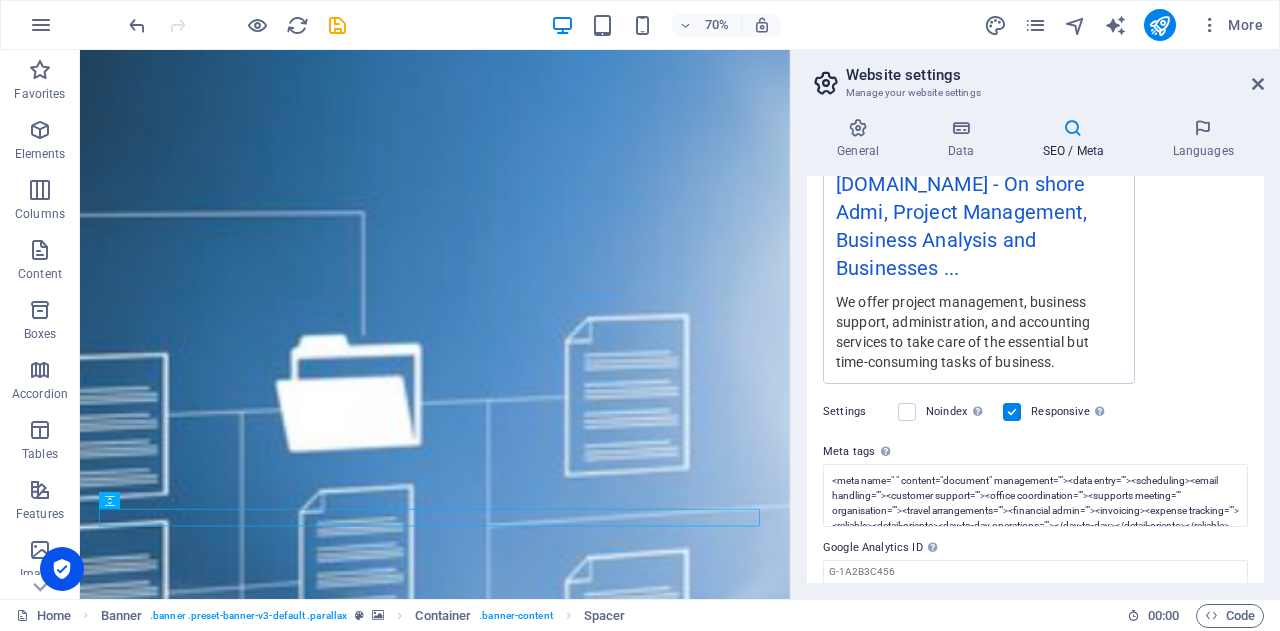 scroll, scrollTop: 470, scrollLeft: 0, axis: vertical 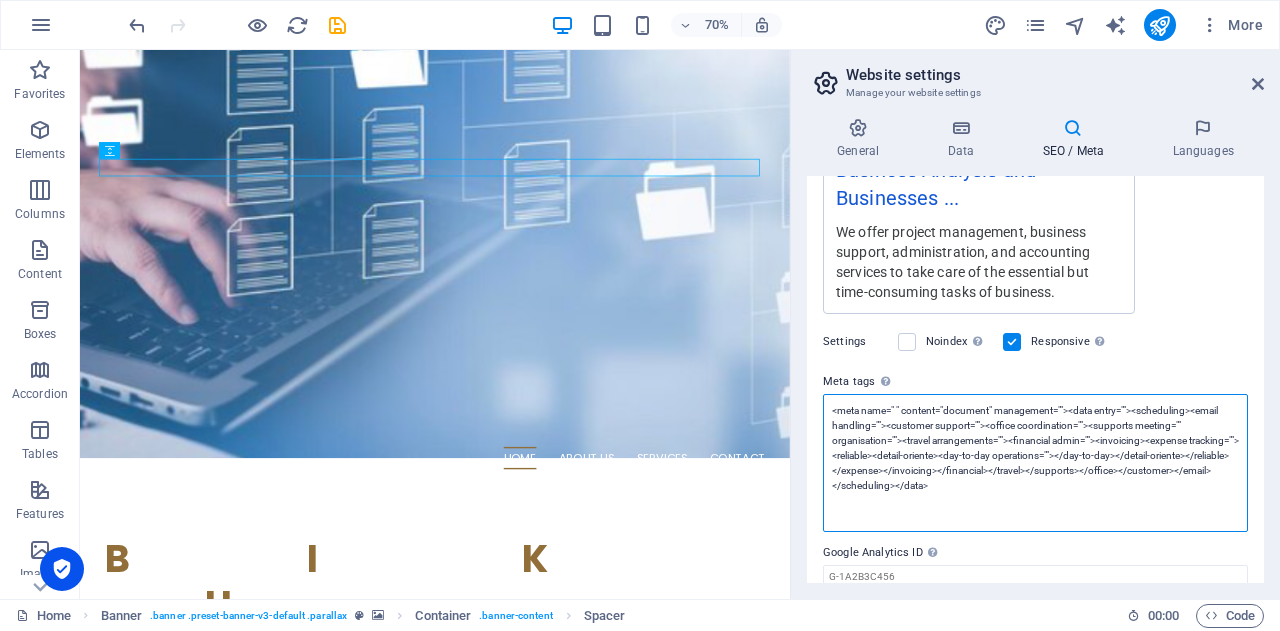 click on "<meta name=" " content="document" management=""><data entry=""><scheduling><email handling=""><customer support=""><office coordination=""><supports meeting="" organisation=""><travel arrangements=""><financial admin=""><invoicing><expense tracking=""><reliable><detail-oriente><day-to-day operations=""></day-to-day></detail-oriente></reliable></expense></invoicing></financial></travel></supports></office></customer></email></scheduling></data>" at bounding box center [1035, 463] 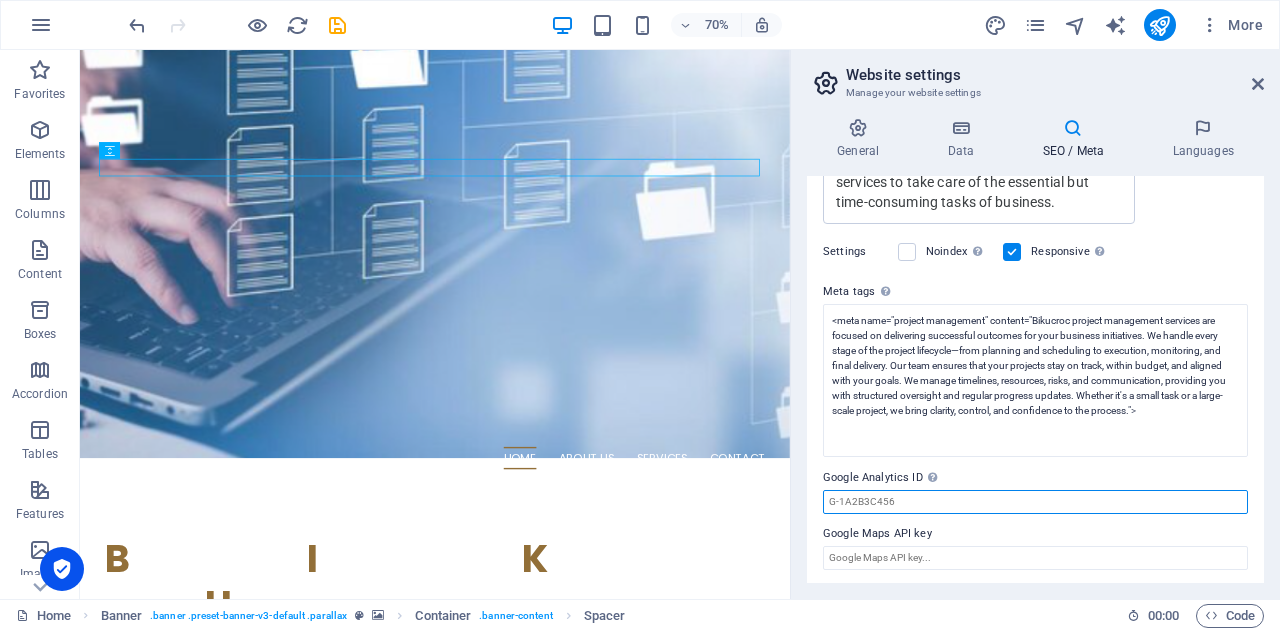 scroll, scrollTop: 470, scrollLeft: 0, axis: vertical 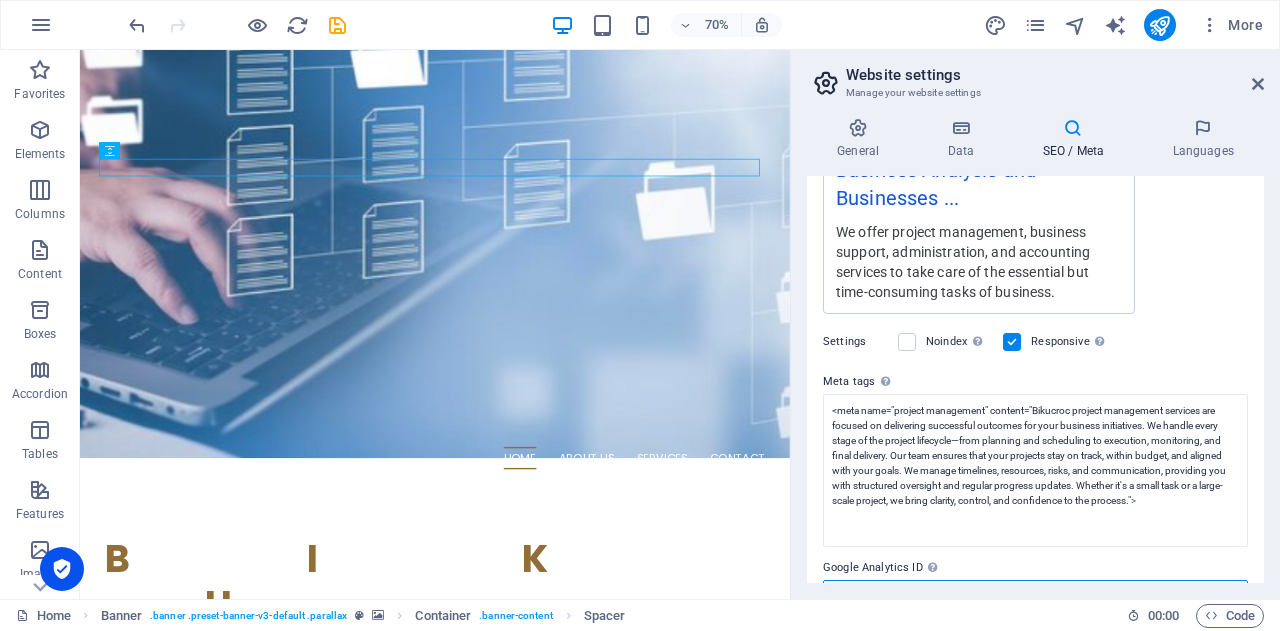 click on "Google Analytics ID Please only add the Google Analytics ID. We automatically include the ID in the tracking snippet. The Analytics ID looks similar to e.g. G-1A2B3C456" at bounding box center [1035, 592] 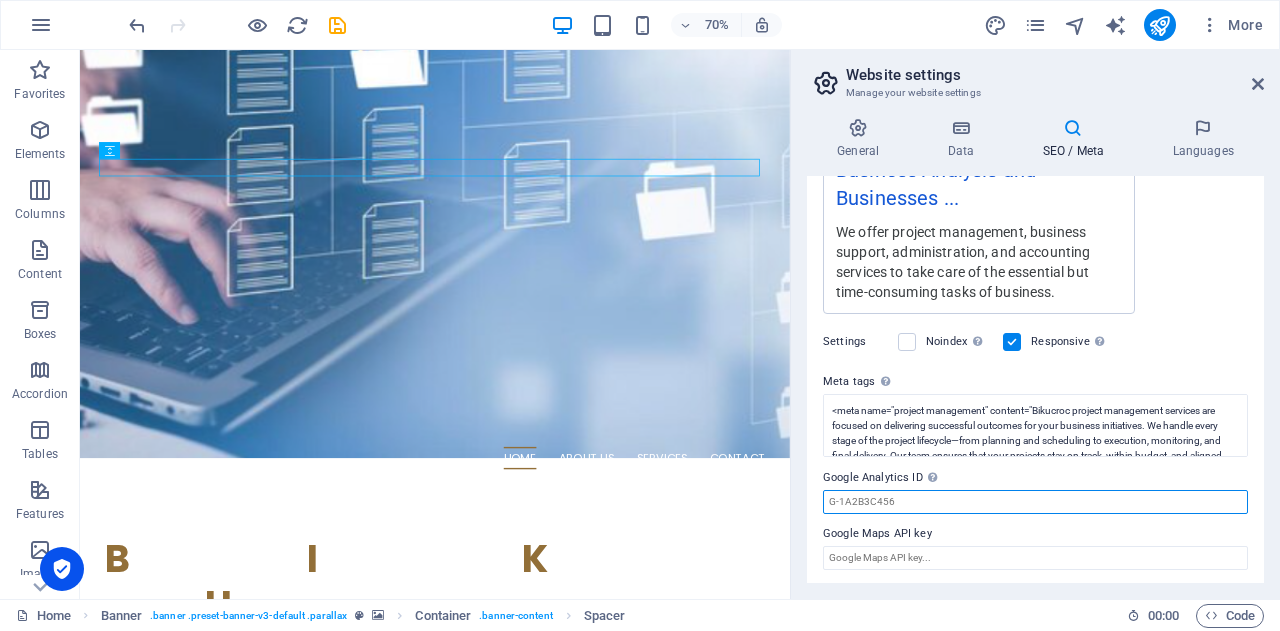 click on "Google Analytics ID Please only add the Google Analytics ID. We automatically include the ID in the tracking snippet. The Analytics ID looks similar to e.g. G-1A2B3C456" at bounding box center (1035, 502) 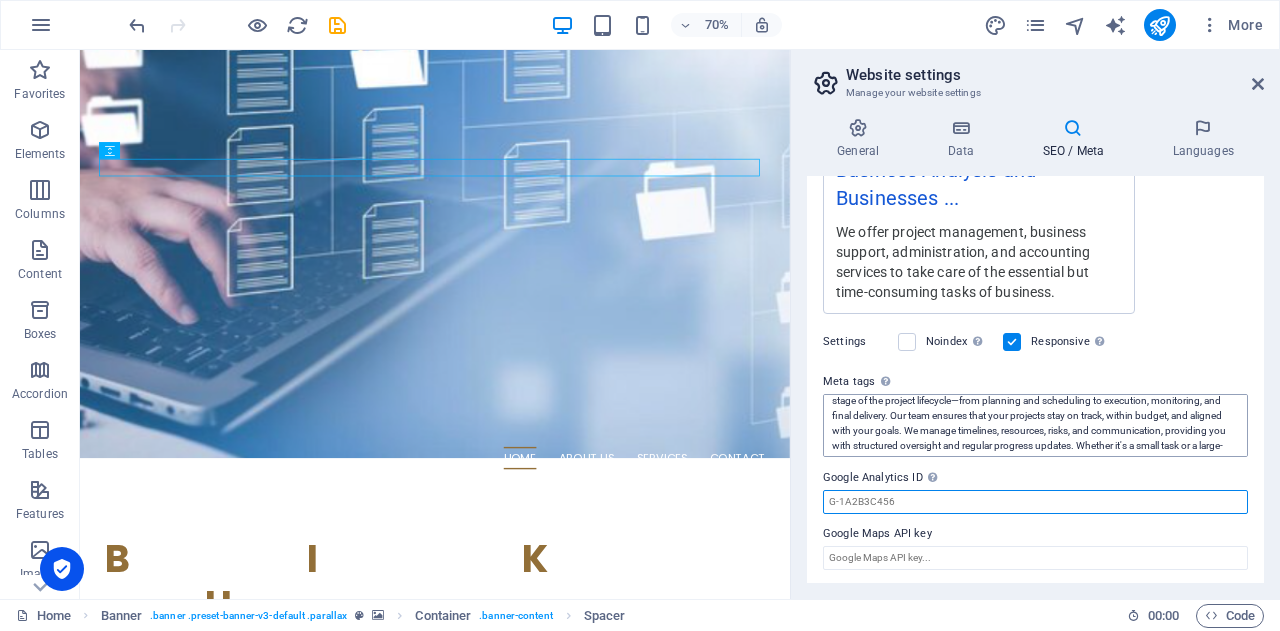 scroll, scrollTop: 60, scrollLeft: 0, axis: vertical 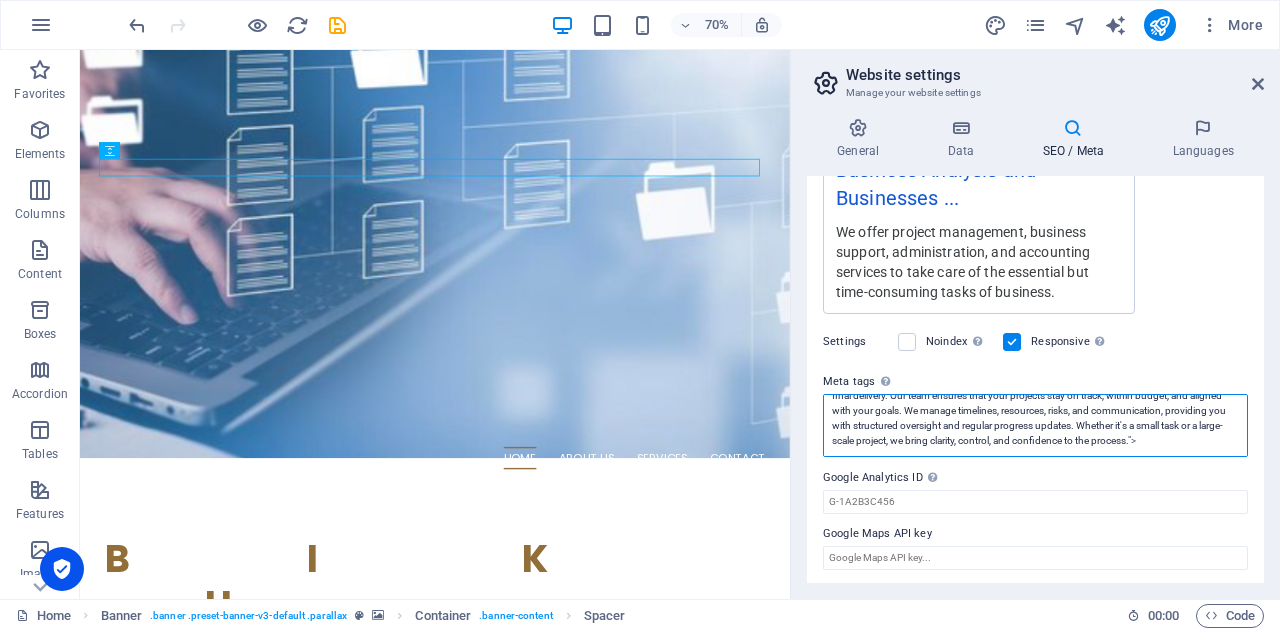 click on "<meta name="project management" content="Bikucroc project management services are focused on delivering successful outcomes for your business initiatives. We handle every stage of the project lifecycle—from planning and scheduling to execution, monitoring, and final delivery. Our team ensures that your projects stay on track, within budget, and aligned with your goals. We manage timelines, resources, risks, and communication, providing you with structured oversight and regular progress updates. Whether it's a small task or a large-scale project, we bring clarity, control, and confidence to the process.">" at bounding box center [1035, 425] 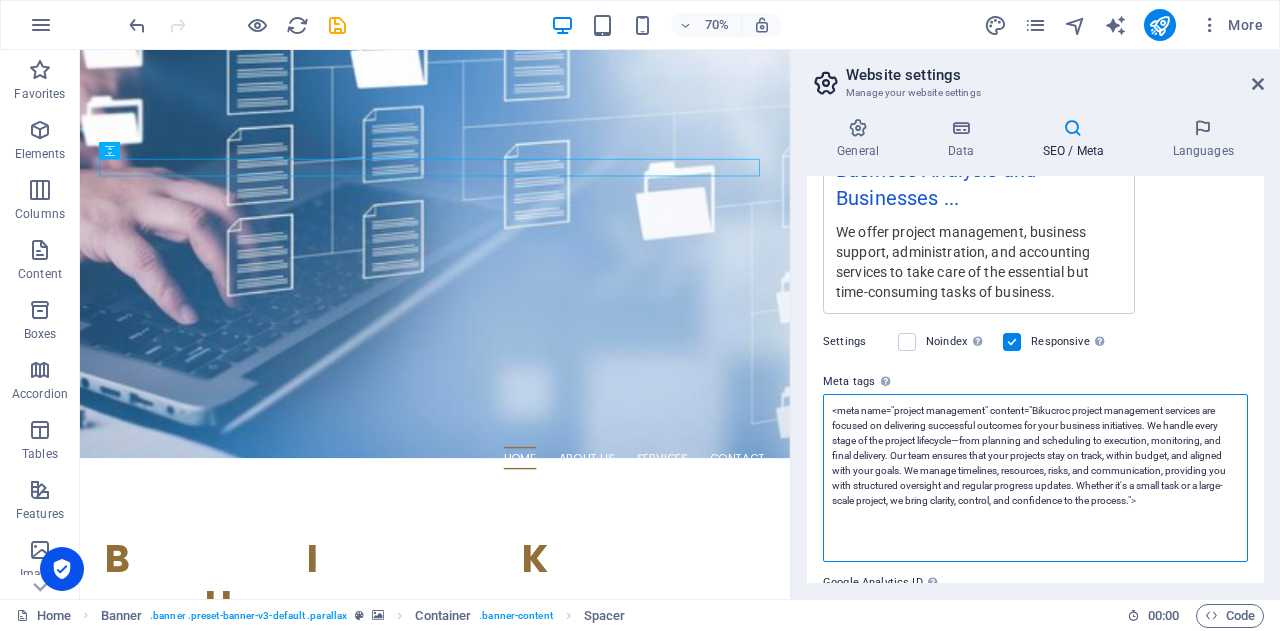 paste on "<meta name="business support" content="At BIKUCROC our administration services are designed to keep your business running smoothly and efficiently. We handle everything from document management, data entry, and scheduling to email handling, customer support, and office coordination. Our team also supports you with meeting organization, travel arrangements, invoicing and expense tracking. With our reliable and detail-oriented support, you can focus on your core business while we take care of the day-to-day operations.">
<meta name="business analysis" content="At BIKUCROC, our business analysis services are designed to help you make informed decisions and drive growth. We evaluate your current processes, identify inefficiencies, and uncover opportunities for improvement. By gathering and analyzing data, understanding business needs, and defining clear solutions, we support smarter strategic planning and smoother operations.">
<meta name="Human resources" content="e assist with recruitment, onboarding, empl..." 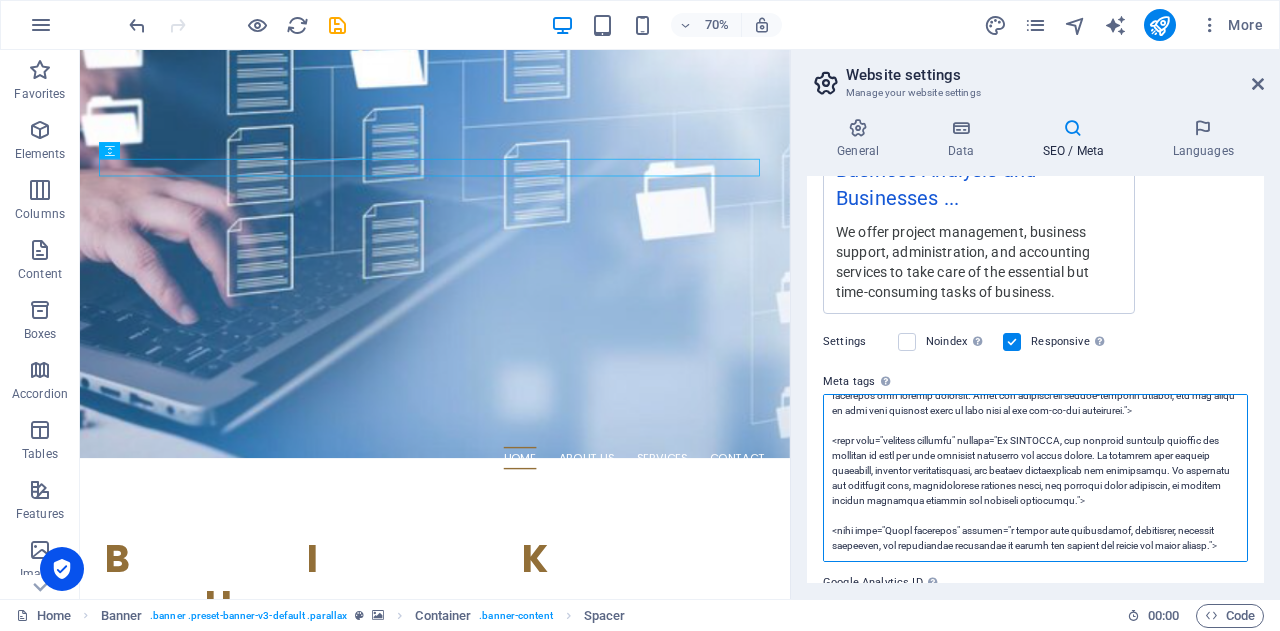 scroll, scrollTop: 0, scrollLeft: 0, axis: both 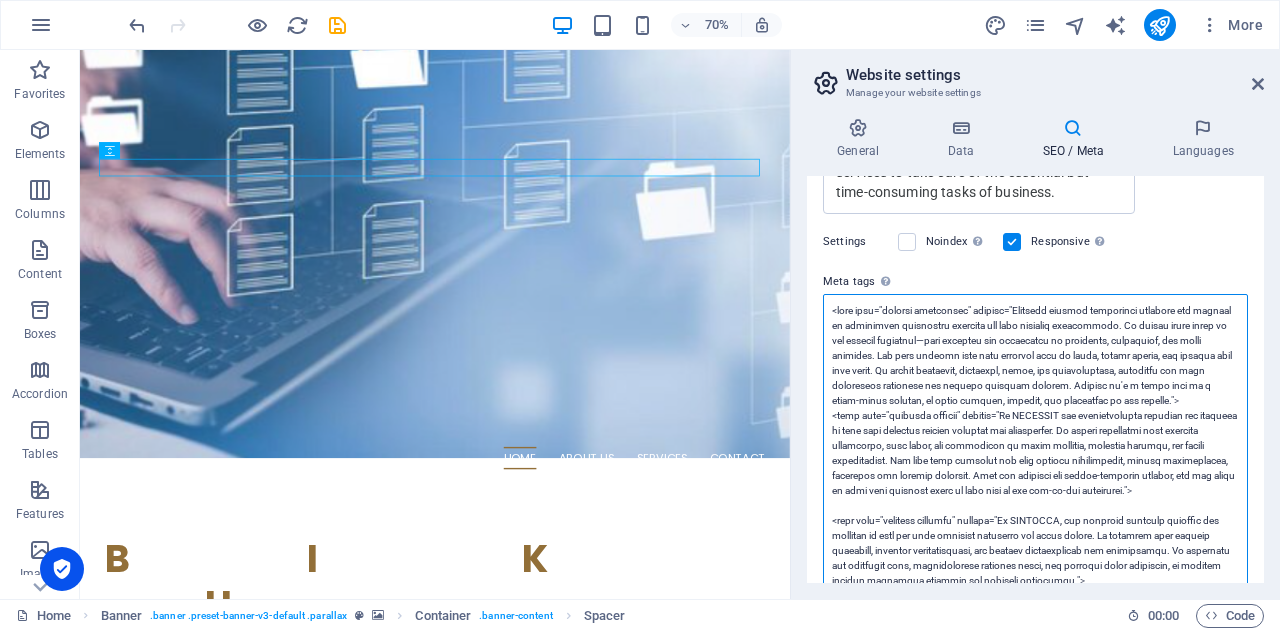 click on "Meta tags Enter HTML code here that will be placed inside the  tags of your website. Please note that your website may not function if you include code with errors." at bounding box center (1035, 490) 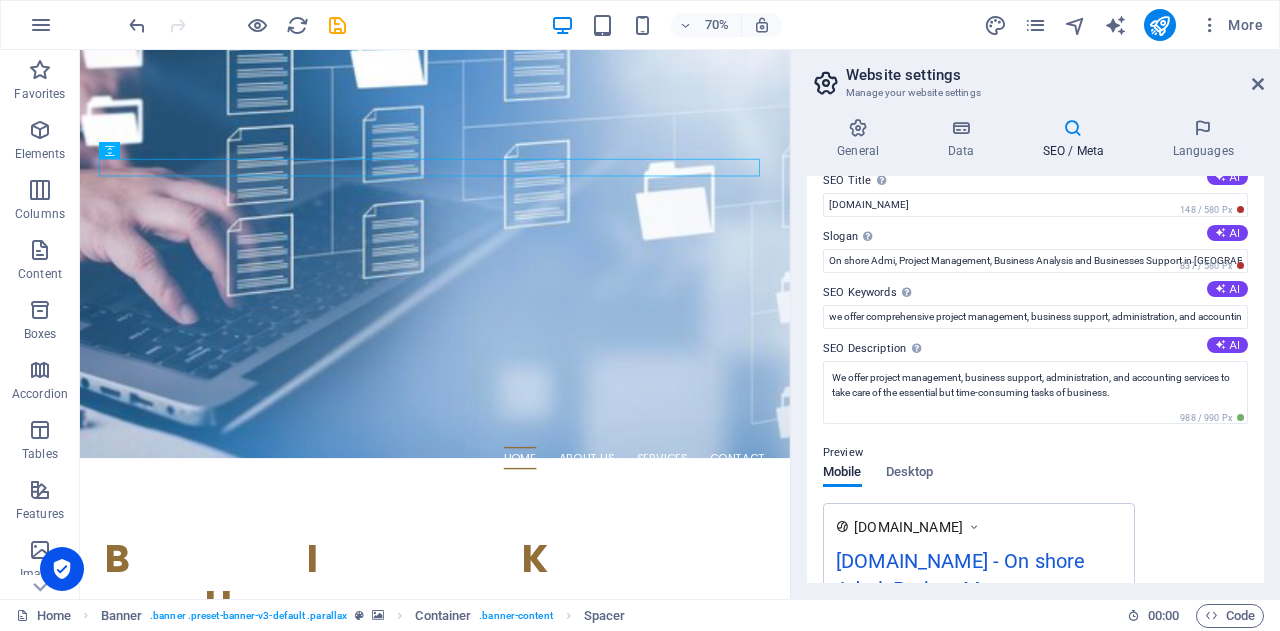 scroll, scrollTop: 0, scrollLeft: 0, axis: both 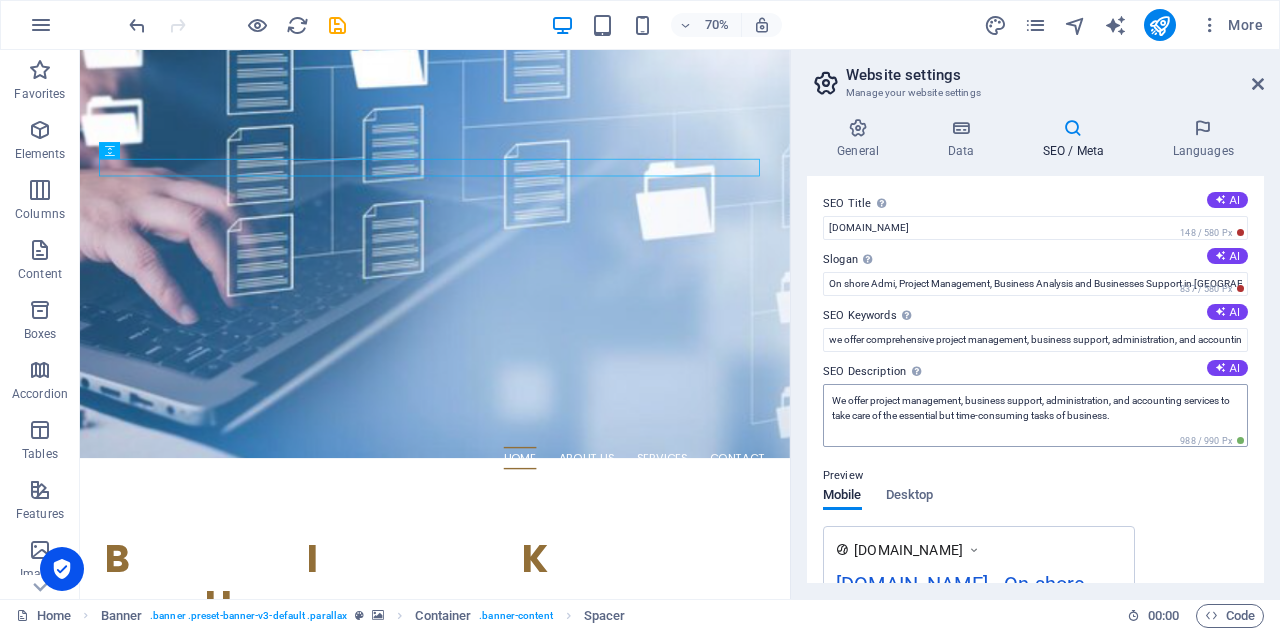 type on "<meta name="project management" content="Bikucroc project management services are focused on delivering successful outcomes for your business initiatives. We handle every stage of the project lifecycle—from planning and scheduling to execution, monitoring, and final delivery. Our team ensures that your projects stay on track, within budget, and aligned with your goals. We manage timelines, resources, risks, and communication, providing you with structured oversight and regular progress updates. Whether it's a small task or a large-scale project, we bring clarity, control, and confidence to the process.">
<meta name="business support" content="At BIKUCROC our administration services are designed to keep your business running smoothly and efficiently. We handle everything from document management, data entry, and scheduling to email handling, customer support, and office coordination. Our team also supports you with meeting organization, travel arrangements, invoicing and expense tracking. With our reliable..." 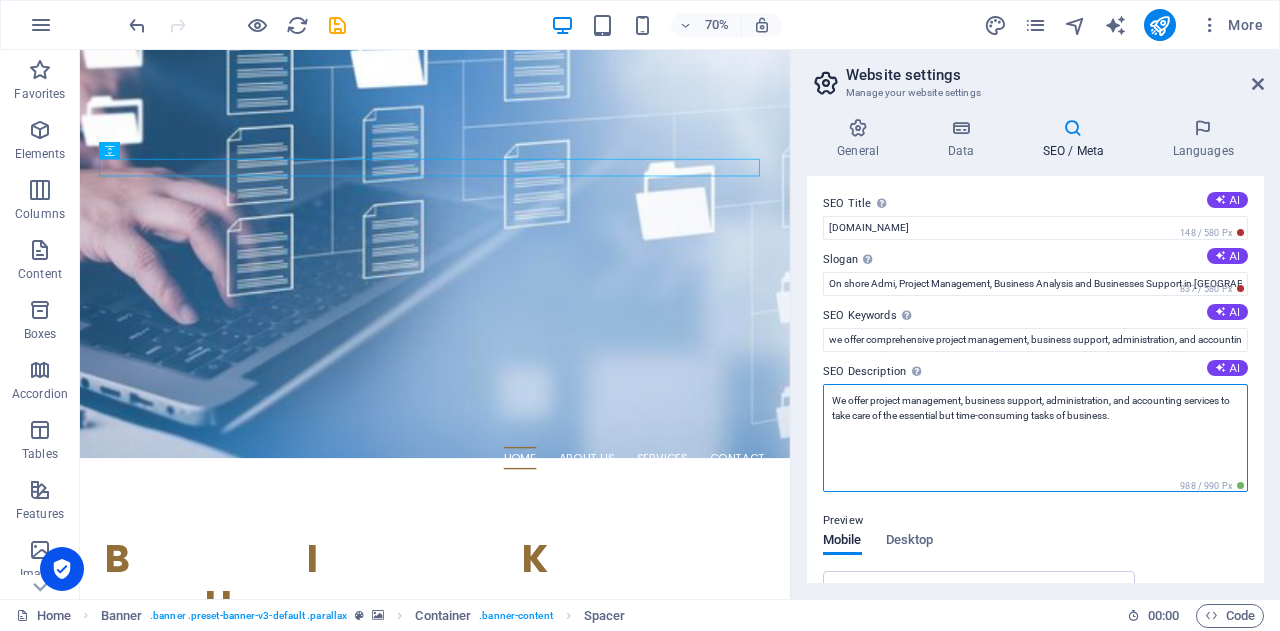 drag, startPoint x: 870, startPoint y: 395, endPoint x: 804, endPoint y: 397, distance: 66.0303 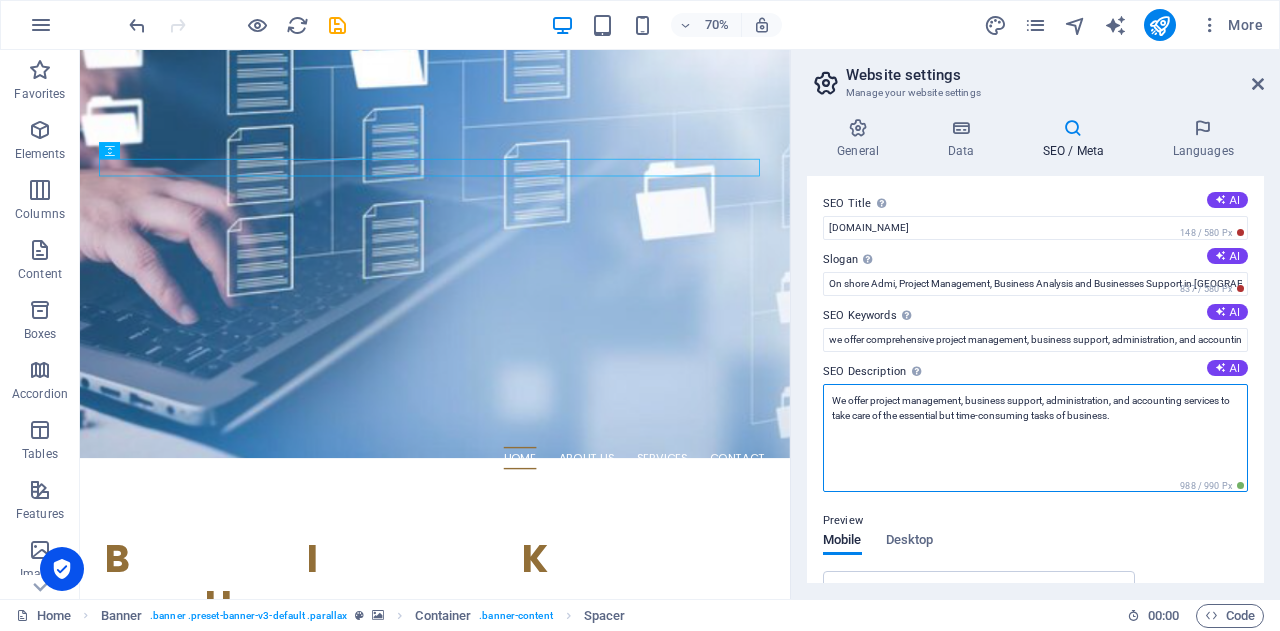 click on "General  Data  SEO / Meta  Languages Website name [DOMAIN_NAME] Logo Drag files here, click to choose files or select files from Files or our free stock photos & videos Select files from the file manager, stock photos, or upload file(s) Upload Favicon Set the favicon of your website here. A favicon is a small icon shown in the browser tab next to your website title. It helps visitors identify your website. Drag files here, click to choose files or select files from Files or our free stock photos & videos Select files from the file manager, stock photos, or upload file(s) Upload Preview Image (Open Graph) This image will be shown when the website is shared on social networks Drag files here, click to choose files or select files from Files or our free stock photos & videos Select files from the file manager, stock photos, or upload file(s) Upload Contact data for this website. This can be used everywhere on the website and will update automatically. Company [DOMAIN_NAME] First name Last name Street 3220 1" at bounding box center (1035, 350) 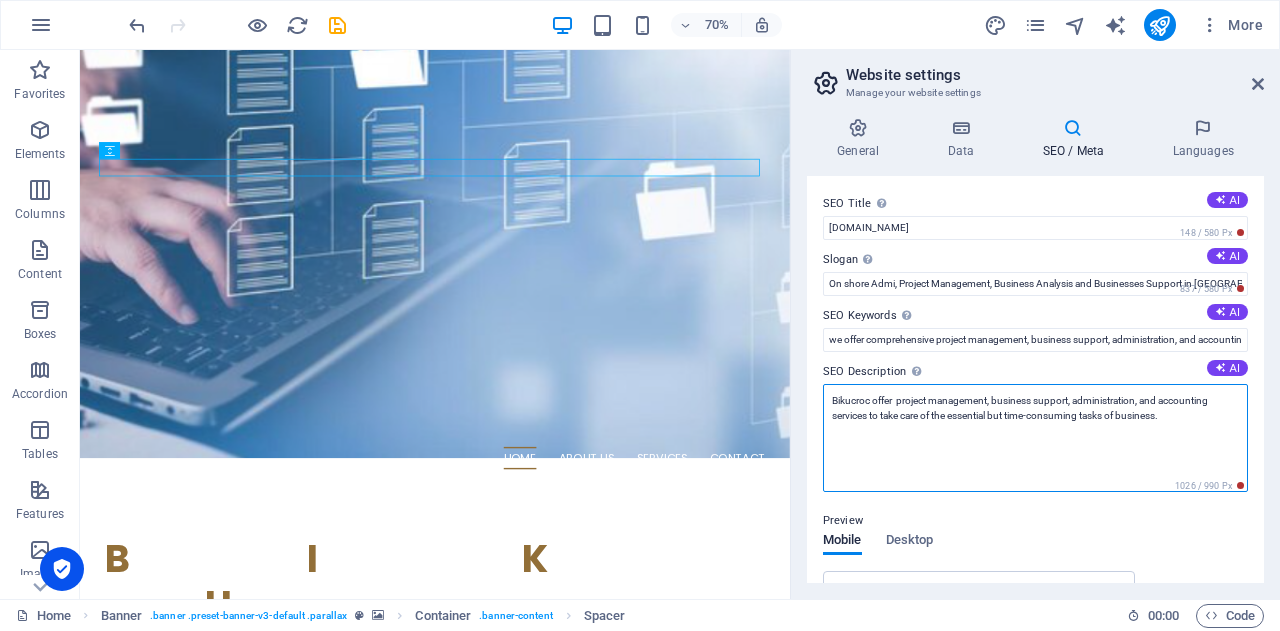 click on "Bikucroc offer  project management, business support, administration, and accounting services to take care of the essential but time-consuming tasks of business." at bounding box center [1035, 438] 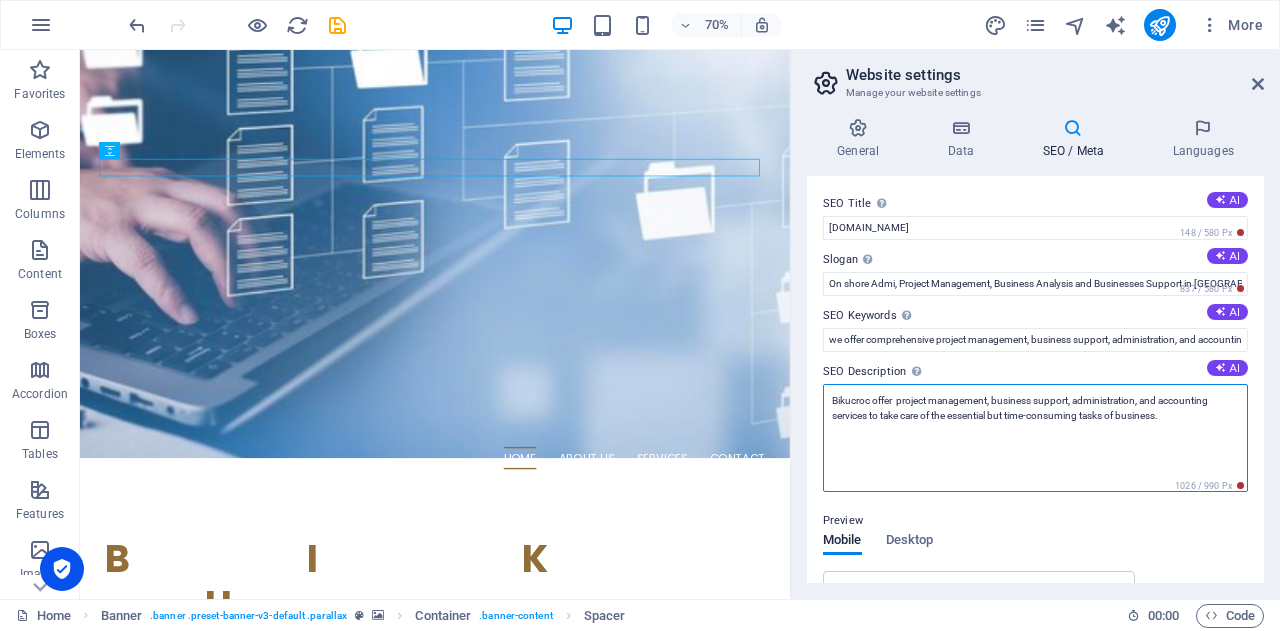 drag, startPoint x: 1164, startPoint y: 397, endPoint x: 1204, endPoint y: 422, distance: 47.169907 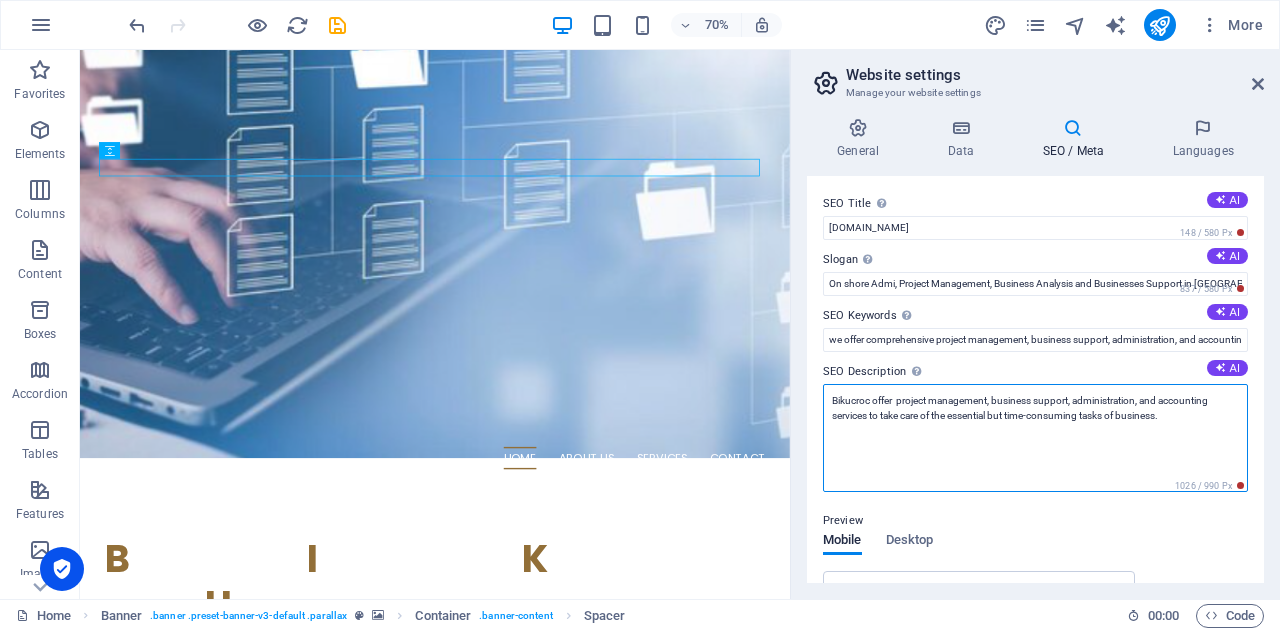 click on "Bikucroc offer  project management, business support, administration, and accounting services to take care of the essential but time-consuming tasks of business." at bounding box center (1035, 438) 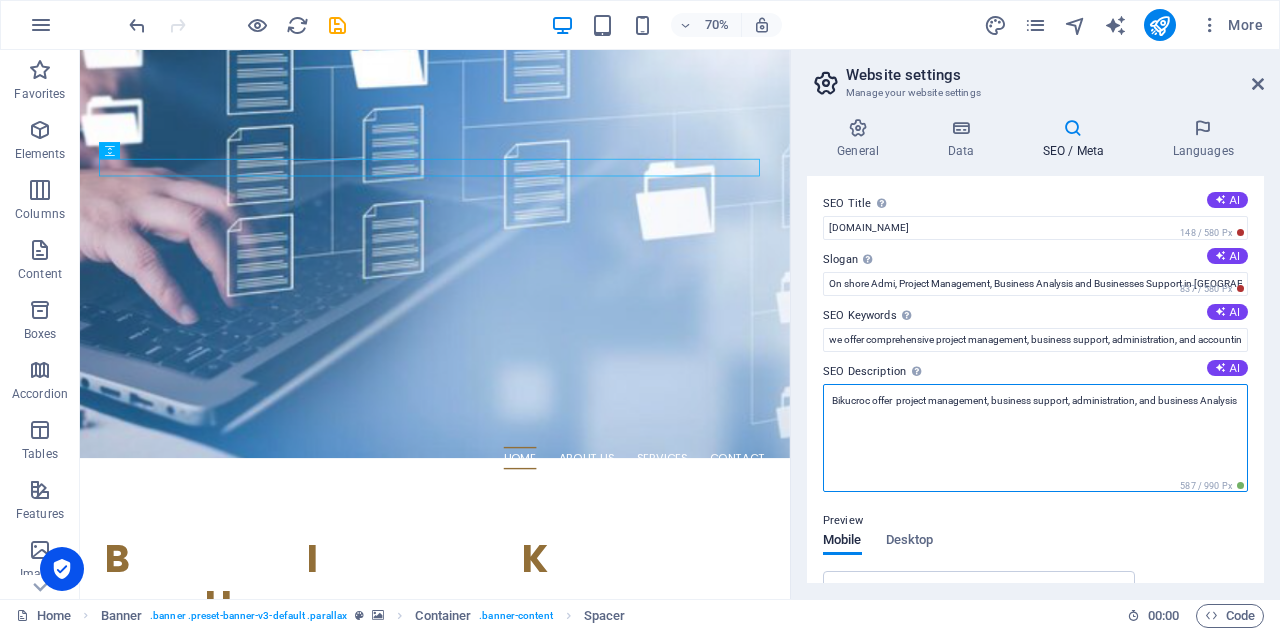 click on "Bikucroc offer  project management, business support, administration, and business Analysis" at bounding box center [1035, 438] 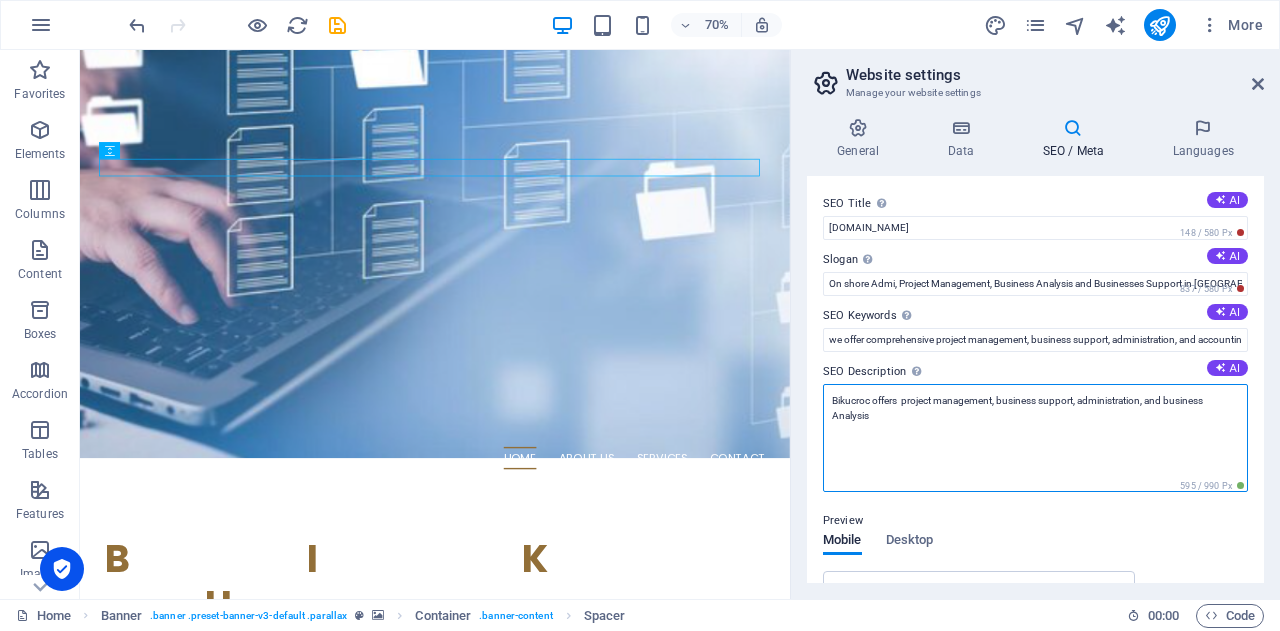drag, startPoint x: 1084, startPoint y: 402, endPoint x: 1085, endPoint y: 414, distance: 12.0415945 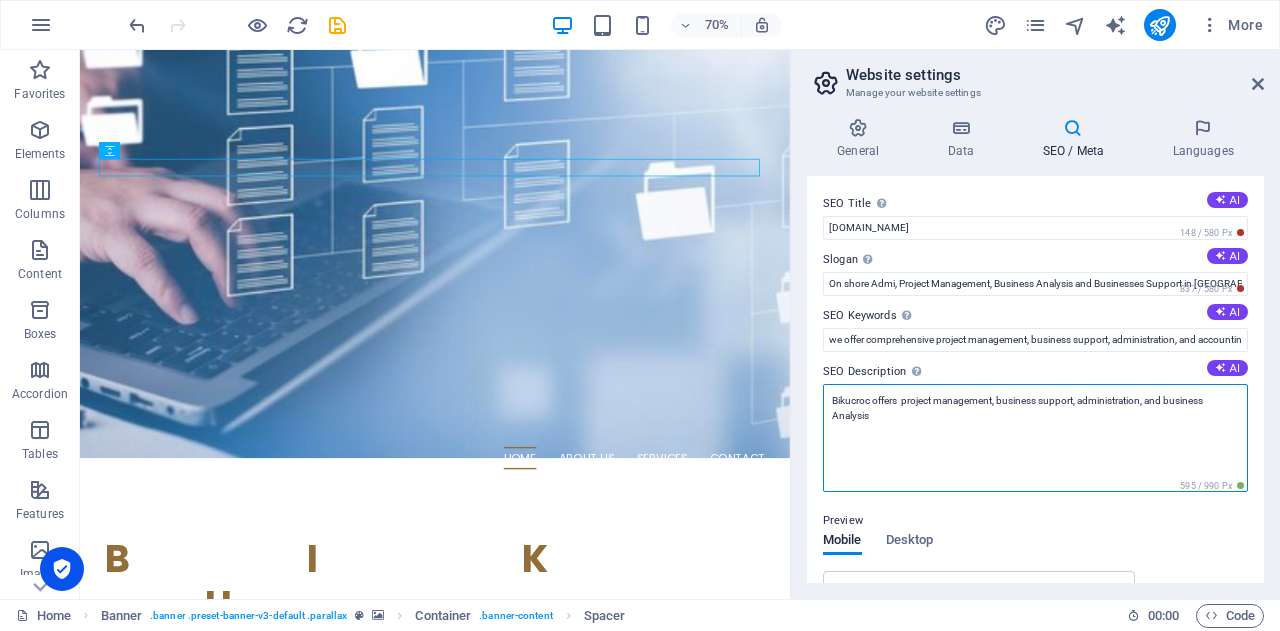 scroll, scrollTop: 218, scrollLeft: 0, axis: vertical 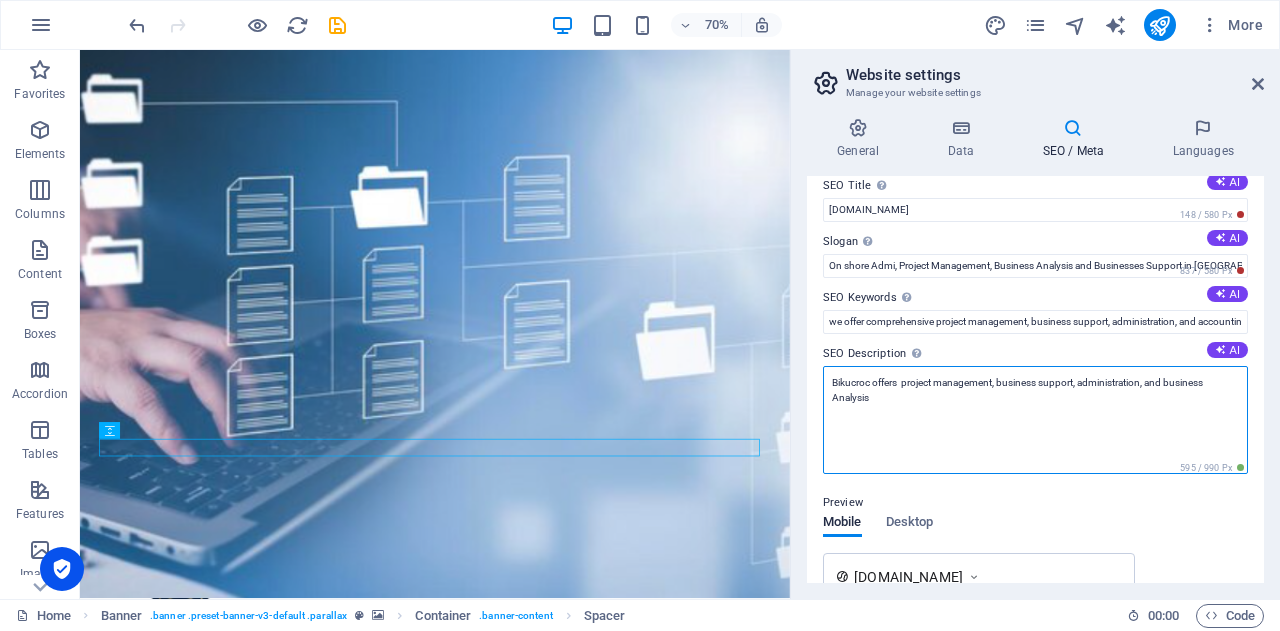 click on "Bikucroc offers  project management, business support, administration, and business Analysis" at bounding box center (1035, 420) 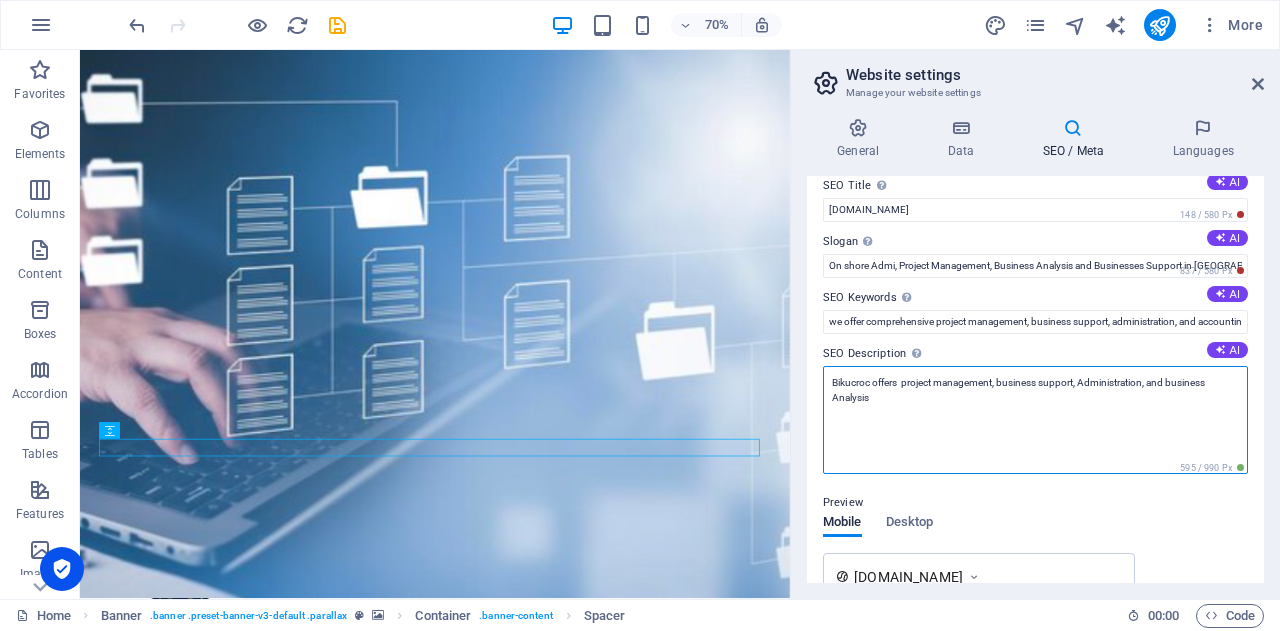 click on "Bikucroc offers  project management, business support, Administration, and business Analysis" at bounding box center (1035, 420) 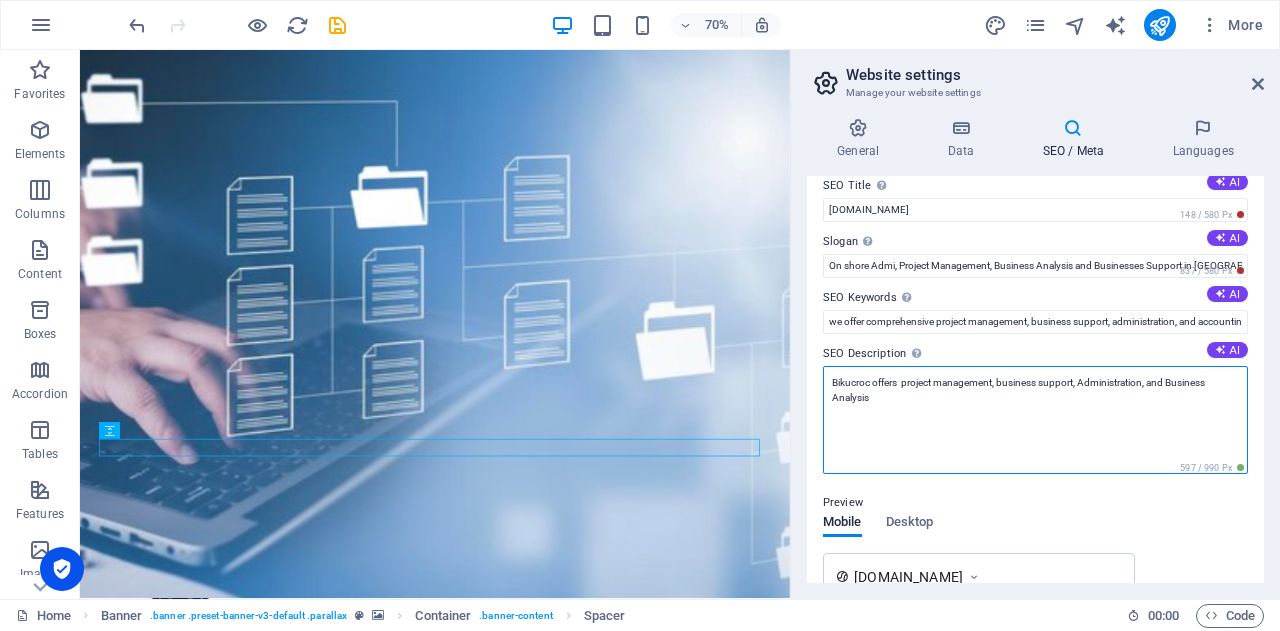 click on "Bikucroc offers  project management, business support, Administration, and Business Analysis" at bounding box center [1035, 420] 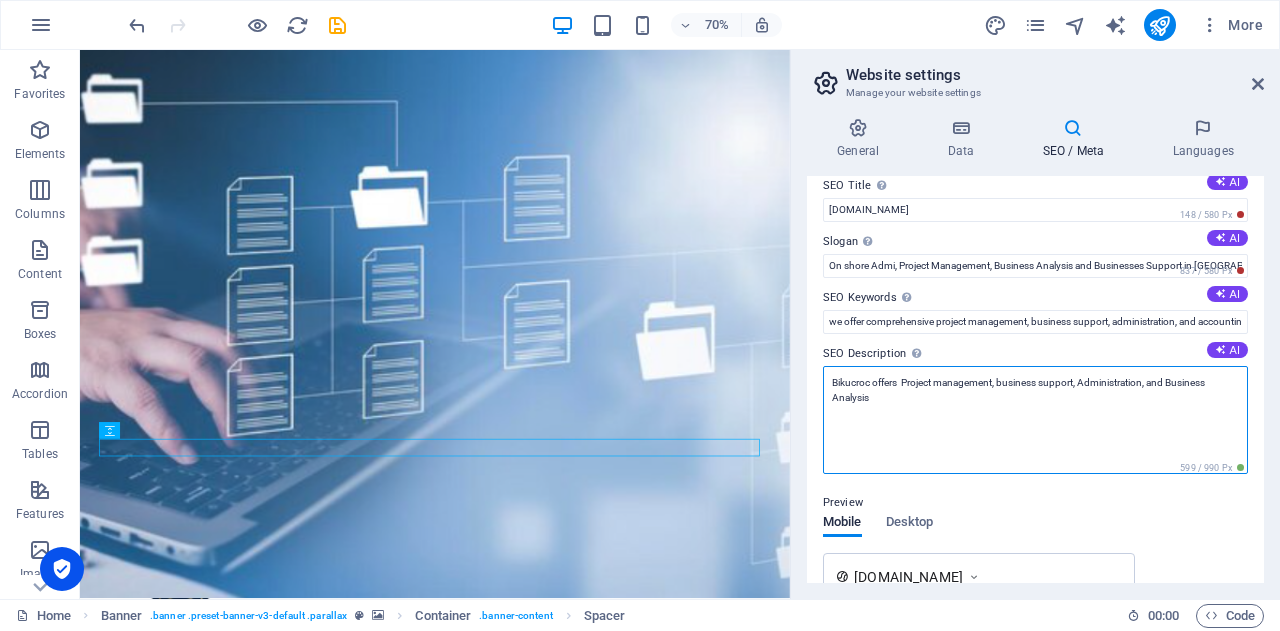 click on "Bikucroc offers  Project management, business support, Administration, and Business Analysis" at bounding box center [1035, 420] 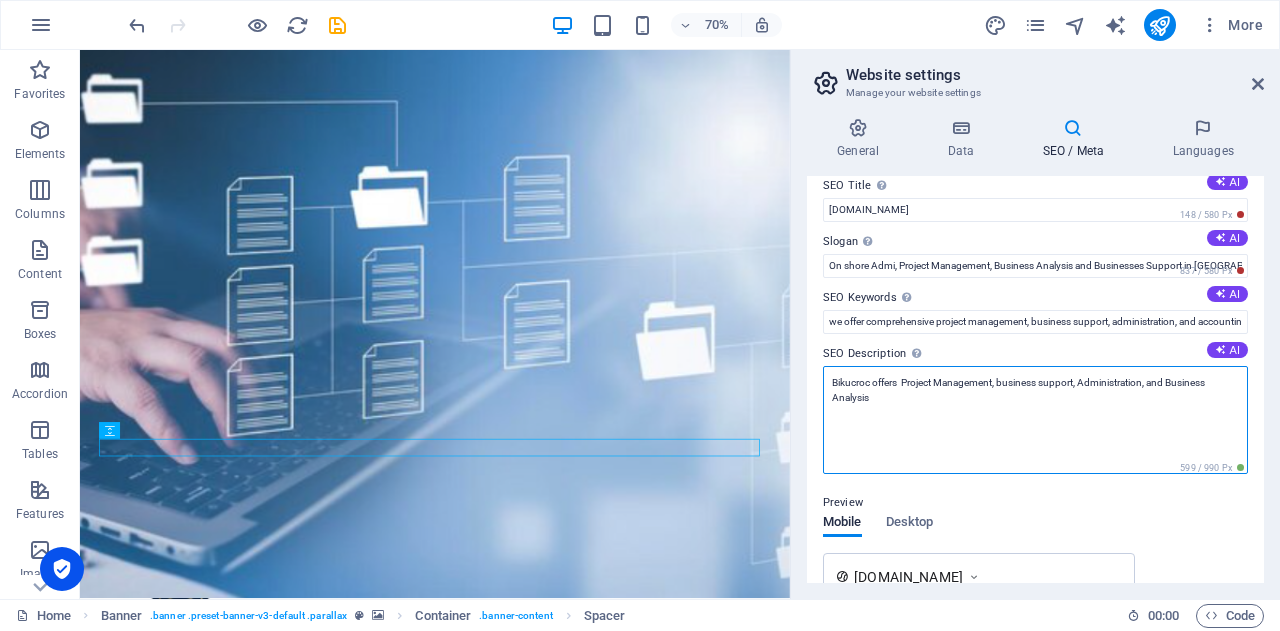 click on "Bikucroc offers  Project Management, business support, Administration, and Business Analysis" at bounding box center [1035, 420] 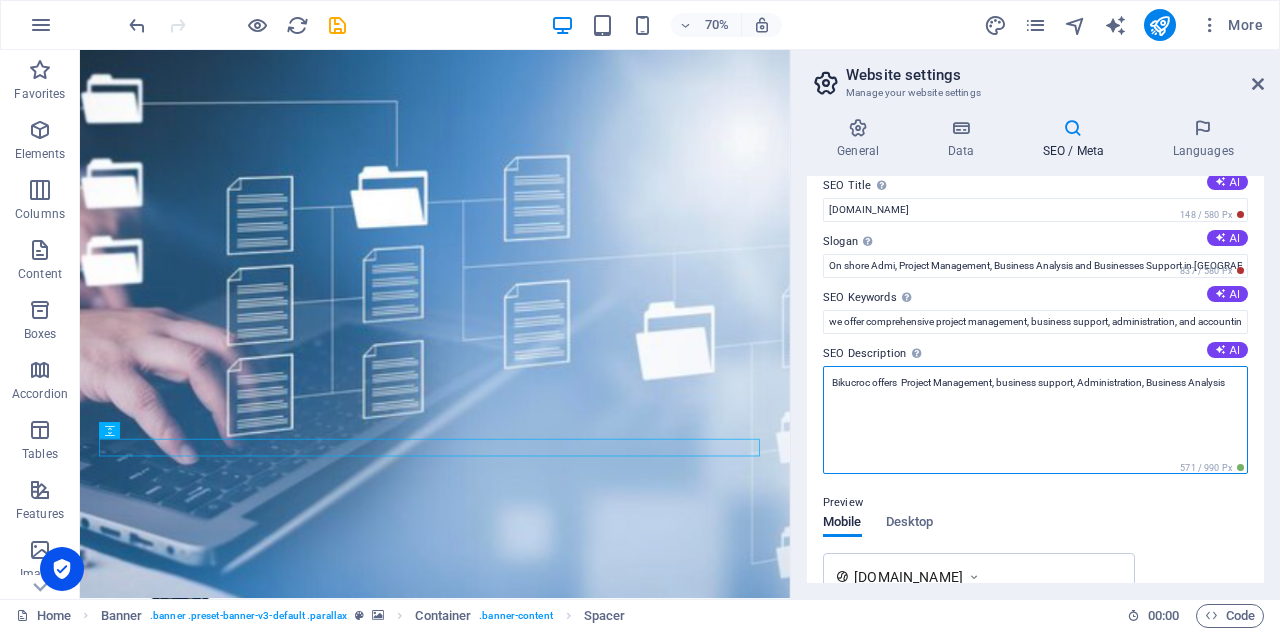 click on "Bikucroc offers  Project Management, business support, Administration, Business Analysis" at bounding box center (1035, 420) 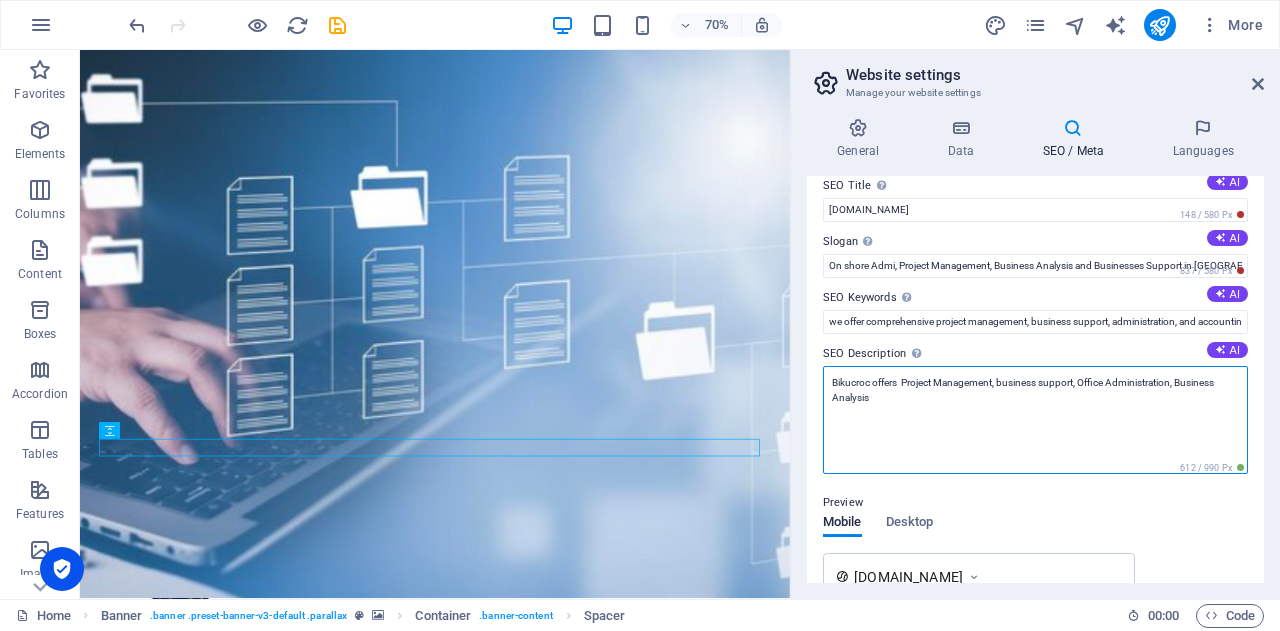 click on "Bikucroc offers  Project Management, business support, Office Administration, Business Analysis" at bounding box center (1035, 420) 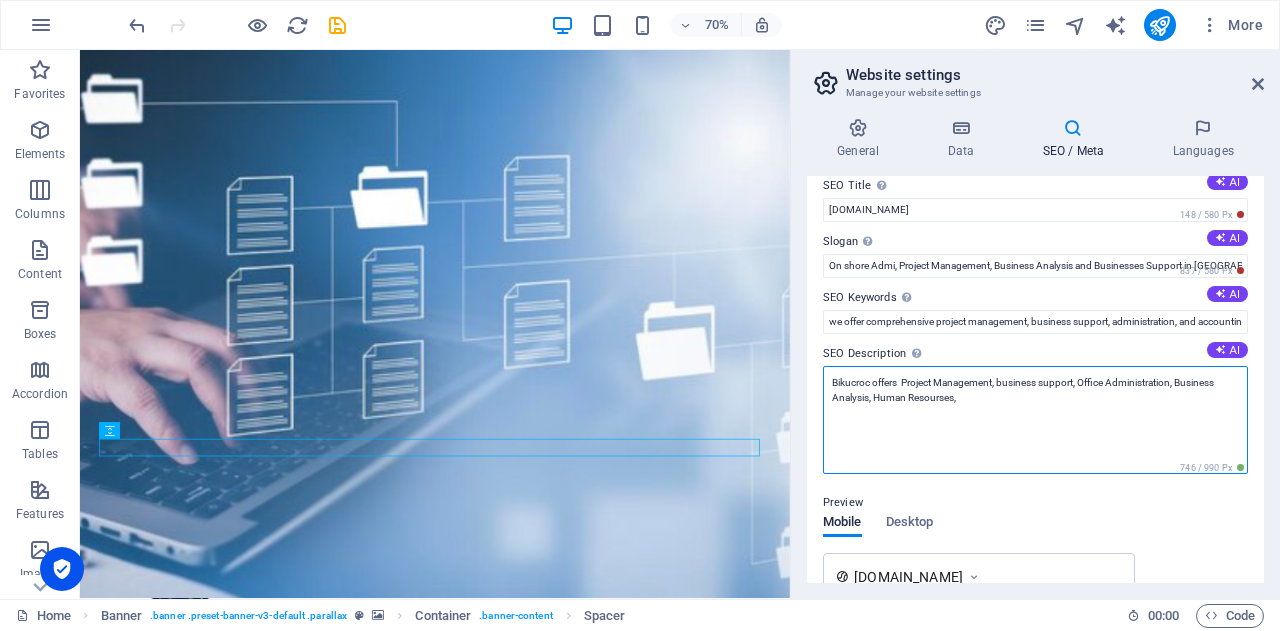 click on "Bikucroc offers  Project Management, business support, Office Administration, Business Analysis, Human Resourses," at bounding box center (1035, 420) 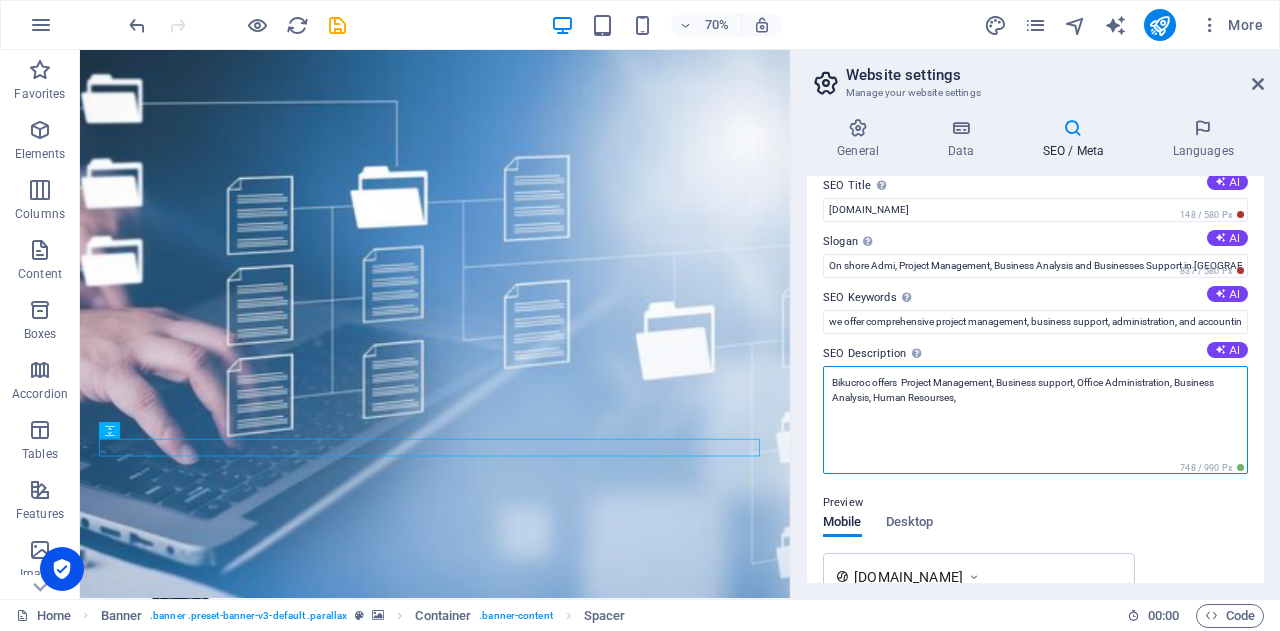 click on "Bikucroc offers  Project Management, Business support, Office Administration, Business Analysis, Human Resourses," at bounding box center [1035, 420] 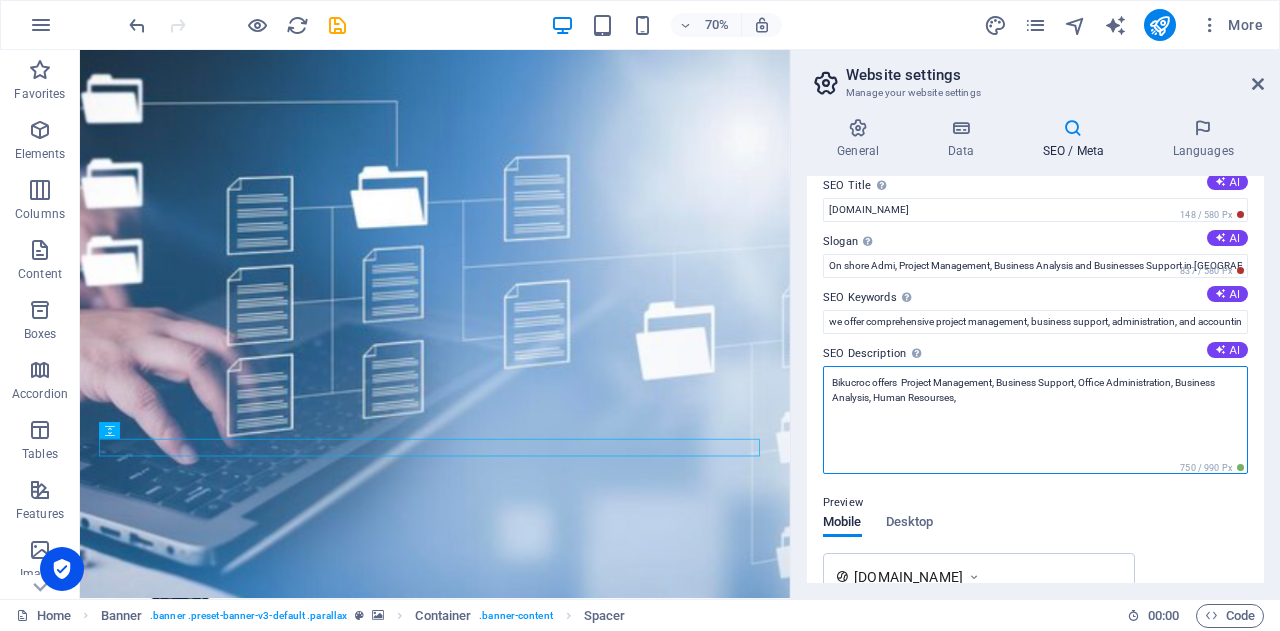 click on "Bikucroc offers  Project Management, Business Support, Office Administration, Business Analysis, Human Resourses," at bounding box center [1035, 420] 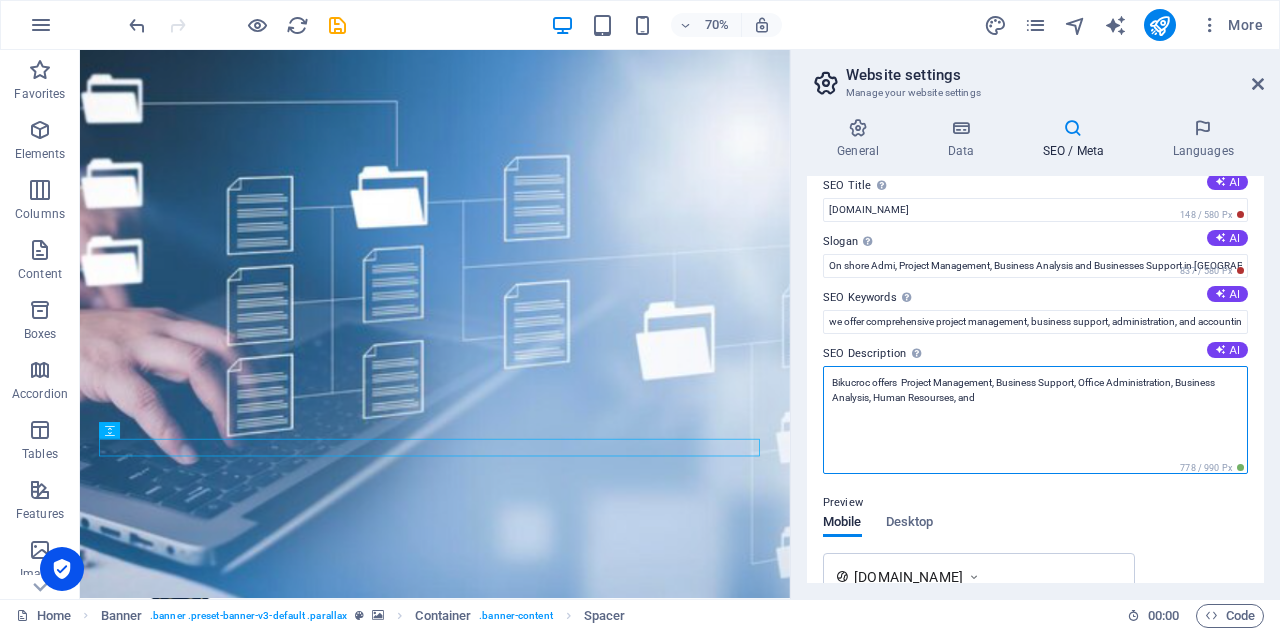 paste on "We provide business analysis and strategic planning to help you make smarter decisions and drive growth." 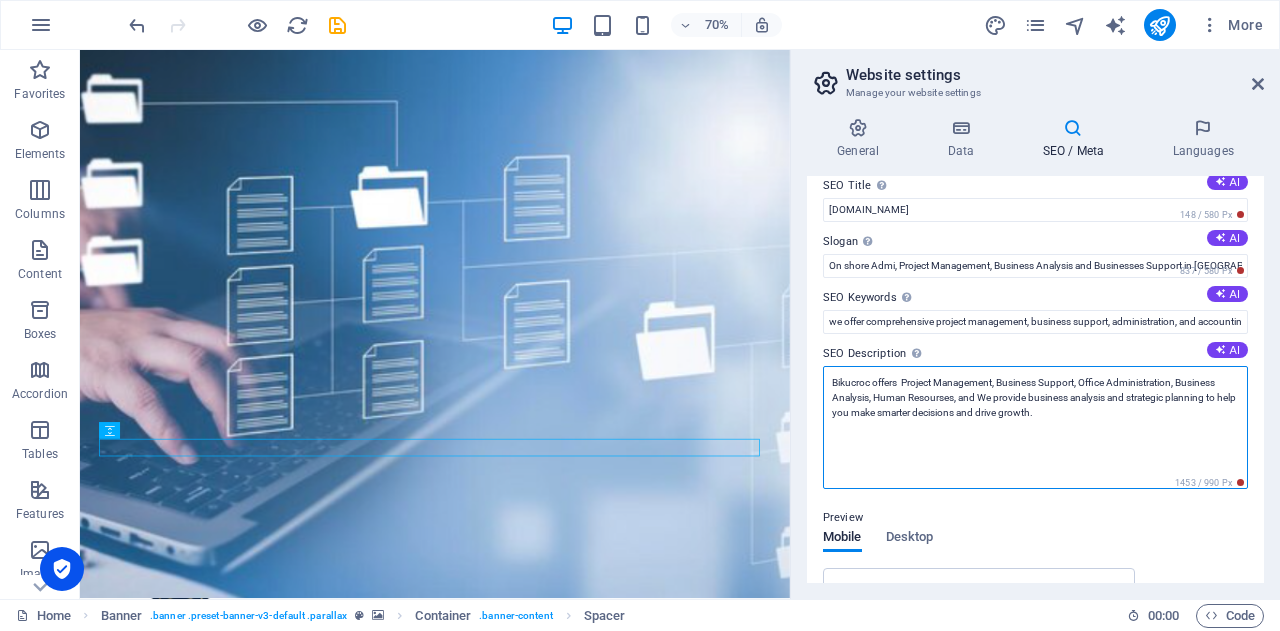 drag, startPoint x: 1128, startPoint y: 393, endPoint x: 982, endPoint y: 397, distance: 146.05478 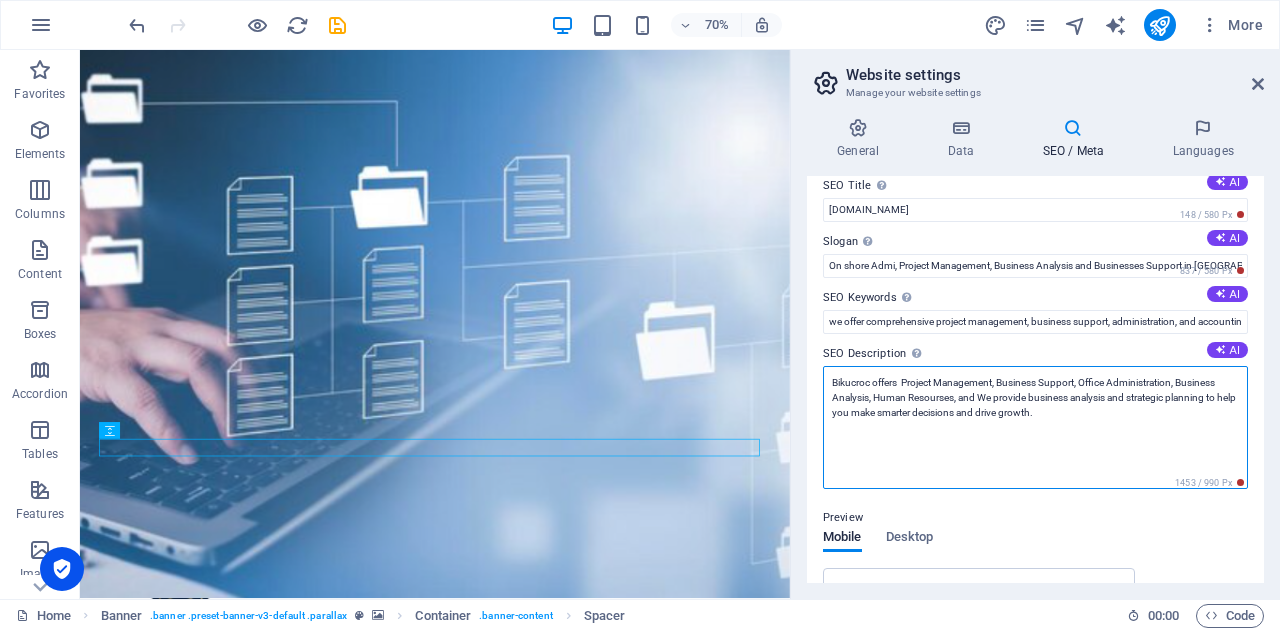 click on "Bikucroc offers  Project Management, Business Support, Office Administration, Business Analysis, Human Resourses, and We provide business analysis and strategic planning to help you make smarter decisions and drive growth." at bounding box center [1035, 427] 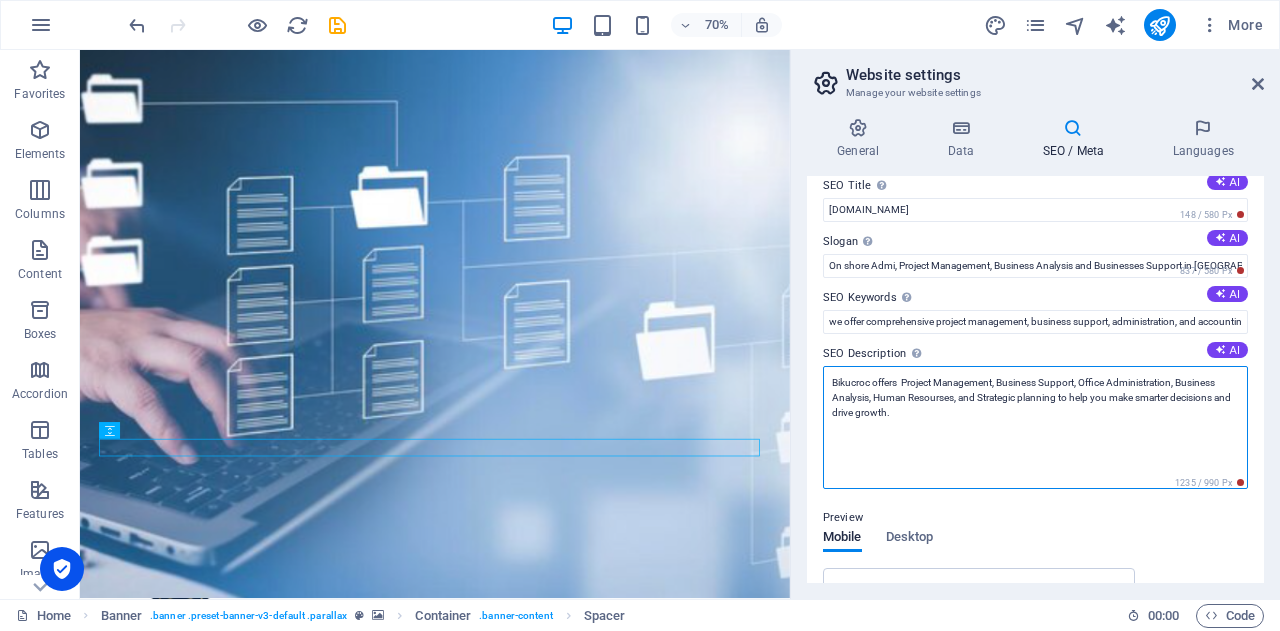 click on "Bikucroc offers  Project Management, Business Support, Office Administration, Business Analysis, Human Resourses, and Strategic planning to help you make smarter decisions and drive growth." at bounding box center (1035, 427) 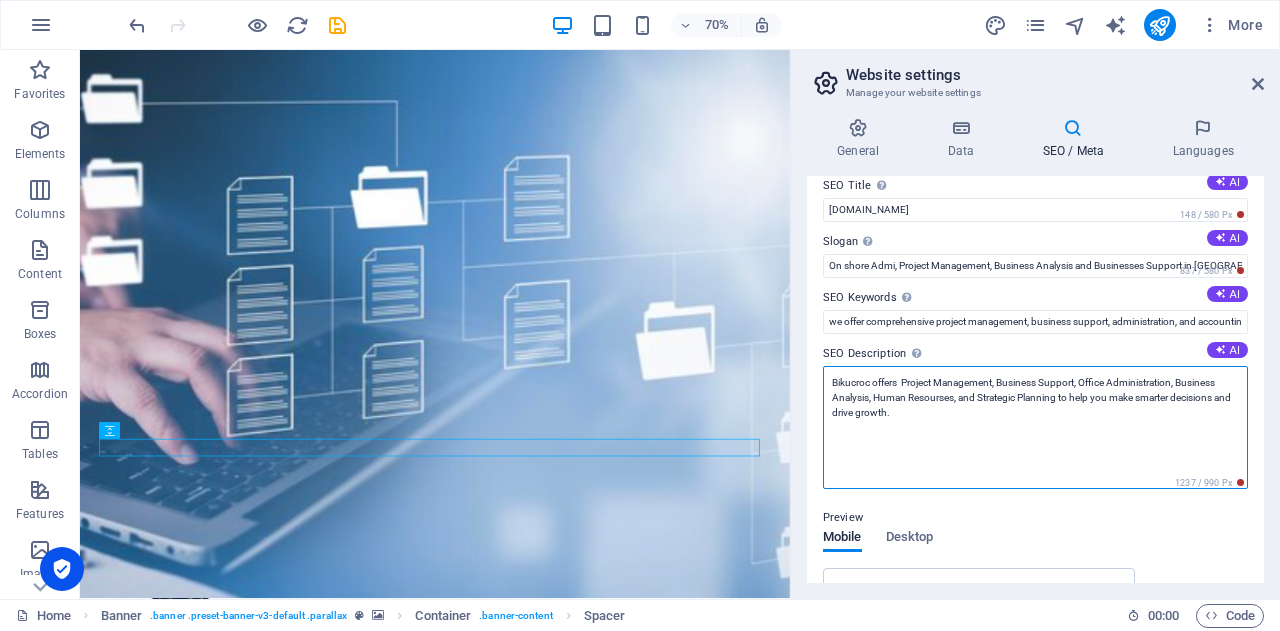 click on "Bikucroc offers  Project Management, Business Support, Office Administration, Business Analysis, Human Resourses, and Strategic Planning to help you make smarter decisions and drive growth." at bounding box center (1035, 427) 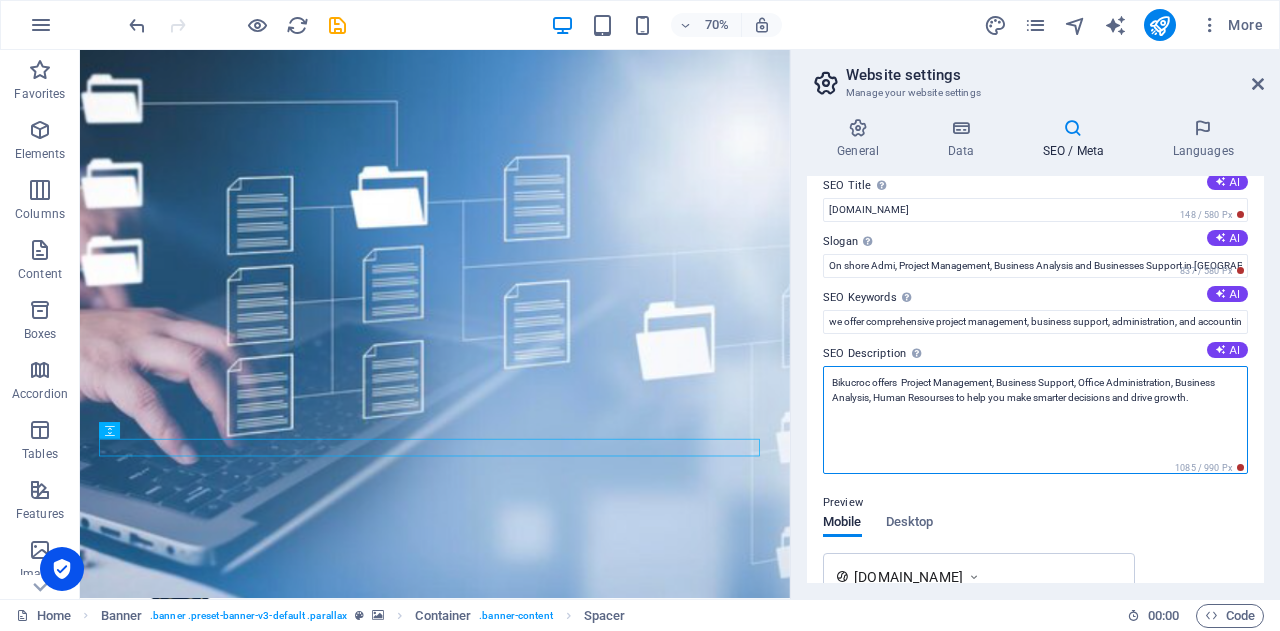 drag, startPoint x: 1036, startPoint y: 396, endPoint x: 1114, endPoint y: 403, distance: 78.31347 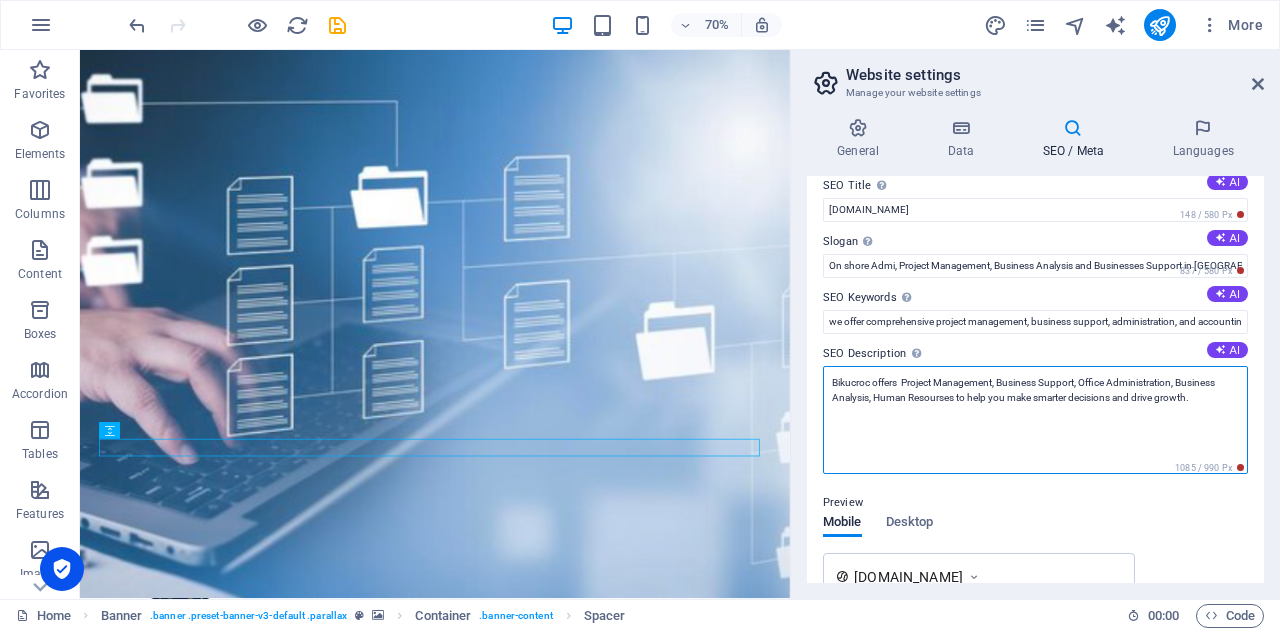 click on "Bikucroc offers  Project Management, Business Support, Office Administration, Business Analysis, Human Resourses to help you make smarter decisions and drive growth." at bounding box center (1035, 420) 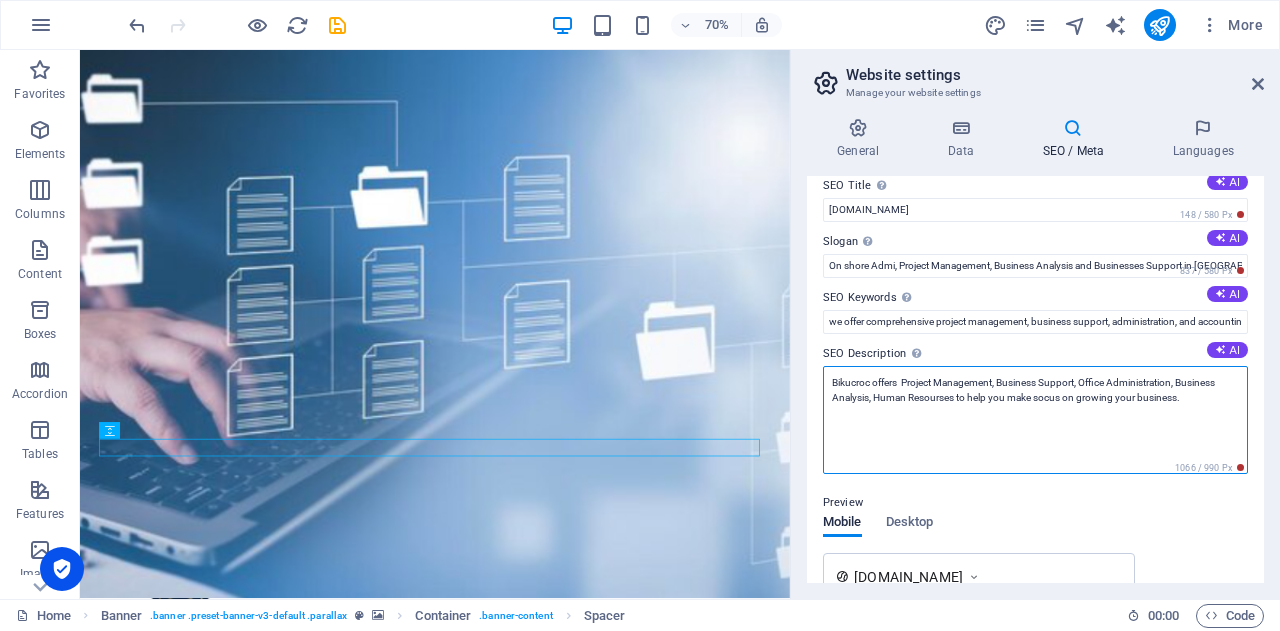 click on "Bikucroc offers  Project Management, Business Support, Office Administration, Business Analysis, Human Resourses to help you make socus on growing your business." at bounding box center (1035, 420) 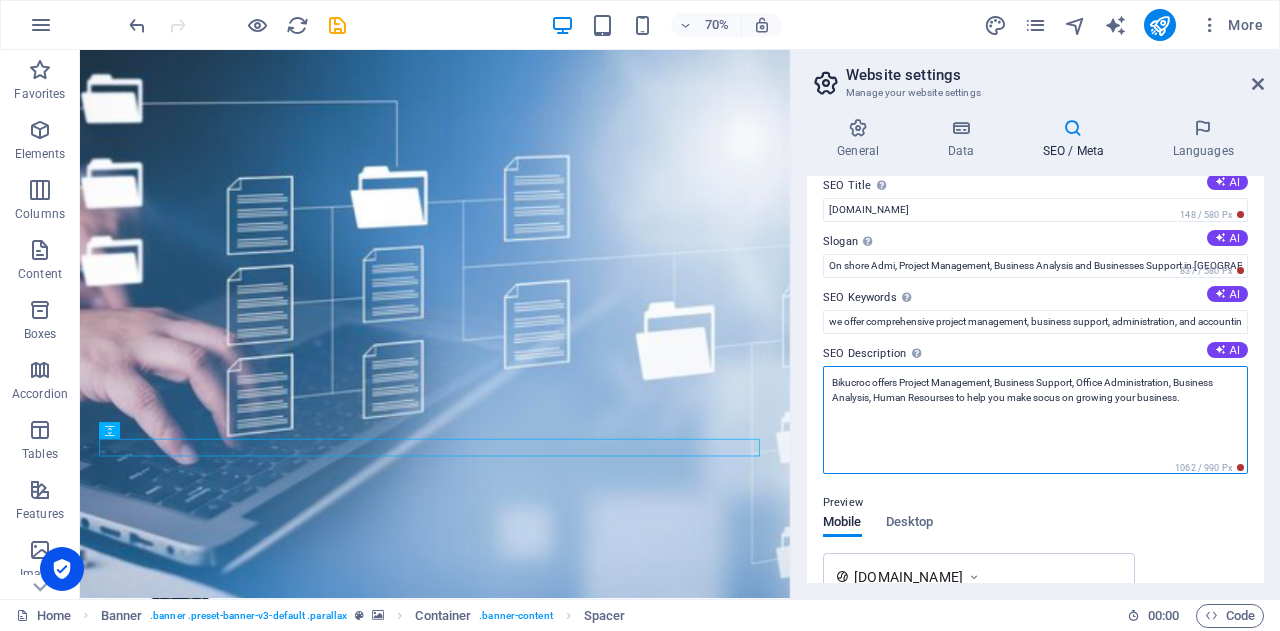 click on "Bikucroc offers Project Management, Business Support, Office Administration, Business Analysis, Human Resourses to help you make socus on growing your business." at bounding box center (1035, 420) 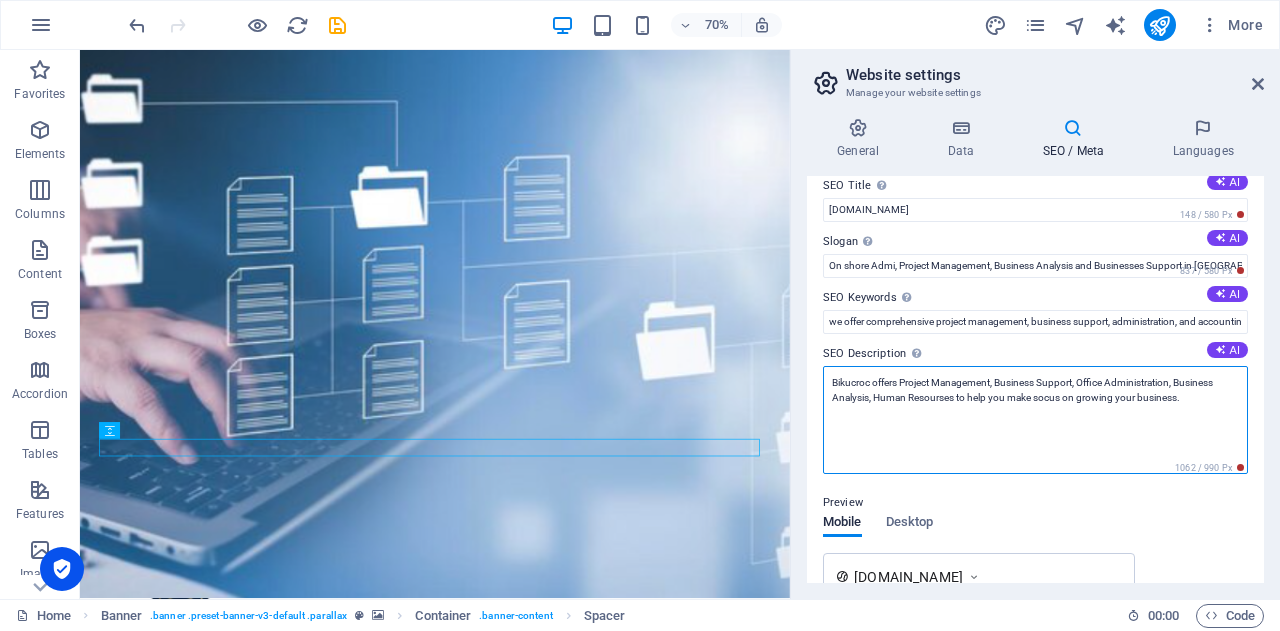 drag, startPoint x: 1039, startPoint y: 395, endPoint x: 970, endPoint y: 397, distance: 69.02898 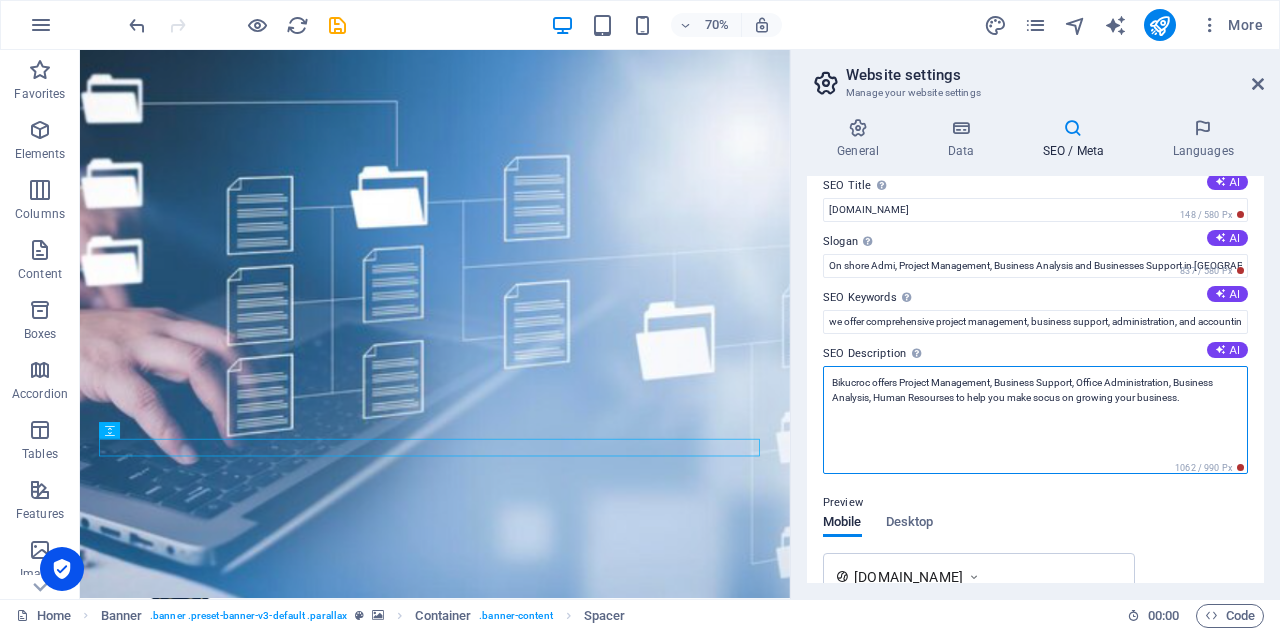click on "Bikucroc offers Project Management, Business Support, Office Administration, Business Analysis, Human Resourses to help you make socus on growing your business." at bounding box center [1035, 420] 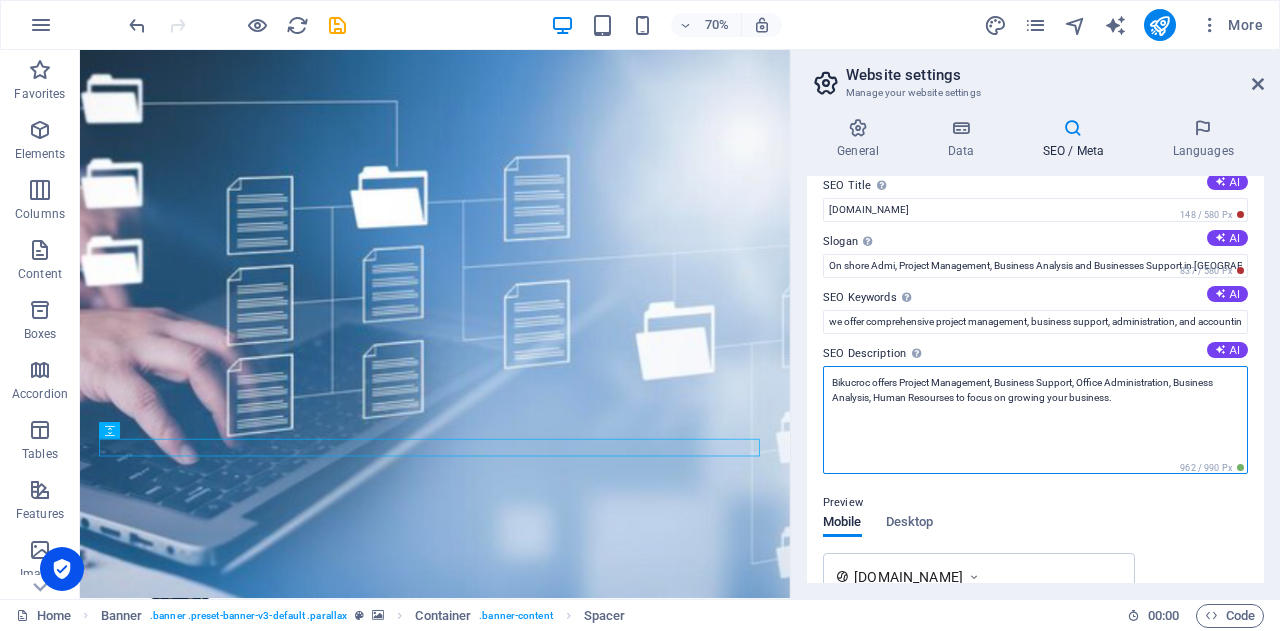 click on "Bikucroc offers Project Management, Business Support, Office Administration, Business Analysis, Human Resourses to focus on growing your business." at bounding box center (1035, 420) 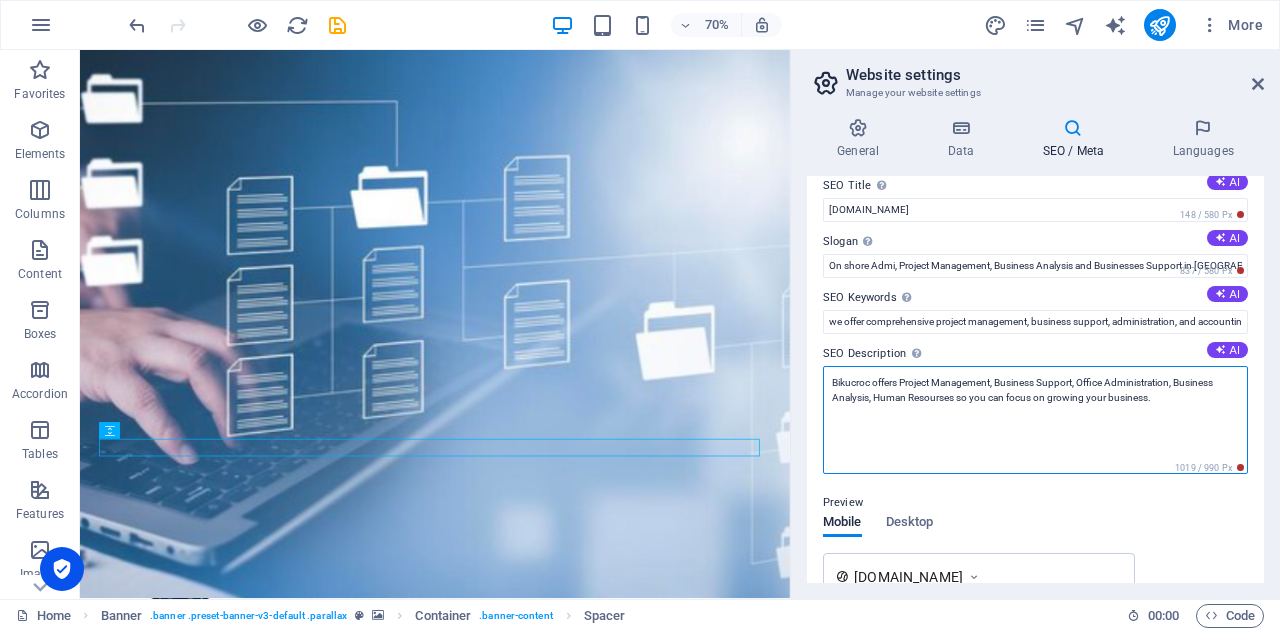click on "Bikucroc offers Project Management, Business Support, Office Administration, Business Analysis, Human Resourses so you can focus on growing your business." at bounding box center [1035, 420] 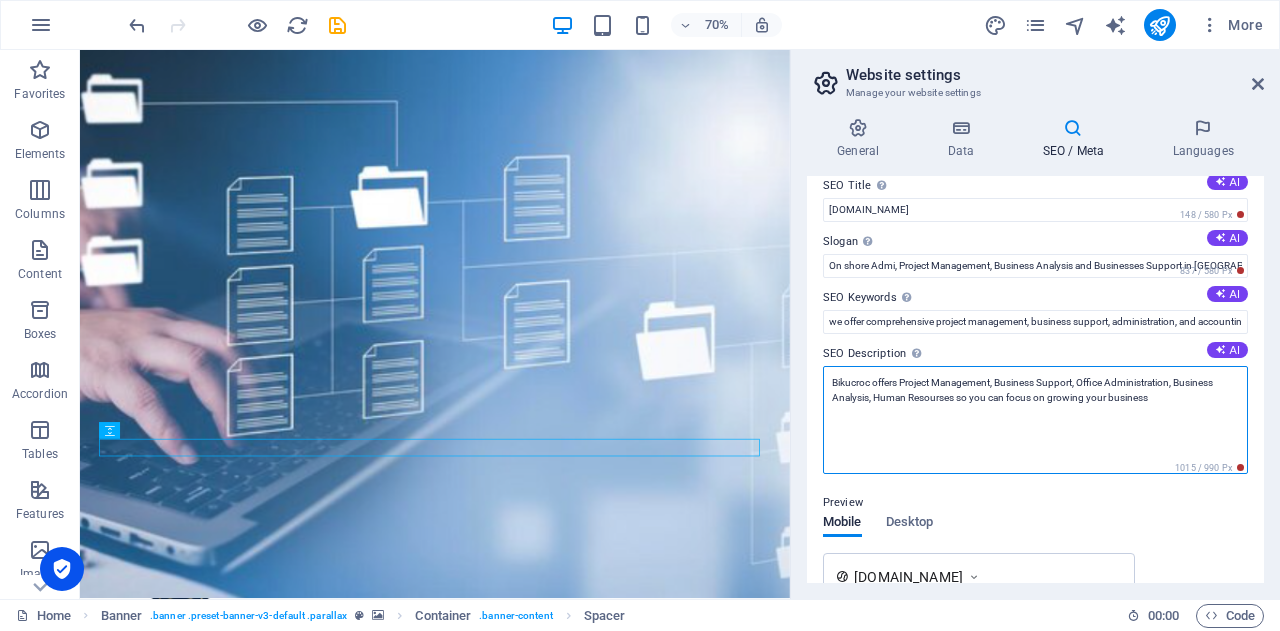 click on "Bikucroc offers Project Management, Business Support, Office Administration, Business Analysis, Human Resourses so you can focus on growing your business" at bounding box center [1035, 420] 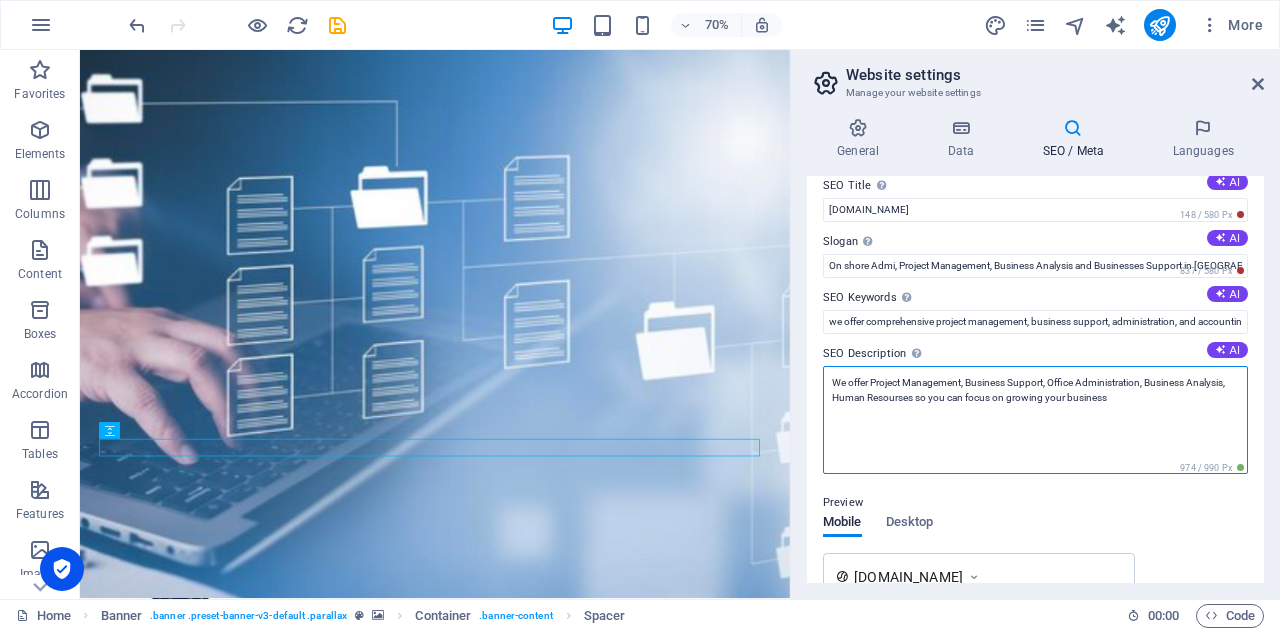 click on "We offer Project Management, Business Support, Office Administration, Business Analysis, Human Resourses so you can focus on growing your business" at bounding box center (1035, 420) 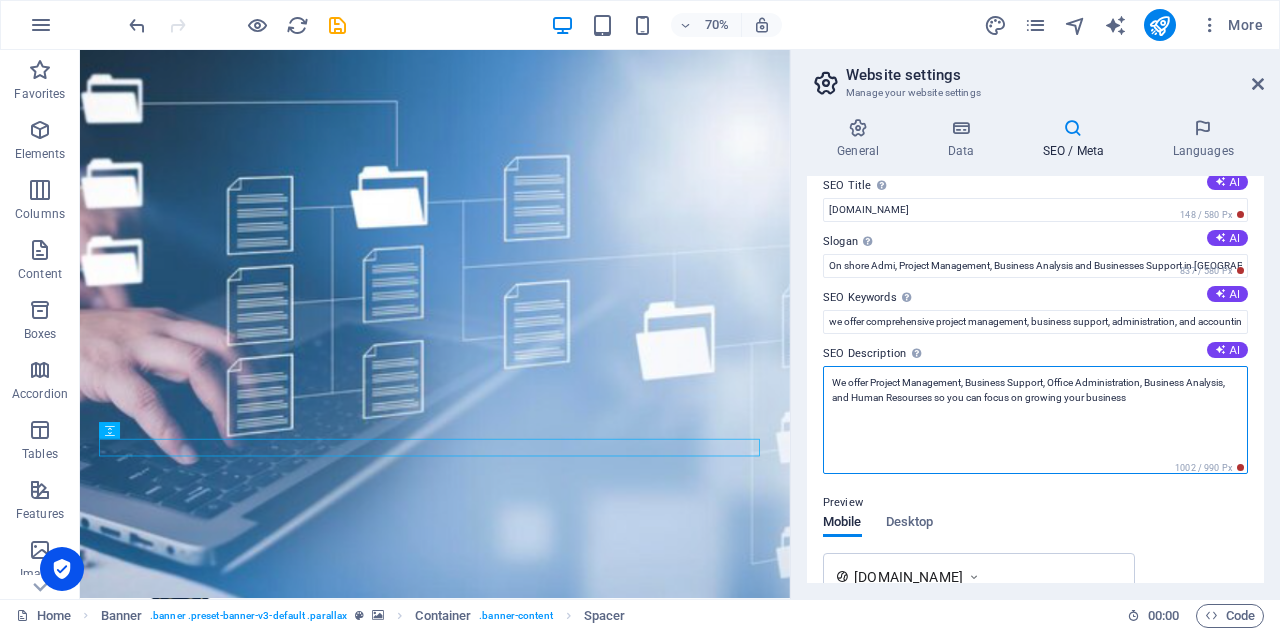 click on "We offer Project Management, Business Support, Office Administration, Business Analysis, and Human Resourses so you can focus on growing your business" at bounding box center [1035, 420] 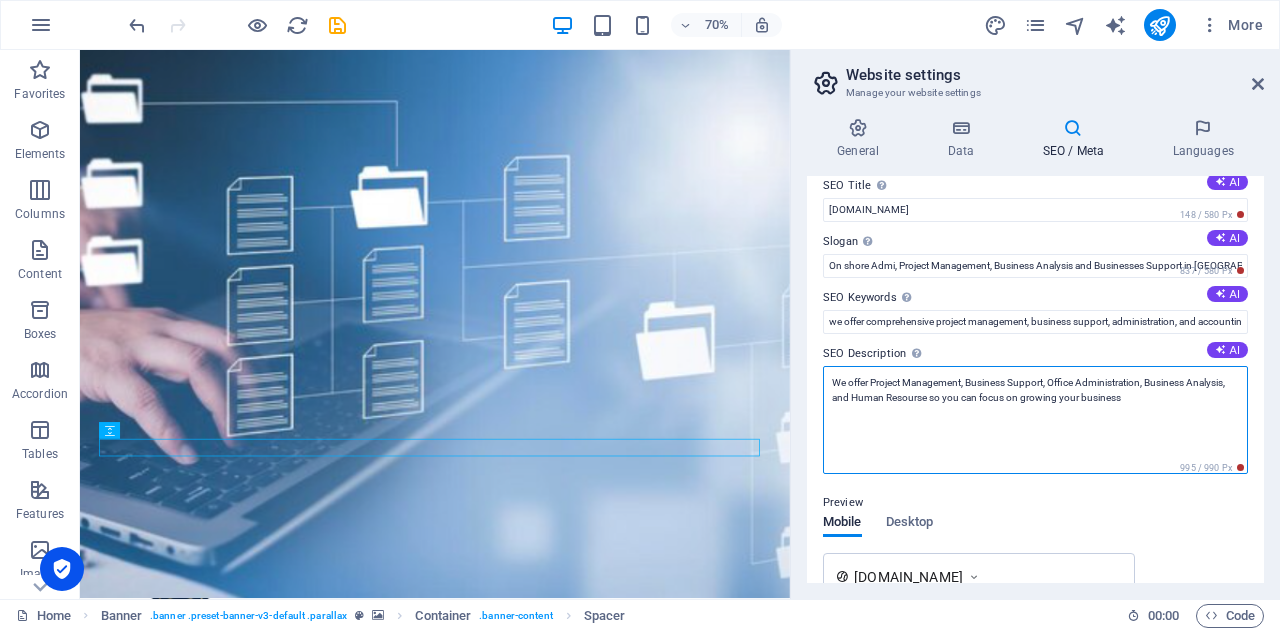 drag, startPoint x: 1078, startPoint y: 395, endPoint x: 1056, endPoint y: 398, distance: 22.203604 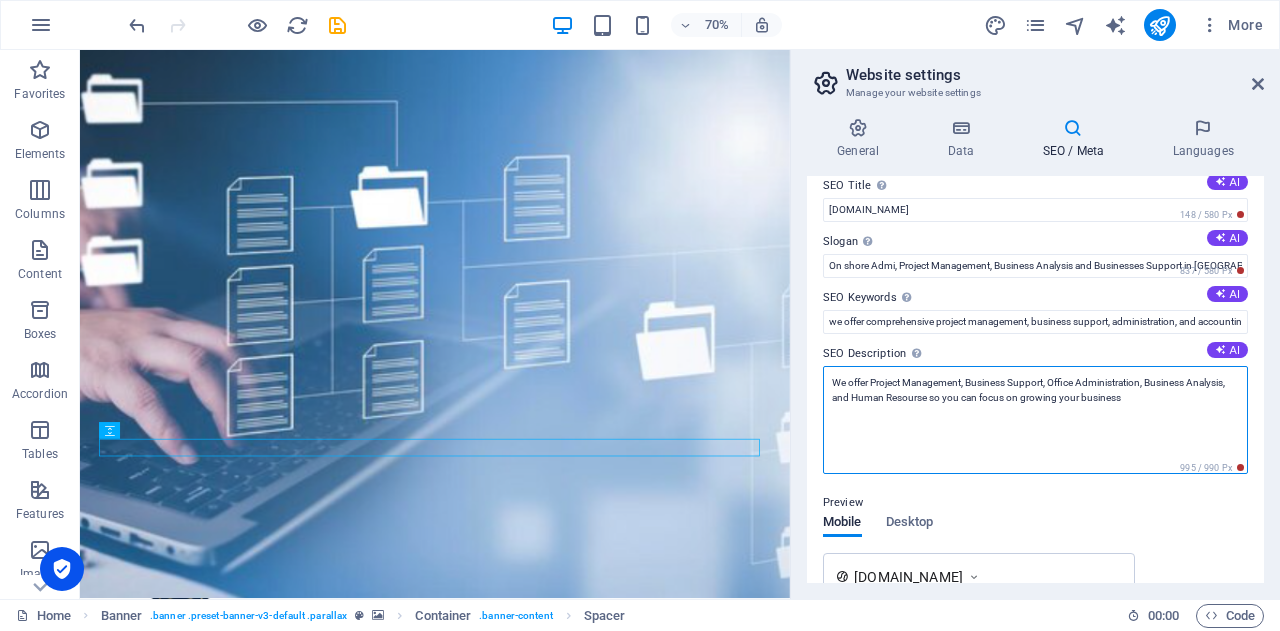 click on "We offer Project Management, Business Support, Office Administration, Business Analysis, and Human Resourse so you can focus on growing your business" at bounding box center [1035, 420] 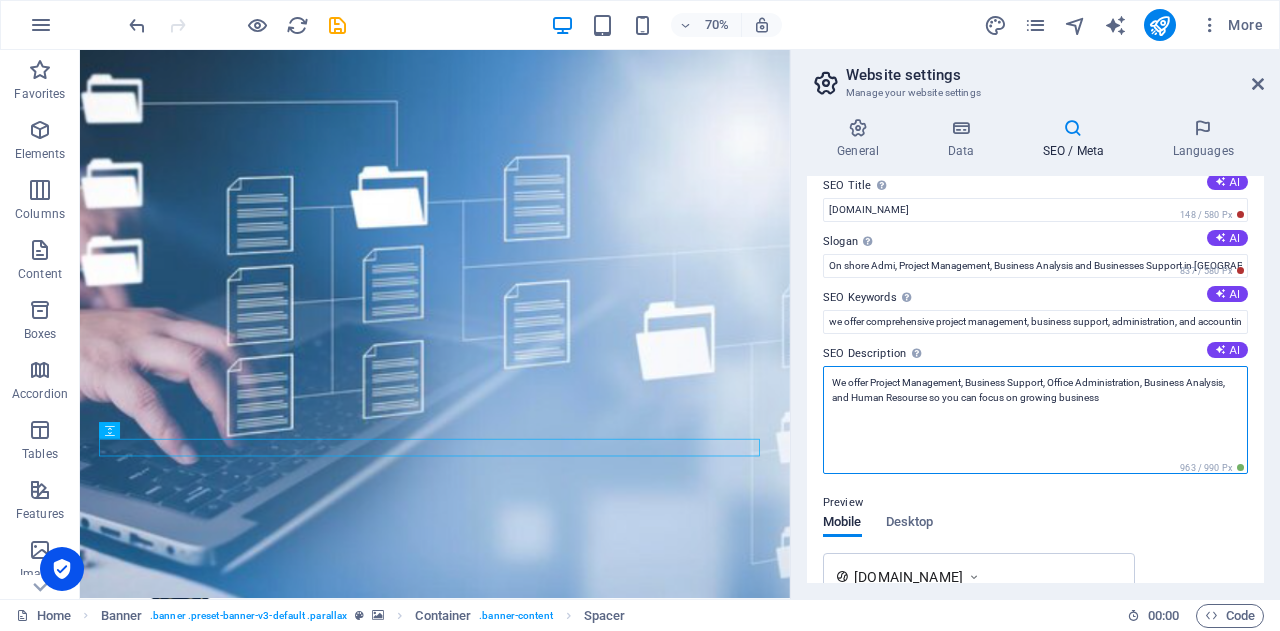 click on "We offer Project Management, Business Support, Office Administration, Business Analysis, and Human Resourse so you can focus on growing business" at bounding box center [1035, 420] 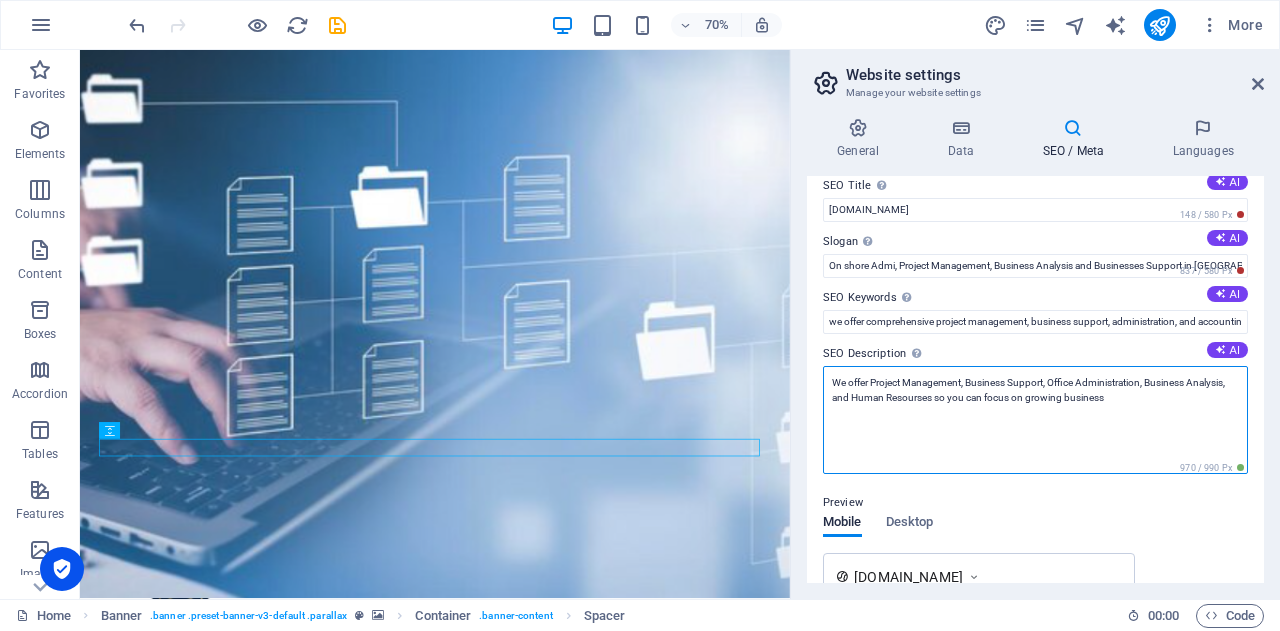 drag, startPoint x: 967, startPoint y: 395, endPoint x: 984, endPoint y: 395, distance: 17 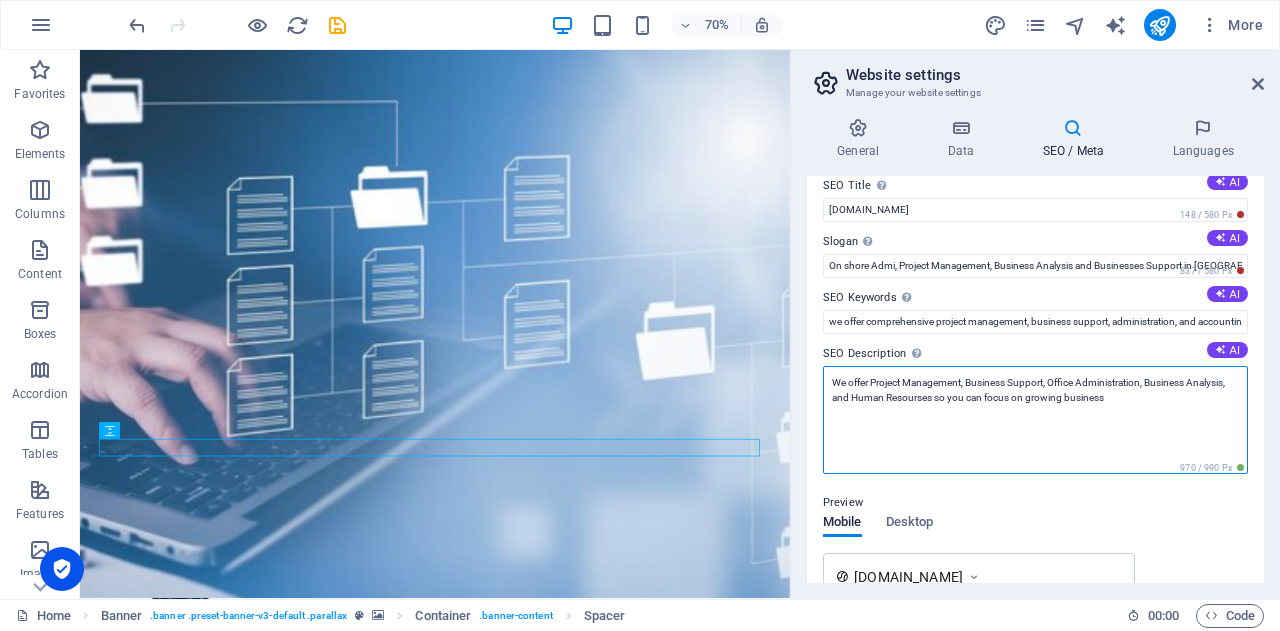 click on "We offer Project Management, Business Support, Office Administration, Business Analysis, and Human Resourses so you can focus on growing business" at bounding box center (1035, 420) 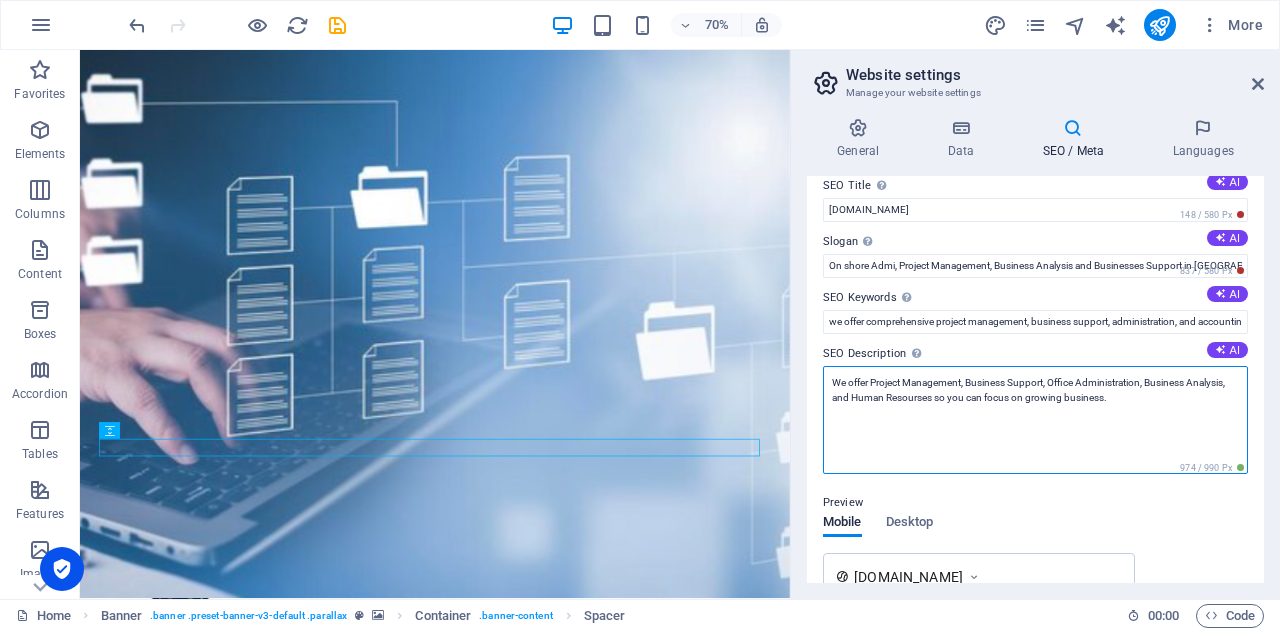 type on "We offer Project Management, Business Support, Office Administration, Business Analysis, and Human Resourses so you can focus on growing business." 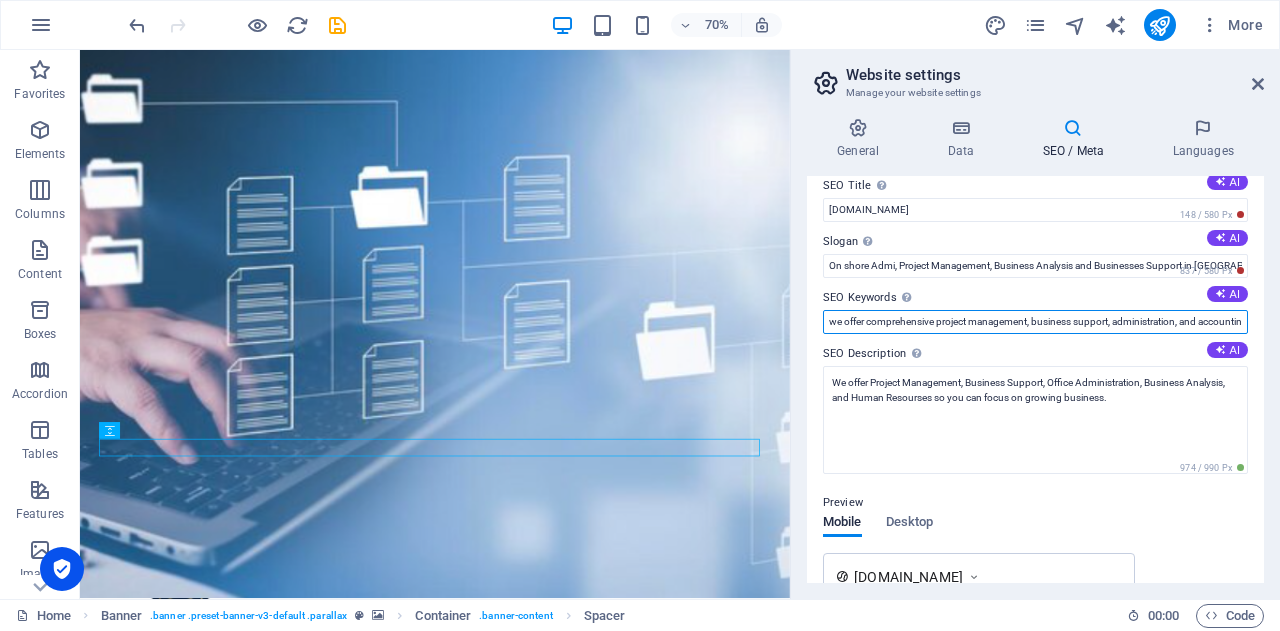click on "we offer comprehensive project management, business support, administration, and accounting services to take care of the essential but time-consuming tasks." at bounding box center [1035, 322] 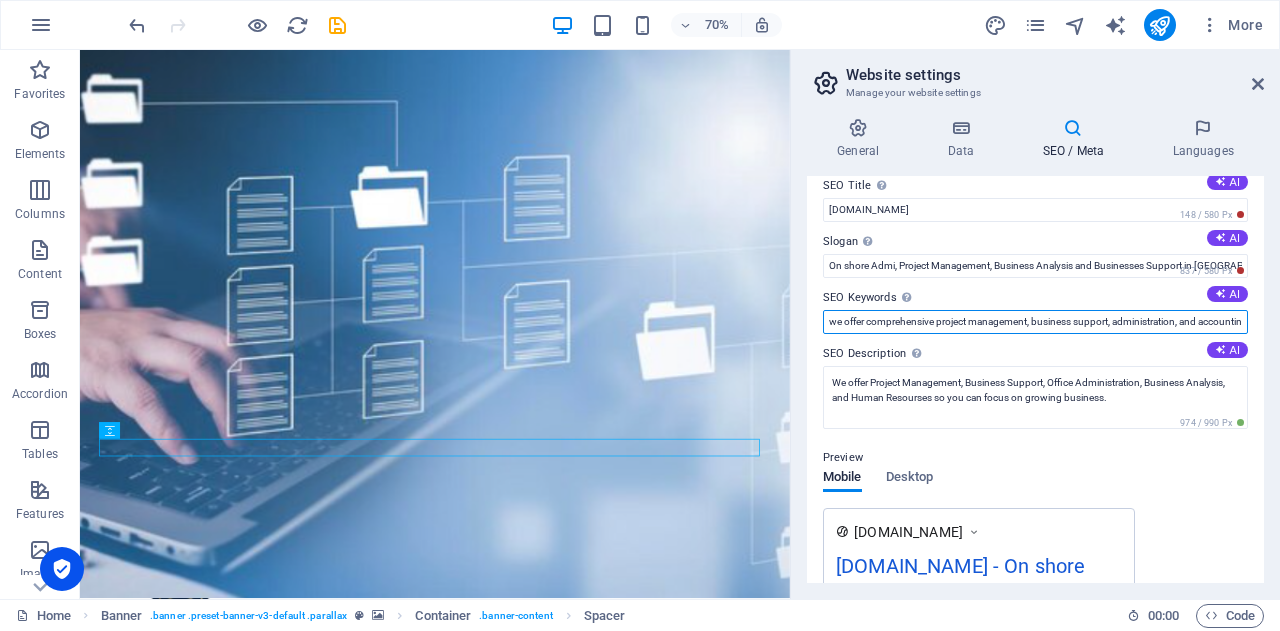 click on "we offer comprehensive project management, business support, administration, and accounting services to take care of the essential but time-consuming tasks." at bounding box center [1035, 322] 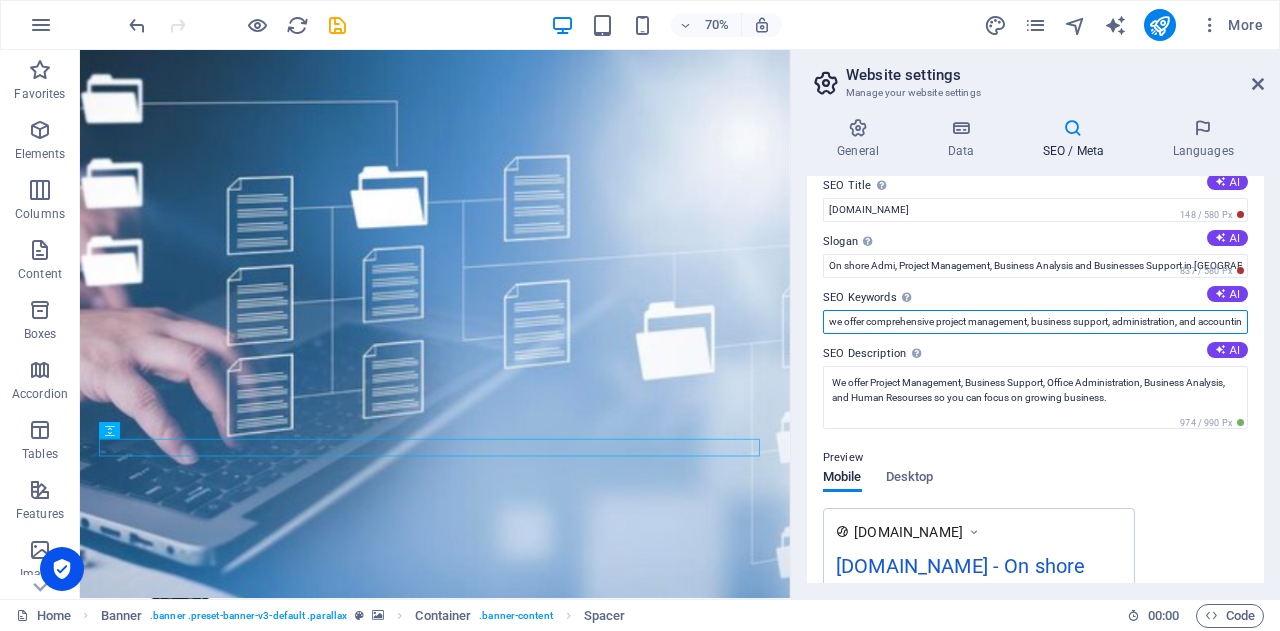 scroll, scrollTop: 0, scrollLeft: 300, axis: horizontal 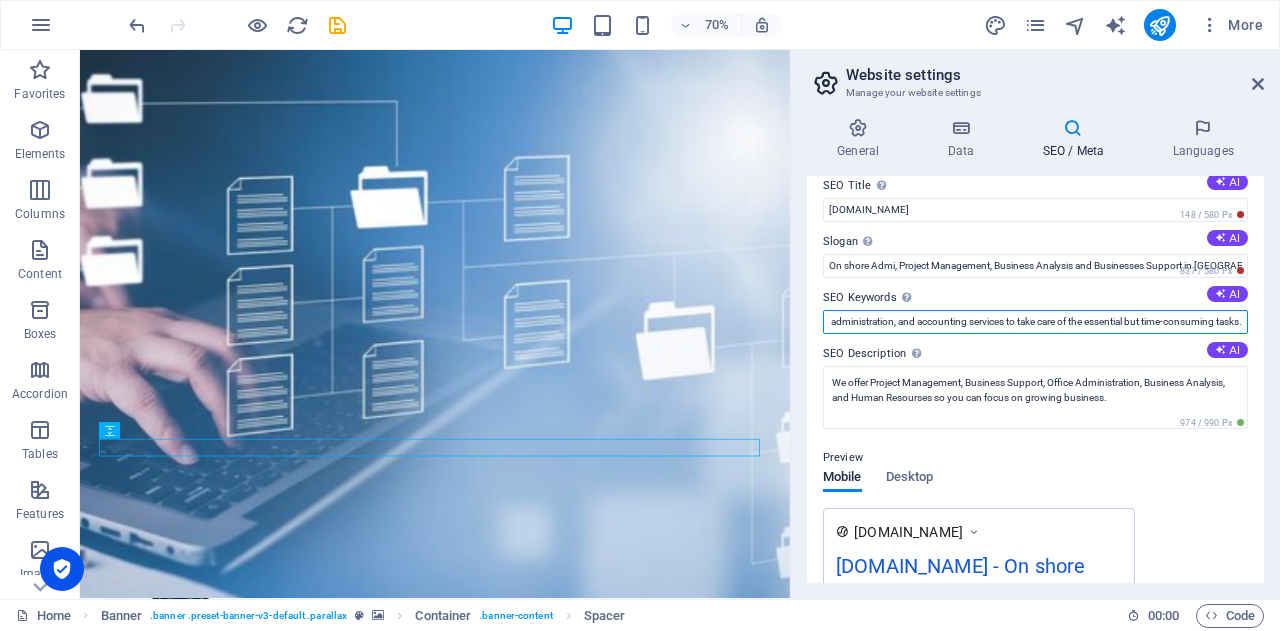 drag, startPoint x: 830, startPoint y: 319, endPoint x: 1279, endPoint y: 299, distance: 449.44522 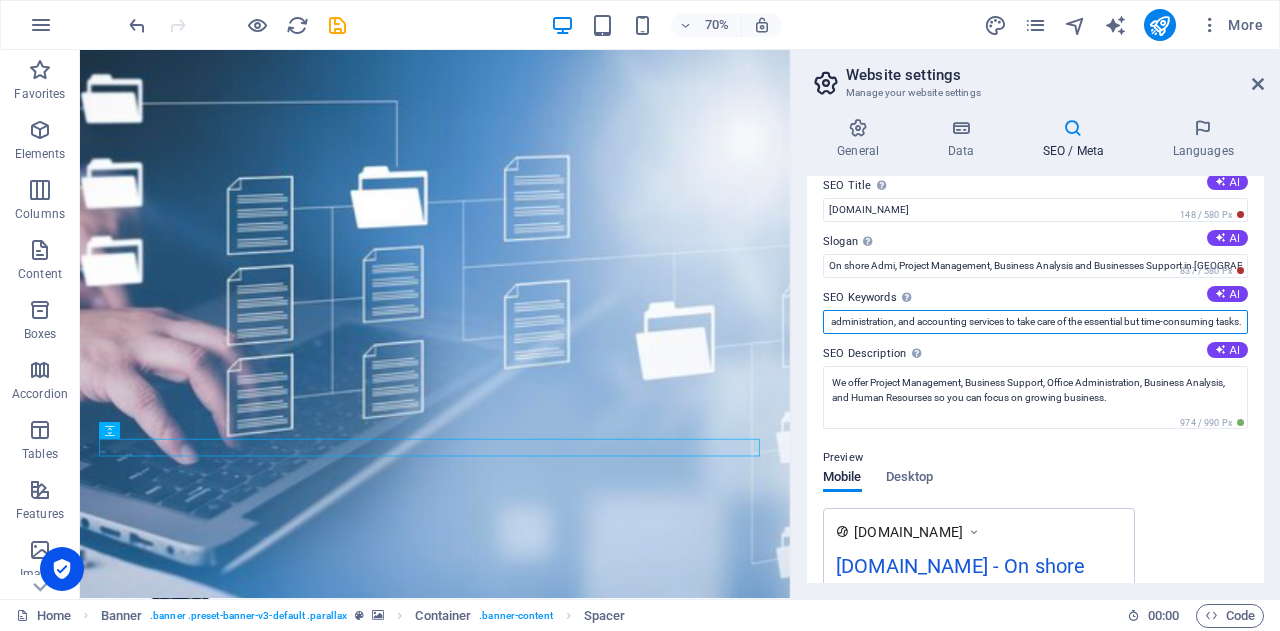 click on "General  Data  SEO / Meta  Languages Website name [DOMAIN_NAME] Logo Drag files here, click to choose files or select files from Files or our free stock photos & videos Select files from the file manager, stock photos, or upload file(s) Upload Favicon Set the favicon of your website here. A favicon is a small icon shown in the browser tab next to your website title. It helps visitors identify your website. Drag files here, click to choose files or select files from Files or our free stock photos & videos Select files from the file manager, stock photos, or upload file(s) Upload Preview Image (Open Graph) This image will be shown when the website is shared on social networks Drag files here, click to choose files or select files from Files or our free stock photos & videos Select files from the file manager, stock photos, or upload file(s) Upload Contact data for this website. This can be used everywhere on the website and will update automatically. Company [DOMAIN_NAME] First name Last name Street 3220 1" at bounding box center (1035, 350) 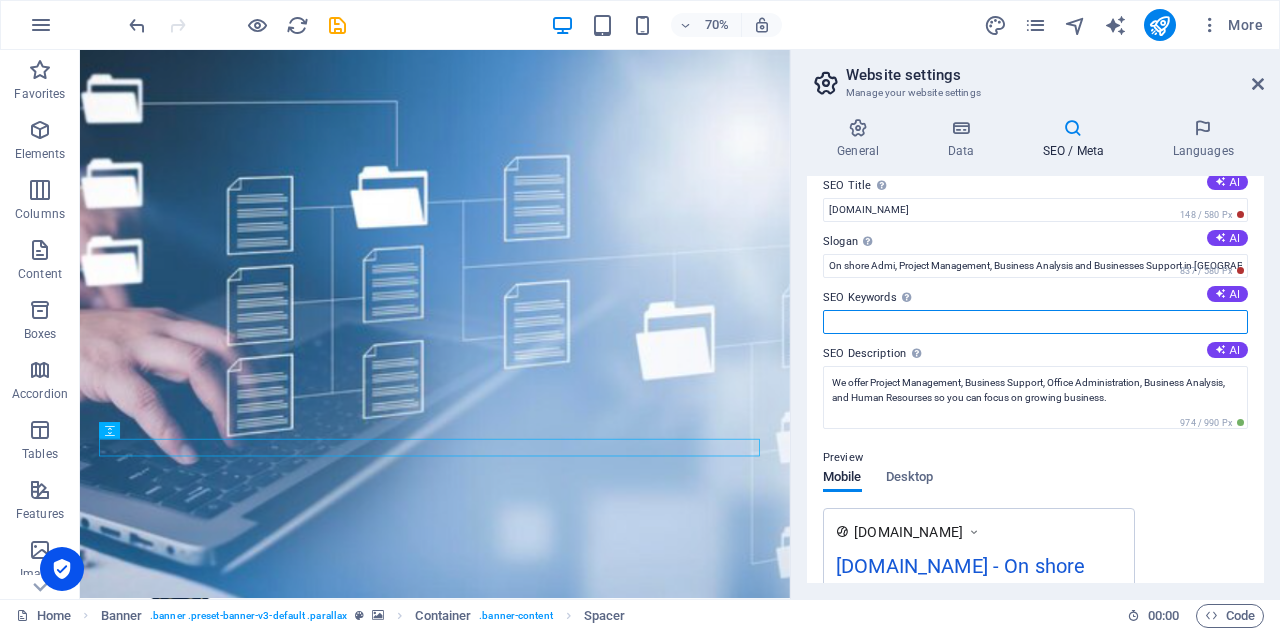 scroll, scrollTop: 0, scrollLeft: 0, axis: both 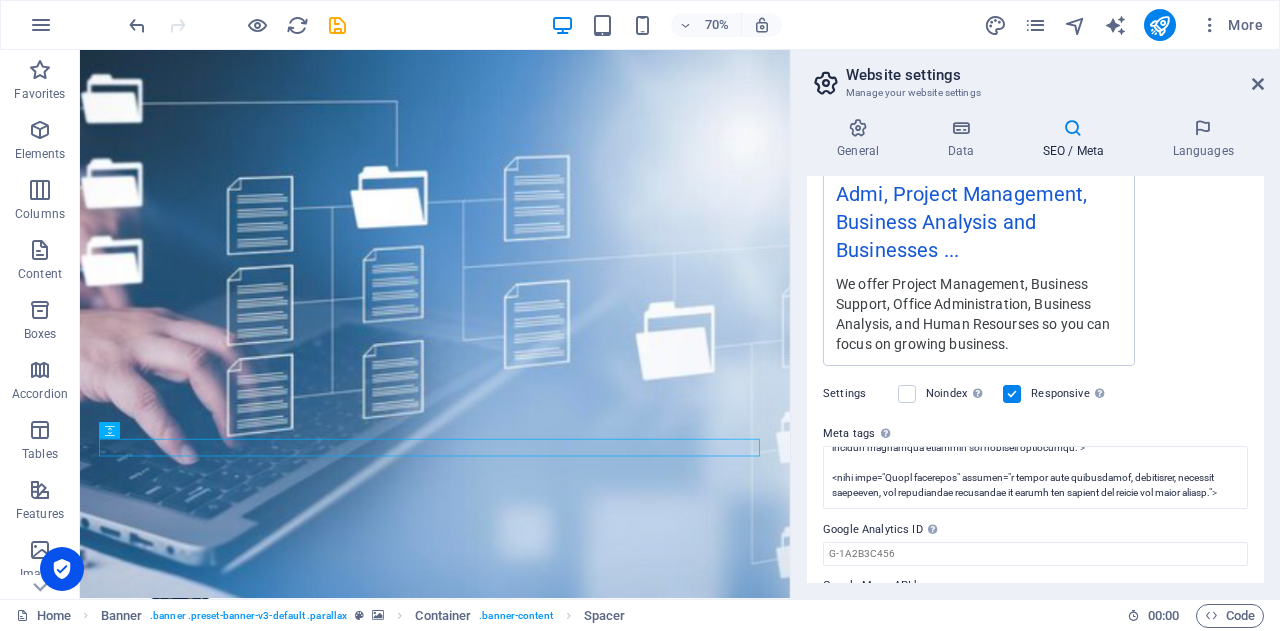 type 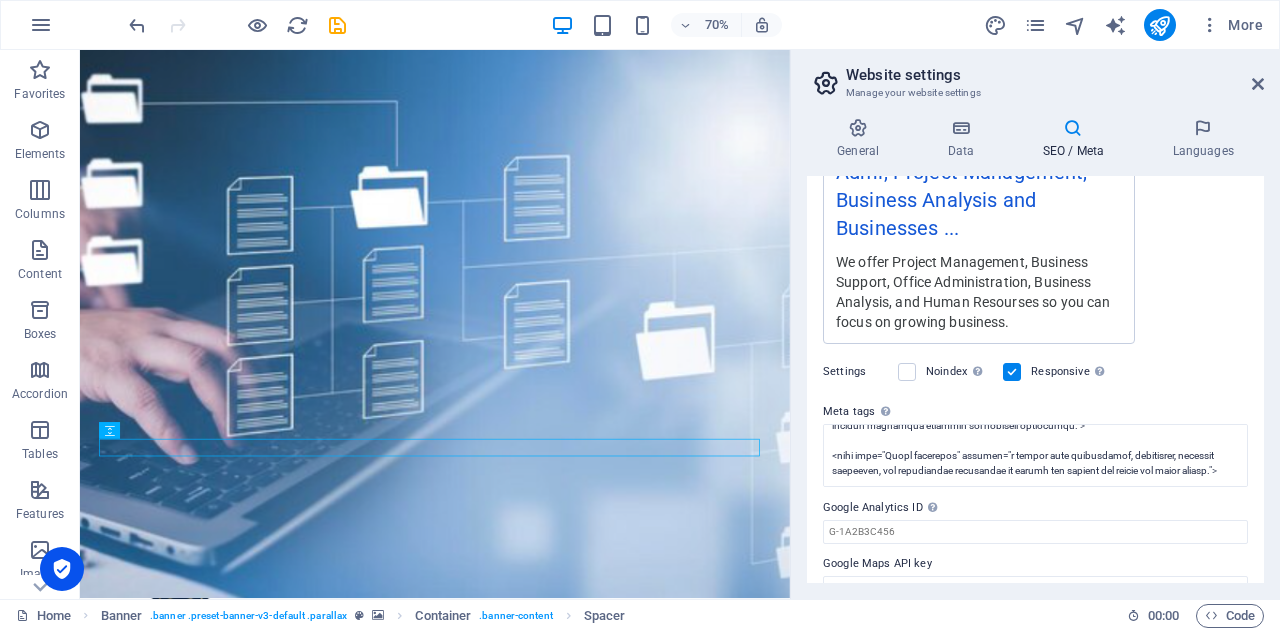 scroll, scrollTop: 470, scrollLeft: 0, axis: vertical 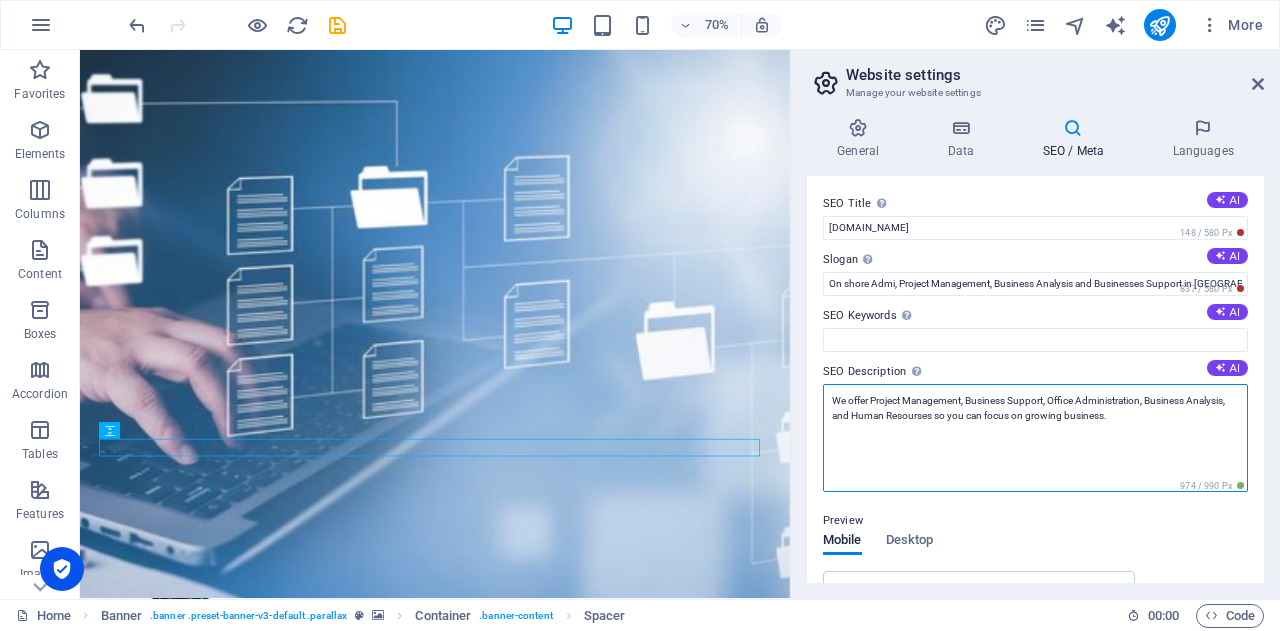 drag, startPoint x: 1157, startPoint y: 409, endPoint x: 826, endPoint y: 383, distance: 332.0196 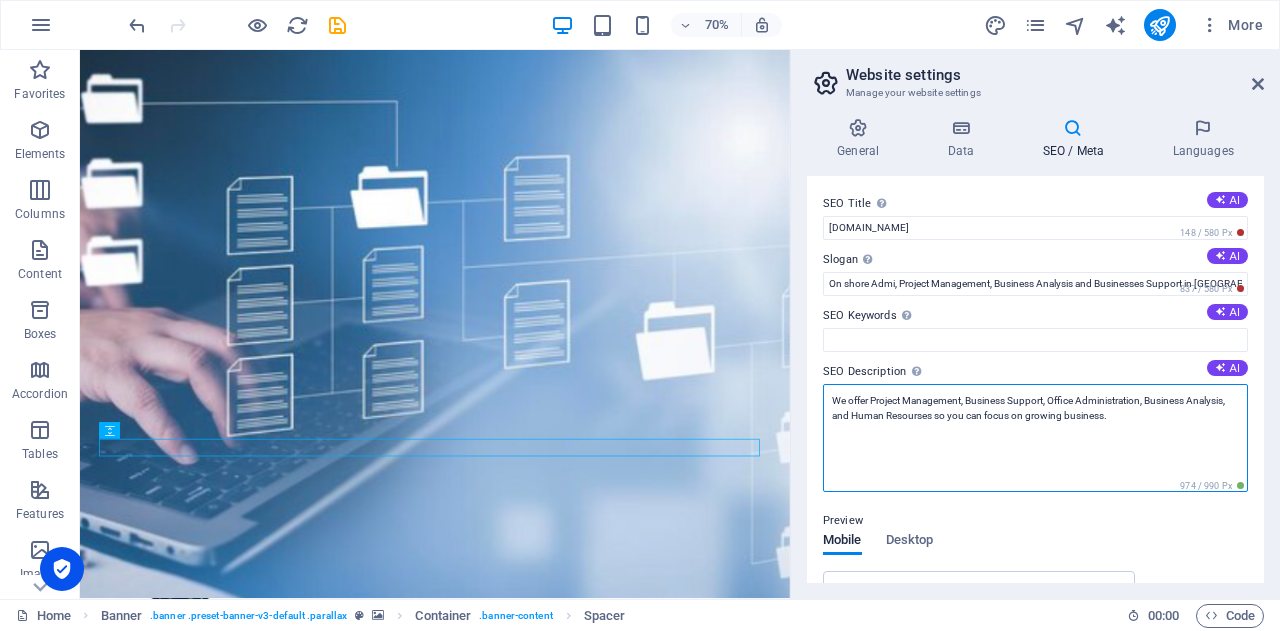 click on "We offer Project Management, Business Support, Office Administration, Business Analysis, and Human Resourses so you can focus on growing business." at bounding box center (1035, 438) 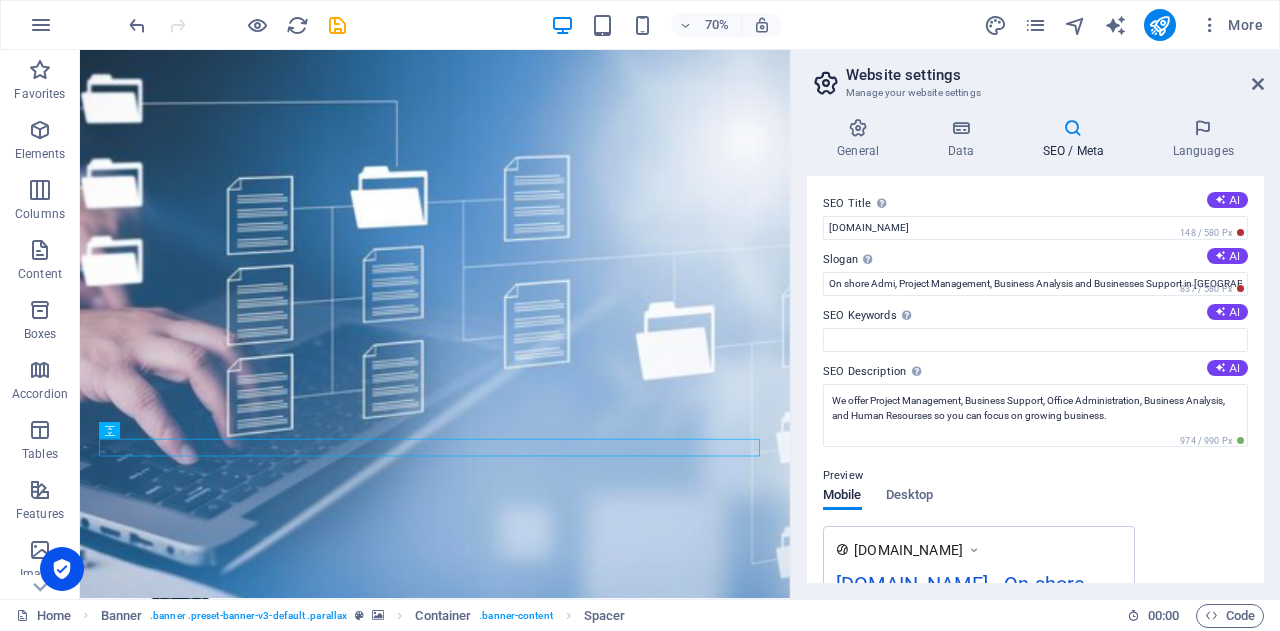 click on "Manage your website settings" at bounding box center (1035, 93) 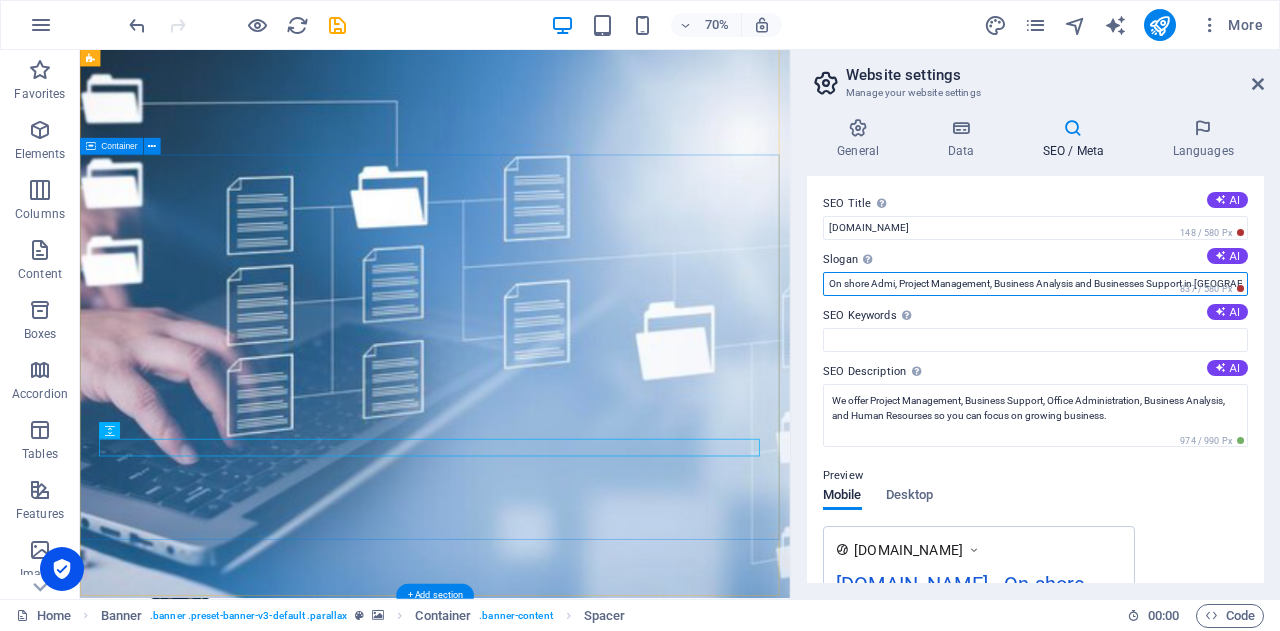 drag, startPoint x: 1036, startPoint y: 329, endPoint x: 1059, endPoint y: 377, distance: 53.225933 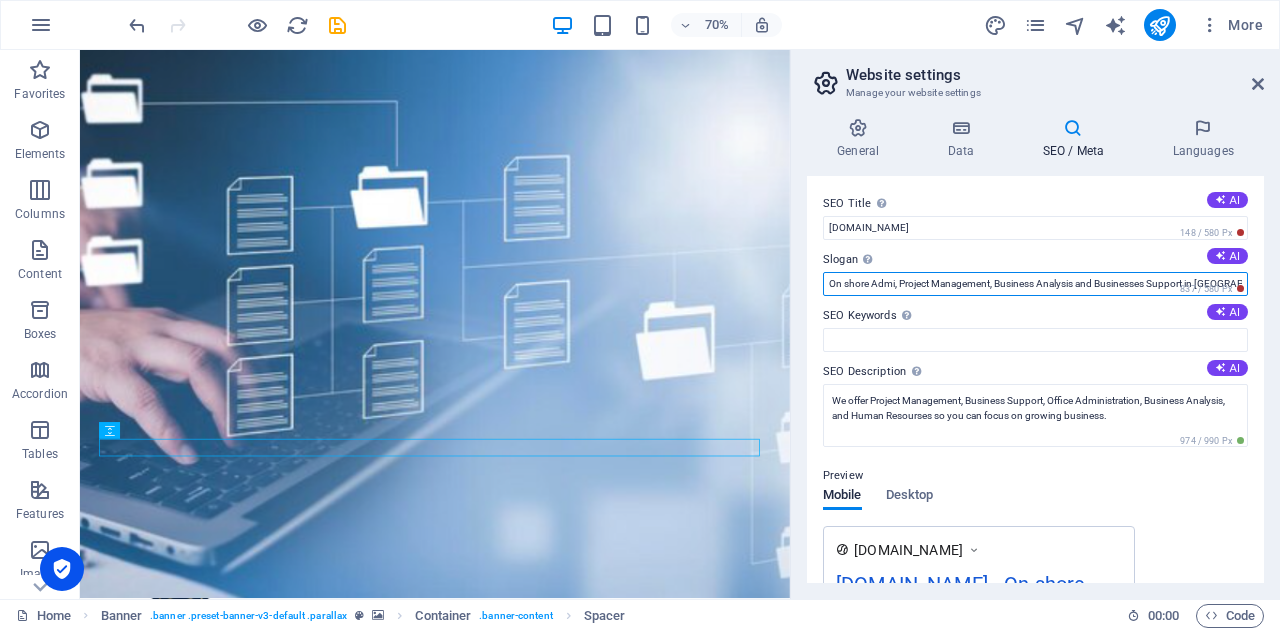 click on "On shore Admi, Project Management, Business Analysis and Businesses Support in Australia" at bounding box center (1035, 284) 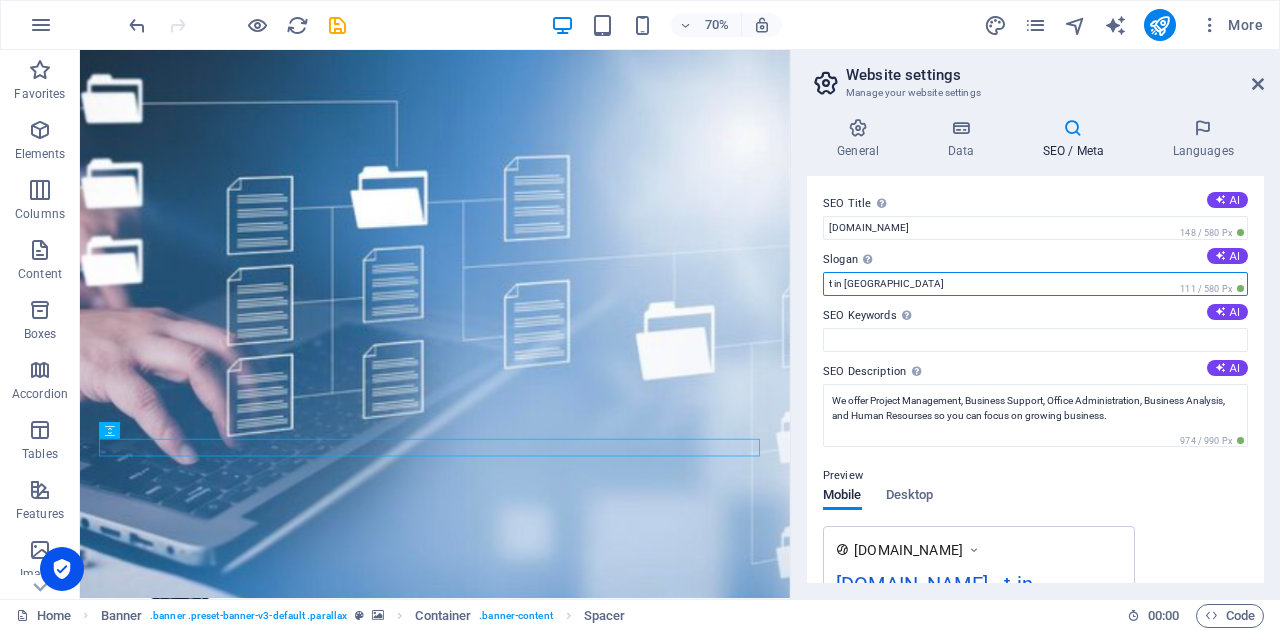 type on "On shore Admi, Project Management, Business Analysis and Businesses Support in Australia" 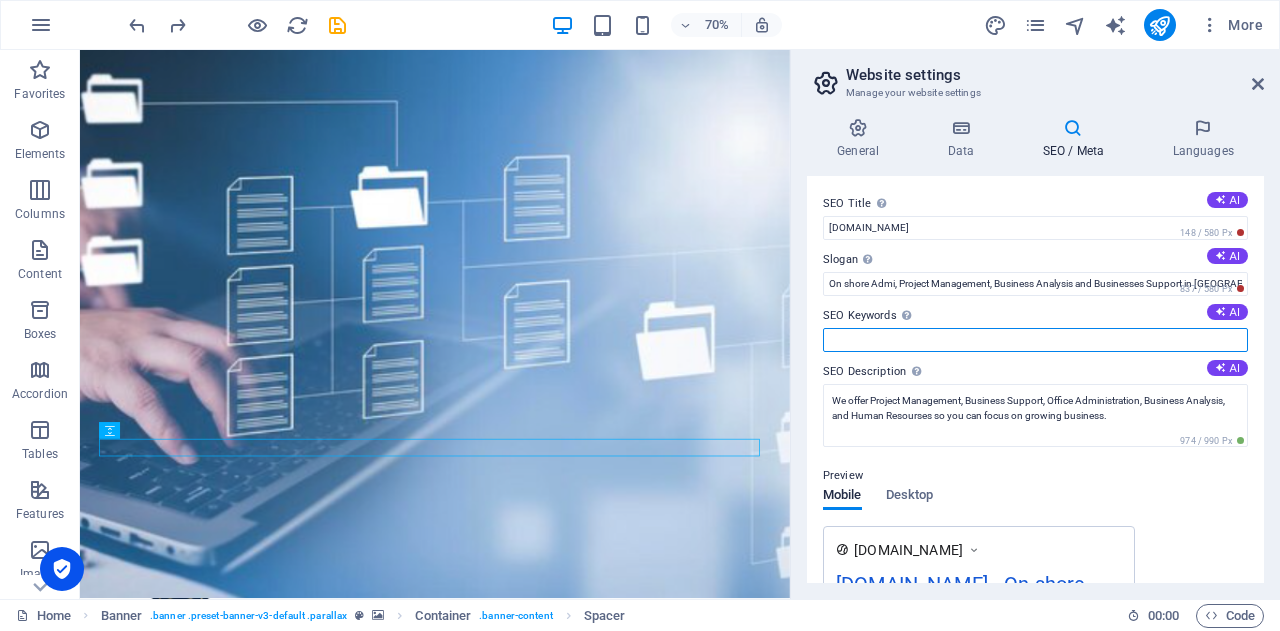click on "SEO Keywords Comma-separated list of keywords representing your website. AI" at bounding box center [1035, 340] 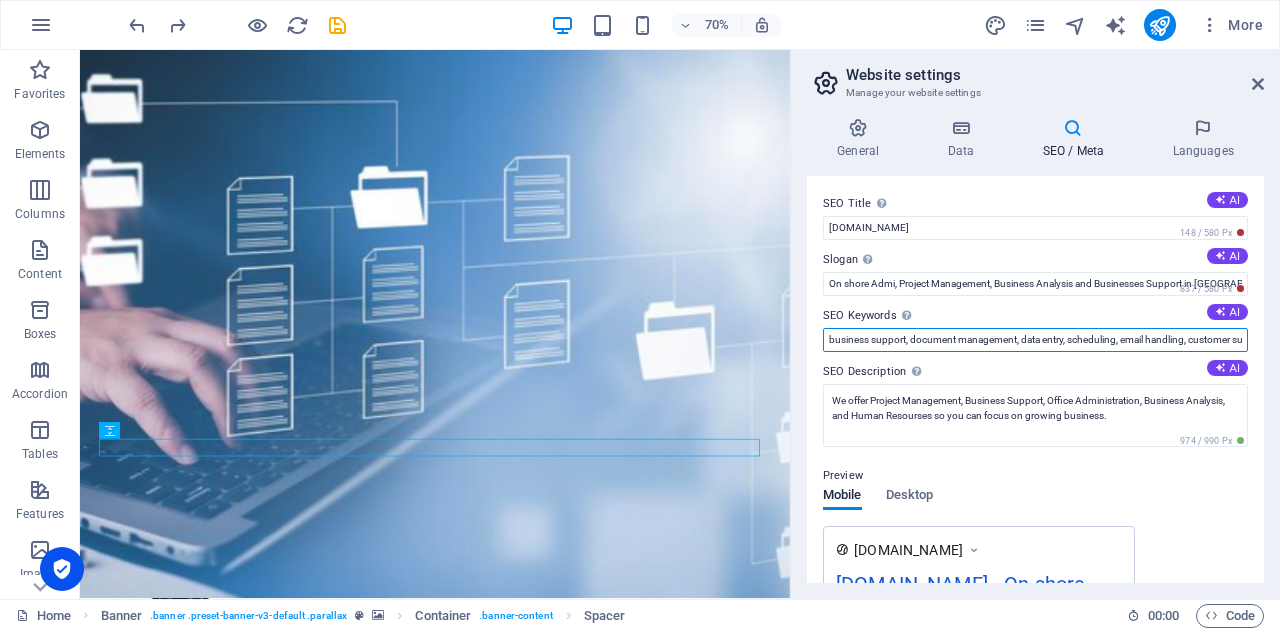 scroll, scrollTop: 0, scrollLeft: 885, axis: horizontal 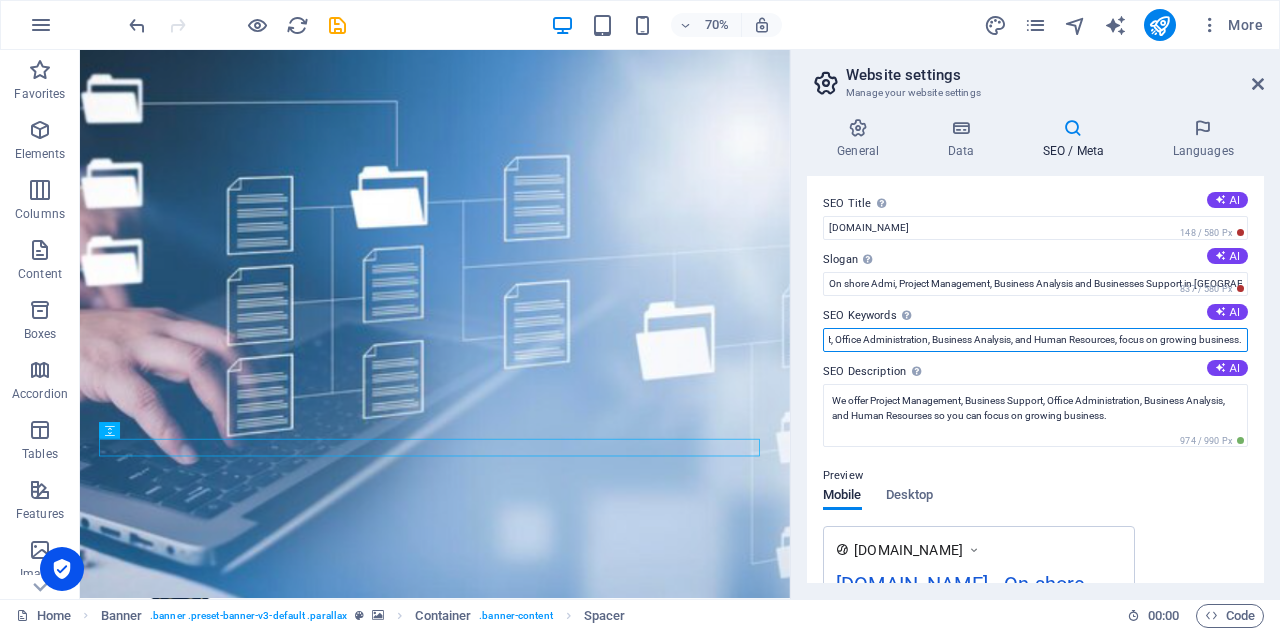 click on "business support, document management, data entry, scheduling, email handling, customer support, office coordination, invoicing, expense tracking, reliable day-to-day operation, Project Management, Office Administration, Business Analysis, and Human Resources, focus on growing business." at bounding box center (1035, 340) 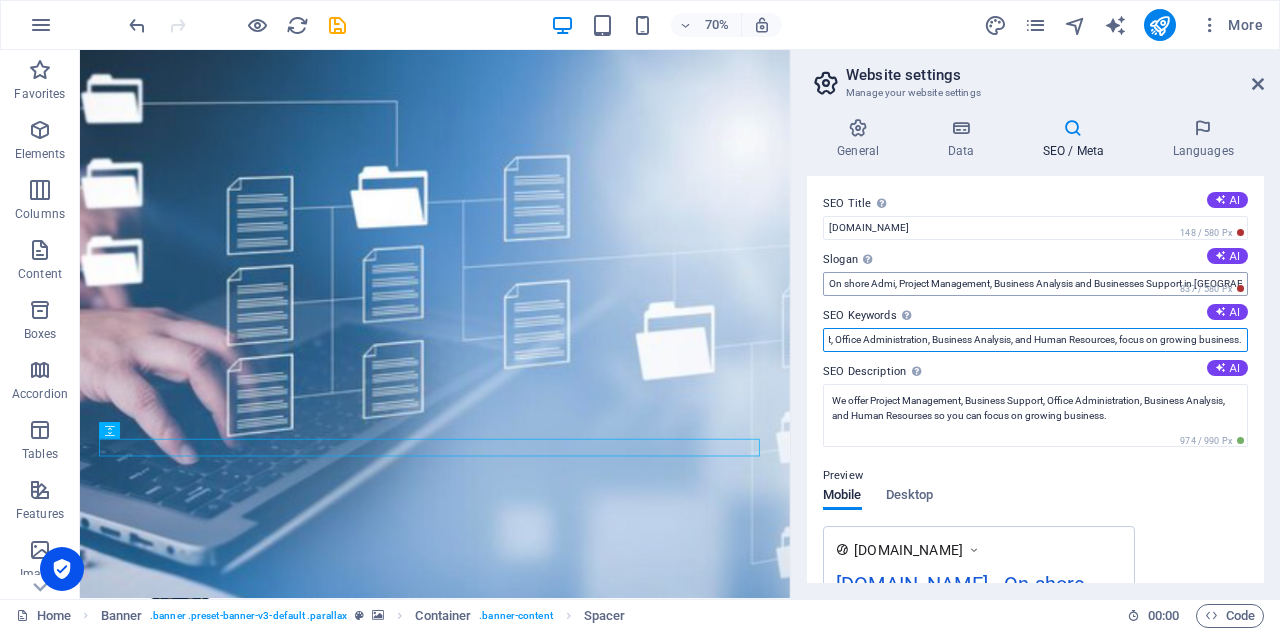 type on "business support, document management, data entry, scheduling, email handling, customer support, office coordination, invoicing, expense tracking, reliable day-to-day operation, Project Management, Office Administration, Business Analysis, and Human Resources, focus on growing business." 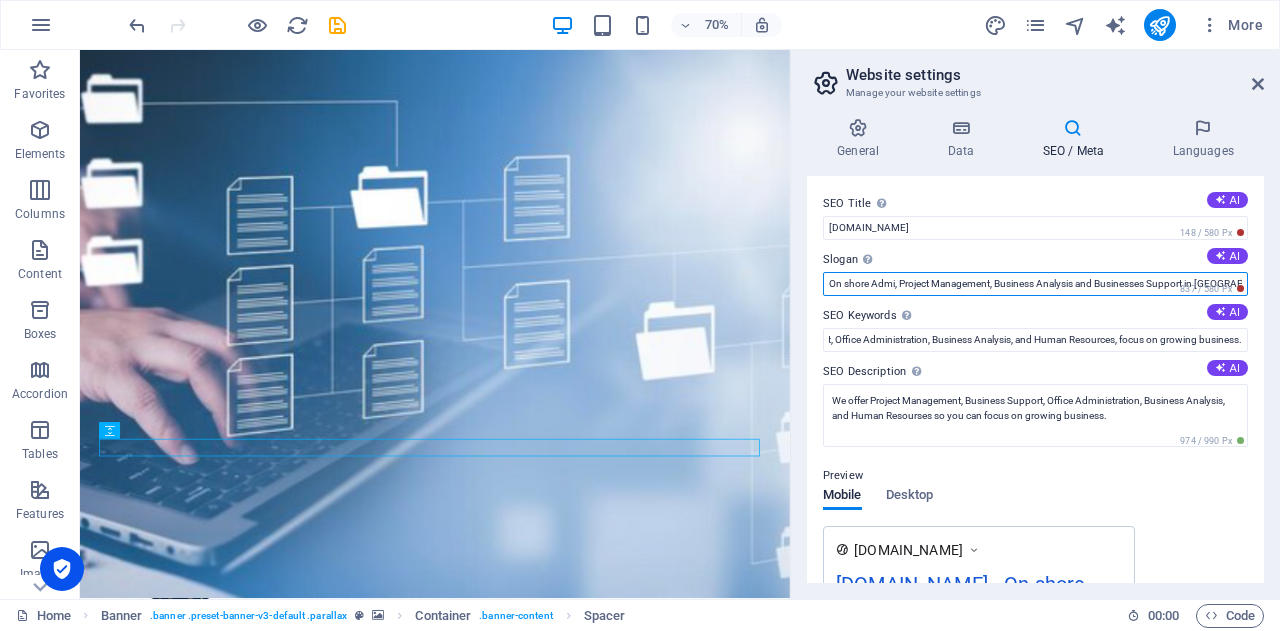 scroll, scrollTop: 0, scrollLeft: 0, axis: both 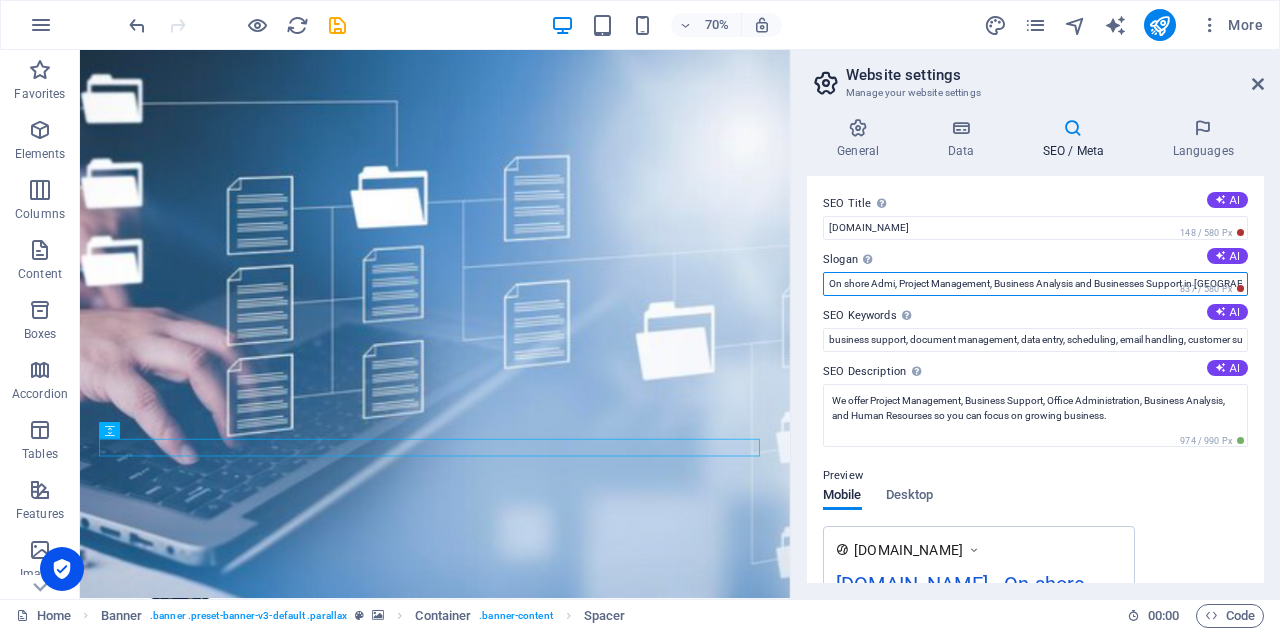 click on "On shore Admi, Project Management, Business Analysis and Businesses Support in Australia" at bounding box center [1035, 284] 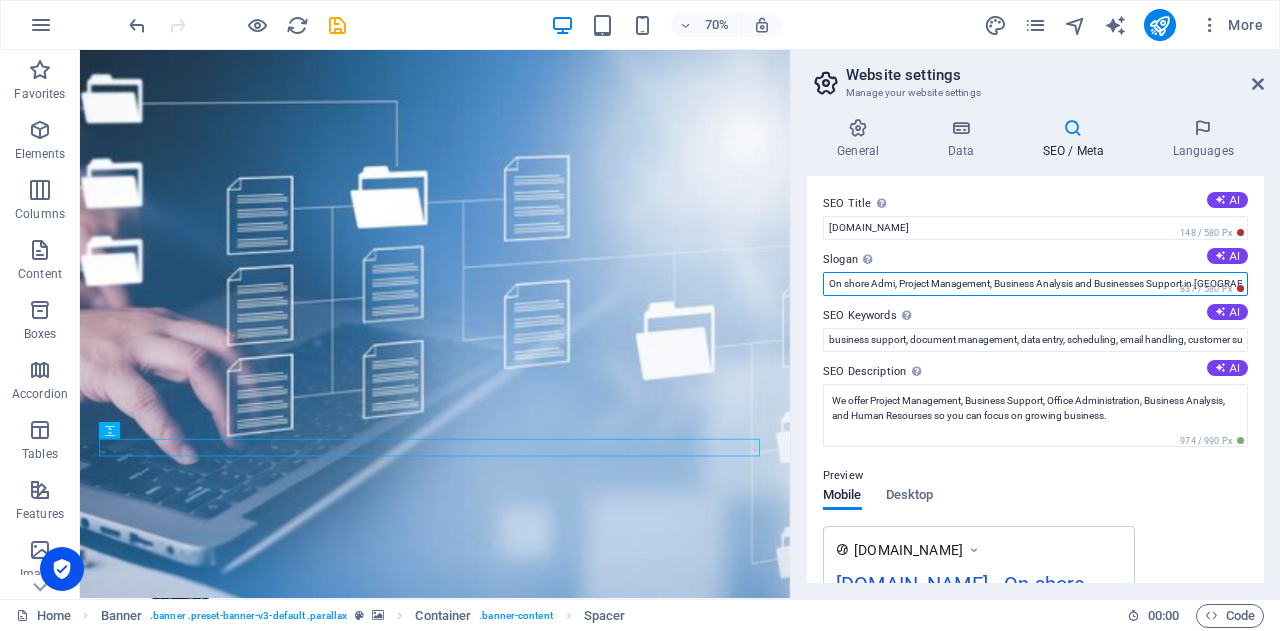 click on "On shore Admi, Project Management, Business Analysis and Businesses Support in Australia" at bounding box center [1035, 284] 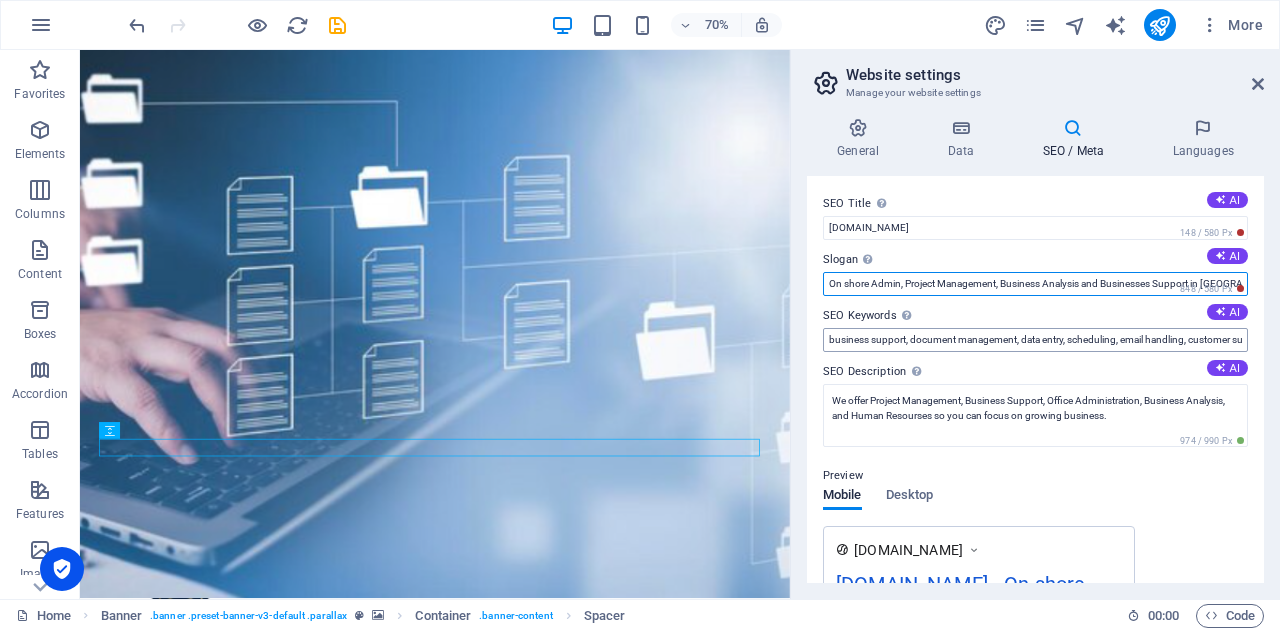 scroll, scrollTop: 0, scrollLeft: 6, axis: horizontal 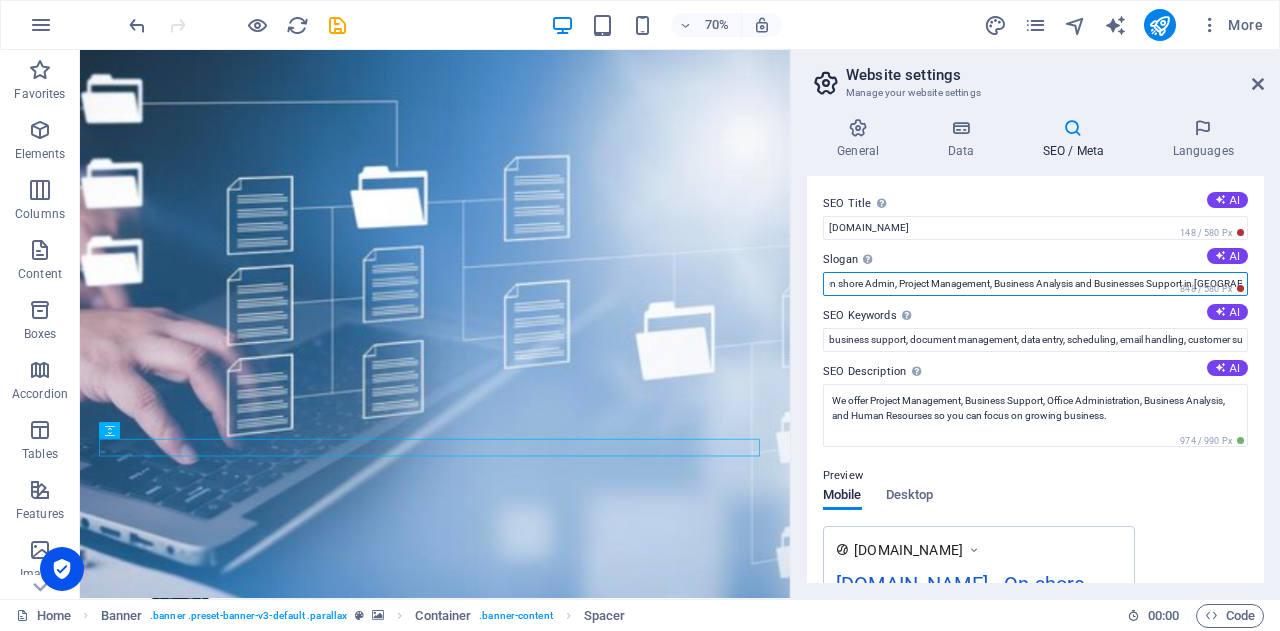 click on "On shore Admin, Project Management, Business Analysis and Businesses Support in Australia" at bounding box center [1035, 284] 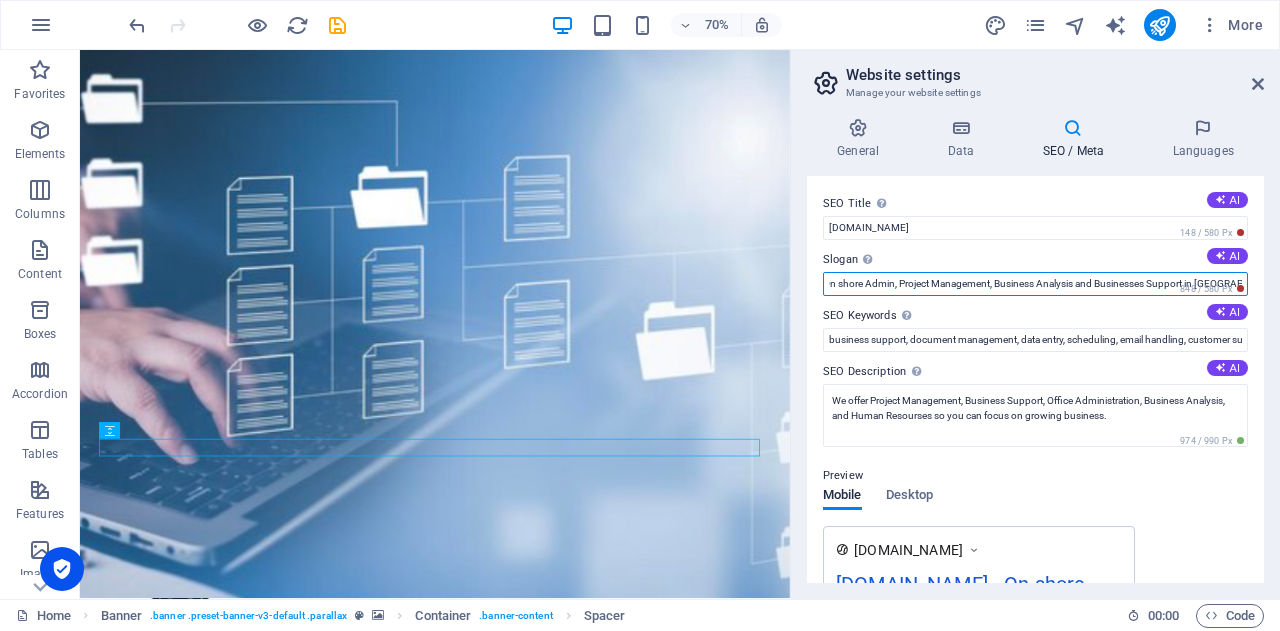 scroll, scrollTop: 0, scrollLeft: 0, axis: both 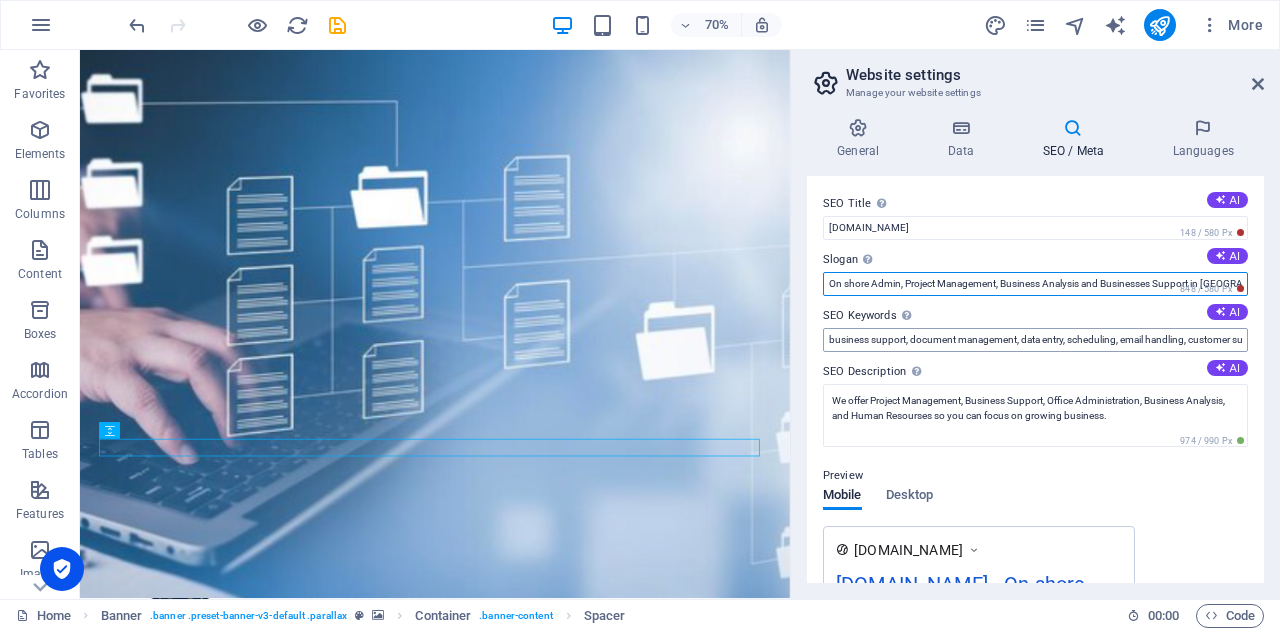 type on "On shore Admin, Project Management, Business Analysis and Businesses Support in Australia" 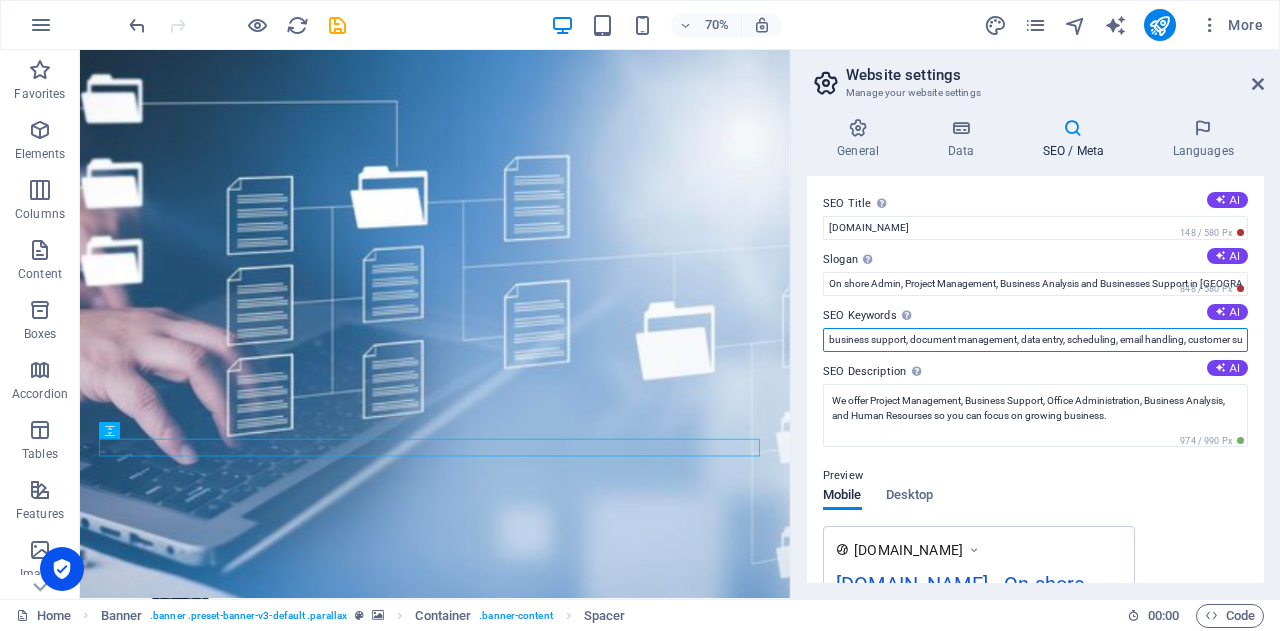 click on "business support, document management, data entry, scheduling, email handling, customer support, office coordination, invoicing, expense tracking, reliable day-to-day operation, Project Management, Office Administration, Business Analysis, and Human Resources, focus on growing business." at bounding box center (1035, 340) 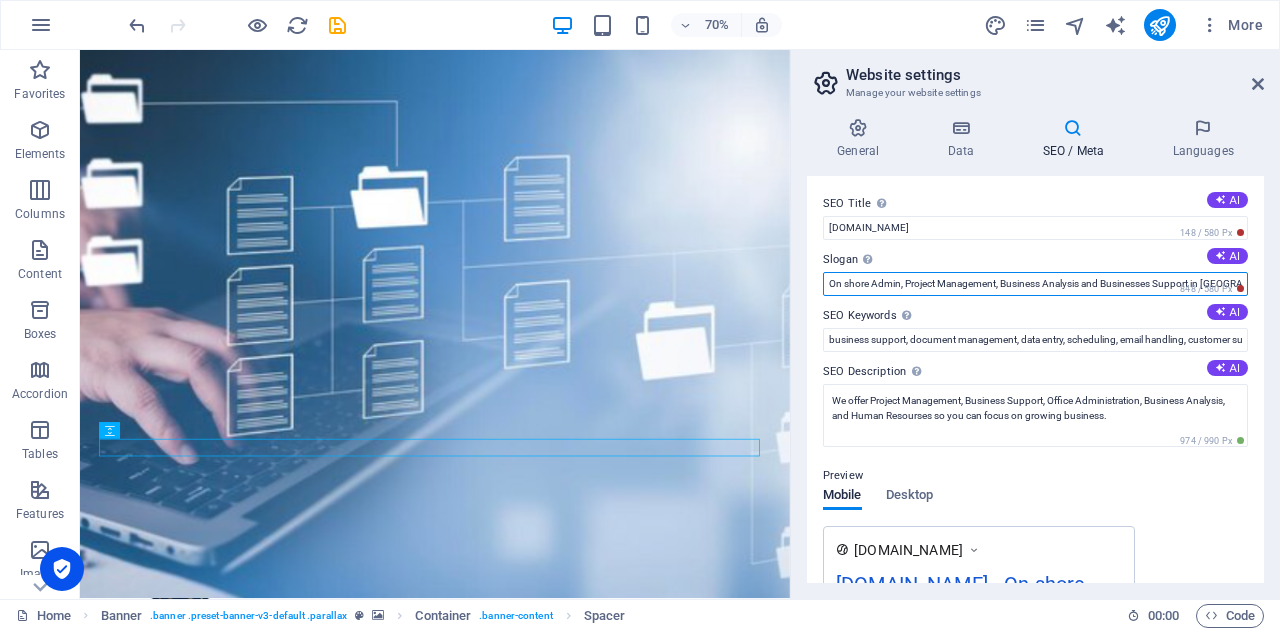 click on "On shore Admin, Project Management, Business Analysis and Businesses Support in Australia" at bounding box center [1035, 284] 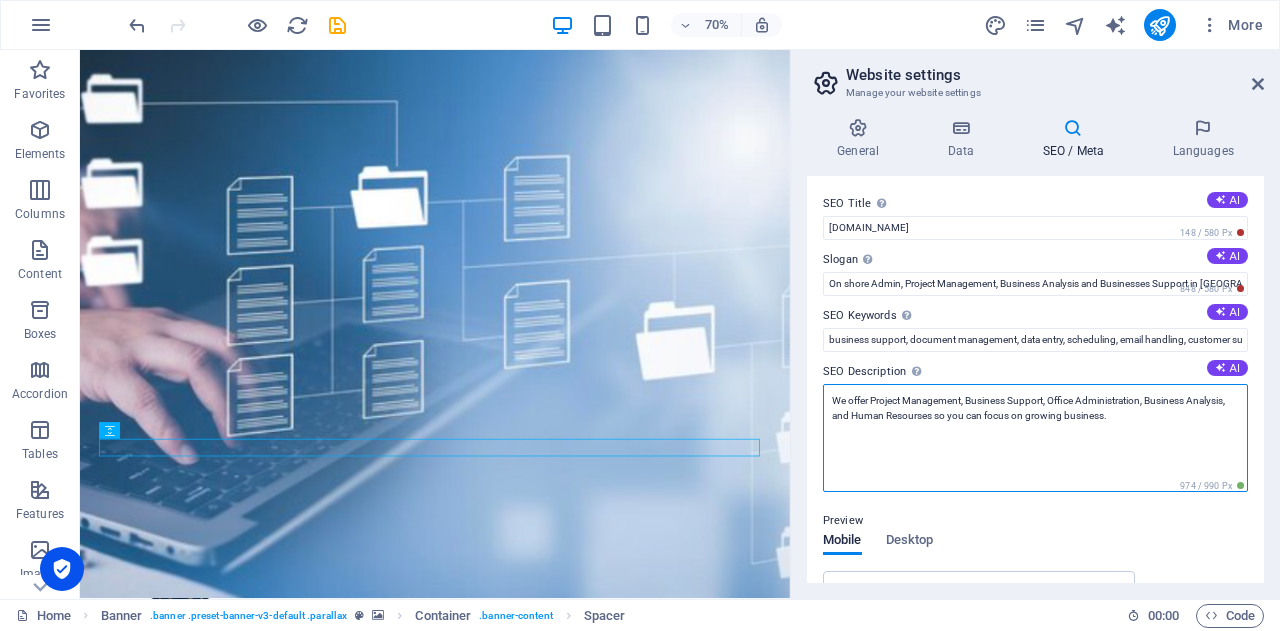 click on "We offer Project Management, Business Support, Office Administration, Business Analysis, and Human Resourses so you can focus on growing business." at bounding box center (1035, 438) 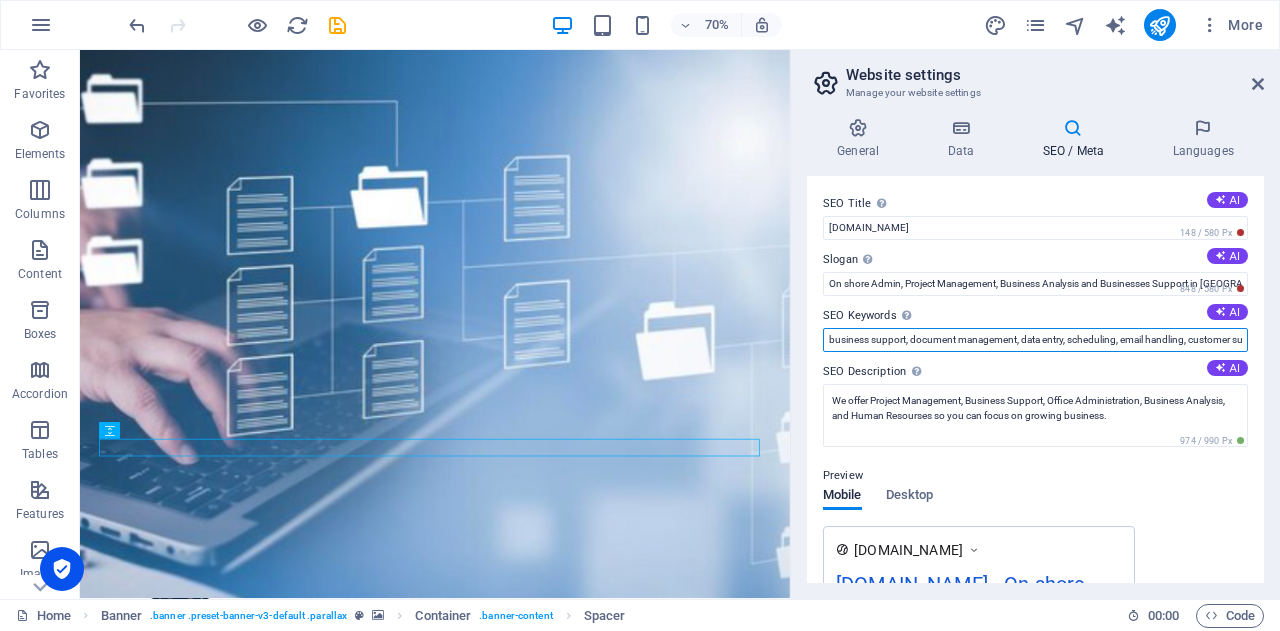 click on "business support, document management, data entry, scheduling, email handling, customer support, office coordination, invoicing, expense tracking, reliable day-to-day operation, Project Management, Office Administration, Business Analysis, and Human Resources, focus on growing business." at bounding box center [1035, 340] 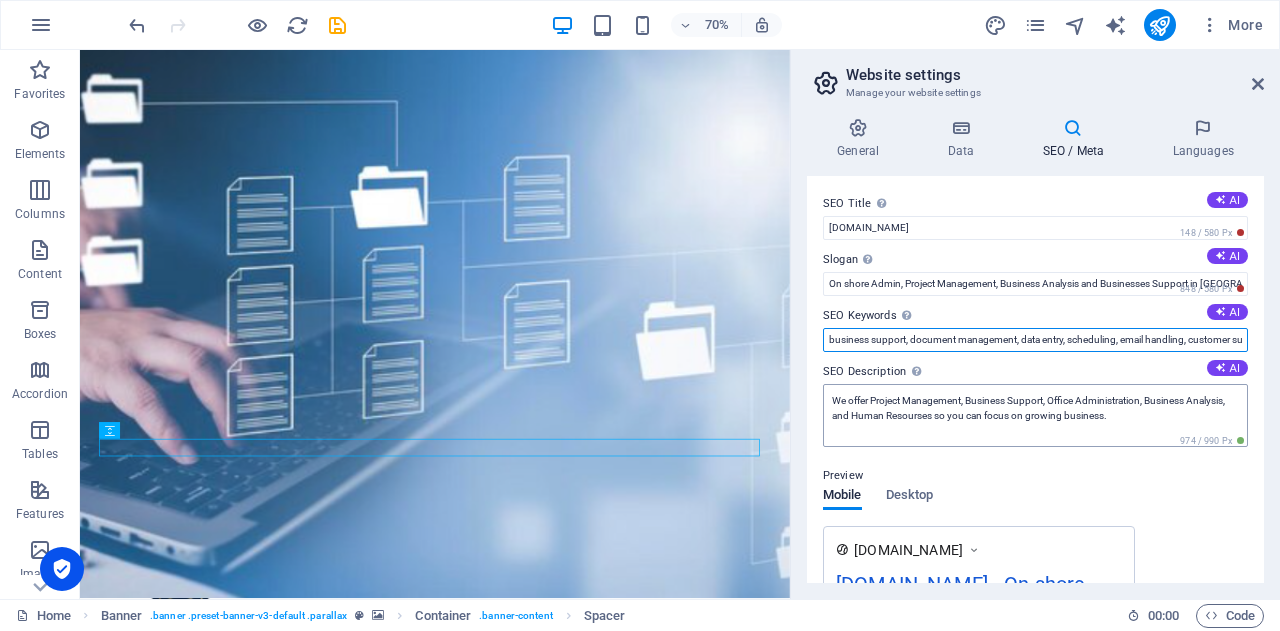 paste on "On shore Admin" 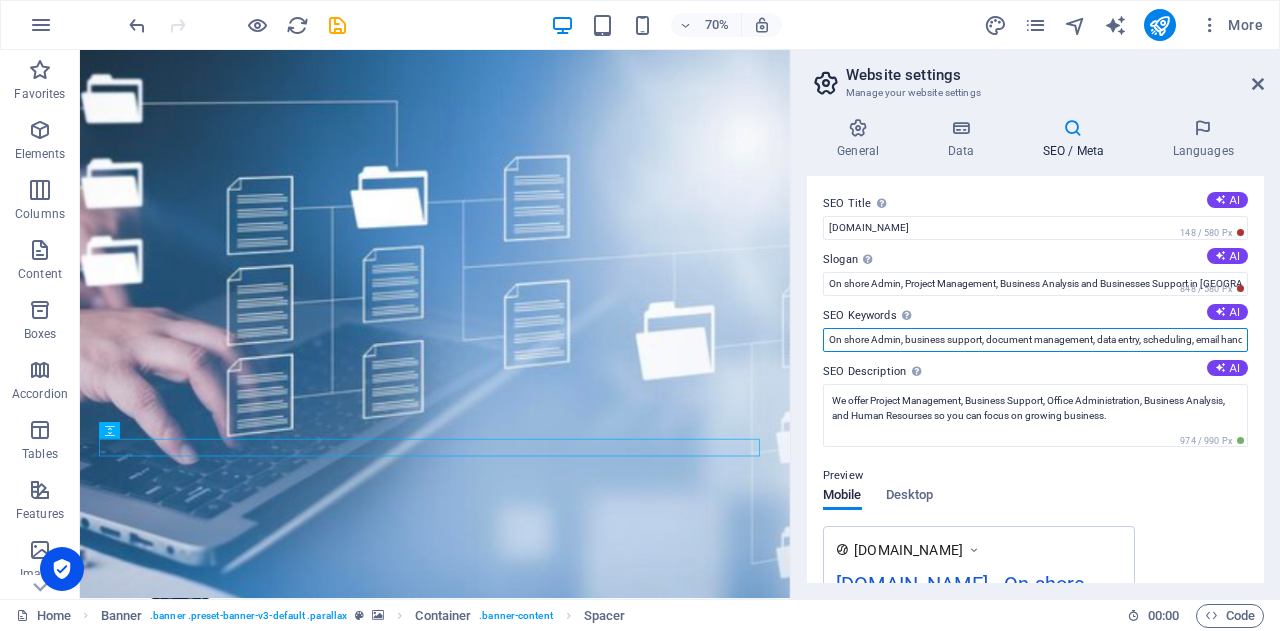 type on "On shore Admin, business support, document management, data entry, scheduling, email handling, customer support, office coordination, invoicing, expense tracking, reliable day-to-day operation, Project Management, Office Administration, Business Analysis, and Human Resources, focus on growing business." 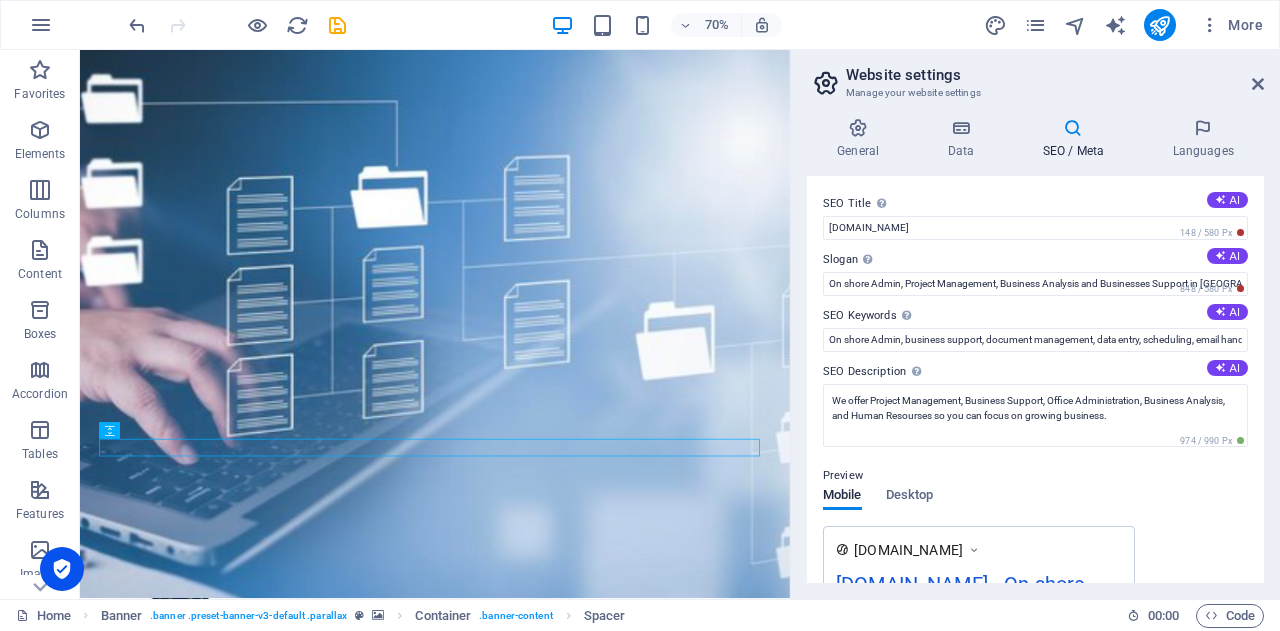 click on "Preview Mobile Desktop www.example.com bikucroc.com.au - On shore Admin, Project Management, Business Analysis and Businesses ... We offer Project Management, Business Support, Office Administration, Business Analysis, and Human Resourses so you can focus on growing business." at bounding box center [1035, 616] 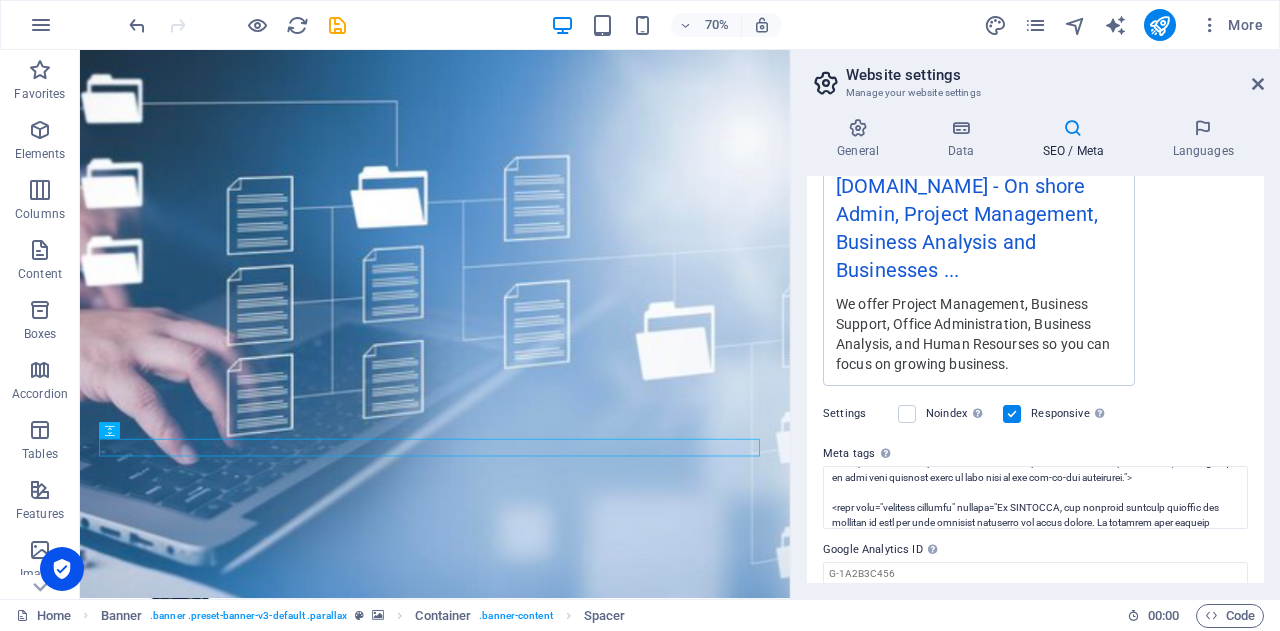 scroll, scrollTop: 370, scrollLeft: 0, axis: vertical 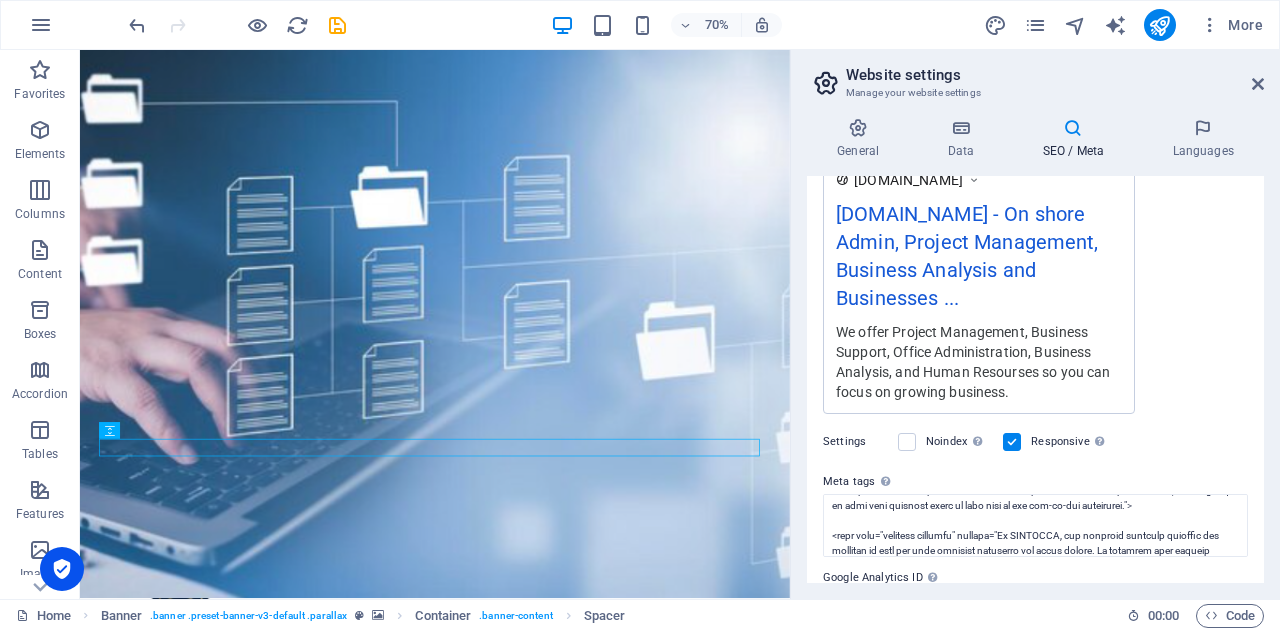 click on "Website settings" at bounding box center (1055, 75) 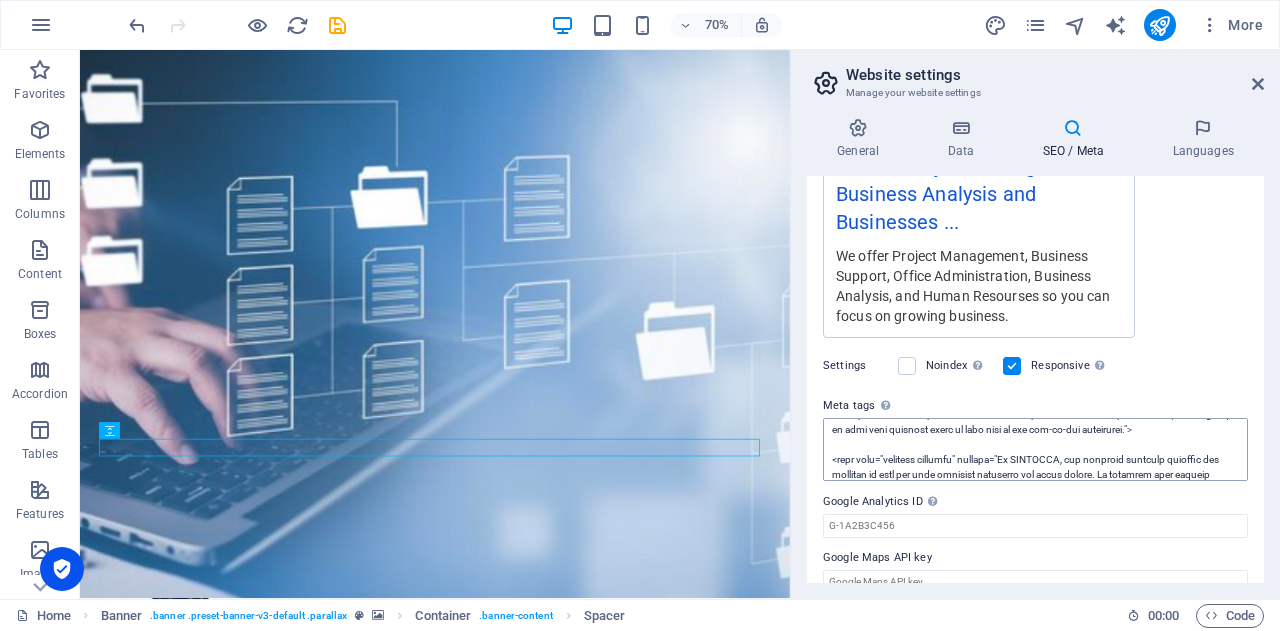 scroll, scrollTop: 470, scrollLeft: 0, axis: vertical 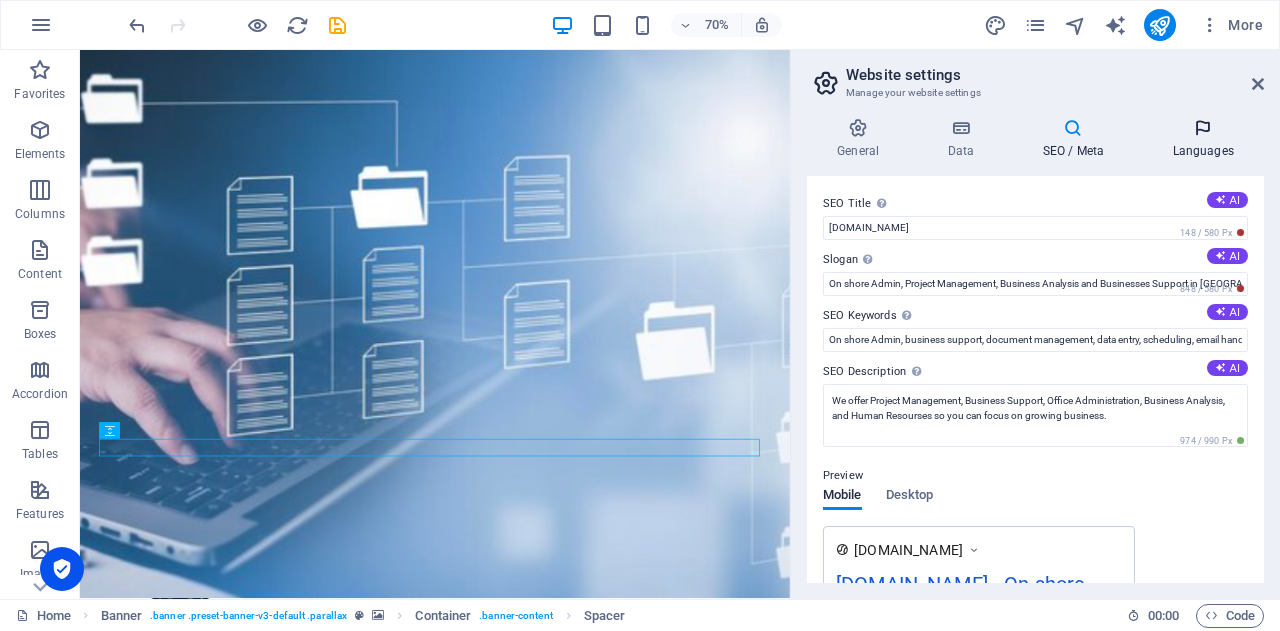 click on "Languages" at bounding box center (1203, 139) 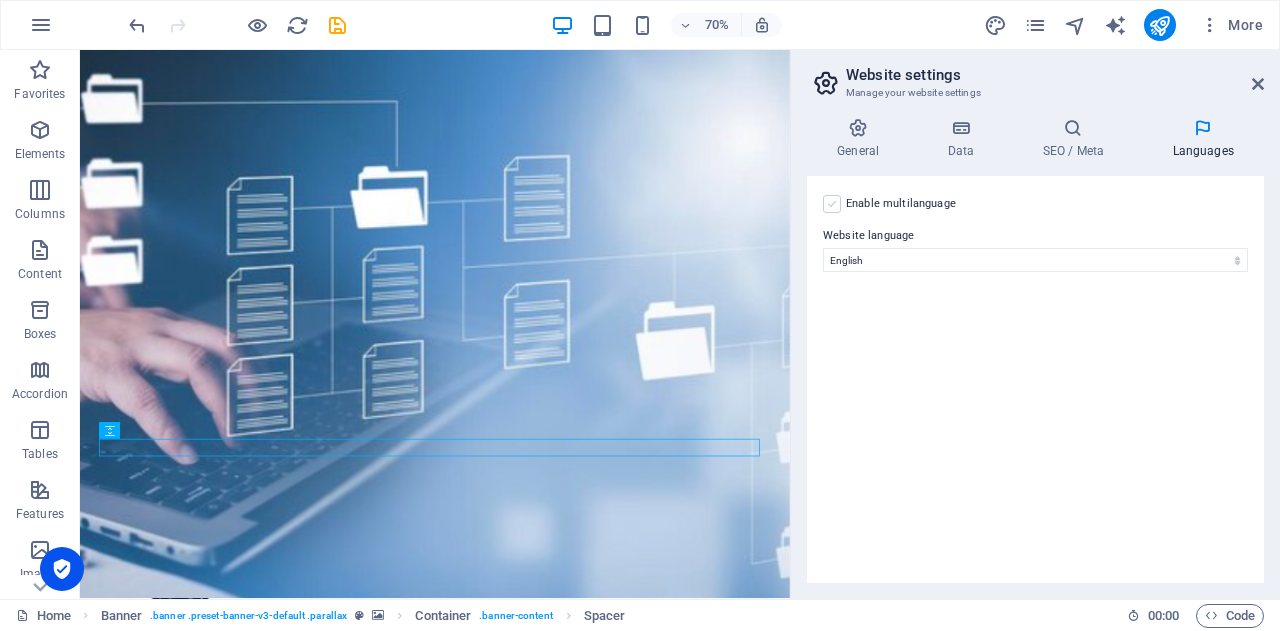click at bounding box center (832, 204) 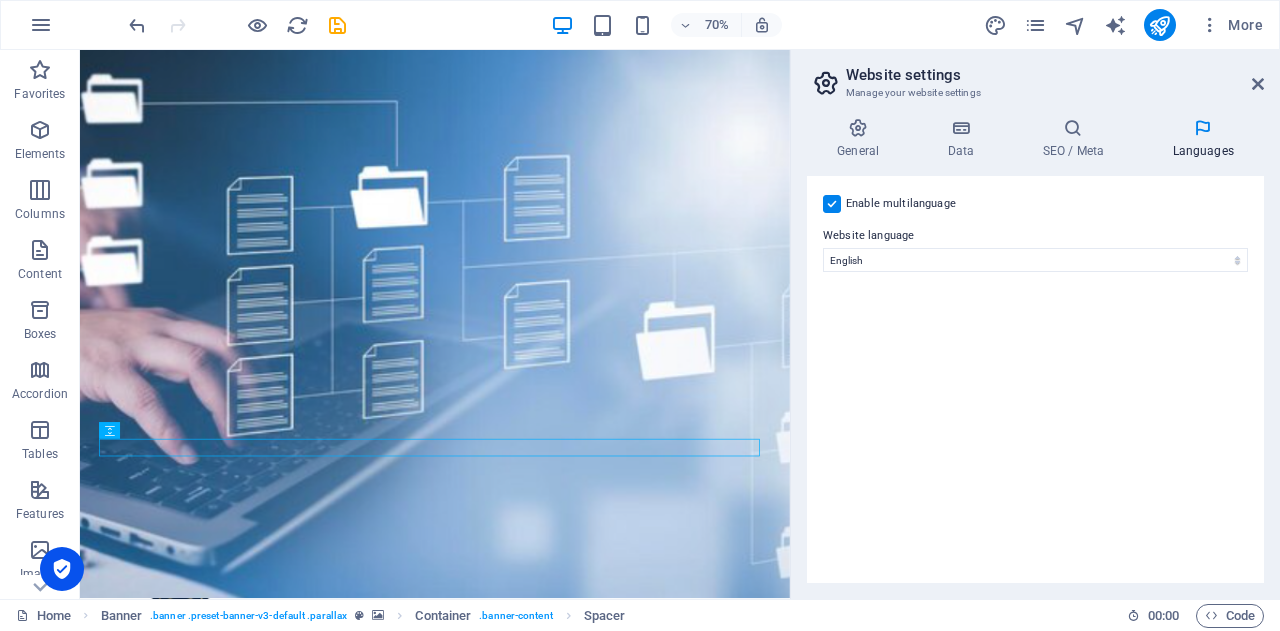 select 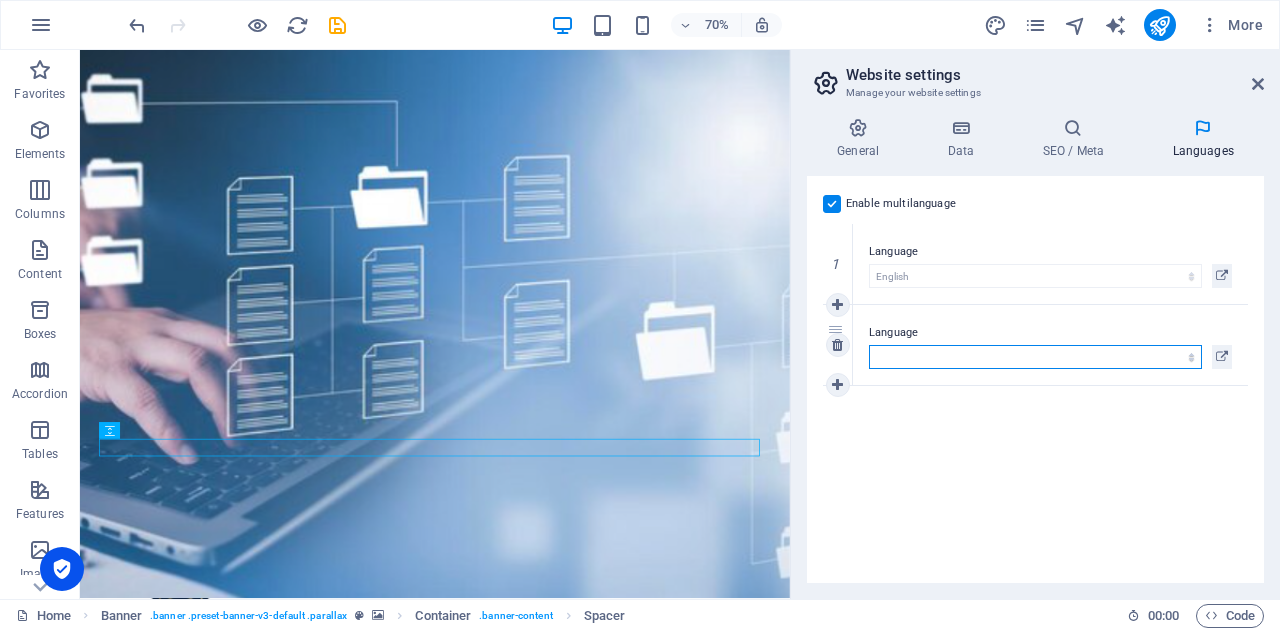 click on "Abkhazian Afar Afrikaans Akan Albanian Amharic Arabic Aragonese Armenian Assamese Avaric Avestan Aymara Azerbaijani Bambara Bashkir Basque Belarusian Bengali Bihari languages Bislama Bokmål Bosnian Breton Bulgarian Burmese Catalan Central Khmer Chamorro Chechen Chinese Church Slavic Chuvash Cornish Corsican Cree Croatian Czech Danish Dutch Dzongkha English Esperanto Estonian Ewe Faroese Farsi (Persian) Fijian Finnish French Fulah Gaelic Galician Ganda Georgian German Greek Greenlandic Guaraní Gujarati Haitian Creole Hausa Hebrew Herero Hindi Hiri Motu Hungarian Icelandic Ido Igbo Indonesian Interlingua Interlingue Inuktitut Inupiaq Irish Italian Japanese Javanese Kannada Kanuri Kashmiri Kazakh Kikuyu Kinyarwanda Komi Kongo Korean Kurdish Kwanyama Kyrgyz Lao Latin Latvian Limburgish Lingala Lithuanian Luba-Katanga Luxembourgish Macedonian Malagasy Malay Malayalam Maldivian Maltese Manx Maori Marathi Marshallese Mongolian Nauru Navajo Ndonga Nepali North Ndebele Northern Sami Norwegian Norwegian Nynorsk Nuosu" at bounding box center (1035, 357) 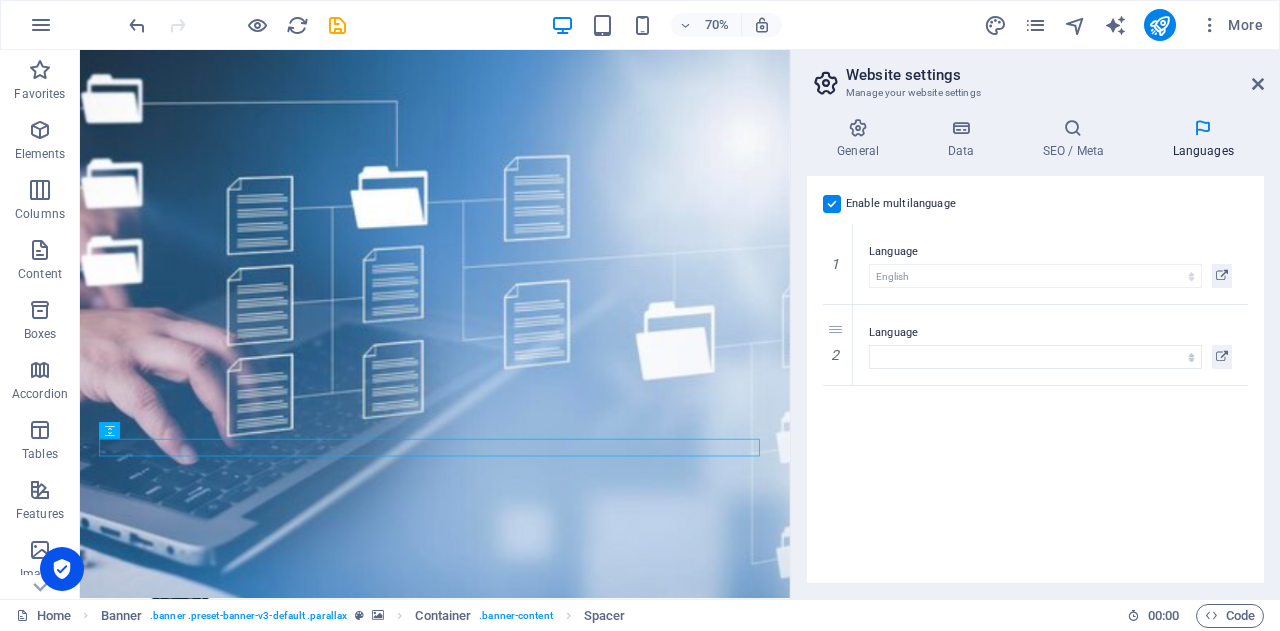 click on "Enable multilanguage To disable multilanguage delete all languages until only one language remains. Website language Abkhazian Afar Afrikaans Akan Albanian Amharic Arabic Aragonese Armenian Assamese Avaric Avestan Aymara Azerbaijani Bambara Bashkir Basque Belarusian Bengali Bihari languages Bislama Bokmål Bosnian Breton Bulgarian Burmese Catalan Central Khmer Chamorro Chechen Chinese Church Slavic Chuvash Cornish Corsican Cree Croatian Czech Danish Dutch Dzongkha English Esperanto Estonian Ewe Faroese Farsi (Persian) Fijian Finnish French Fulah Gaelic Galician Ganda Georgian German Greek Greenlandic Guaraní Gujarati Haitian Creole Hausa Hebrew Herero Hindi Hiri Motu Hungarian Icelandic Ido Igbo Indonesian Interlingua Interlingue Inuktitut Inupiaq Irish Italian Japanese Javanese Kannada Kanuri Kashmiri Kazakh Kikuyu Kinyarwanda Komi Kongo Korean Kurdish Kwanyama Kyrgyz Lao Latin Latvian Limburgish Lingala Lithuanian Luba-Katanga Luxembourgish Macedonian Malagasy Malay Malayalam Maldivian Maltese Manx Maori 1" at bounding box center (1035, 379) 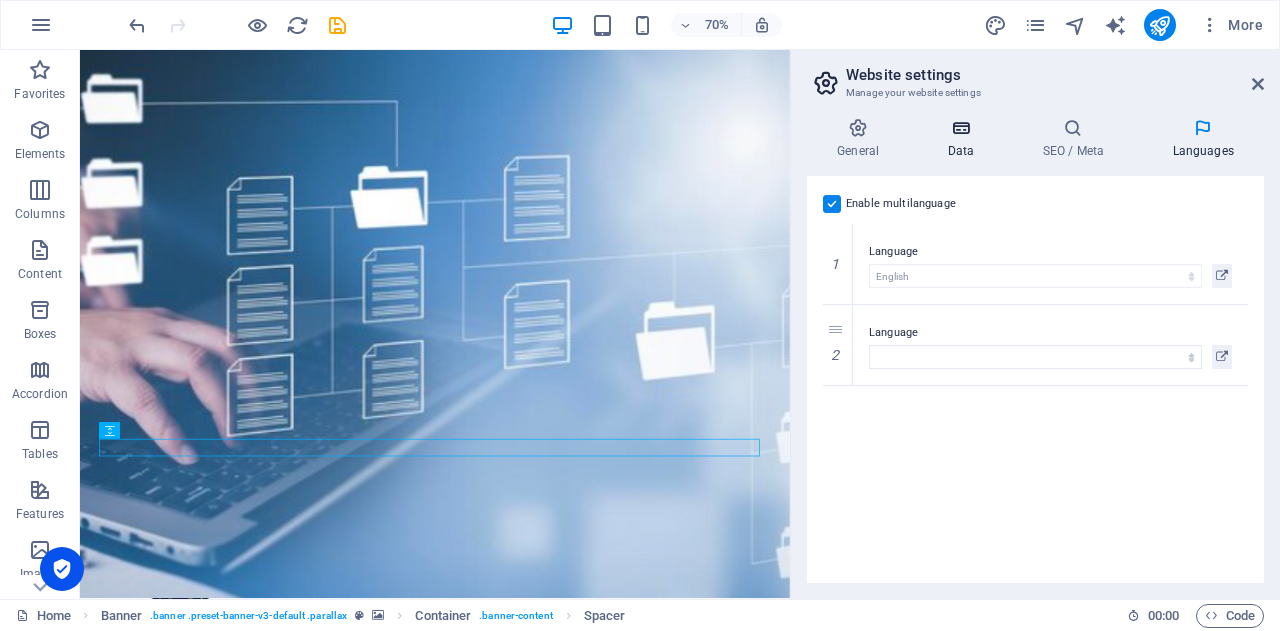 click at bounding box center (960, 128) 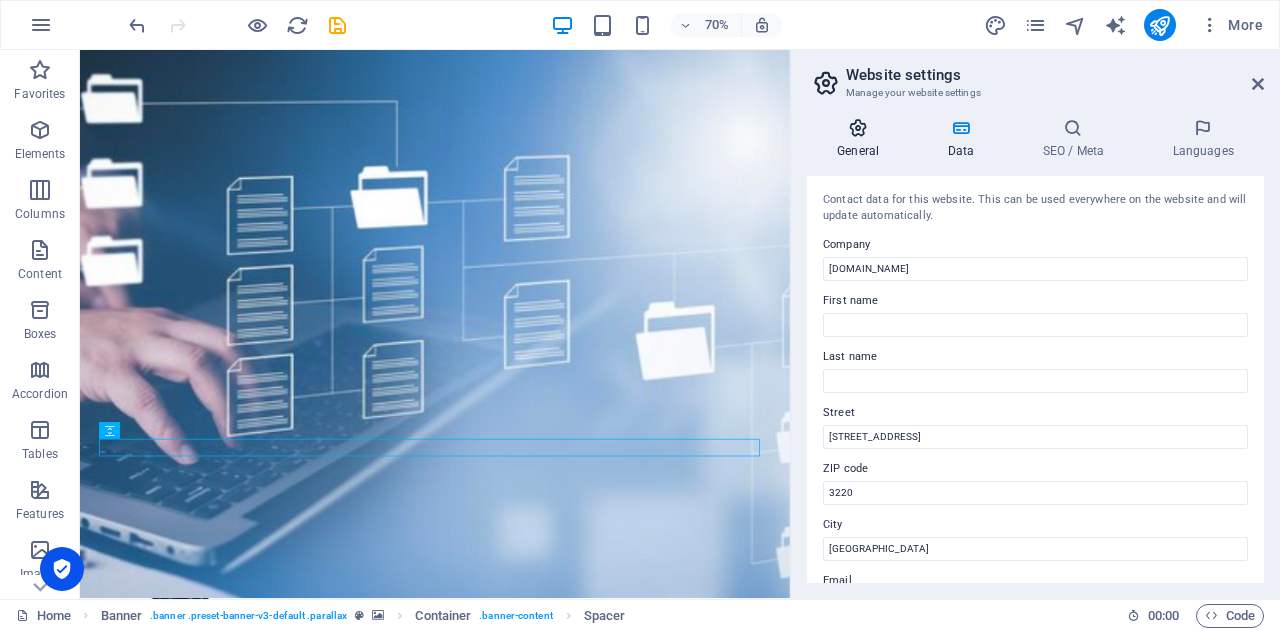 click at bounding box center (858, 128) 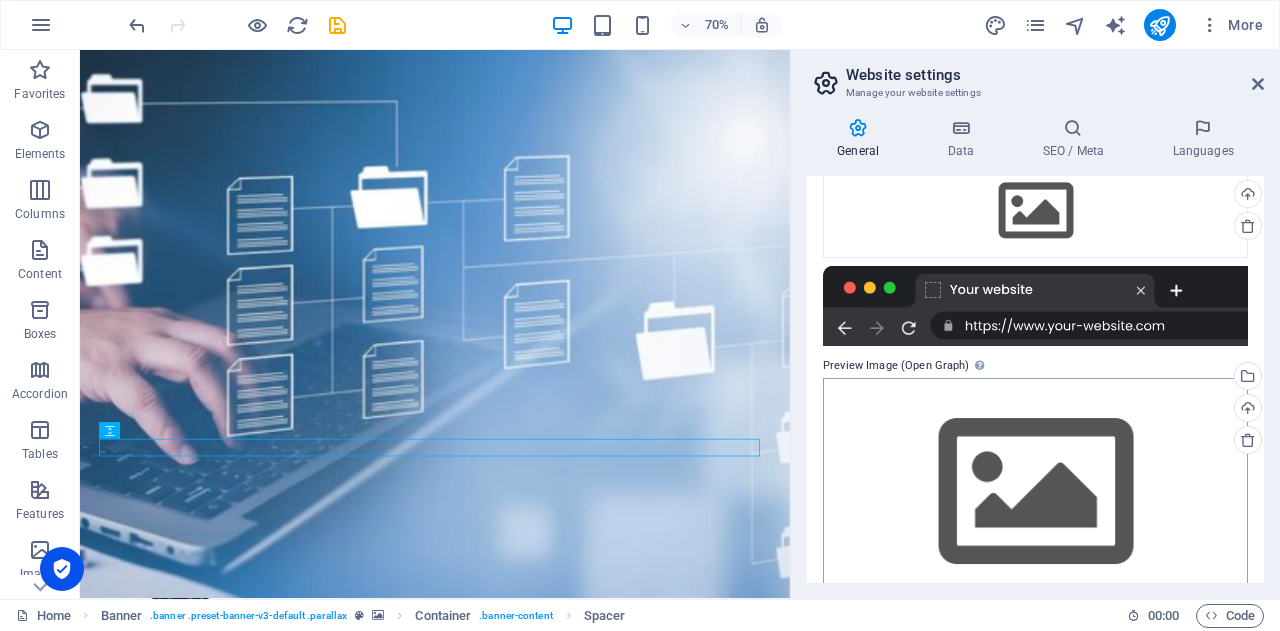 scroll, scrollTop: 340, scrollLeft: 0, axis: vertical 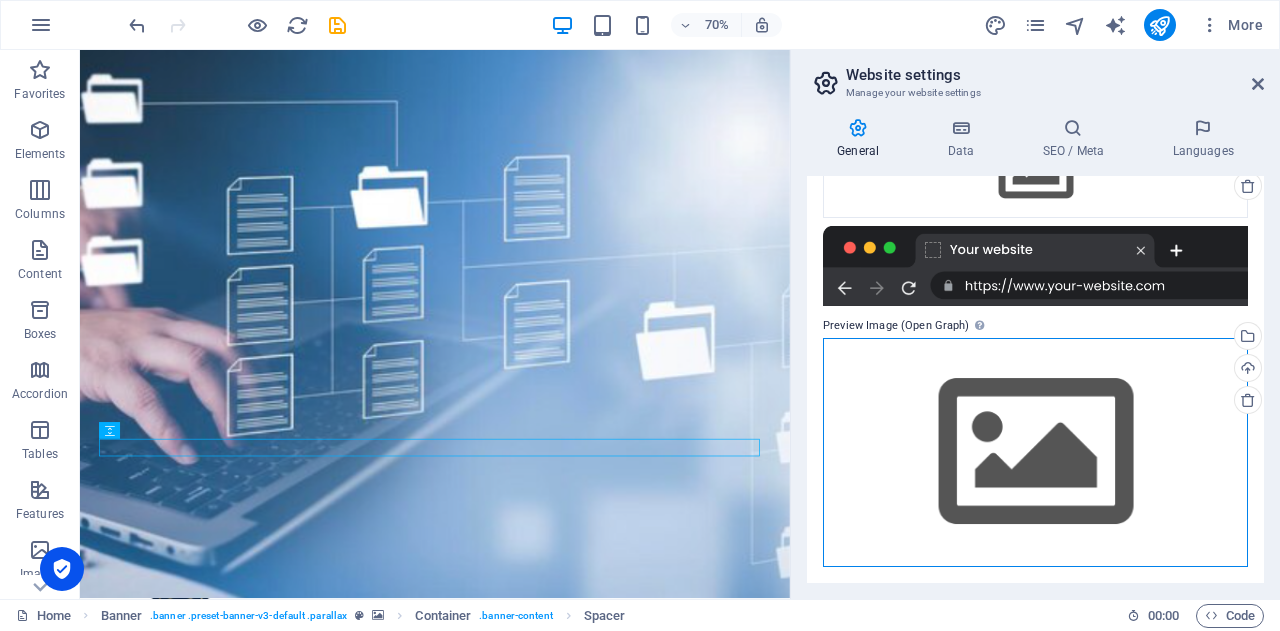 click on "Drag files here, click to choose files or select files from Files or our free stock photos & videos" at bounding box center (1035, 452) 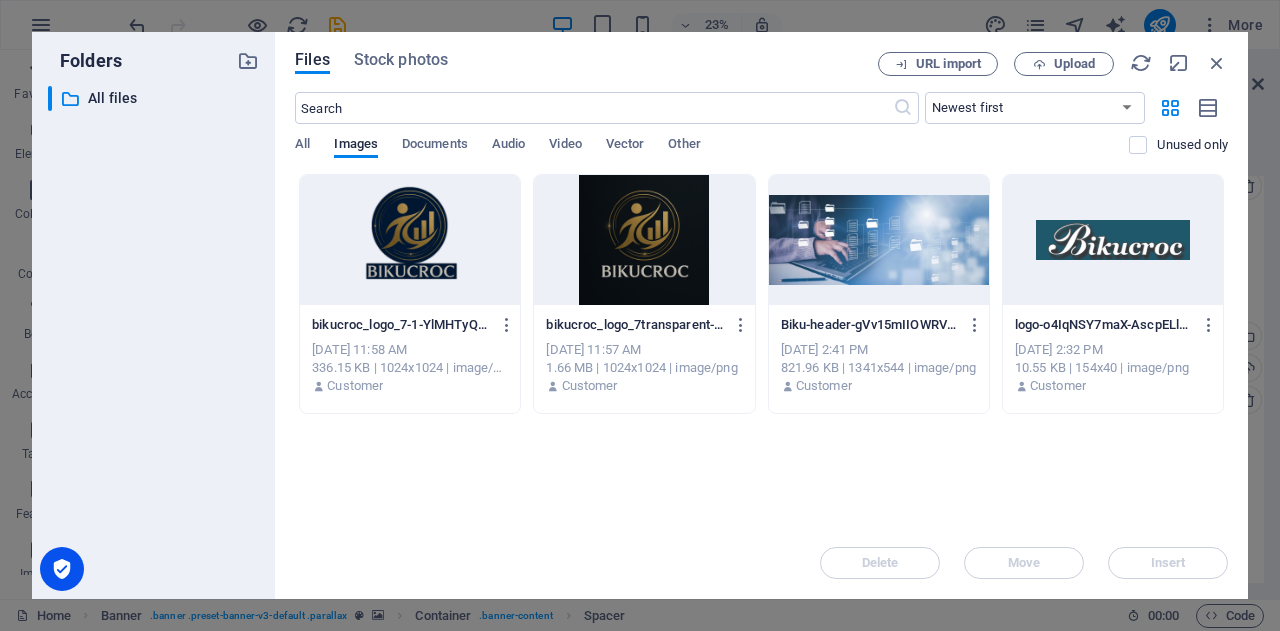 click at bounding box center [644, 240] 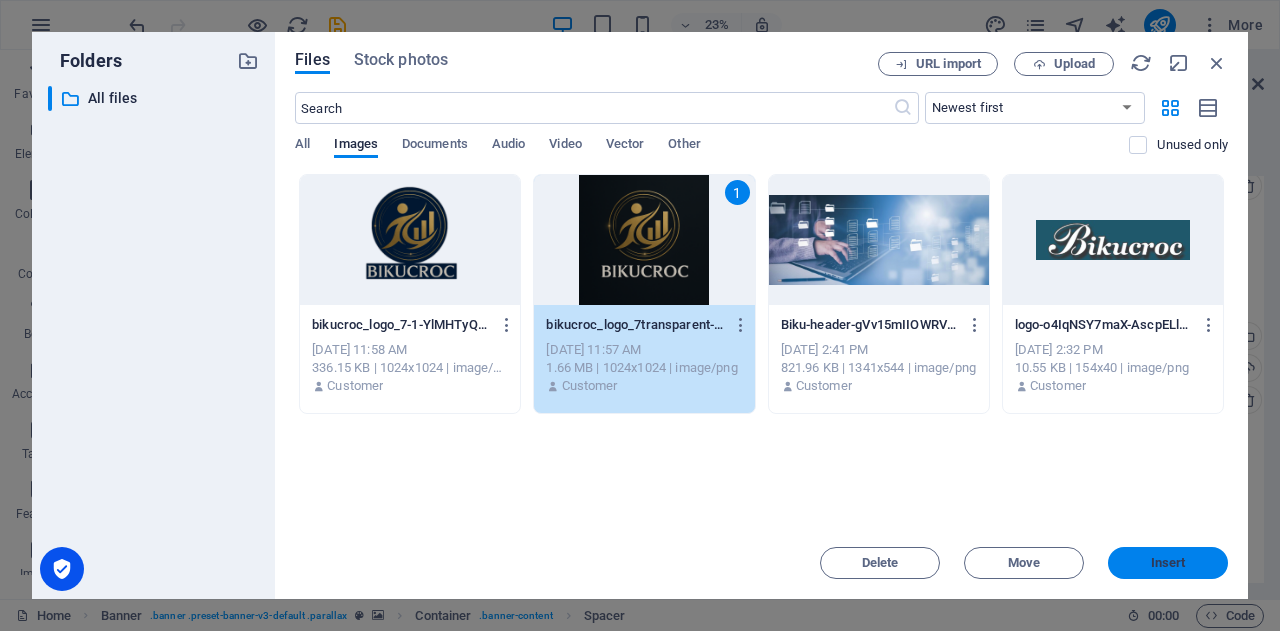 click on "Insert" at bounding box center (1168, 563) 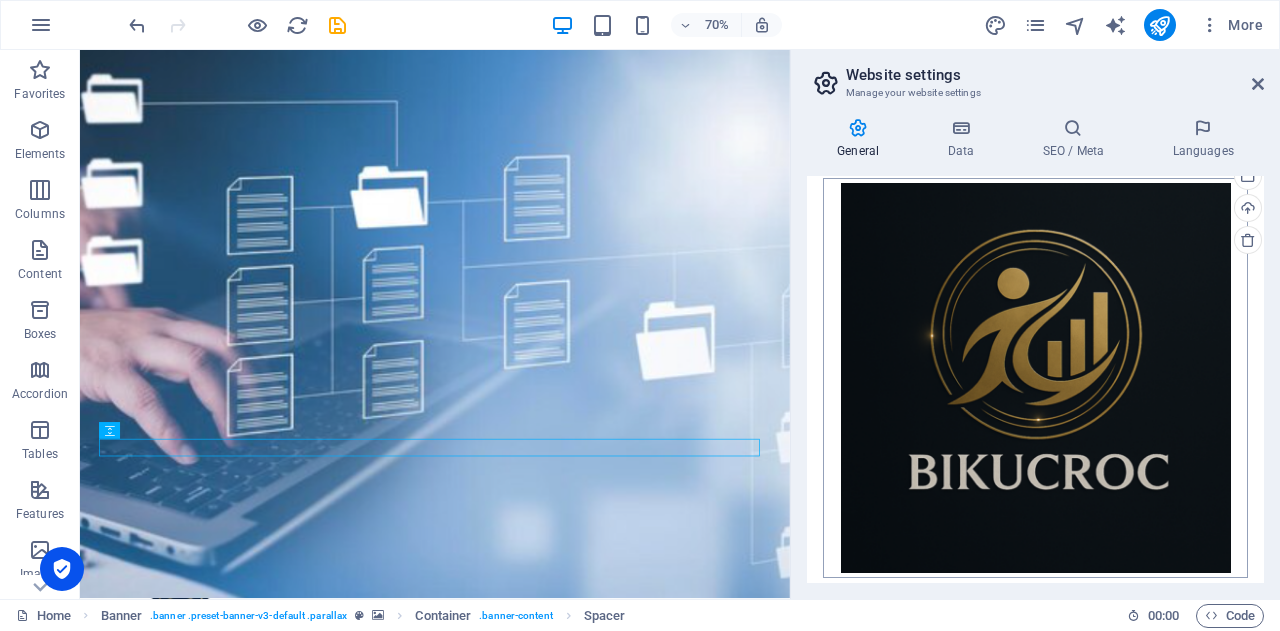 scroll, scrollTop: 200, scrollLeft: 0, axis: vertical 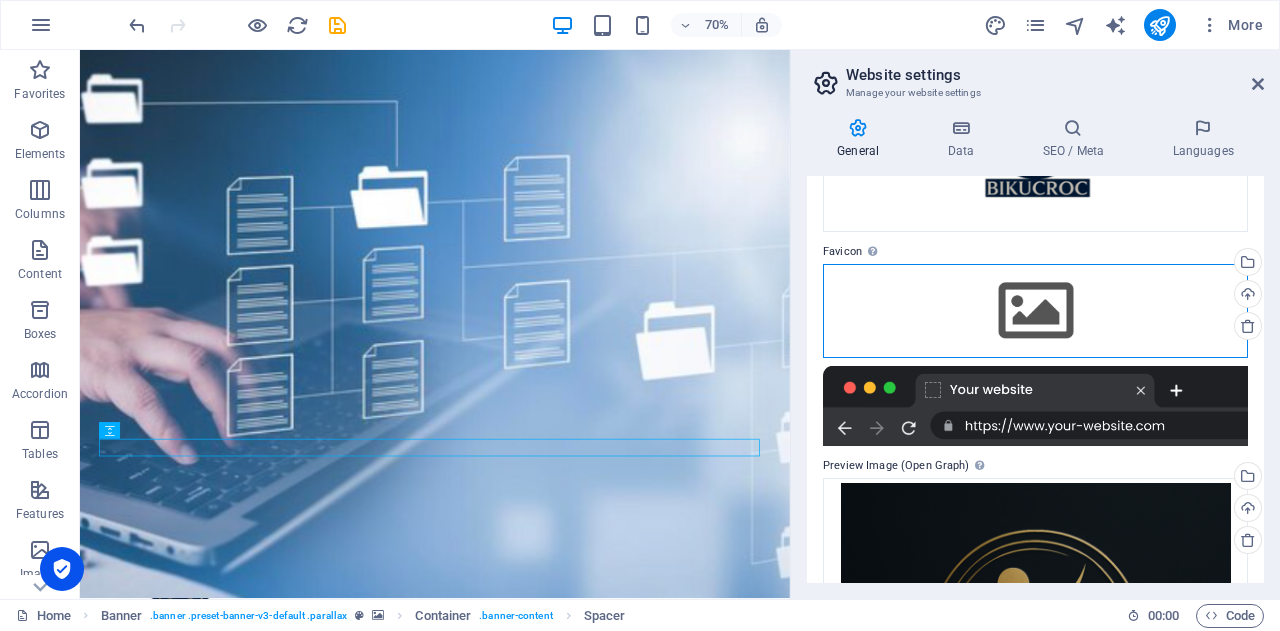 click on "Drag files here, click to choose files or select files from Files or our free stock photos & videos" at bounding box center [1035, 311] 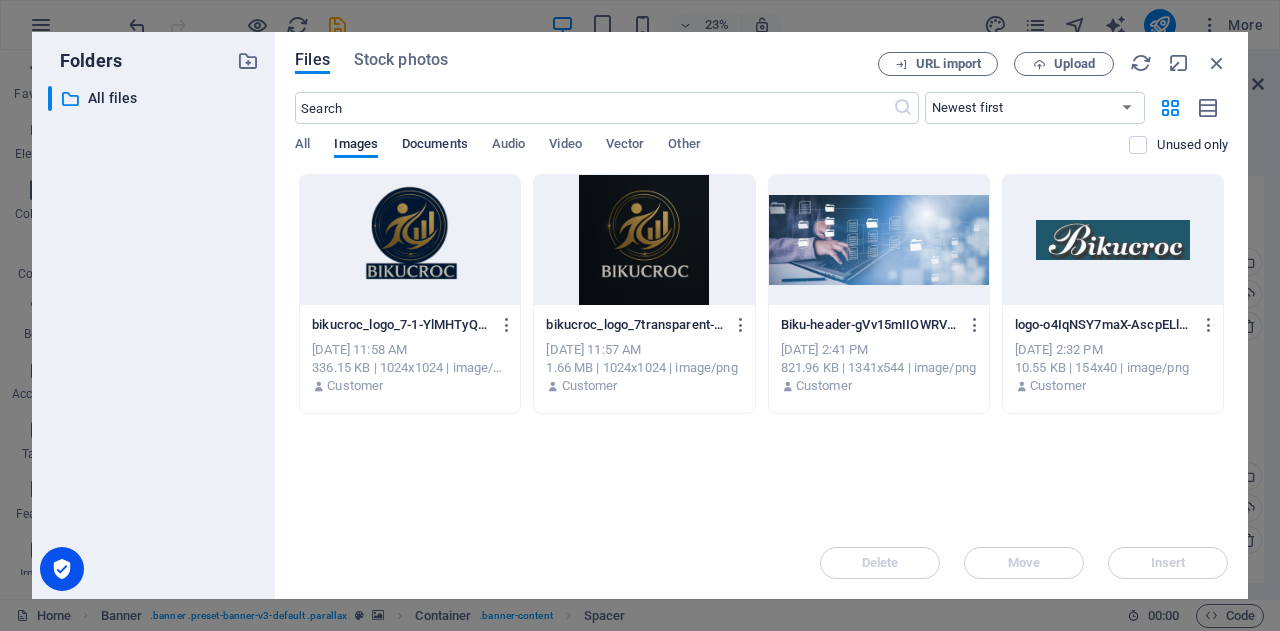 click on "Documents" at bounding box center [435, 146] 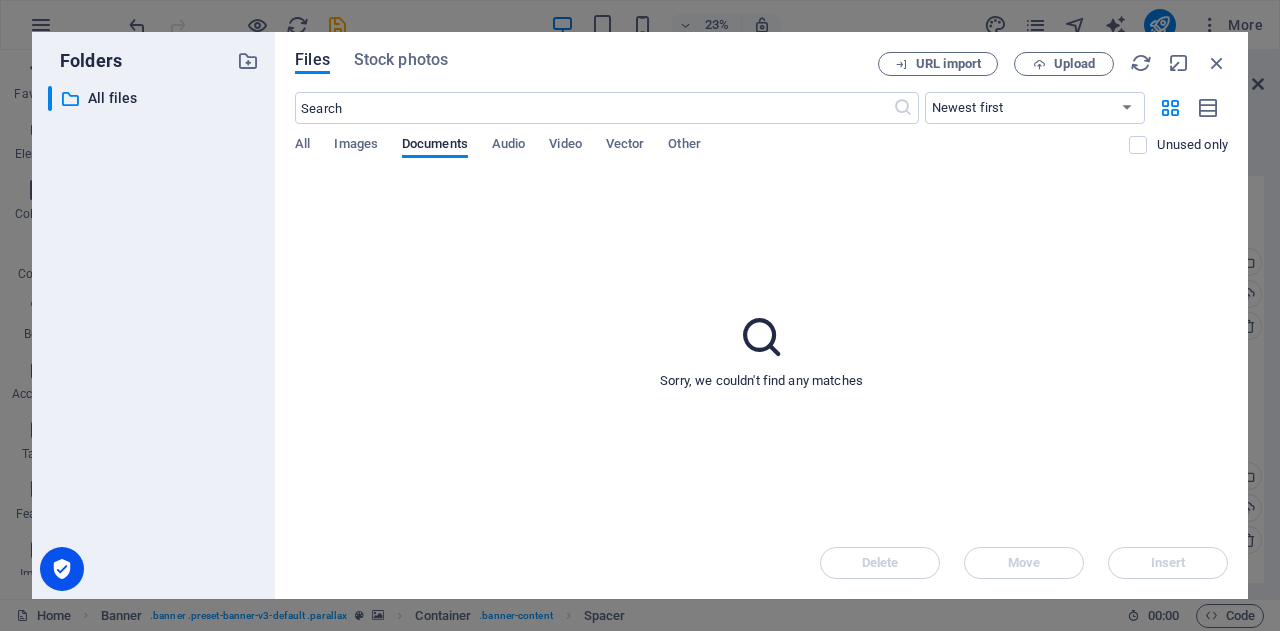 click on "All Images Documents Audio Video Vector Other" at bounding box center (712, 155) 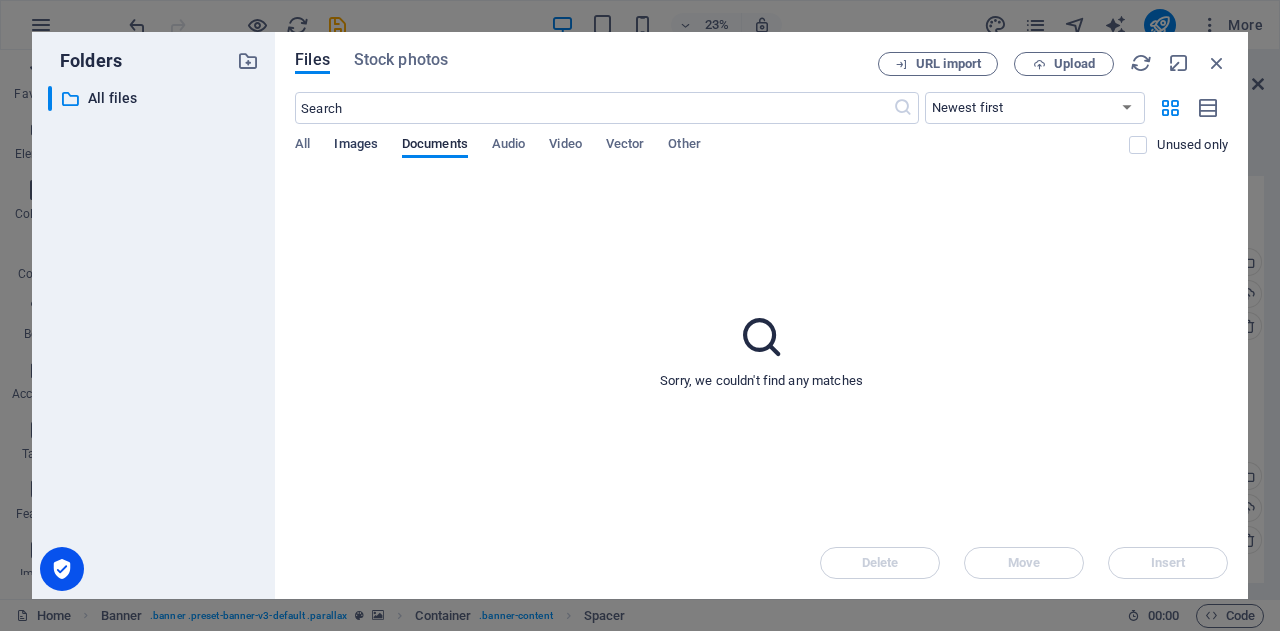 click on "Images" at bounding box center [356, 146] 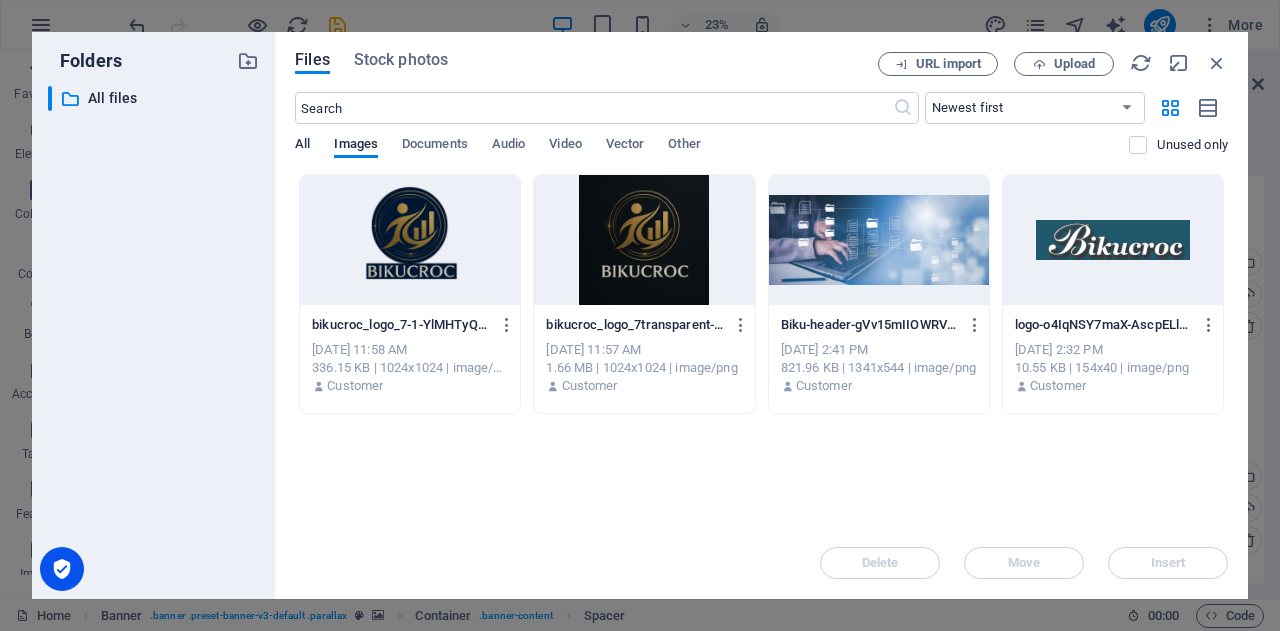 click on "All" at bounding box center [302, 146] 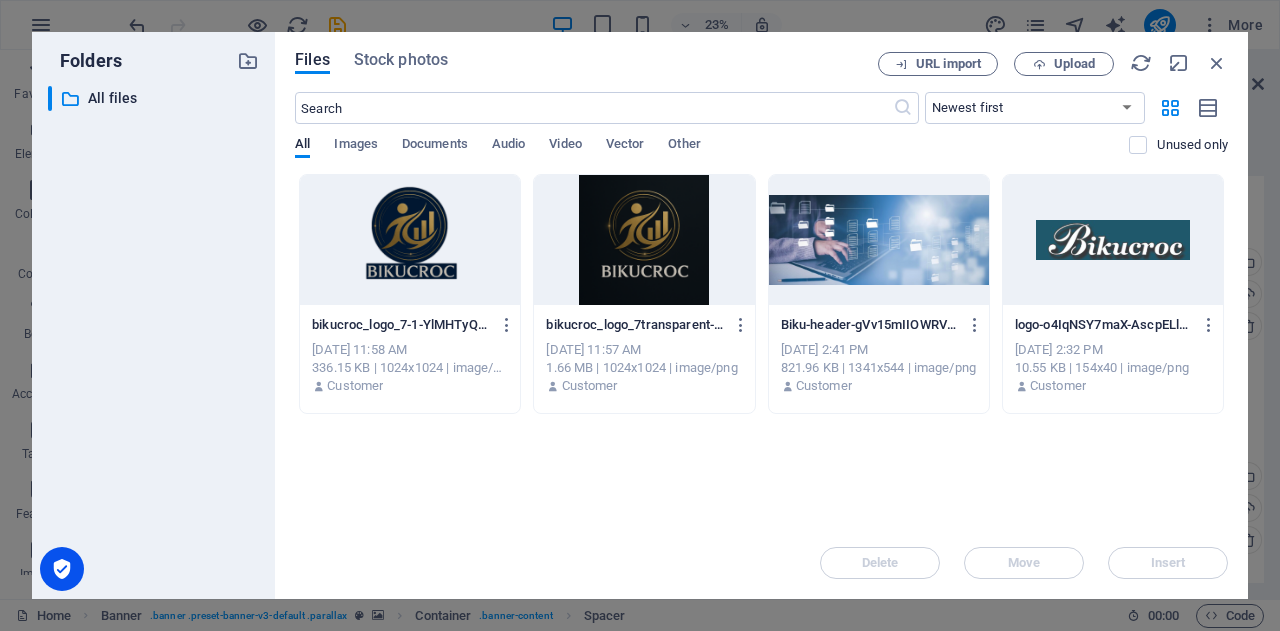 click at bounding box center [1113, 240] 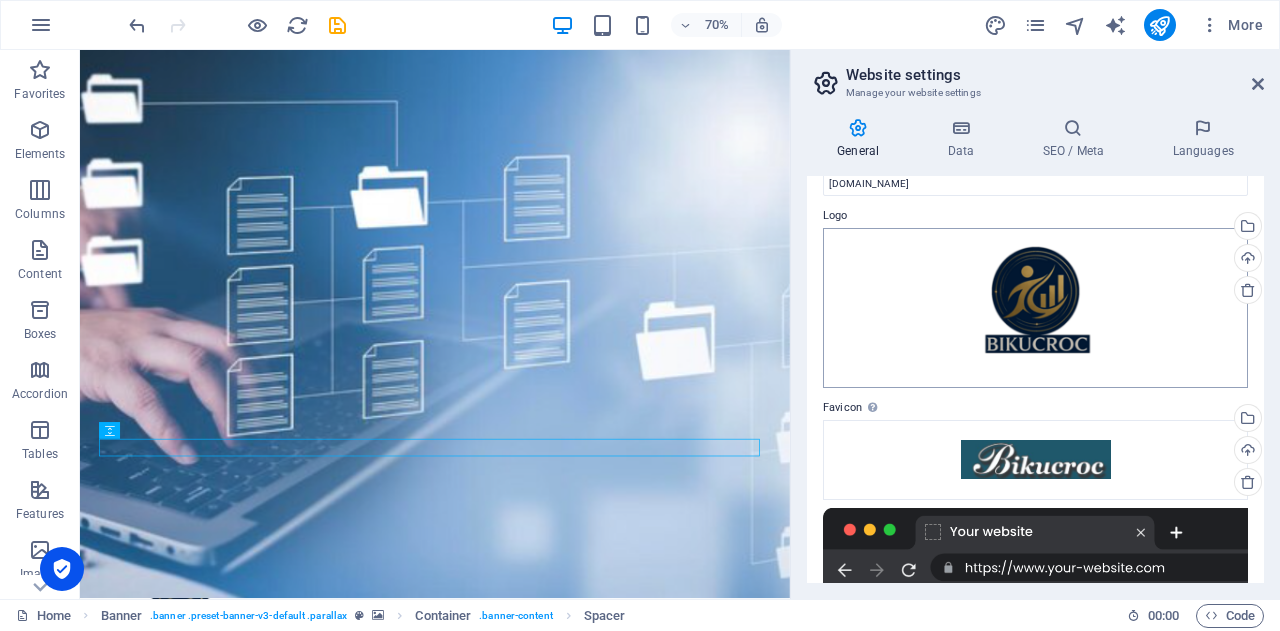 scroll, scrollTop: 0, scrollLeft: 0, axis: both 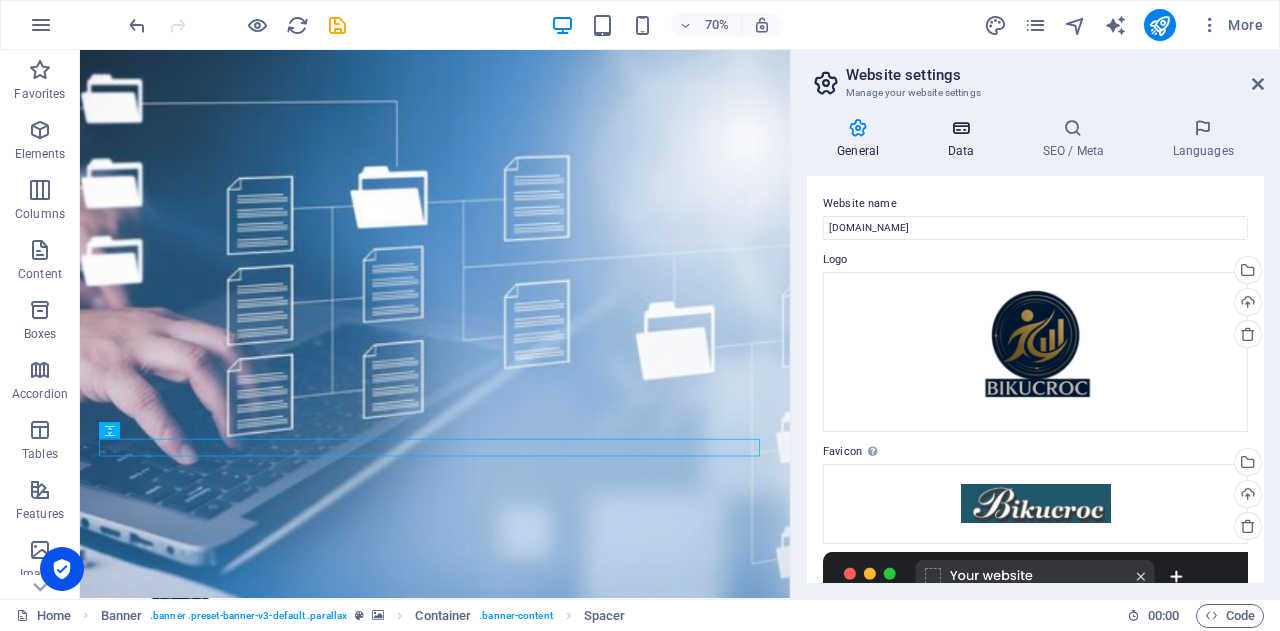 click on "Data" at bounding box center [964, 139] 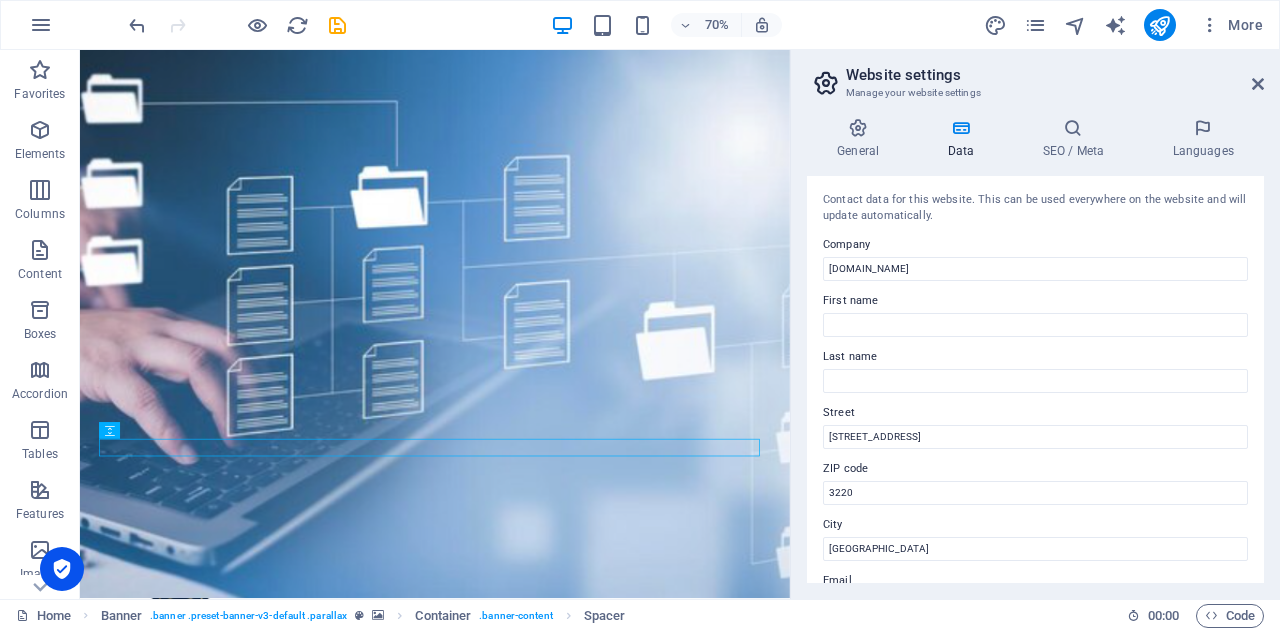 click on "Custom field 1" at bounding box center [1035, 829] 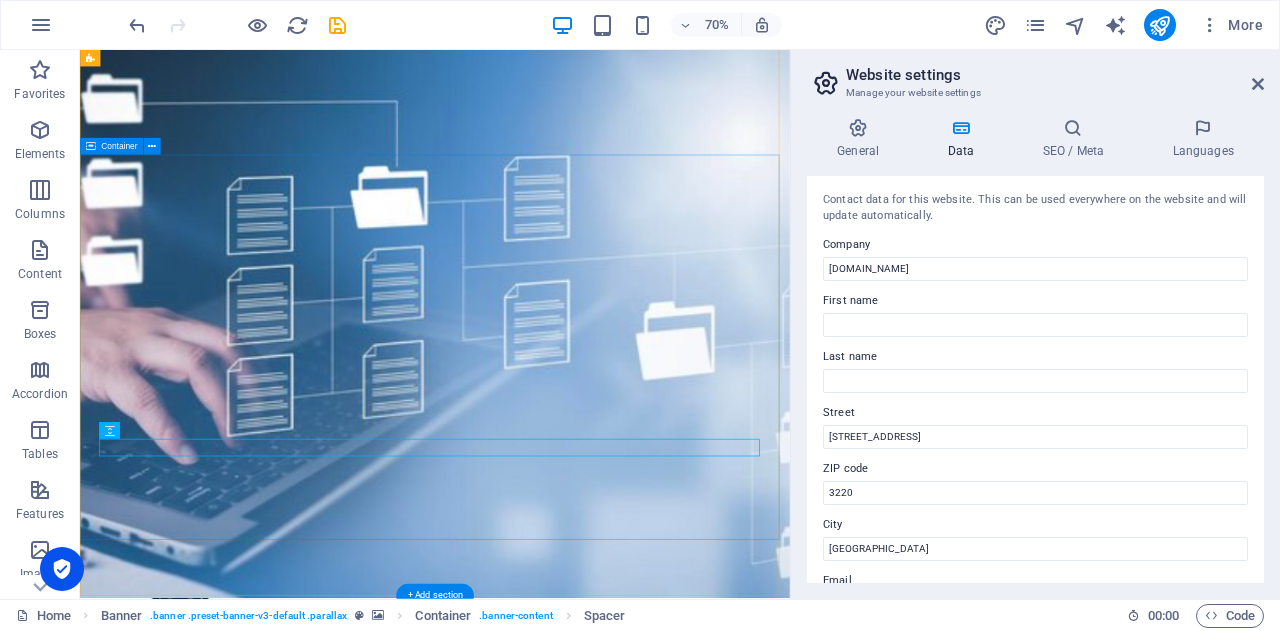 drag, startPoint x: 1040, startPoint y: 323, endPoint x: 1069, endPoint y: 363, distance: 49.40648 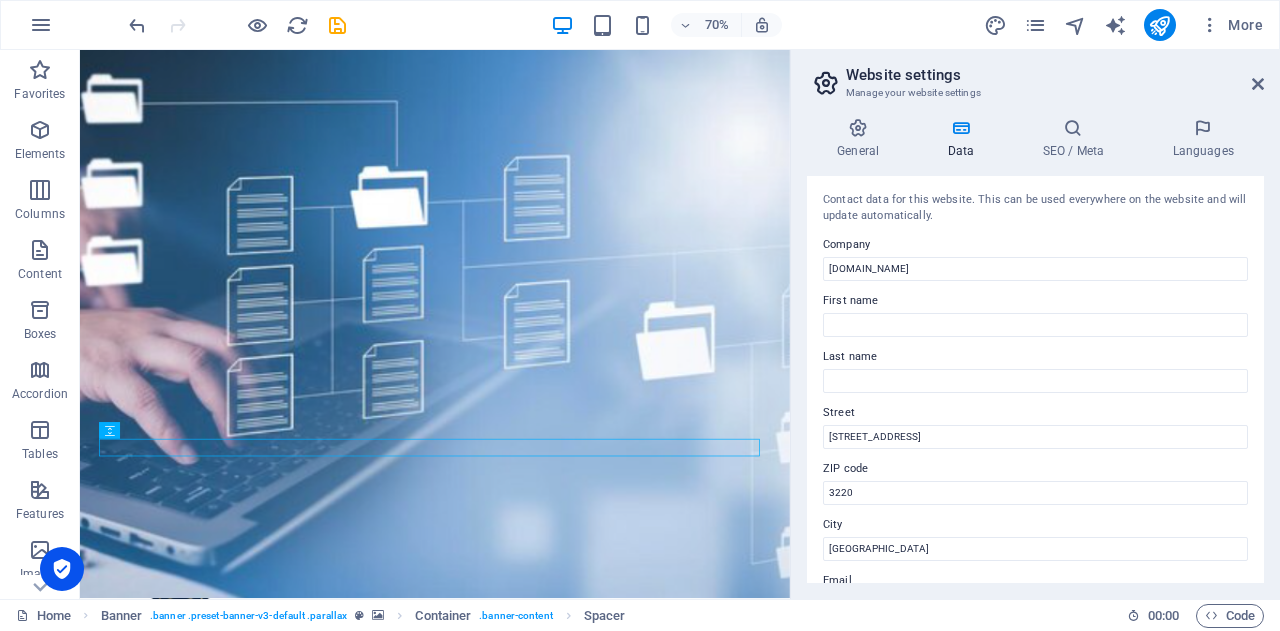 click on "Custom field 2" at bounding box center [1035, 885] 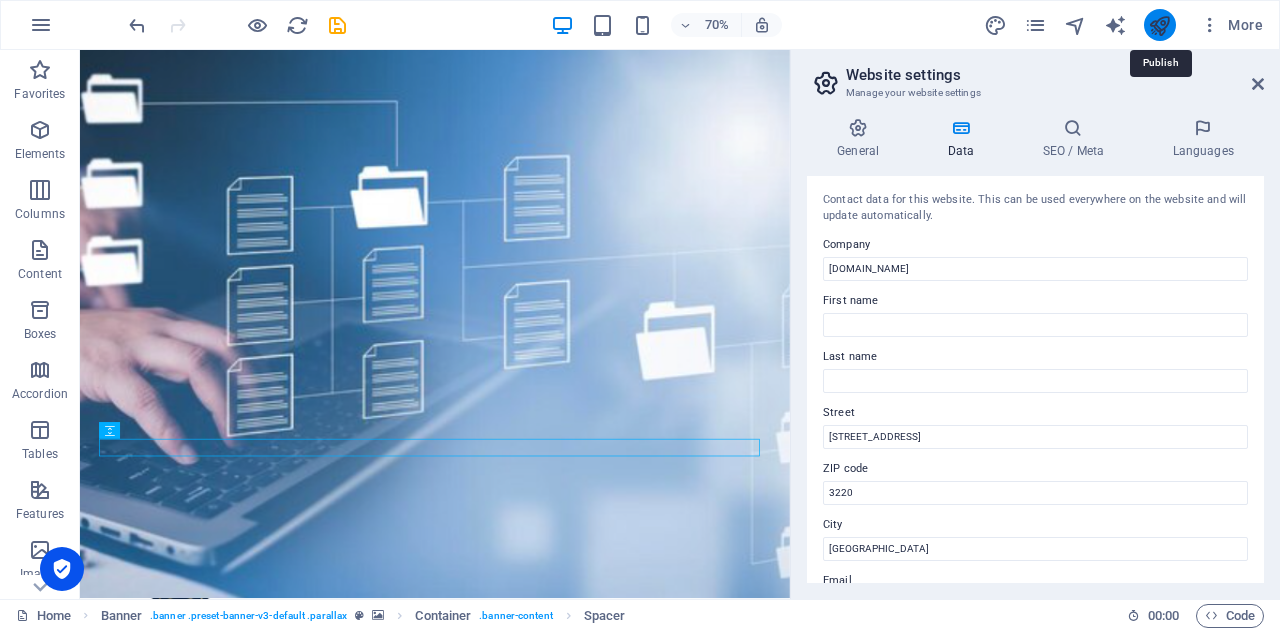 click at bounding box center (1159, 25) 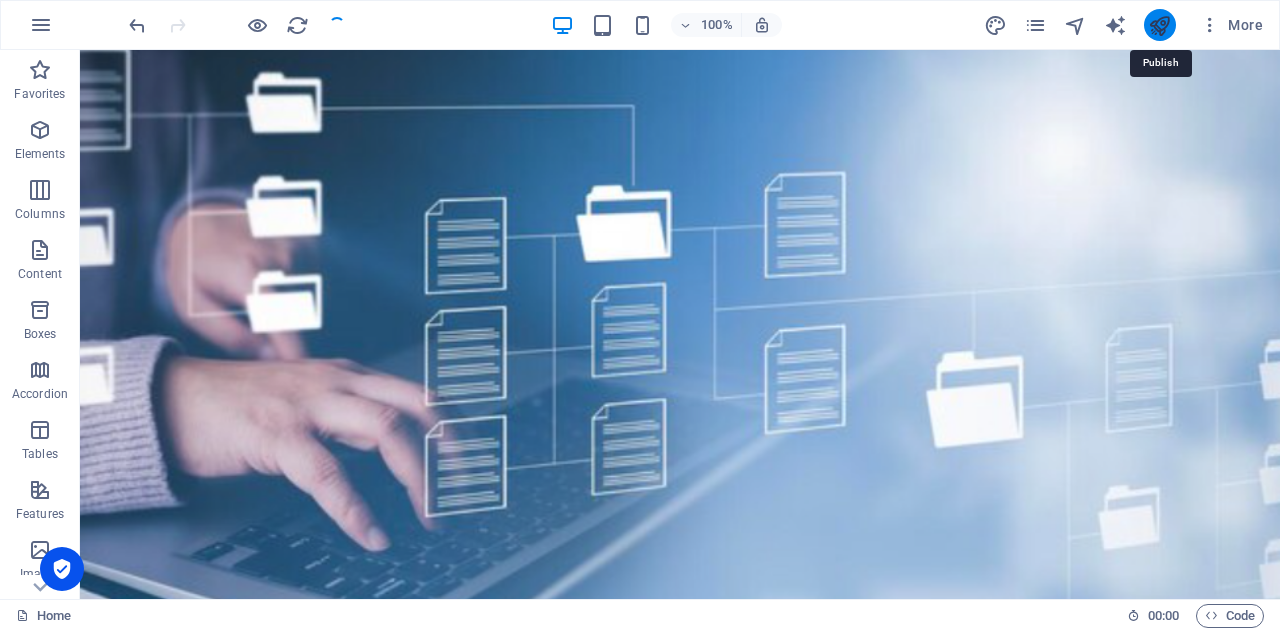 click at bounding box center [1159, 25] 